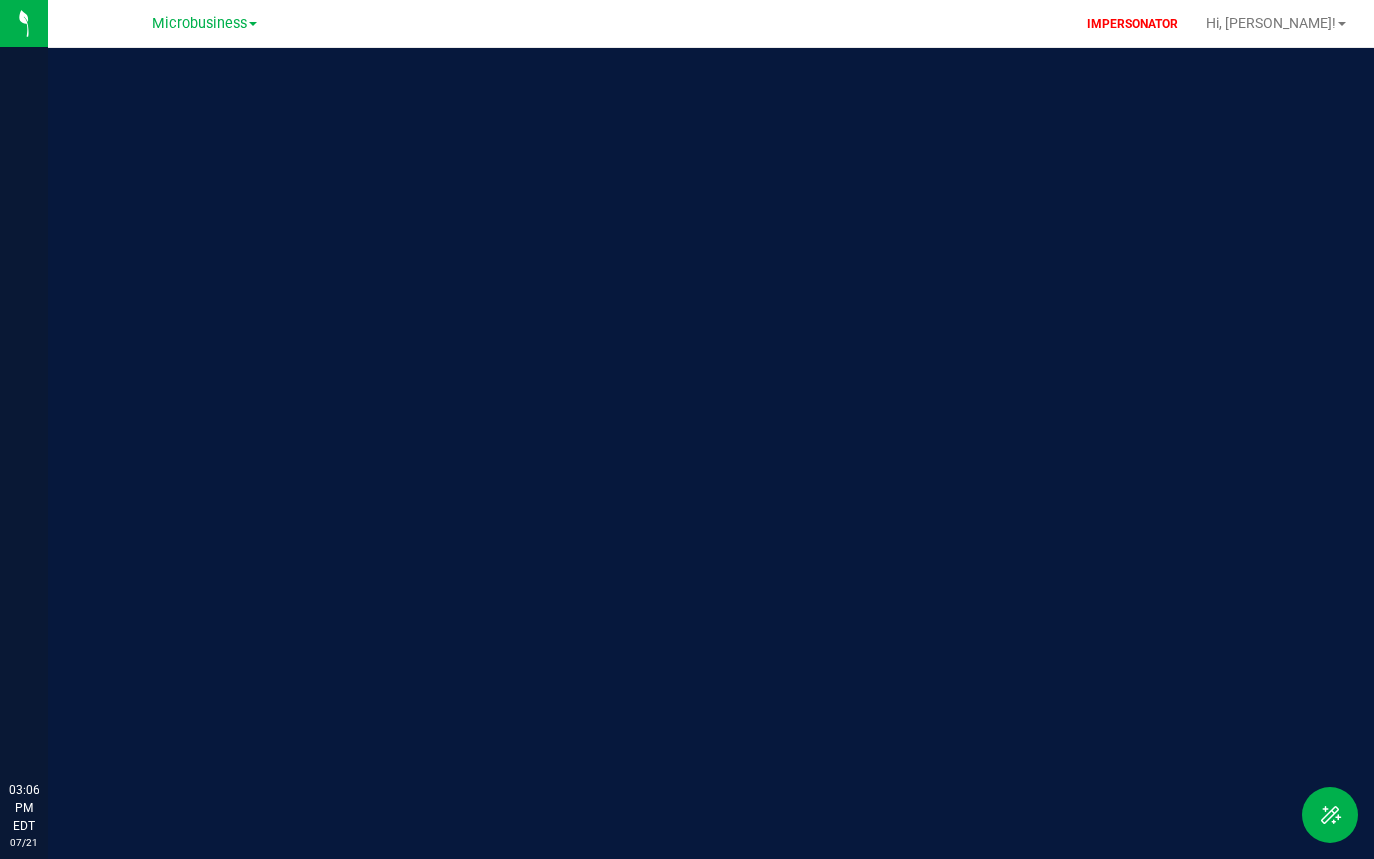 scroll, scrollTop: 0, scrollLeft: 0, axis: both 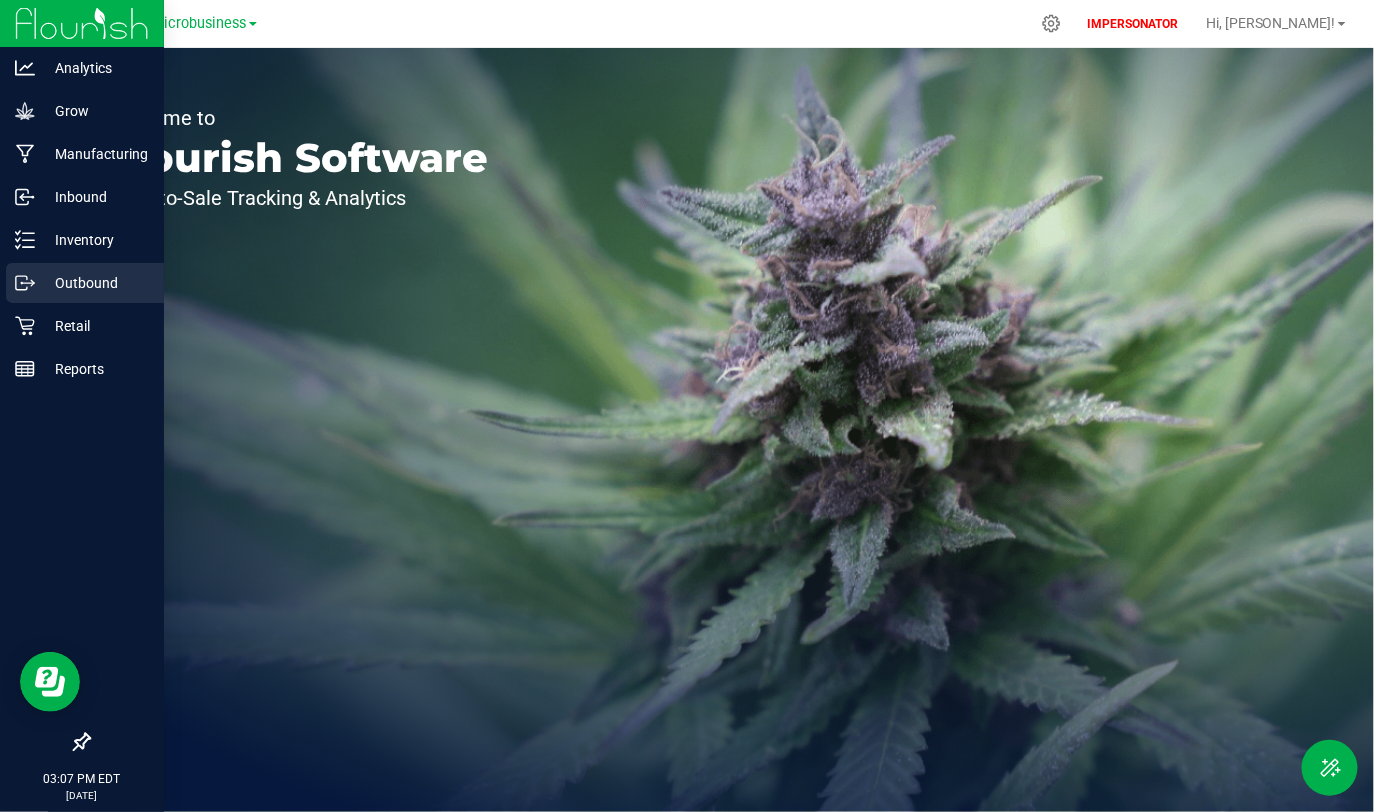click on "Outbound" at bounding box center (95, 283) 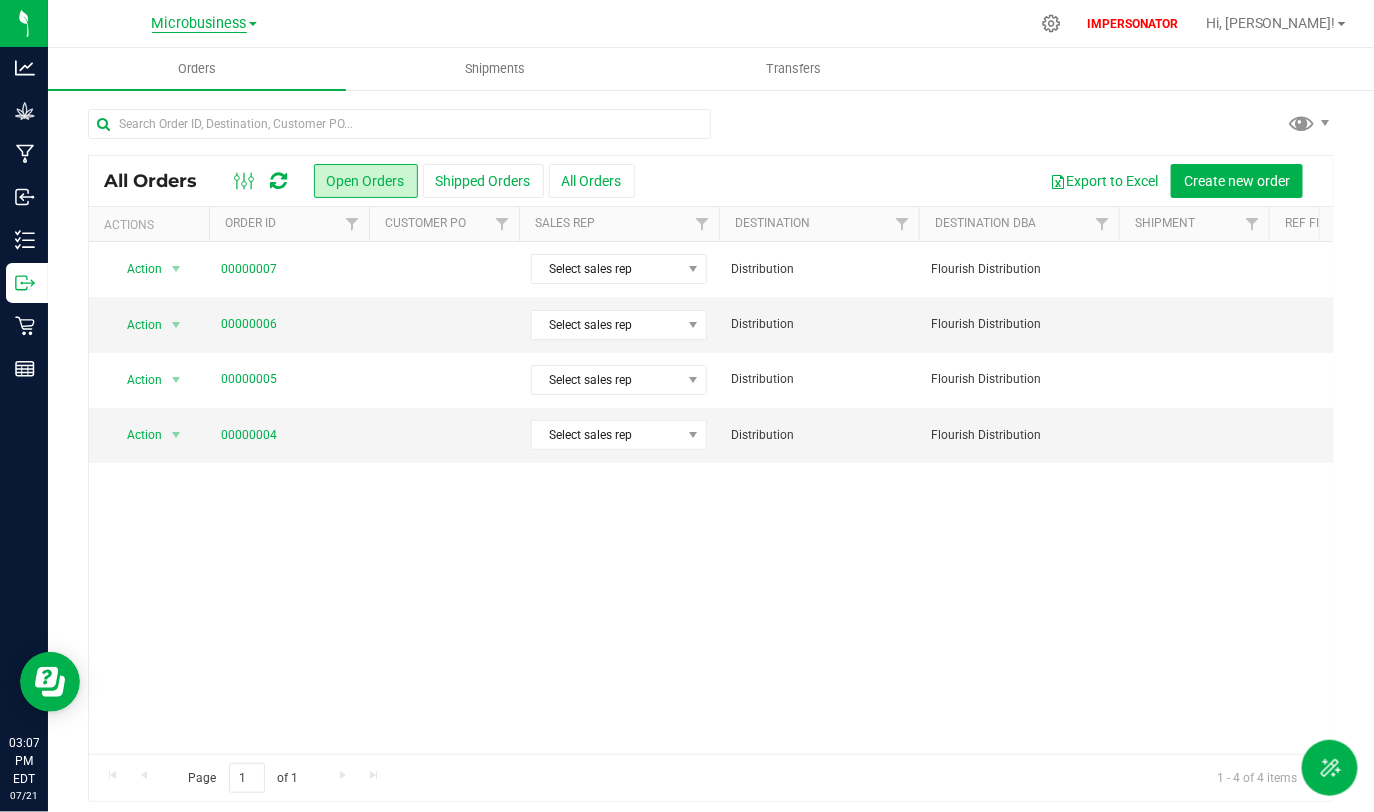 click on "Microbusiness" at bounding box center (199, 24) 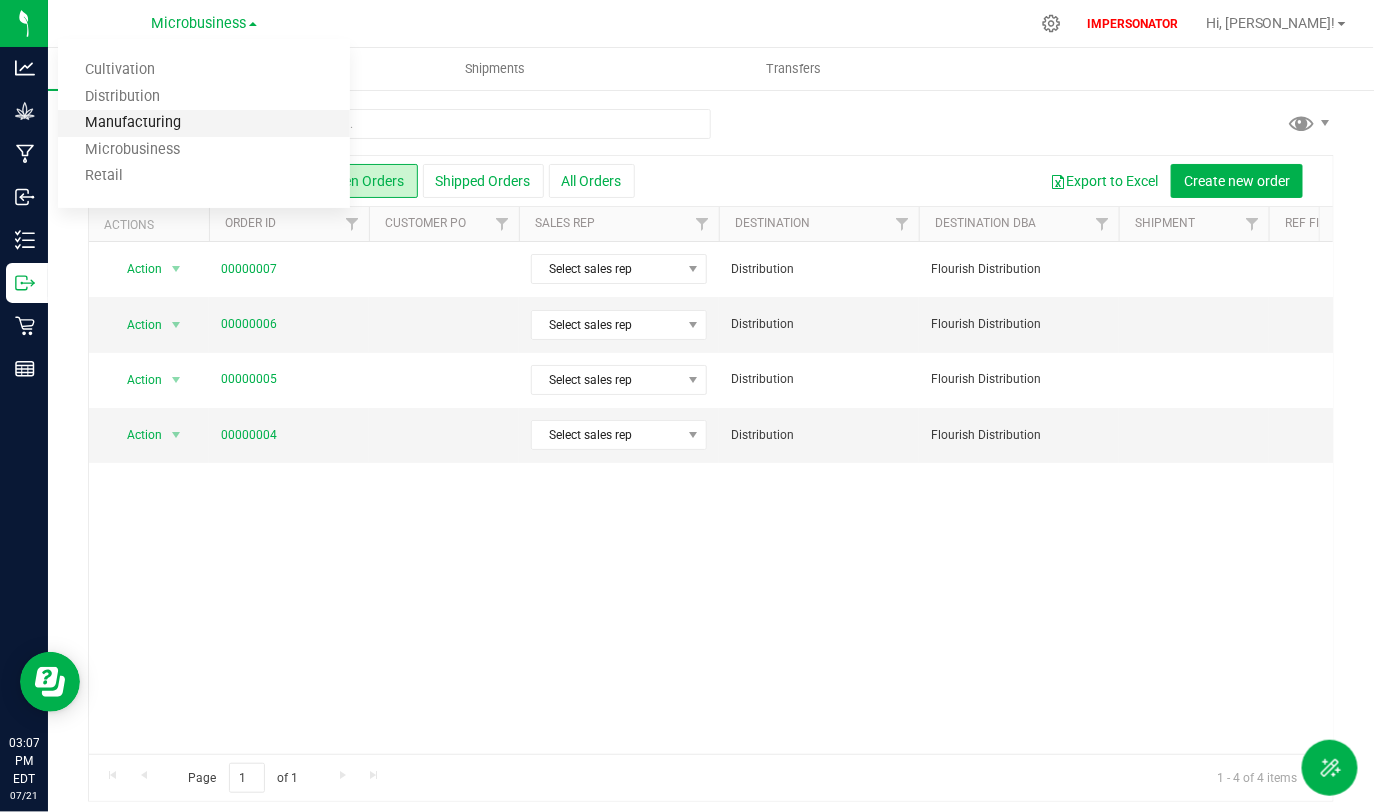 click on "Manufacturing" at bounding box center (204, 123) 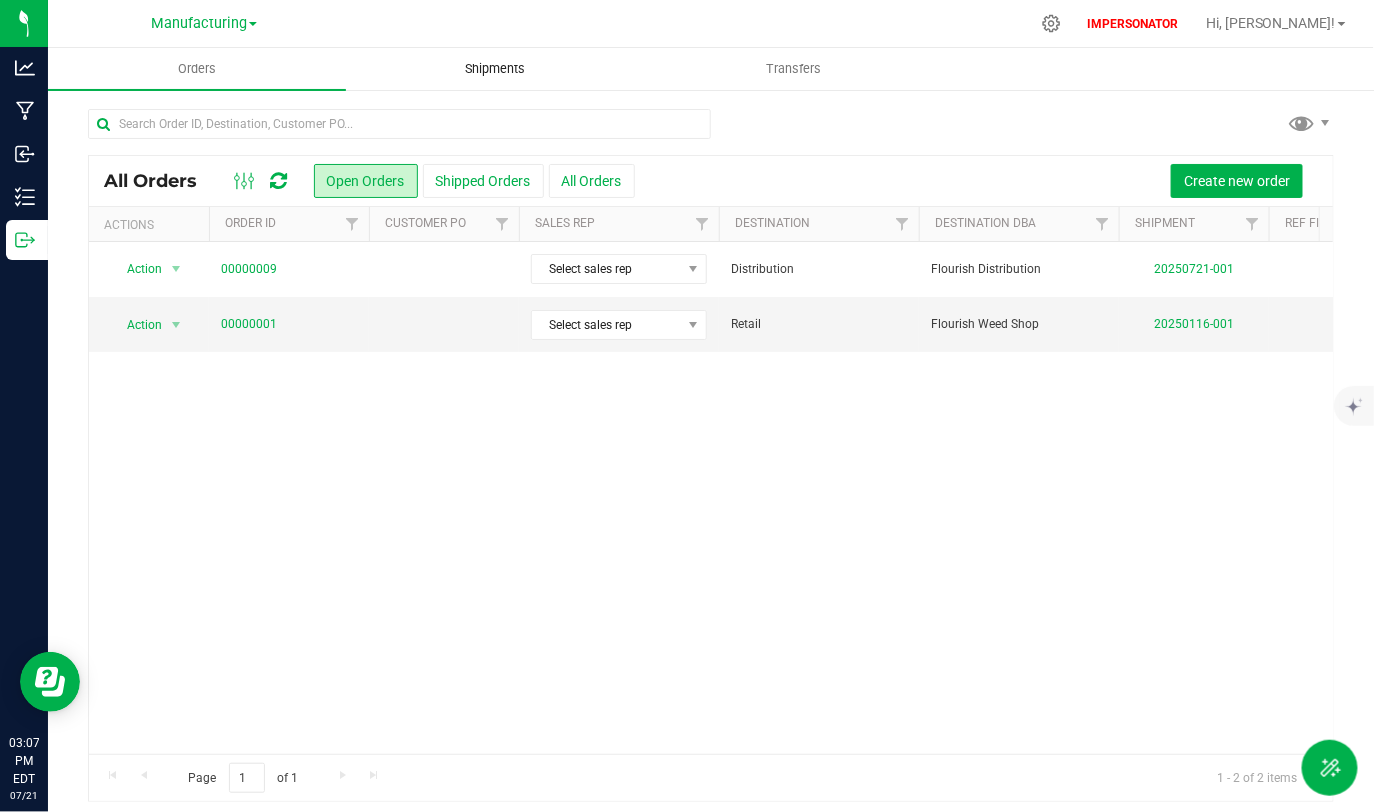 click on "Shipments" at bounding box center [496, 69] 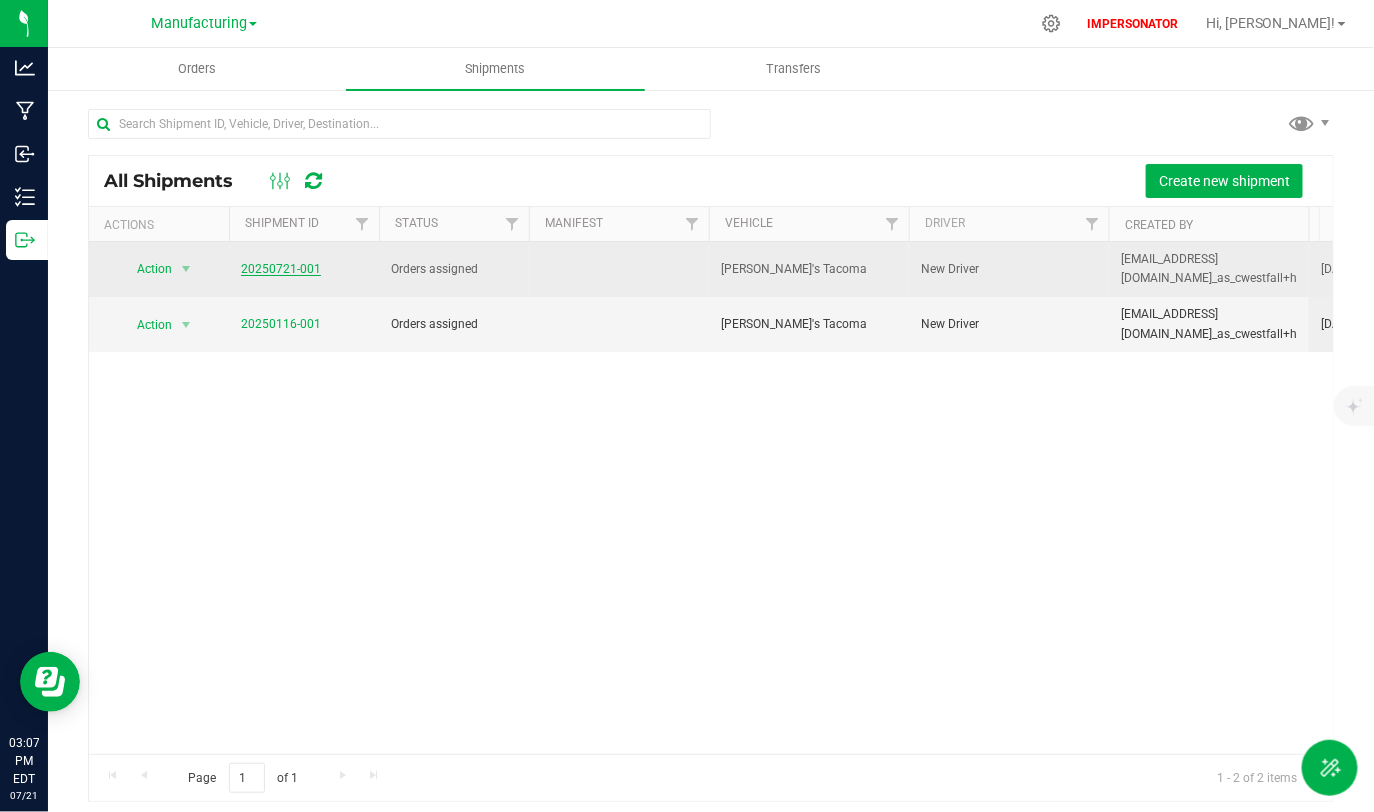 click on "20250721-001" at bounding box center (281, 269) 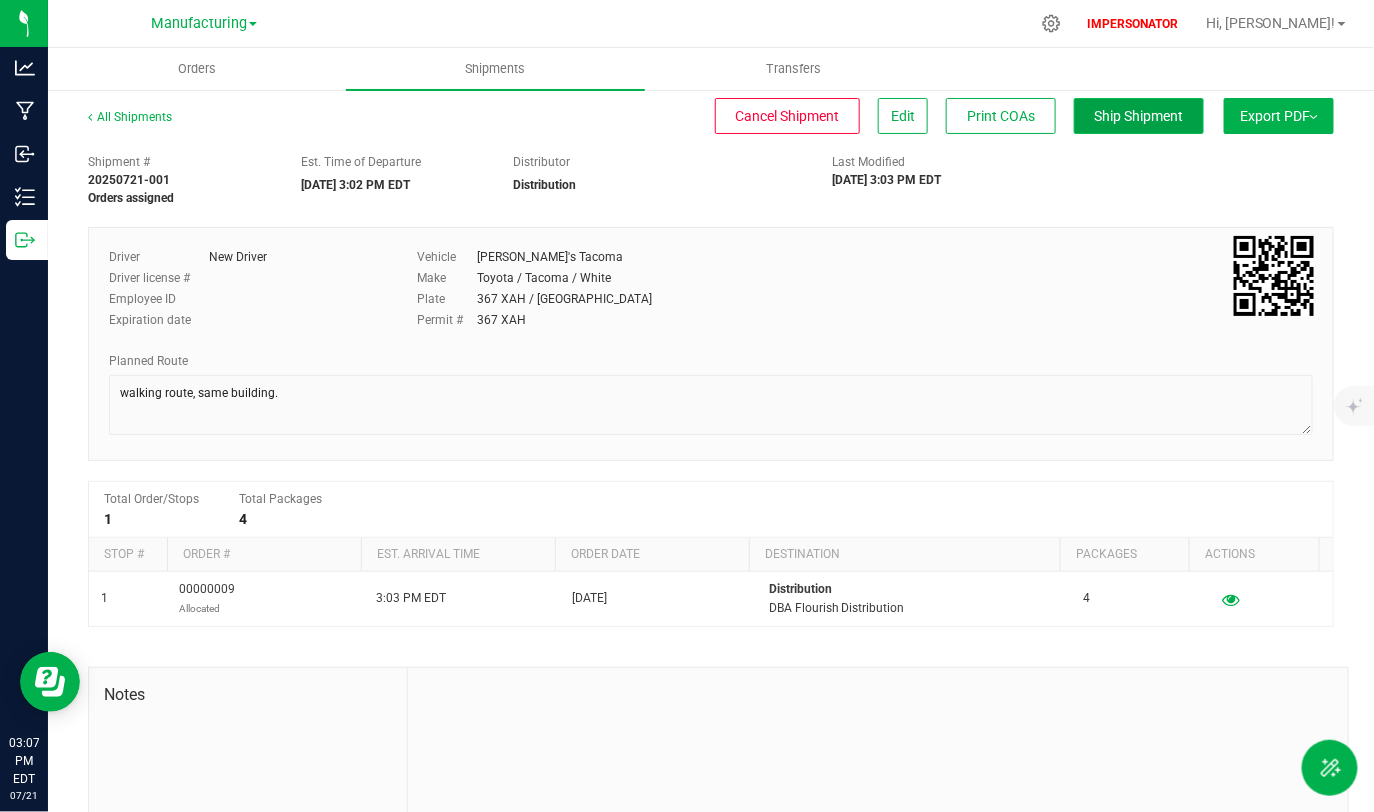 click on "Ship Shipment" at bounding box center (1139, 116) 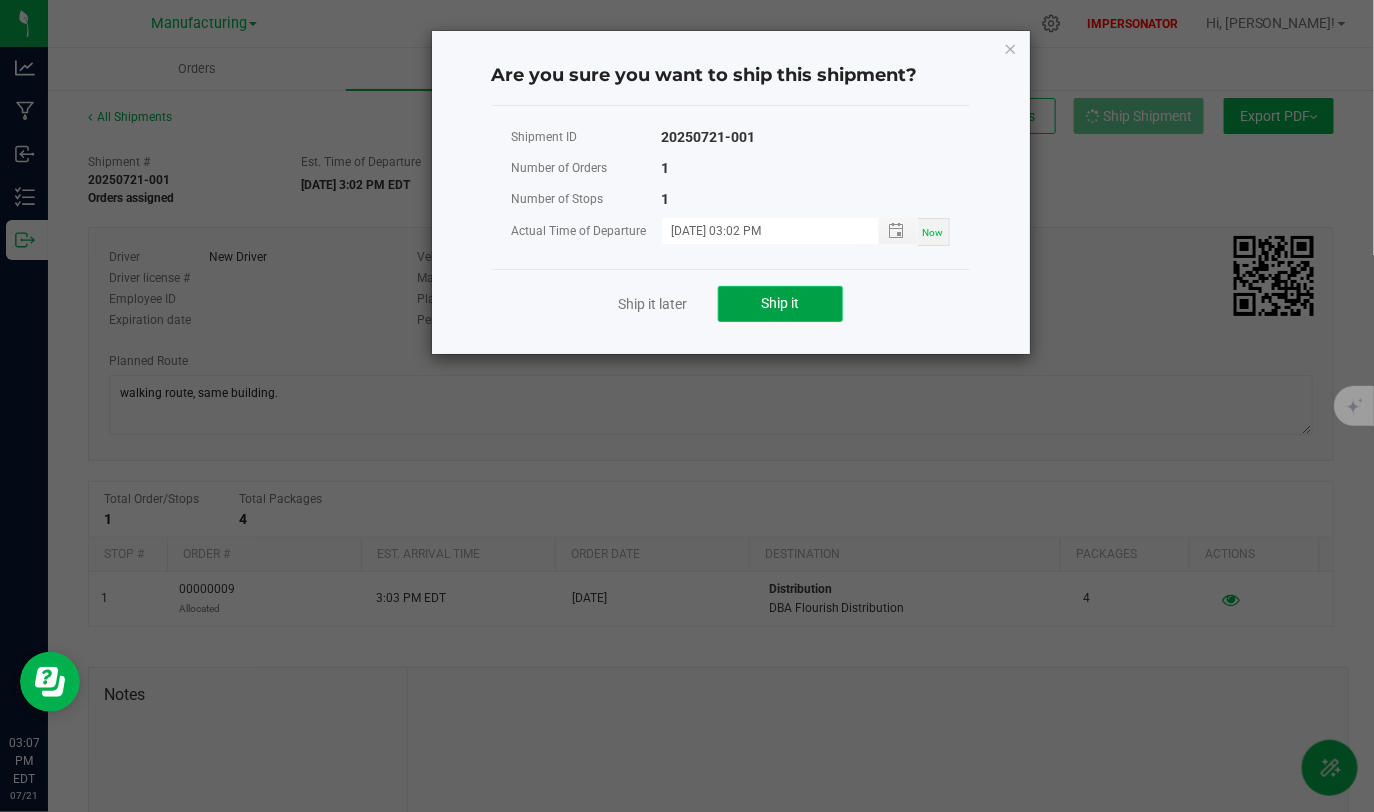 click on "Ship it" 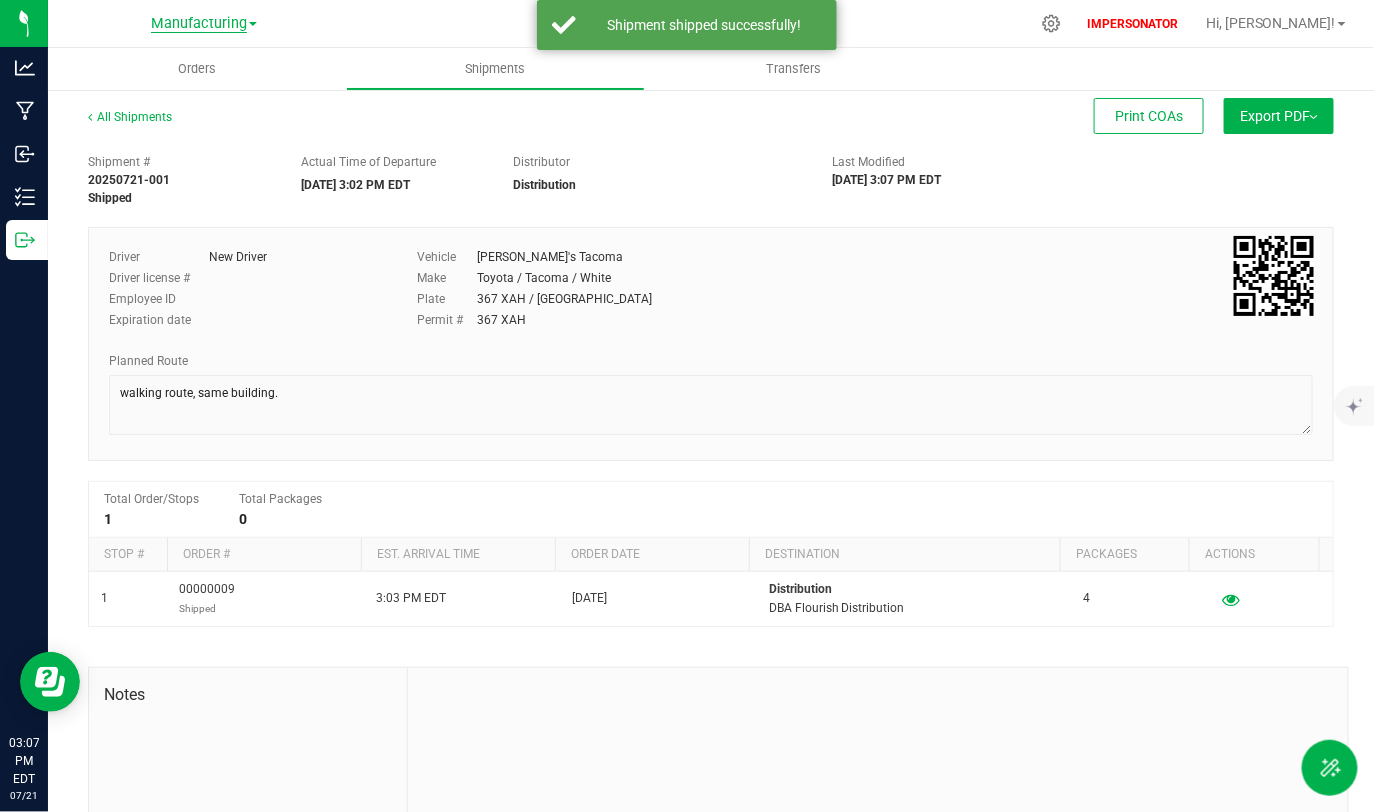 click on "Manufacturing" at bounding box center (199, 24) 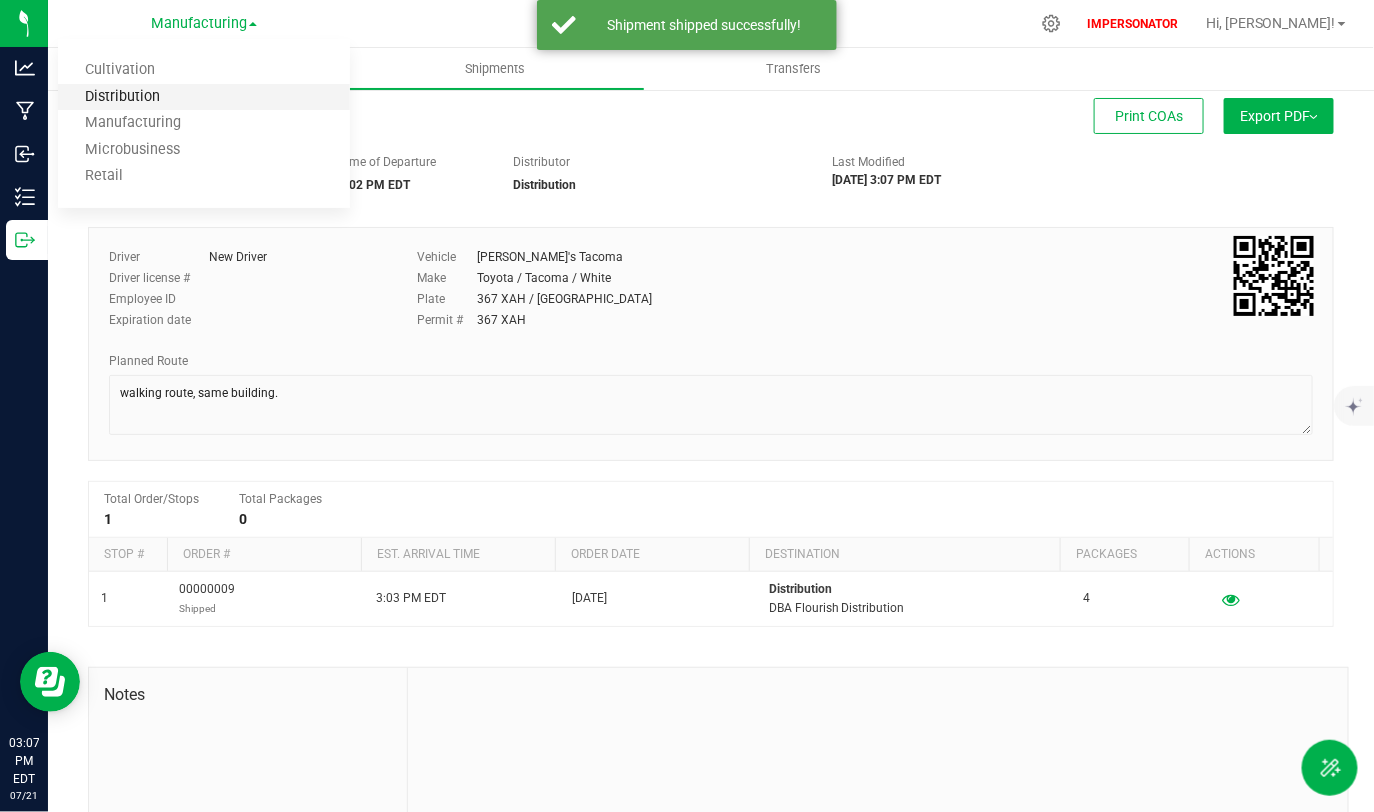 click on "Distribution" at bounding box center [204, 97] 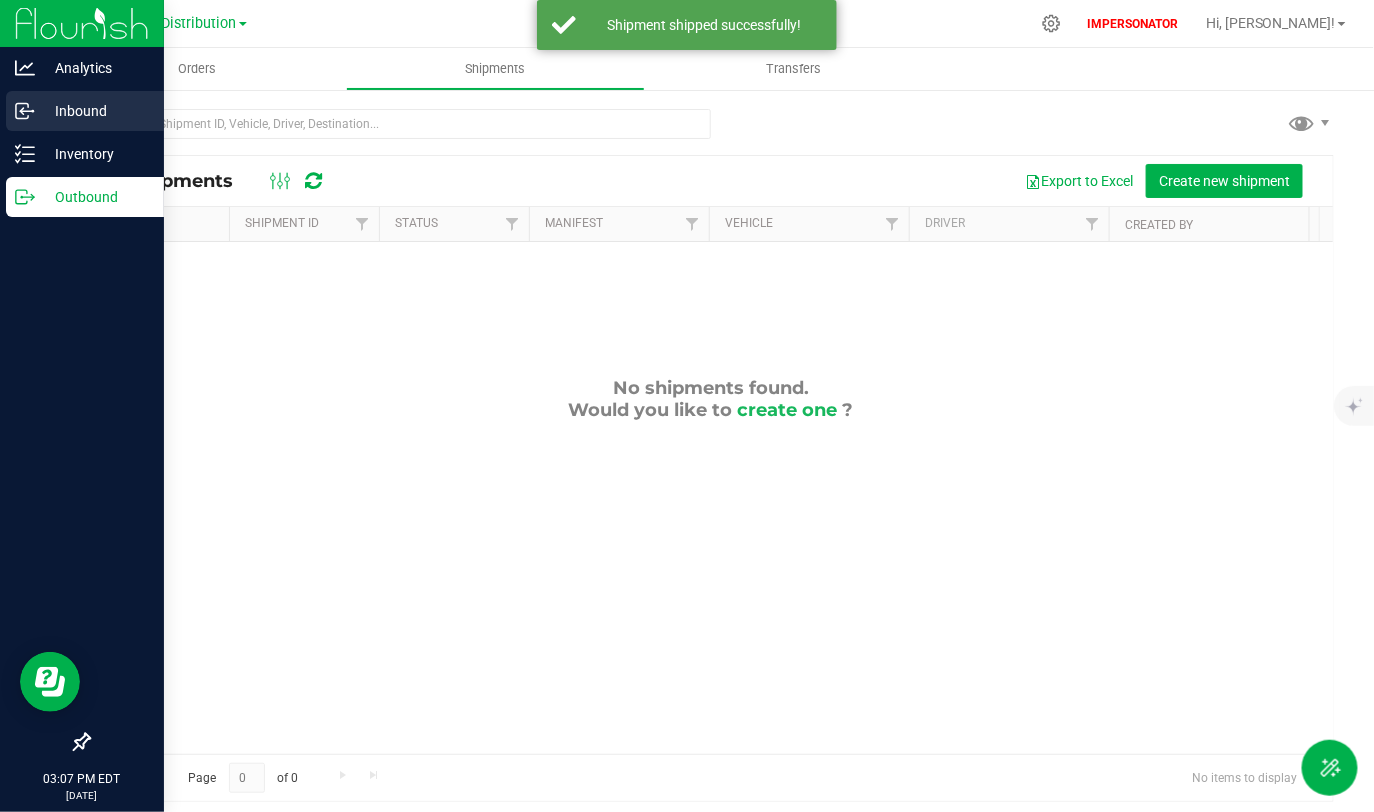 click on "Inbound" at bounding box center [95, 111] 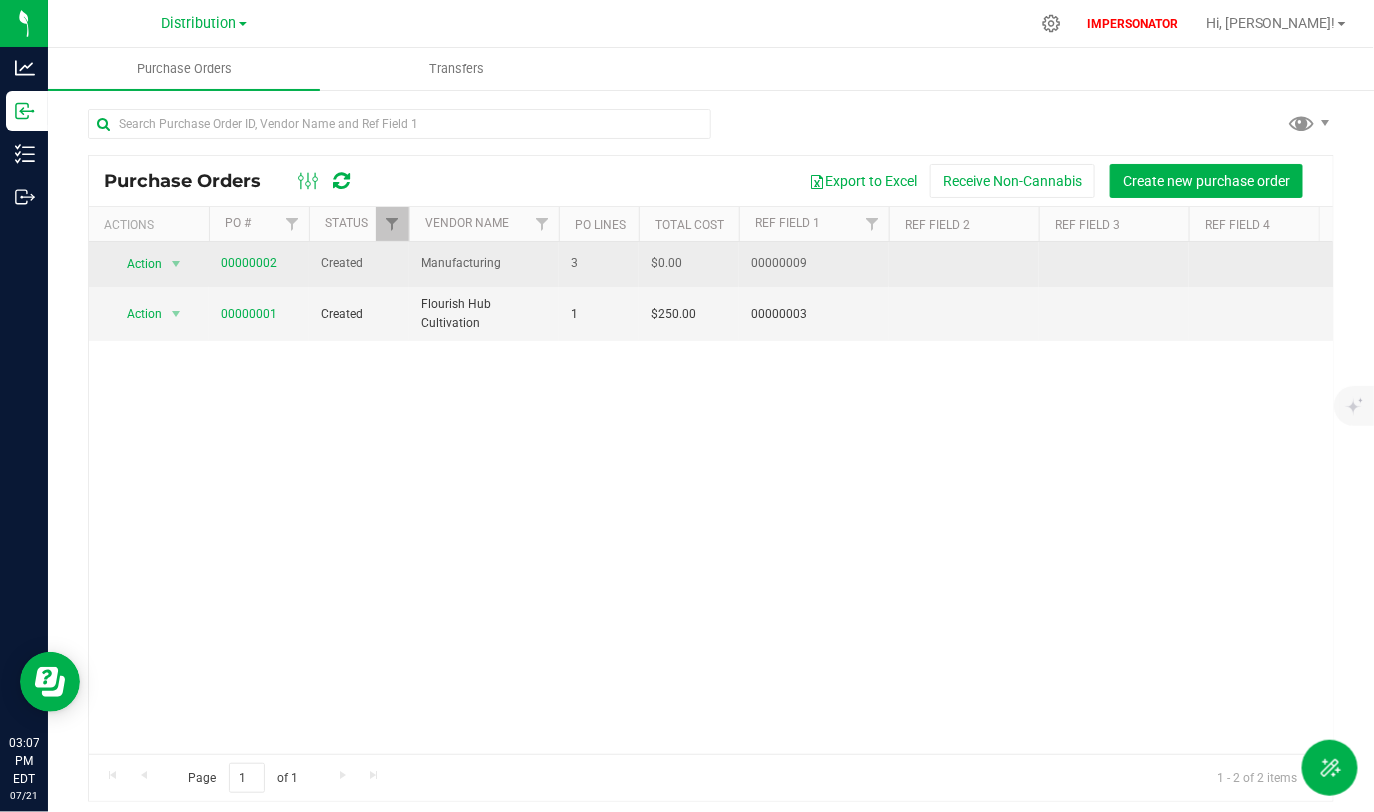 drag, startPoint x: 412, startPoint y: 261, endPoint x: 523, endPoint y: 260, distance: 111.0045 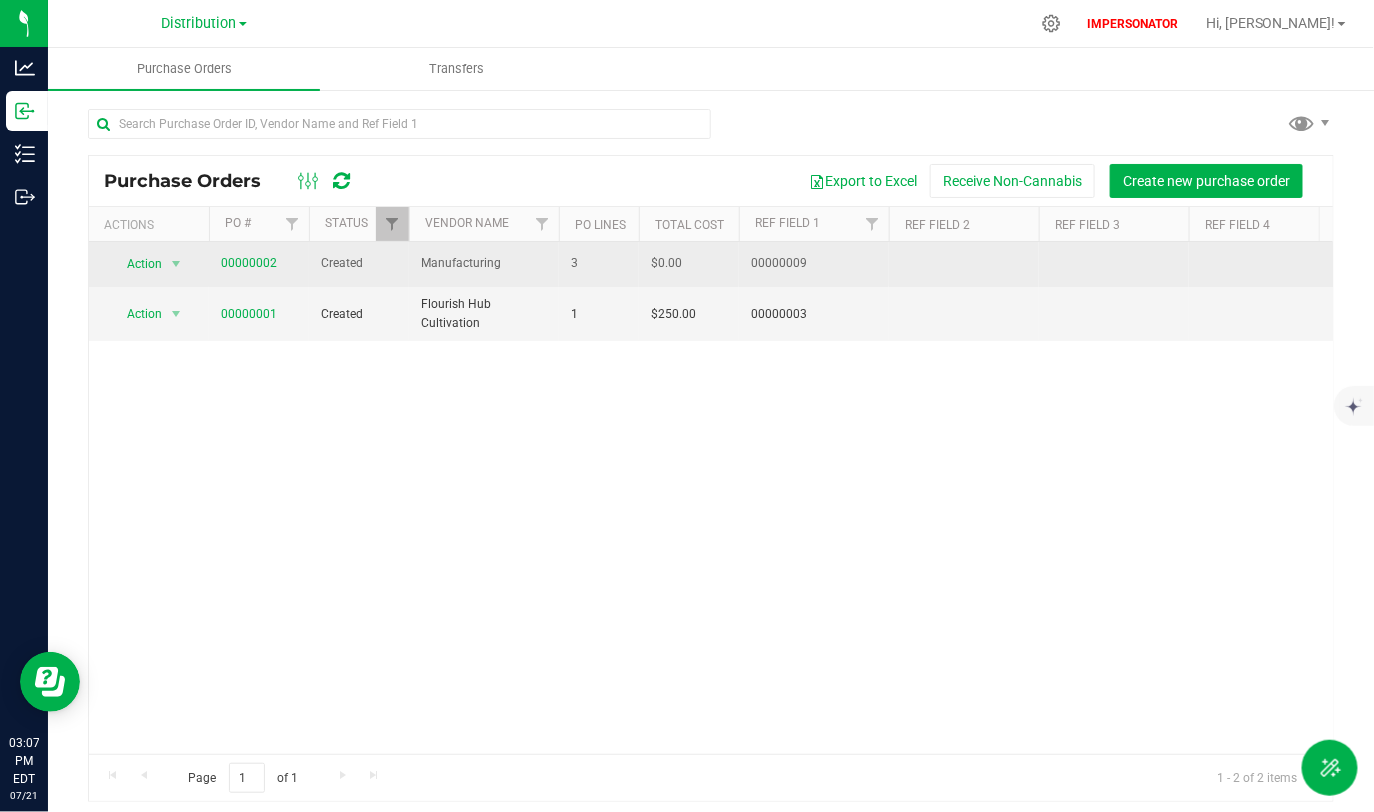 click on "Manufacturing" at bounding box center (484, 264) 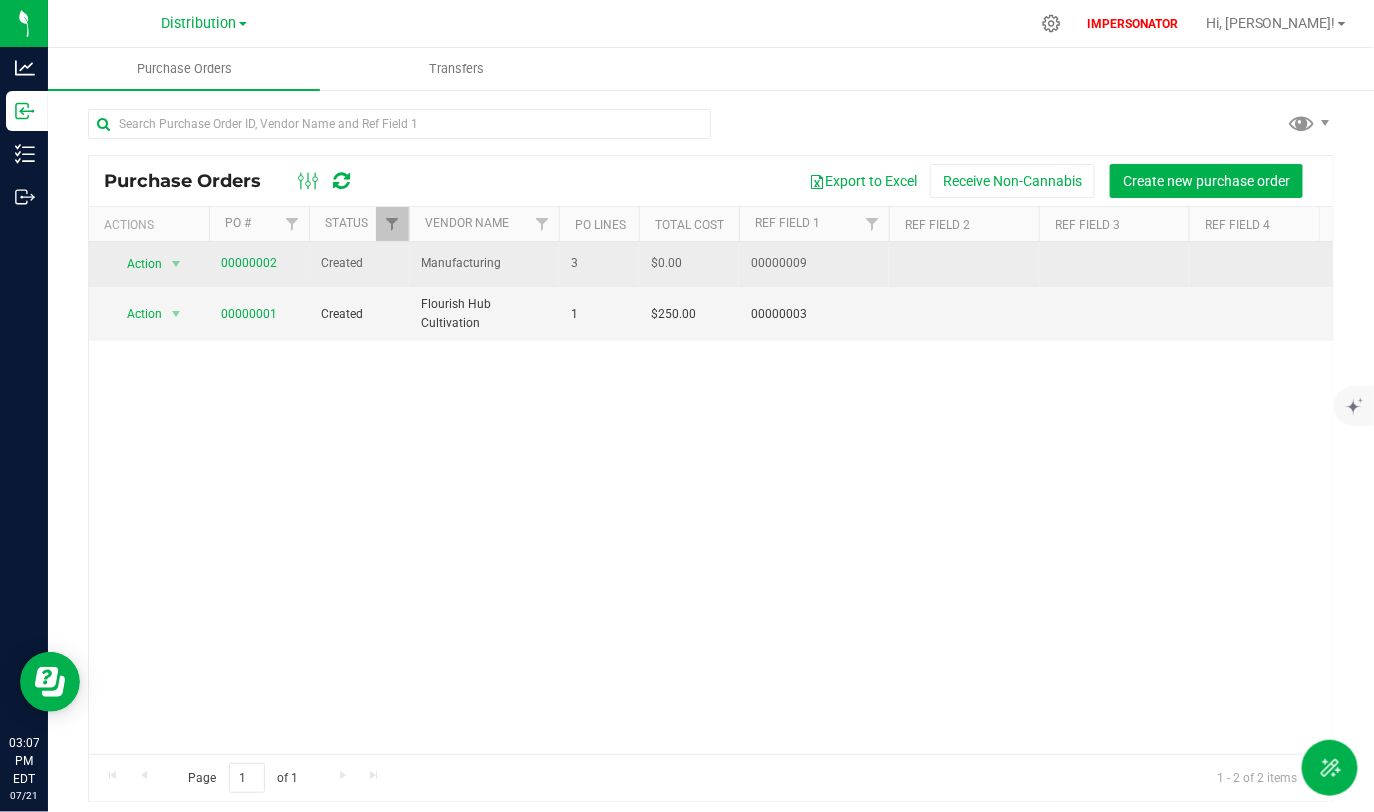 click on "Manufacturing" at bounding box center [484, 263] 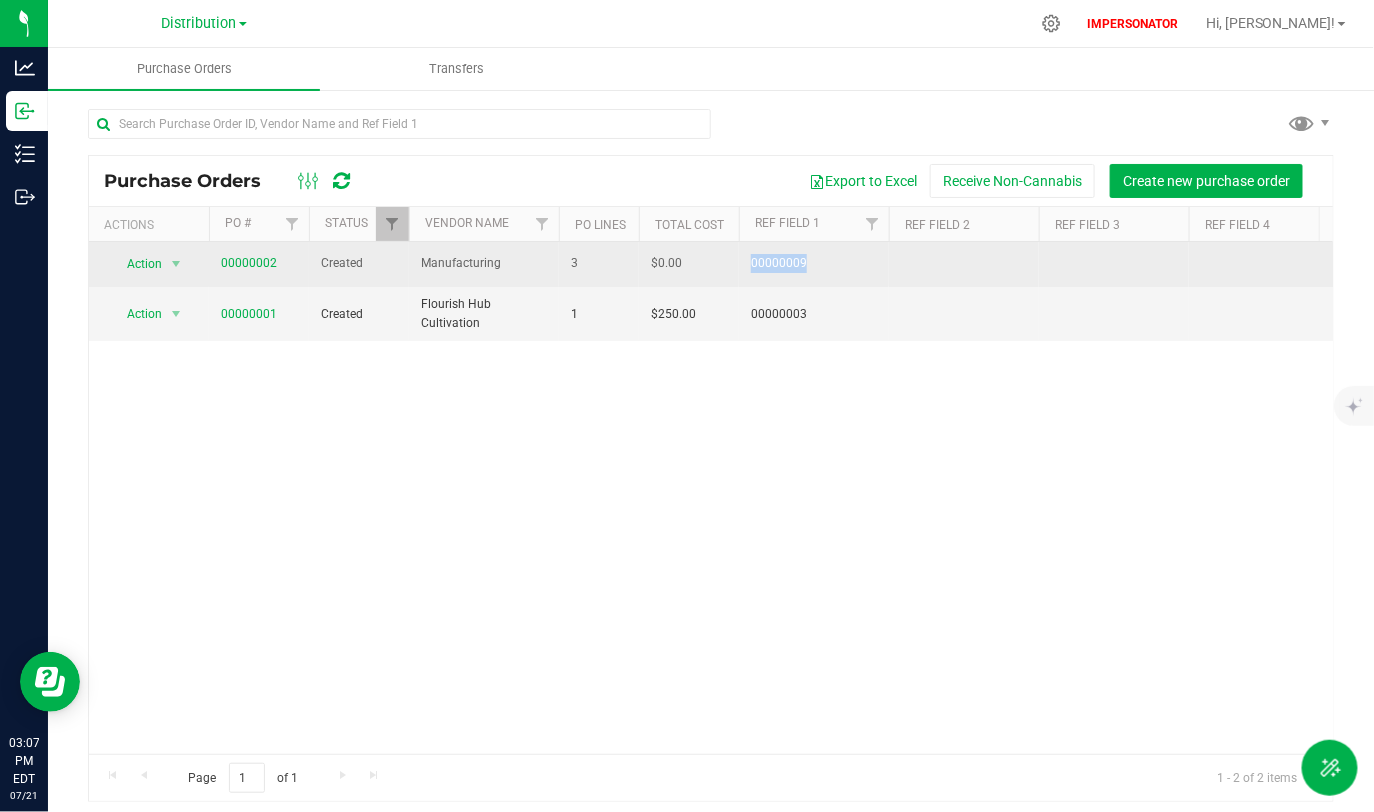 drag, startPoint x: 817, startPoint y: 258, endPoint x: 719, endPoint y: 256, distance: 98.02041 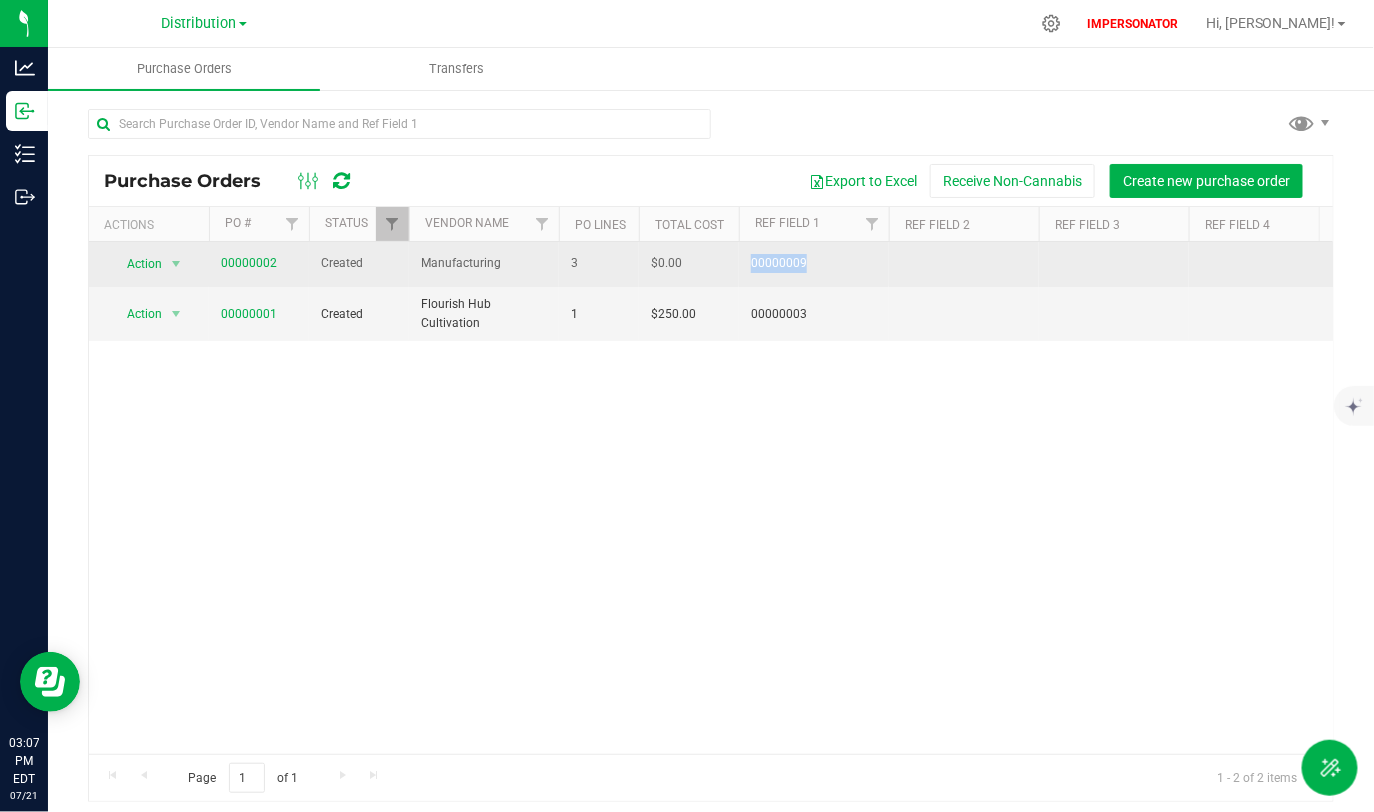 click on "Action Action Cancel purchase order Close purchase order Edit purchase order PO audit log Re-order View purchase order
00000002
Created
Manufacturing
3 $0.00 00000009 [DATE] [DATE] flourish_transfer" at bounding box center [1174, 264] 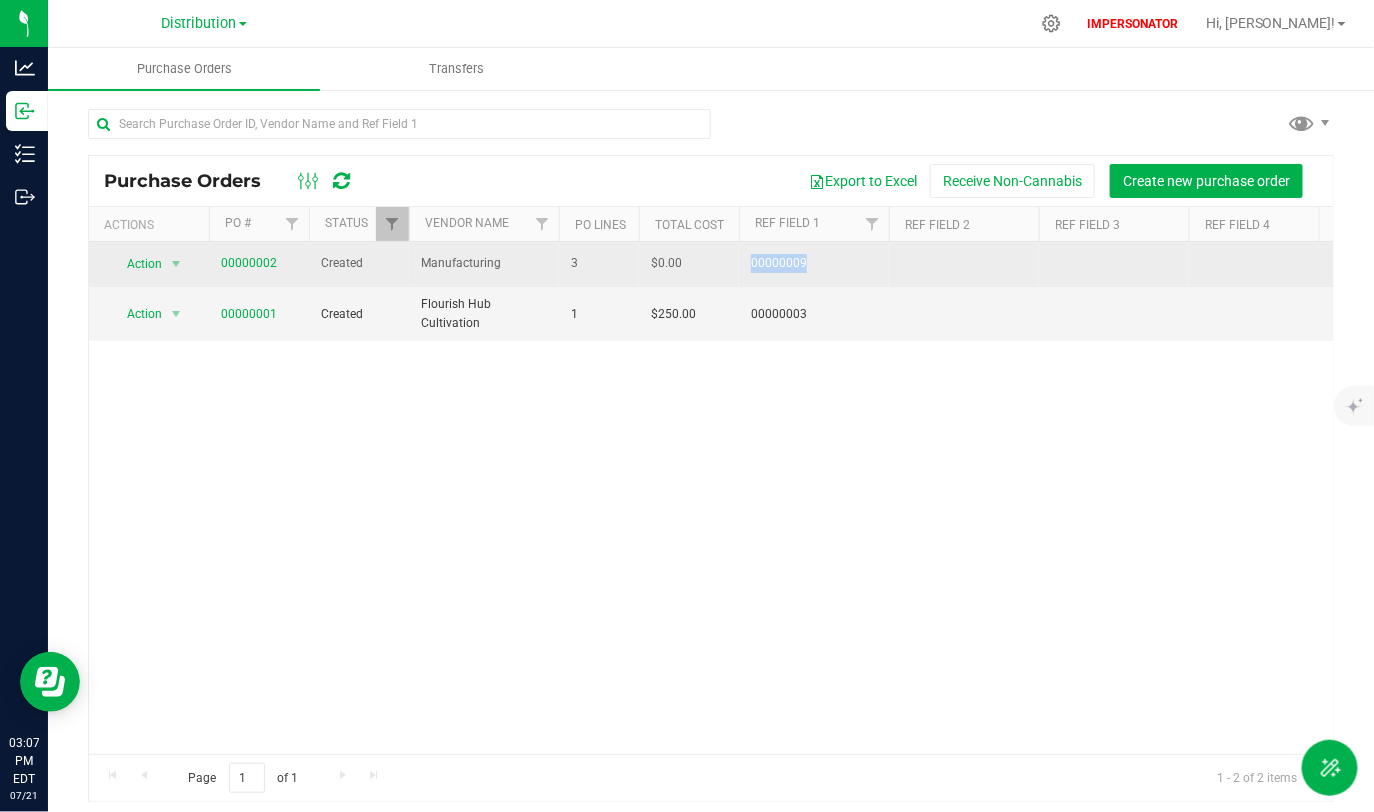 drag, startPoint x: 421, startPoint y: 270, endPoint x: 556, endPoint y: 269, distance: 135.00371 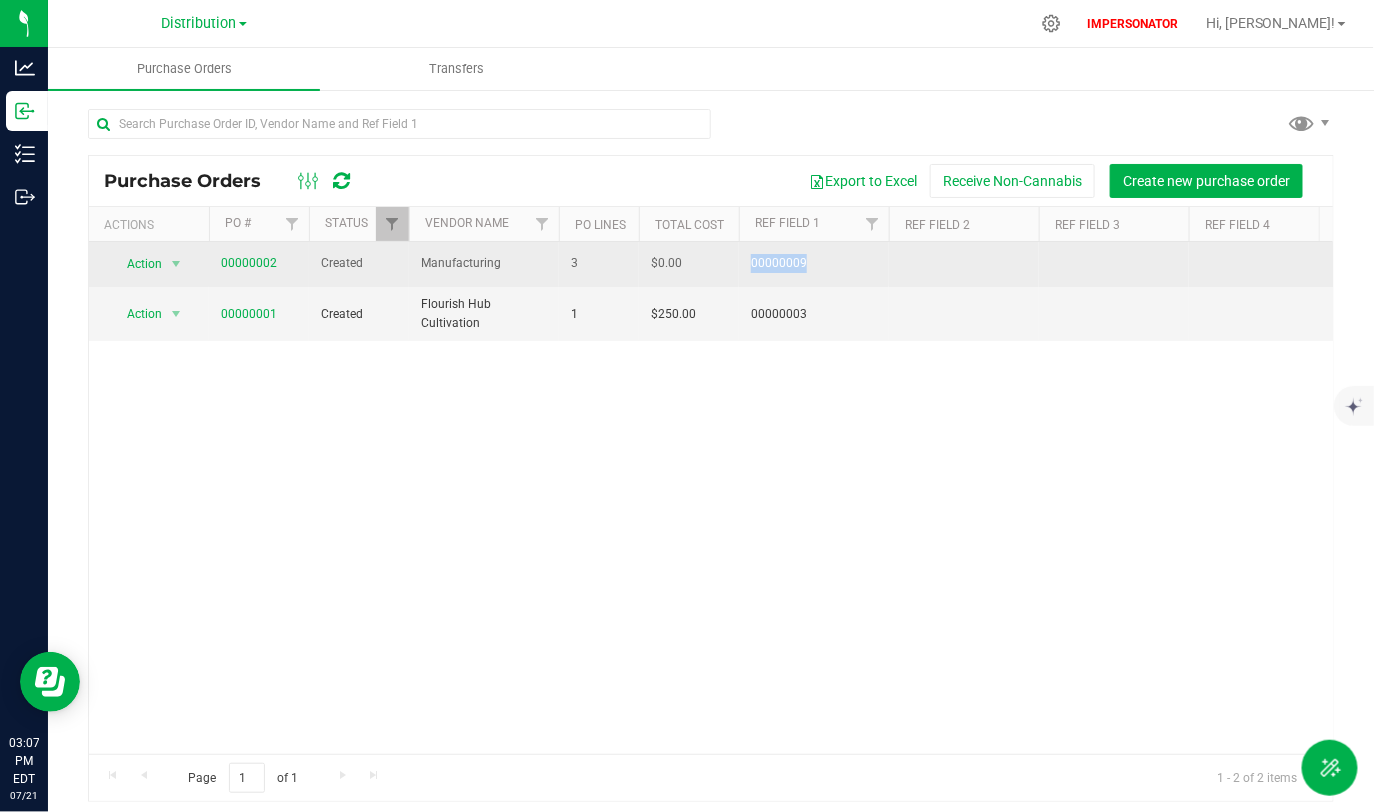 click on "Manufacturing" at bounding box center (484, 264) 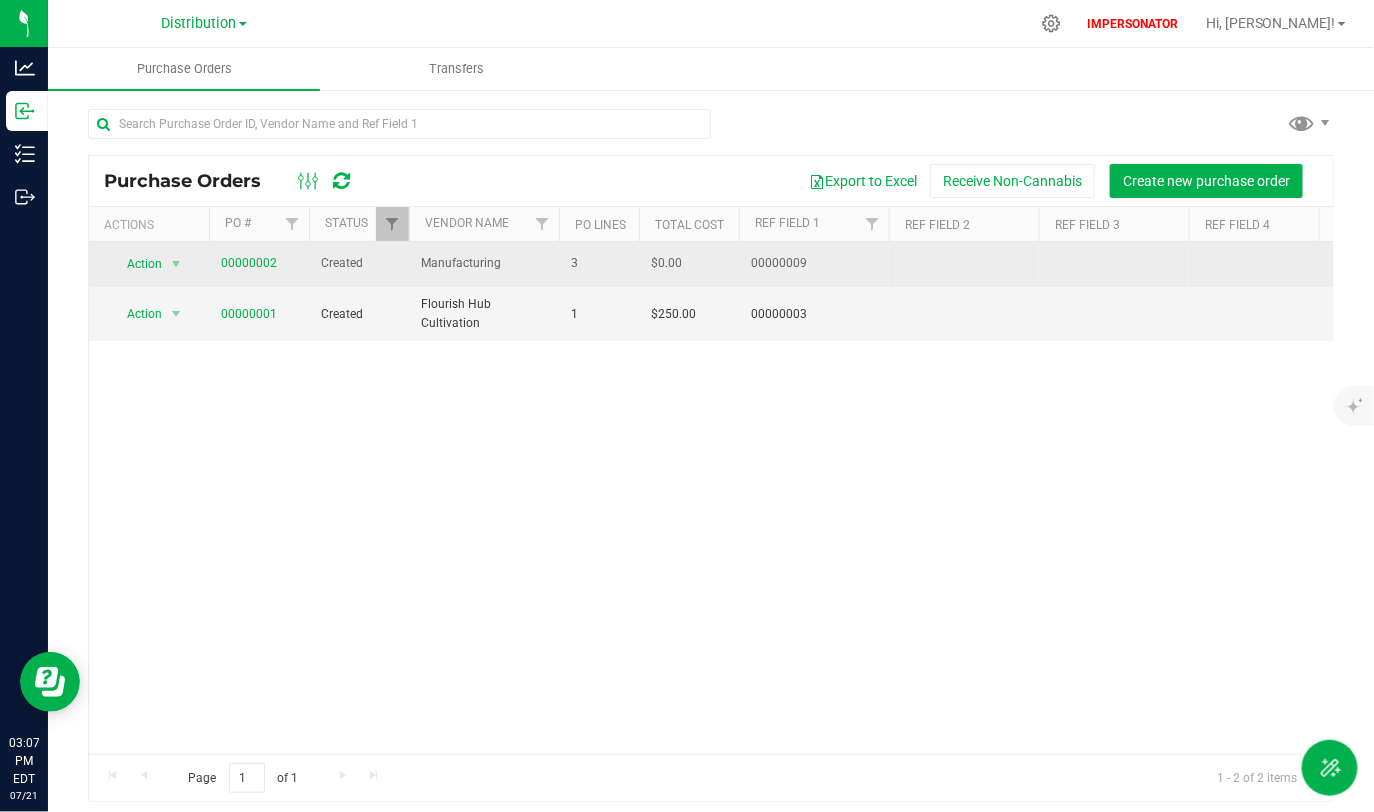 click on "Manufacturing" at bounding box center [484, 264] 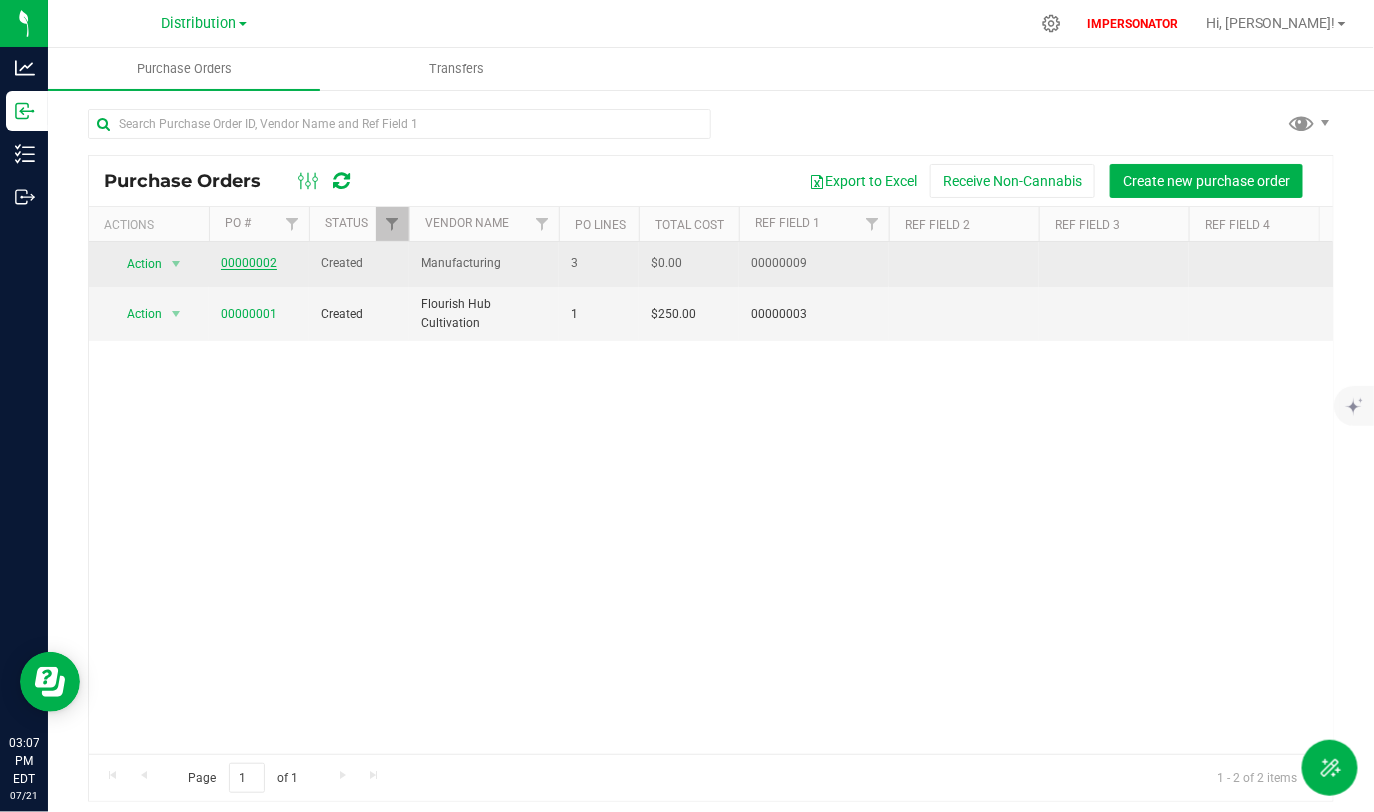 click on "00000002" at bounding box center (249, 263) 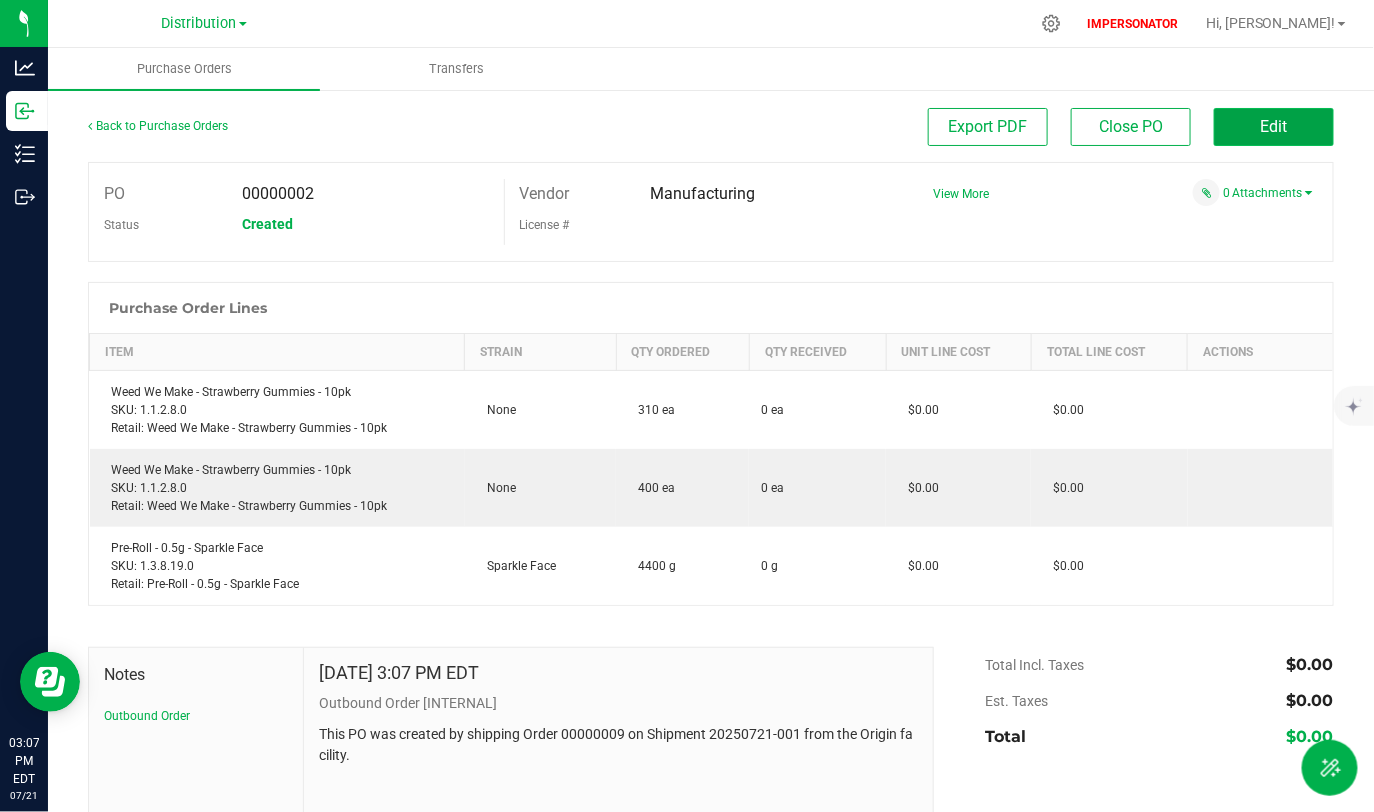click on "Edit" at bounding box center [1274, 127] 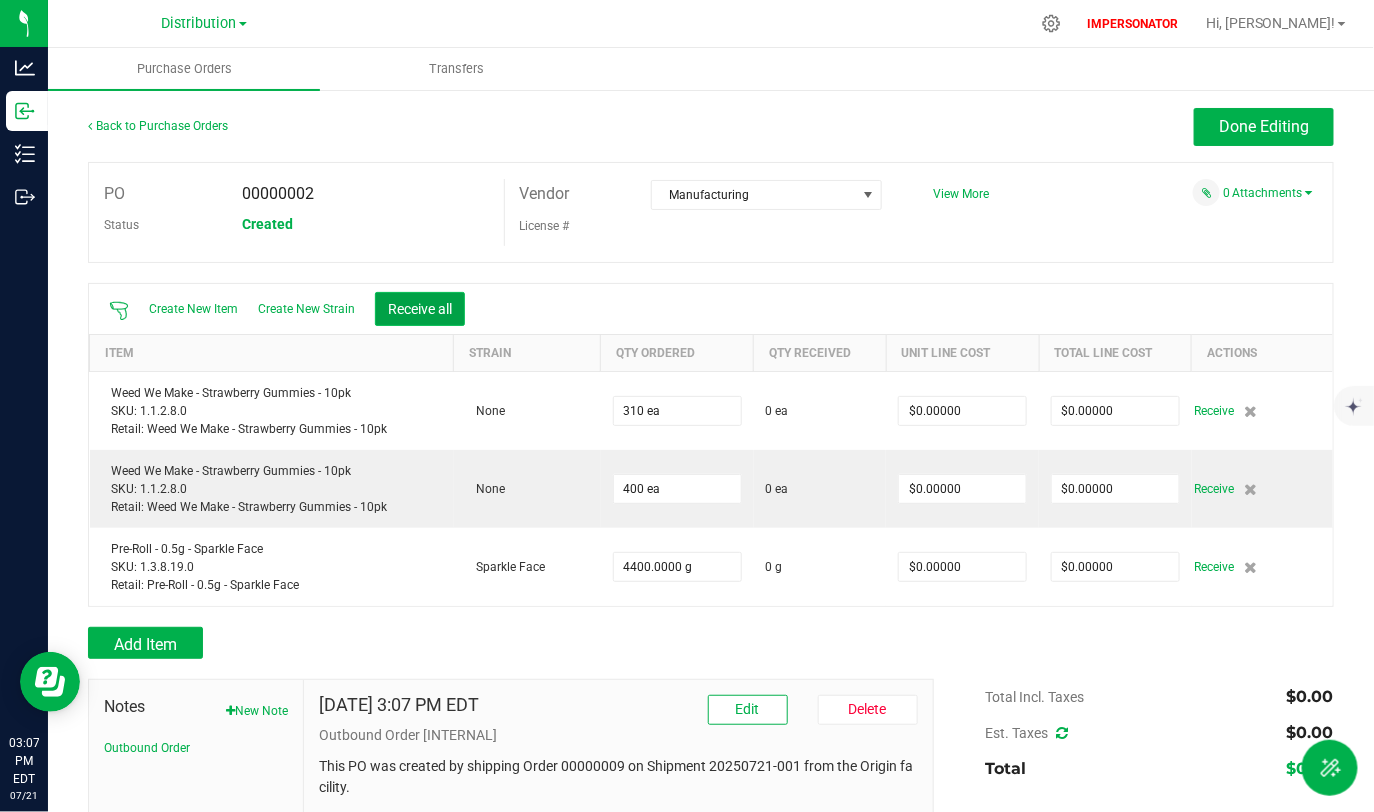 click on "Receive all" at bounding box center [420, 309] 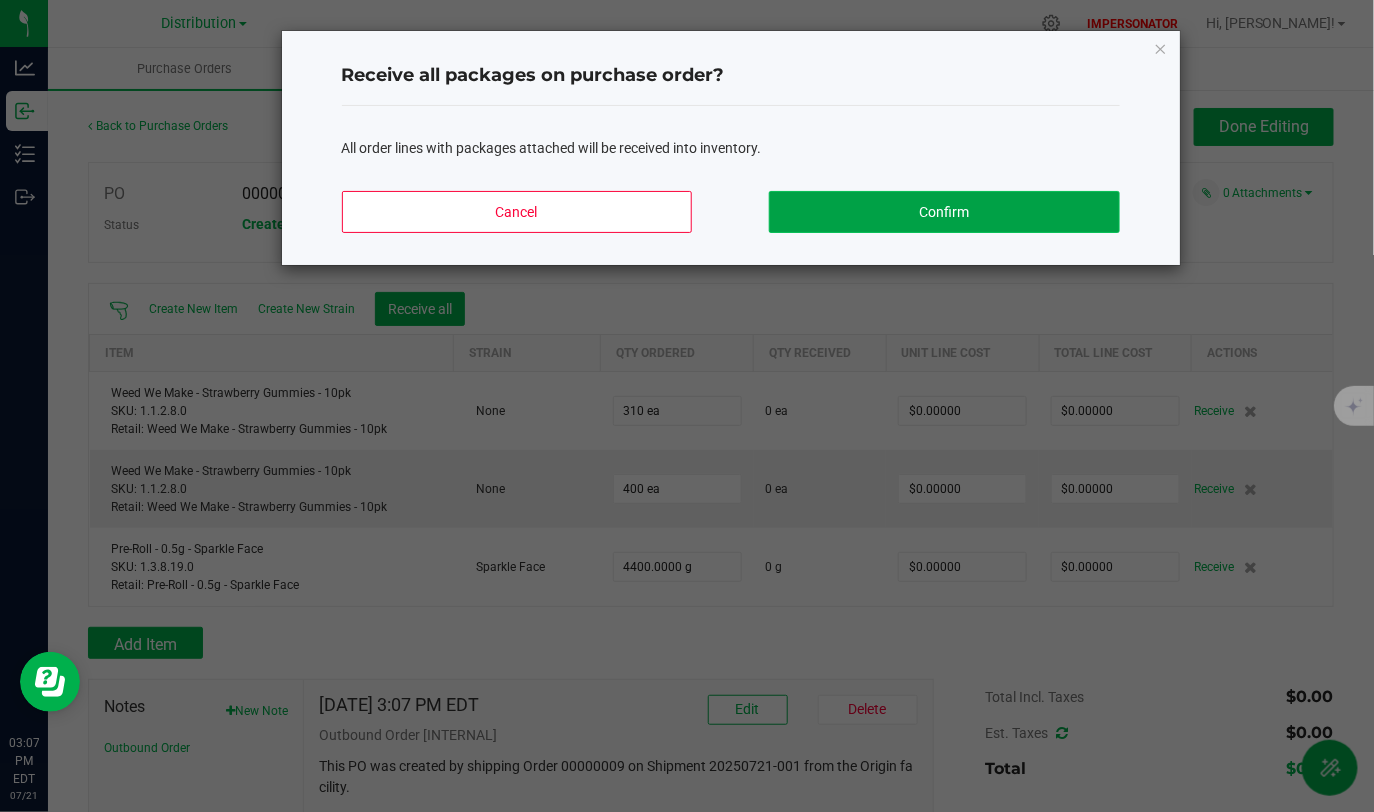 click on "Confirm" 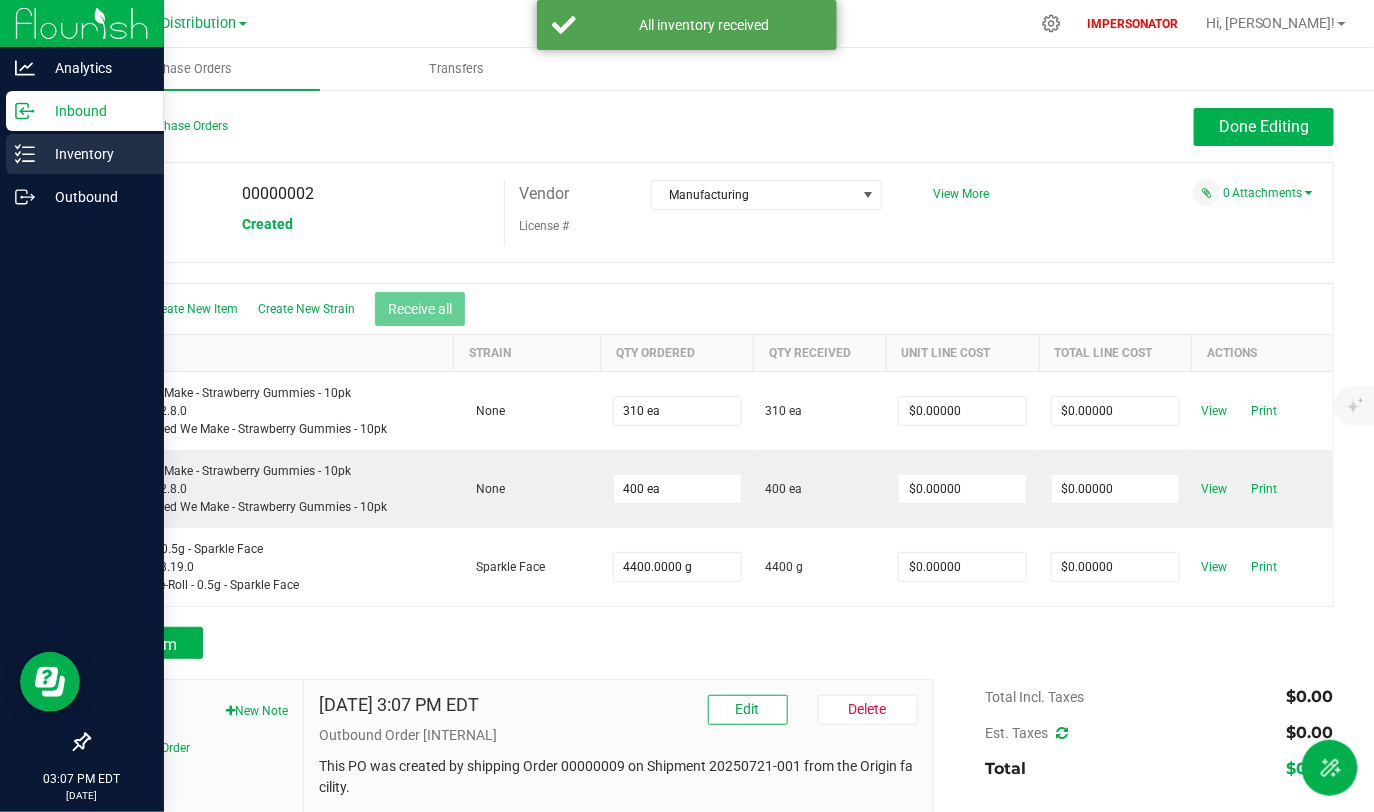 click on "Inventory" at bounding box center (95, 154) 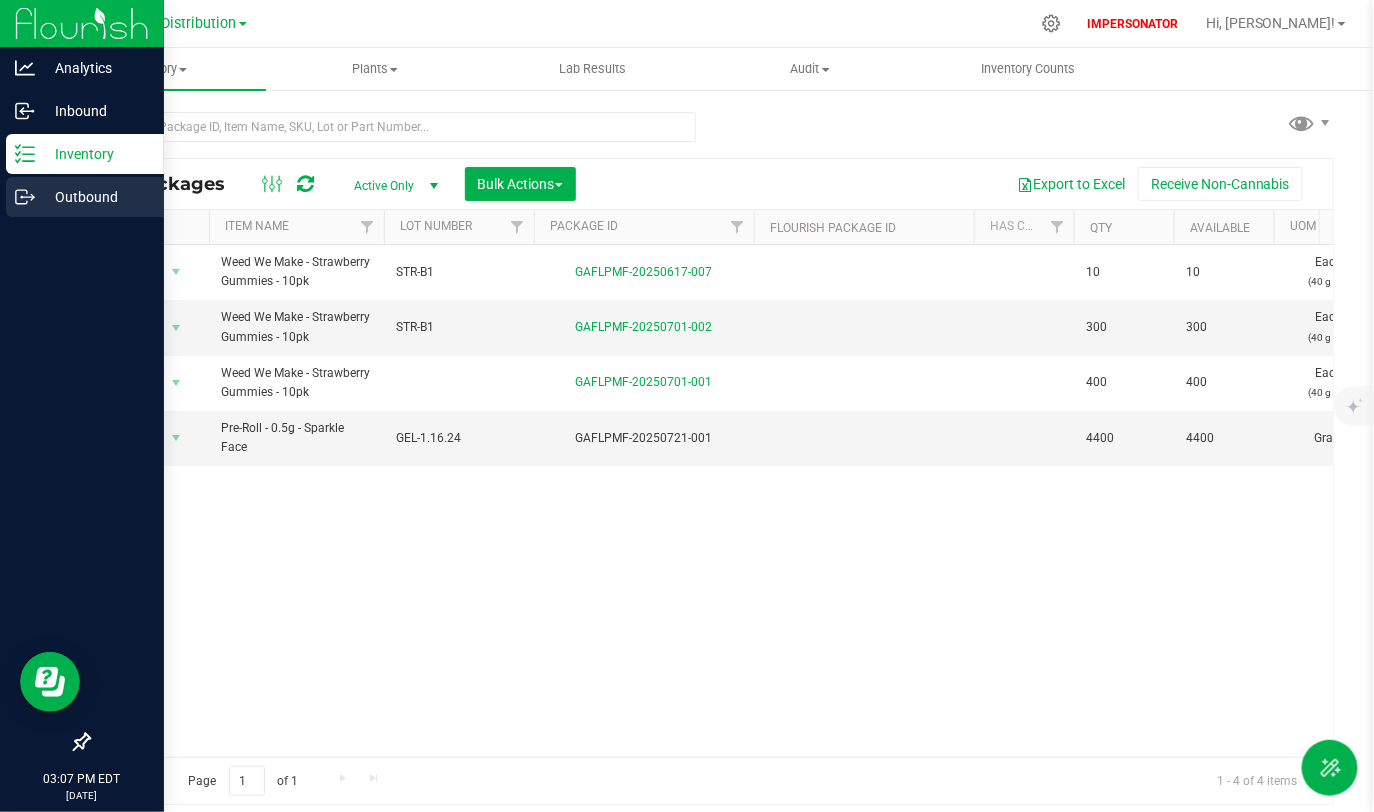 click on "Outbound" at bounding box center (95, 197) 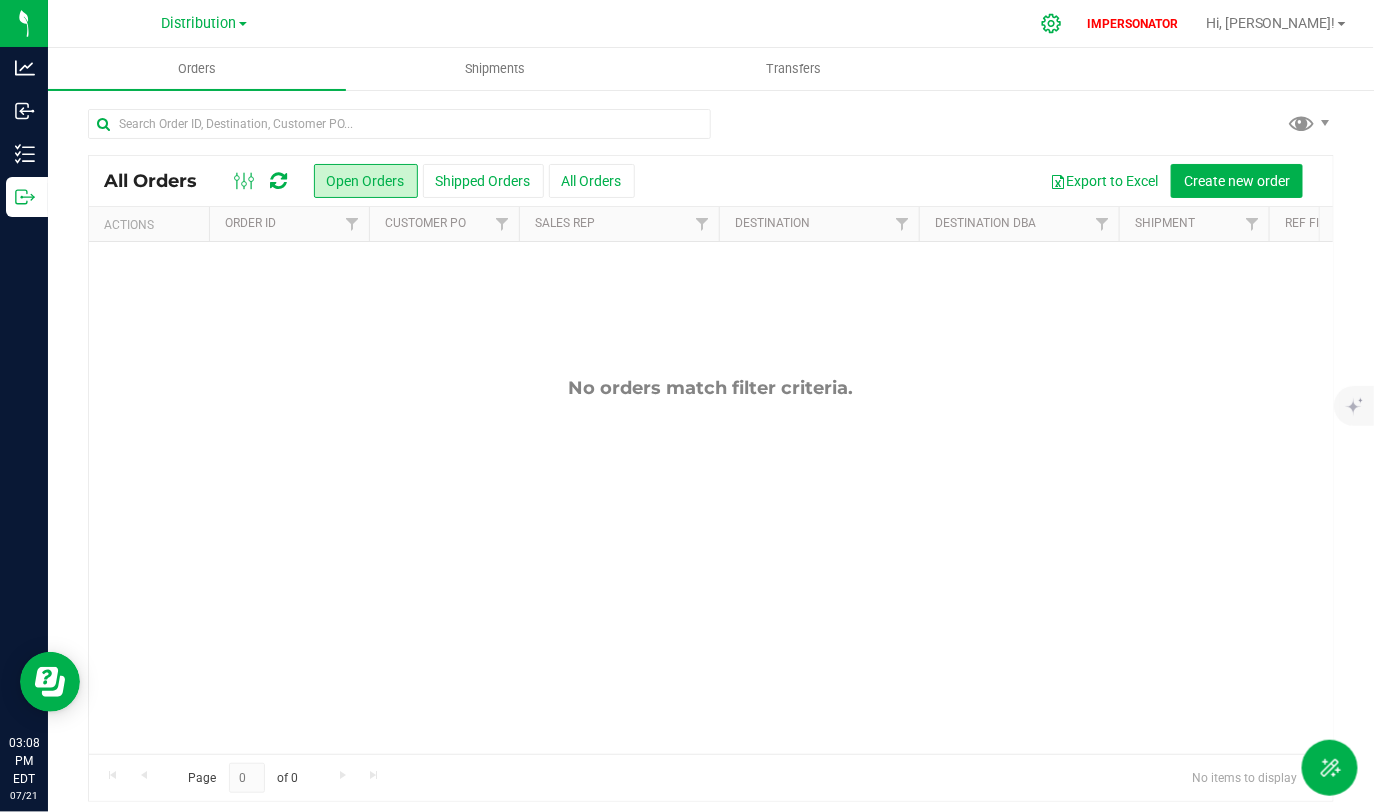 click 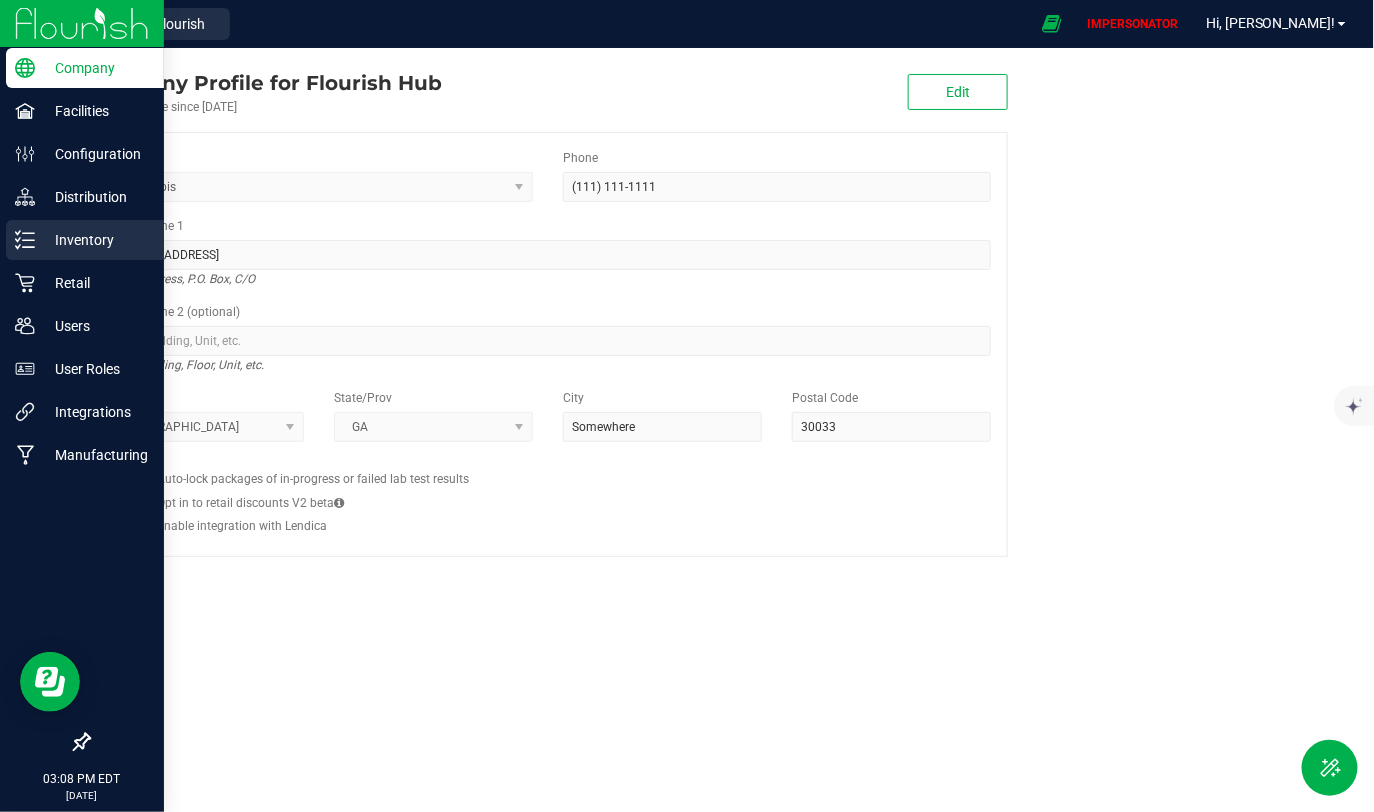click on "Inventory" at bounding box center (95, 240) 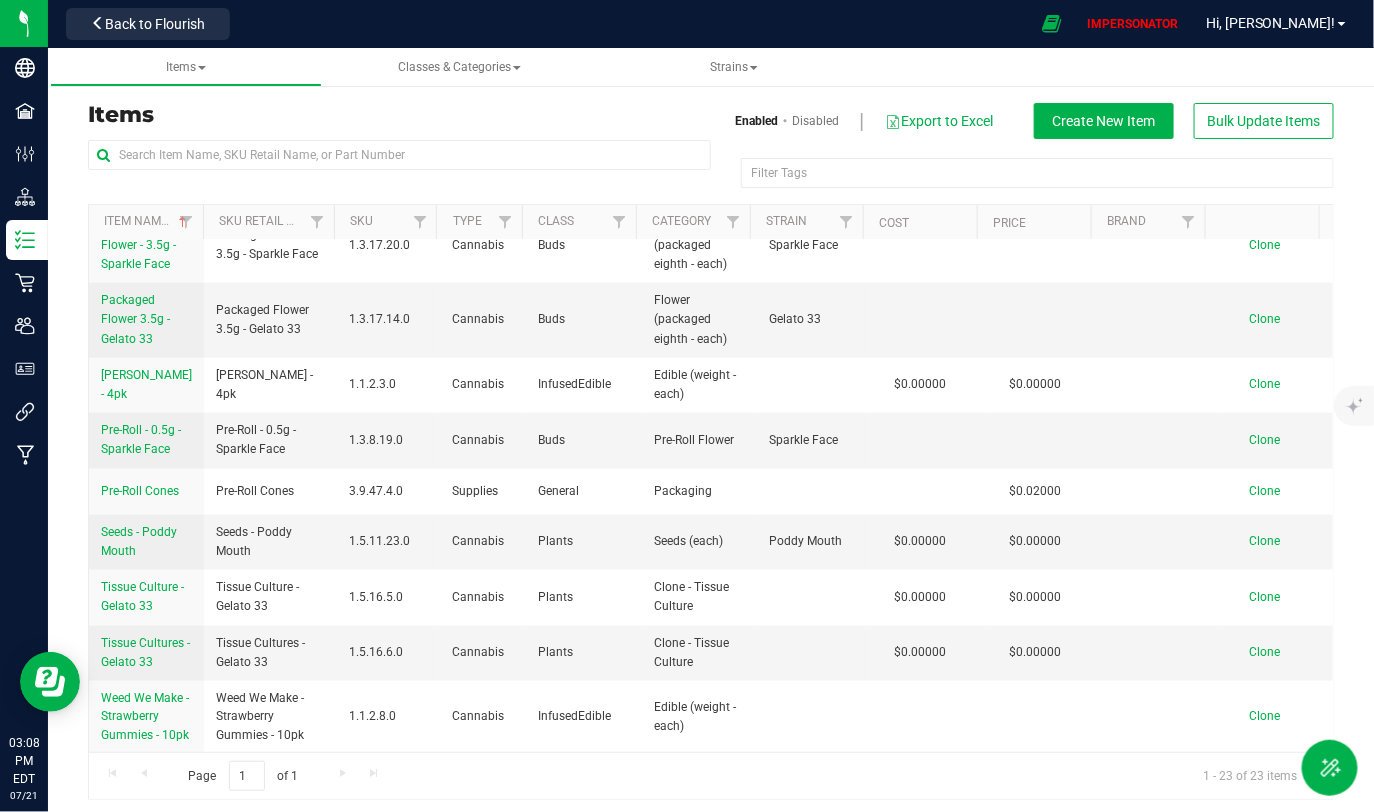 scroll, scrollTop: 0, scrollLeft: 0, axis: both 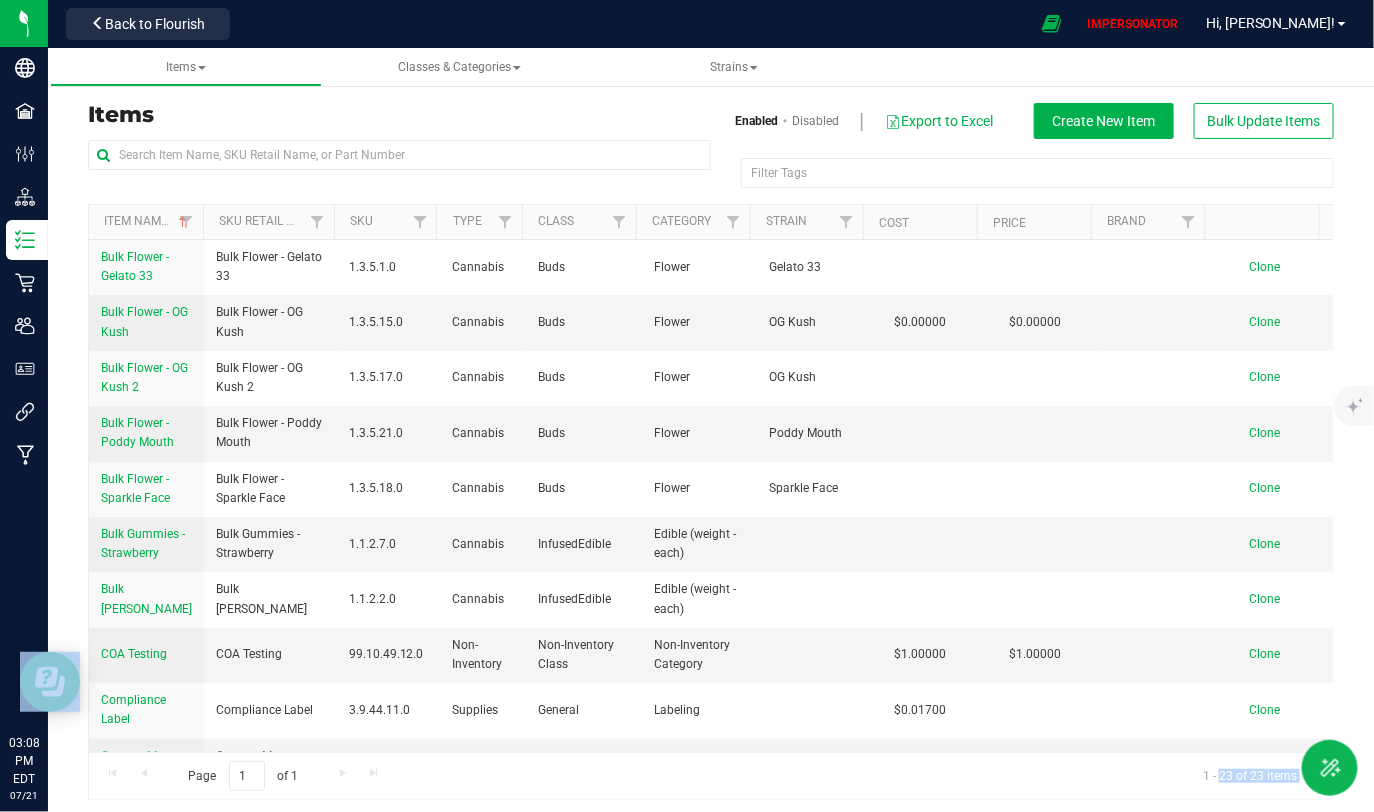 drag, startPoint x: 1207, startPoint y: 771, endPoint x: 1306, endPoint y: 771, distance: 99 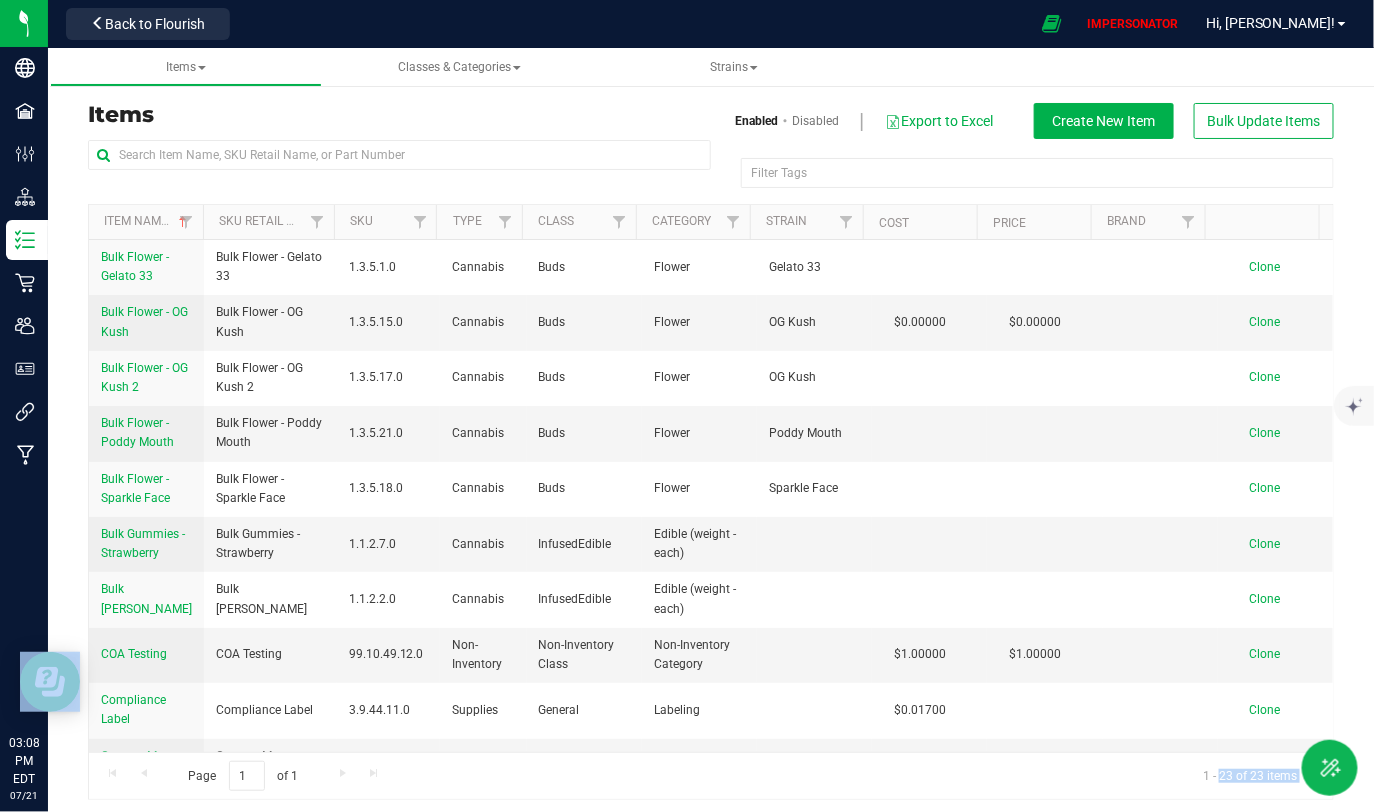 click on "Company Facilities                                                 Configuration Distribution Inventory Retail Users User Roles Integrations Manufacturing 03:08 PM EDT [DATE]  07/21   Distribution    Cultivation   Distribution    Manufacturing   Microbusiness   Retail   Back to Flourish   IMPERSONATOR   Hi, [PERSON_NAME]!
Items   Classes & Categories   Strains
Items
Enabled
Disabled
Export to Excel
Create New Item
Bulk Update Items" at bounding box center [687, 406] 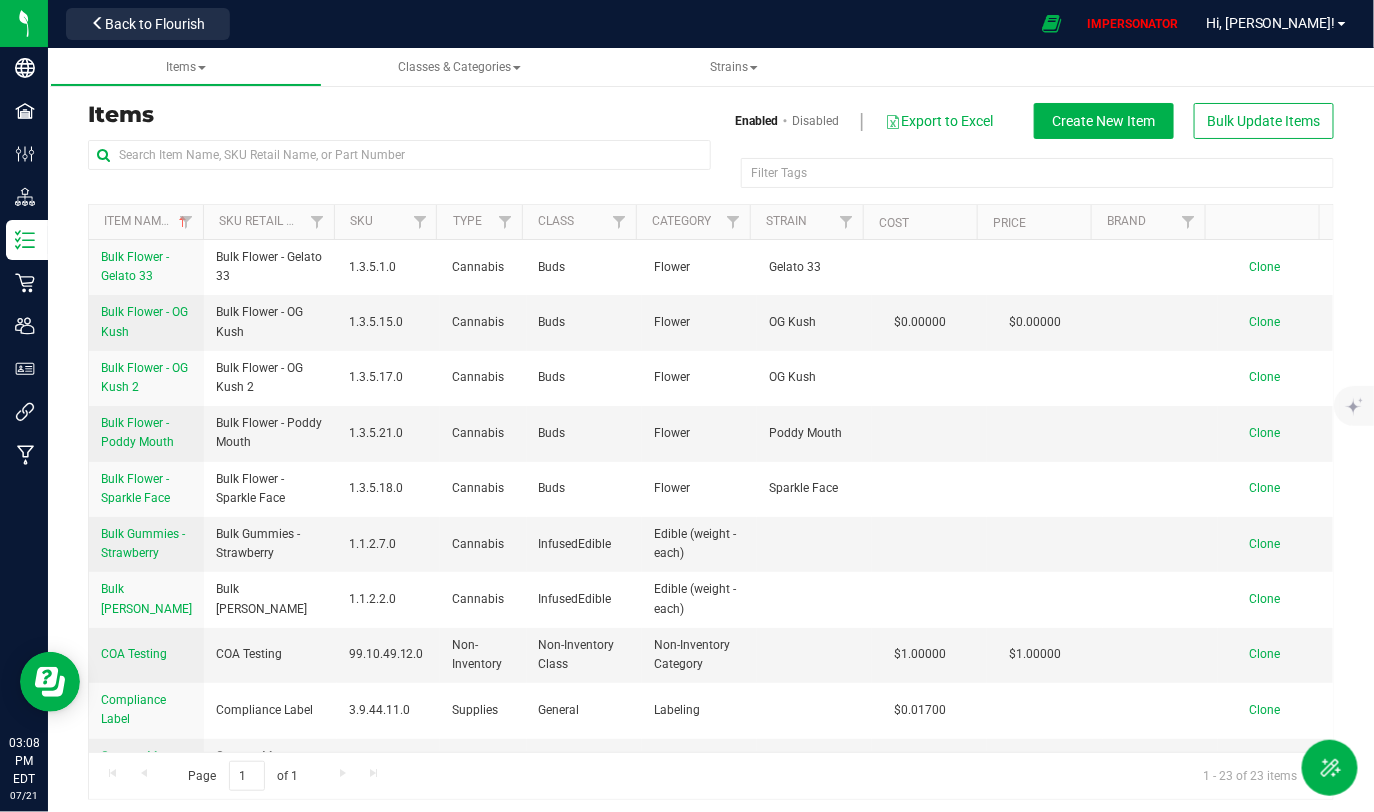 click on "1 - 23 of 23 items" at bounding box center [1250, 776] 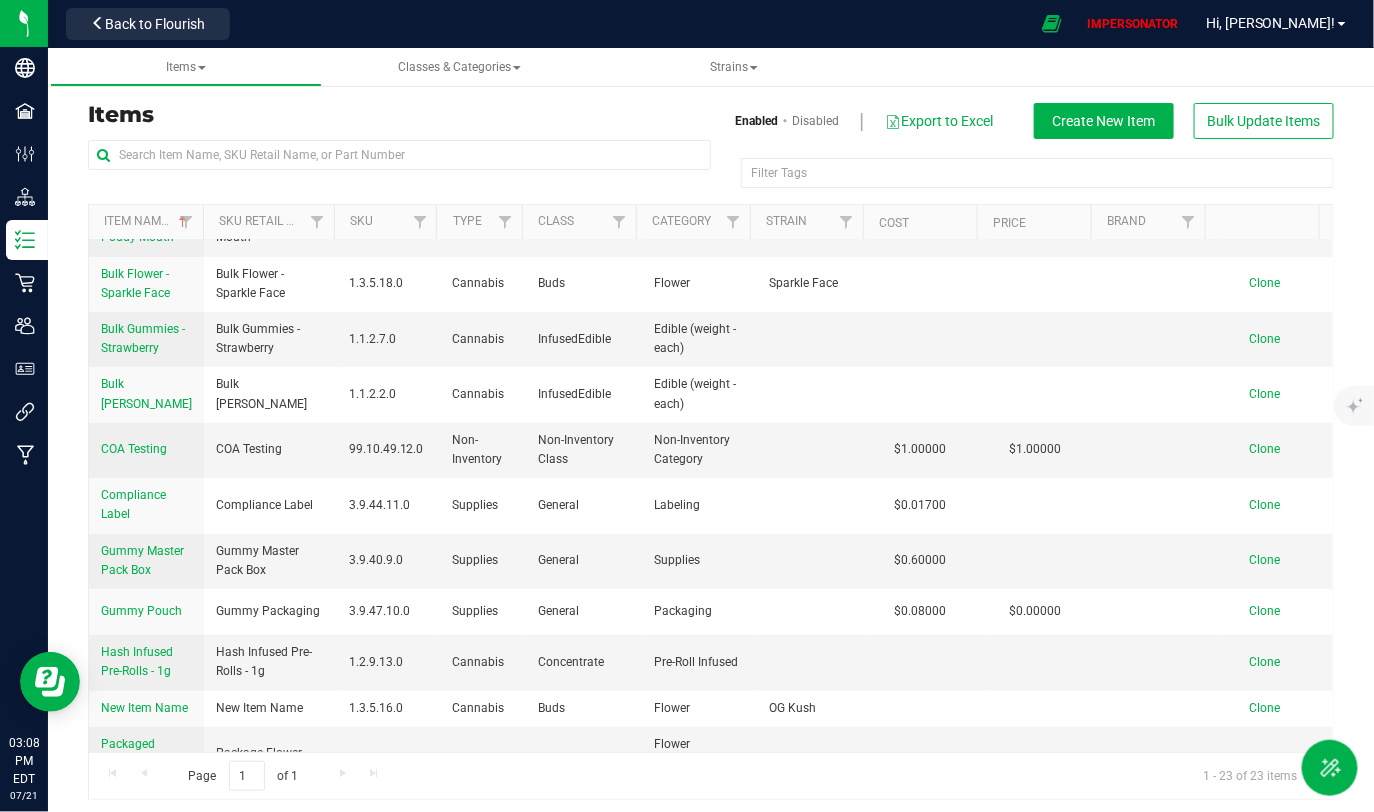 scroll, scrollTop: 192, scrollLeft: 0, axis: vertical 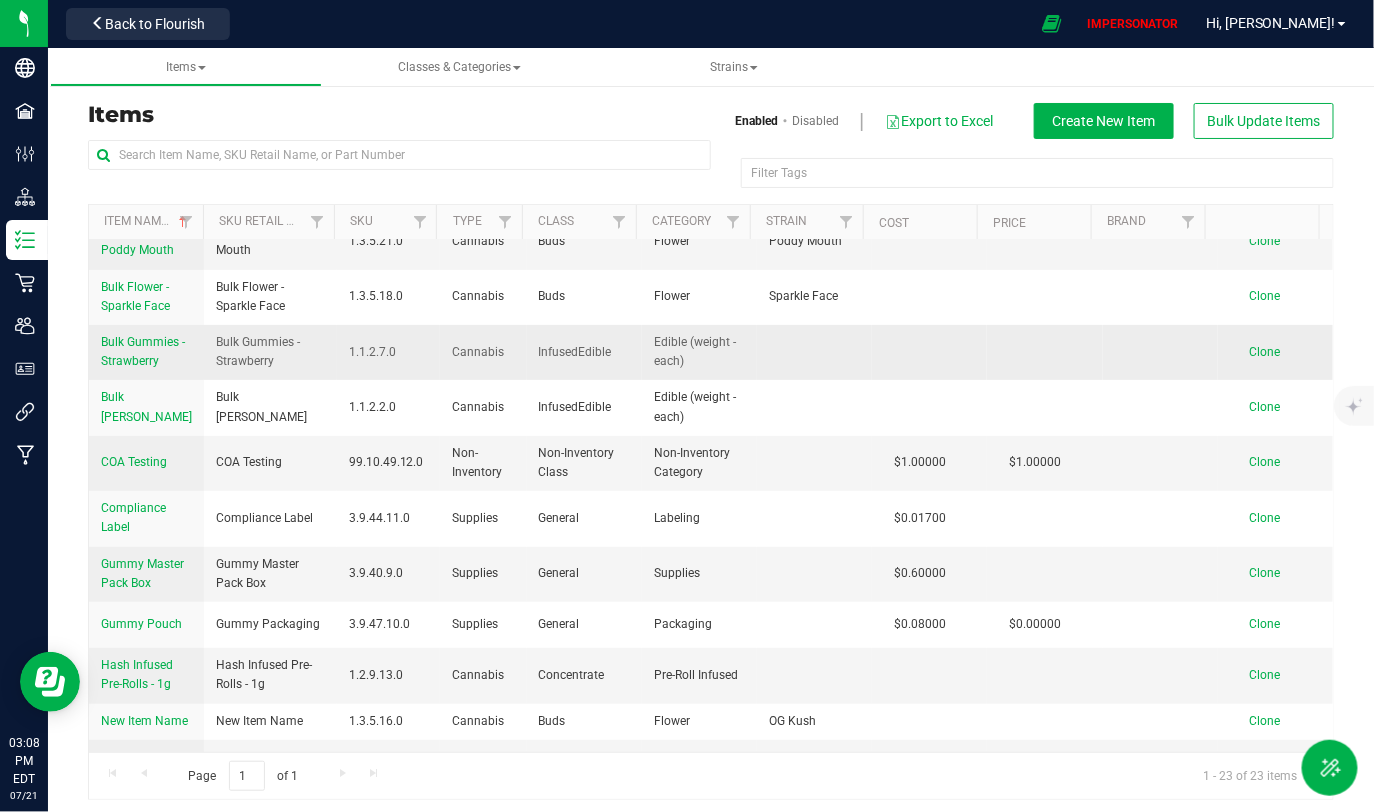 click on "Bulk Gummies - Strawberry" at bounding box center (143, 351) 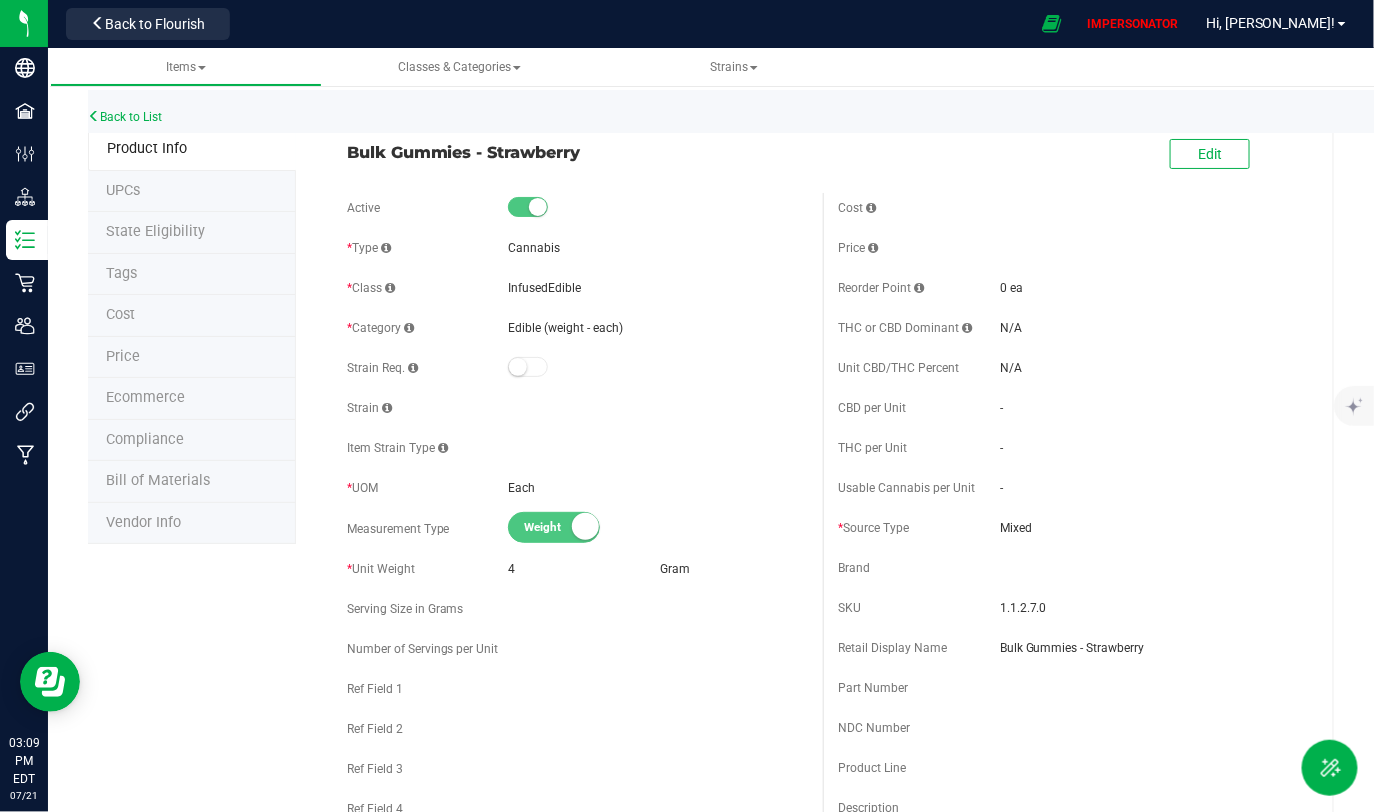 click on "Bill of Materials" at bounding box center [158, 480] 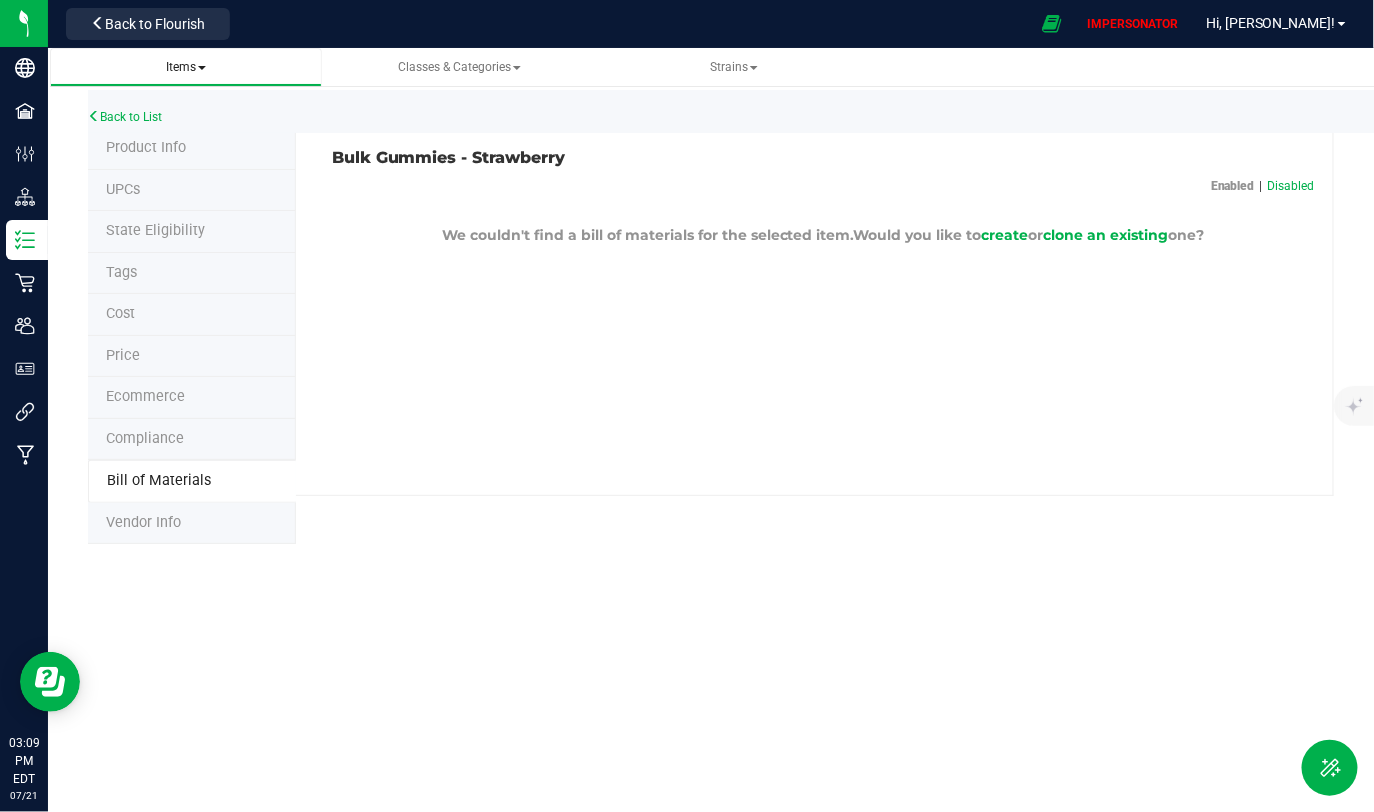 click at bounding box center (202, 68) 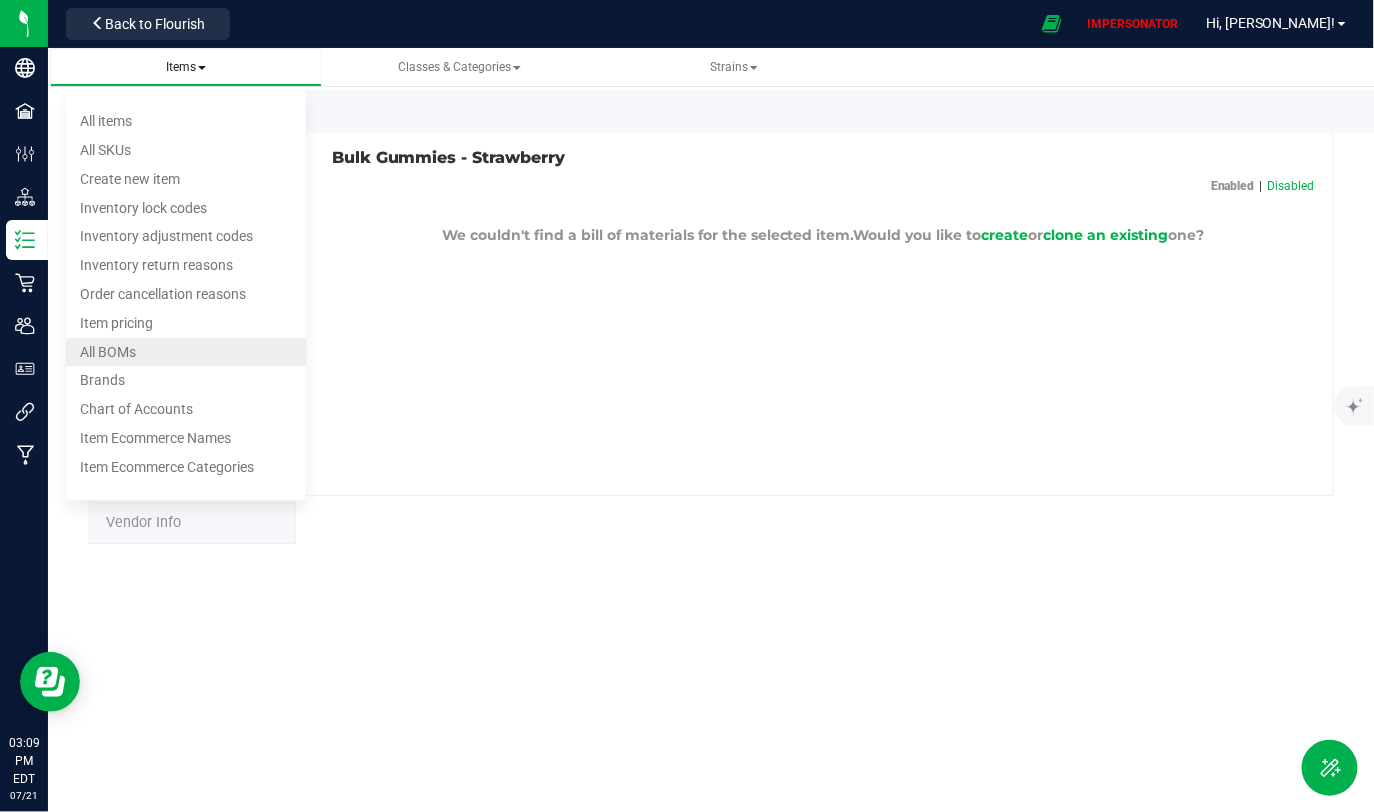 click on "All BOMs" at bounding box center (108, 352) 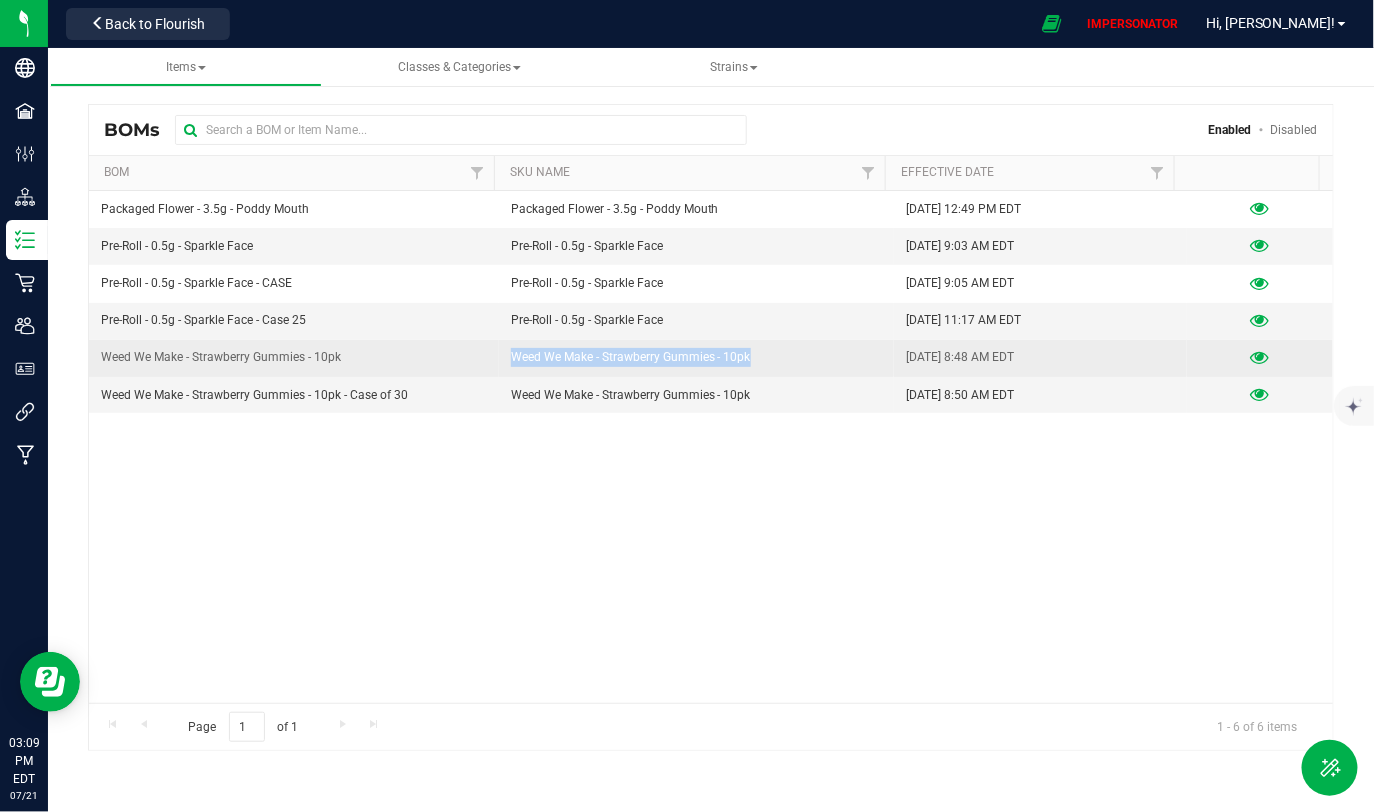 drag, startPoint x: 507, startPoint y: 354, endPoint x: 811, endPoint y: 354, distance: 304 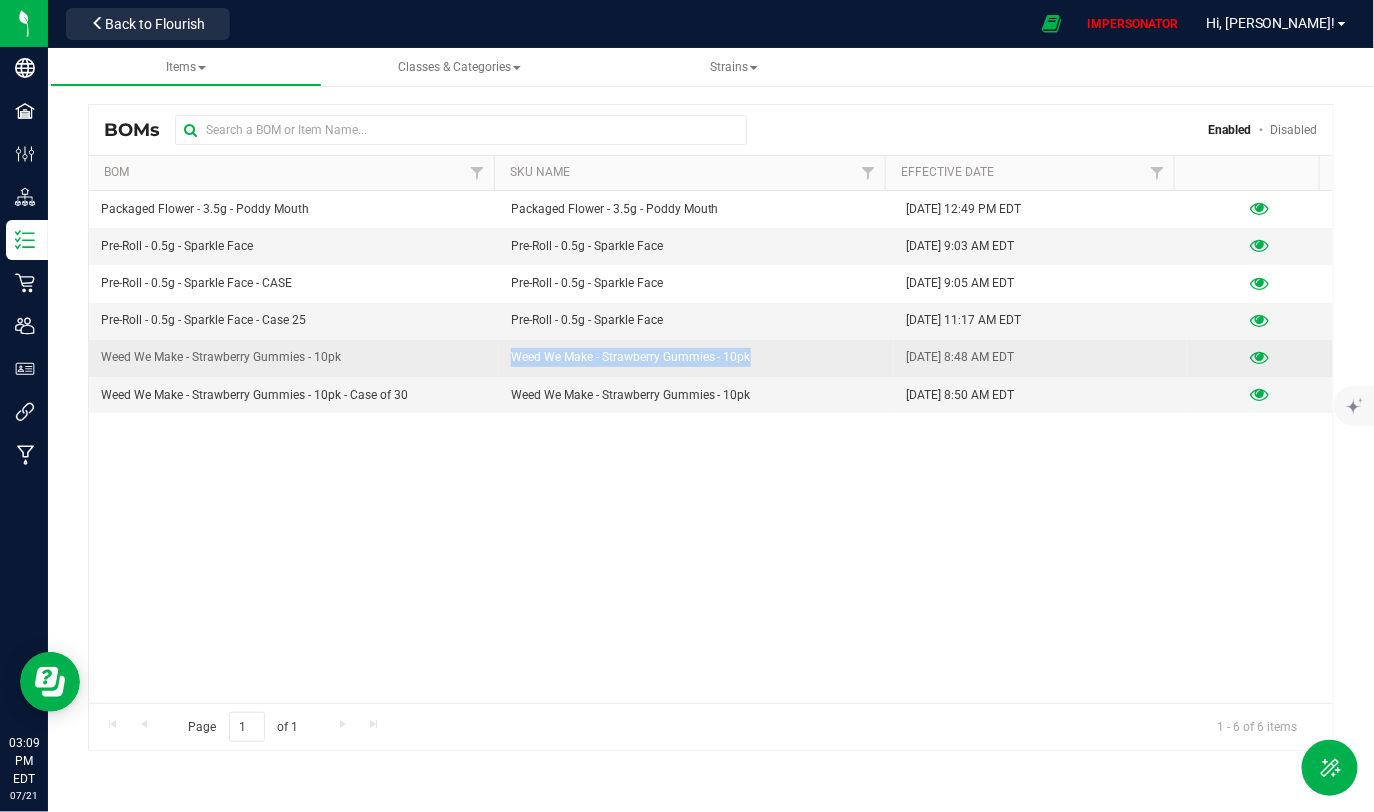 click on "Weed We Make - Strawberry Gummies - 10pk" at bounding box center (696, 358) 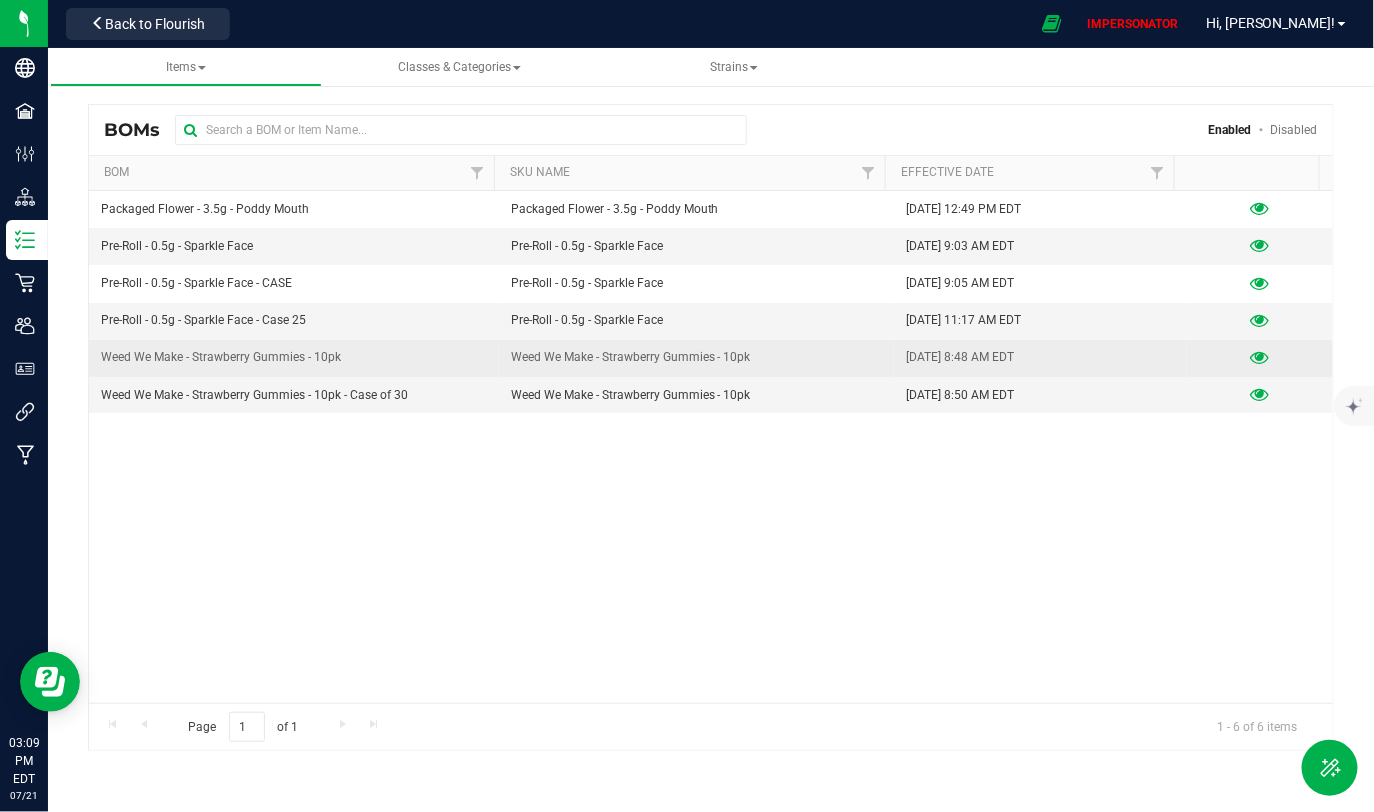 click on "Weed We Make - Strawberry Gummies - 10pk" at bounding box center (696, 358) 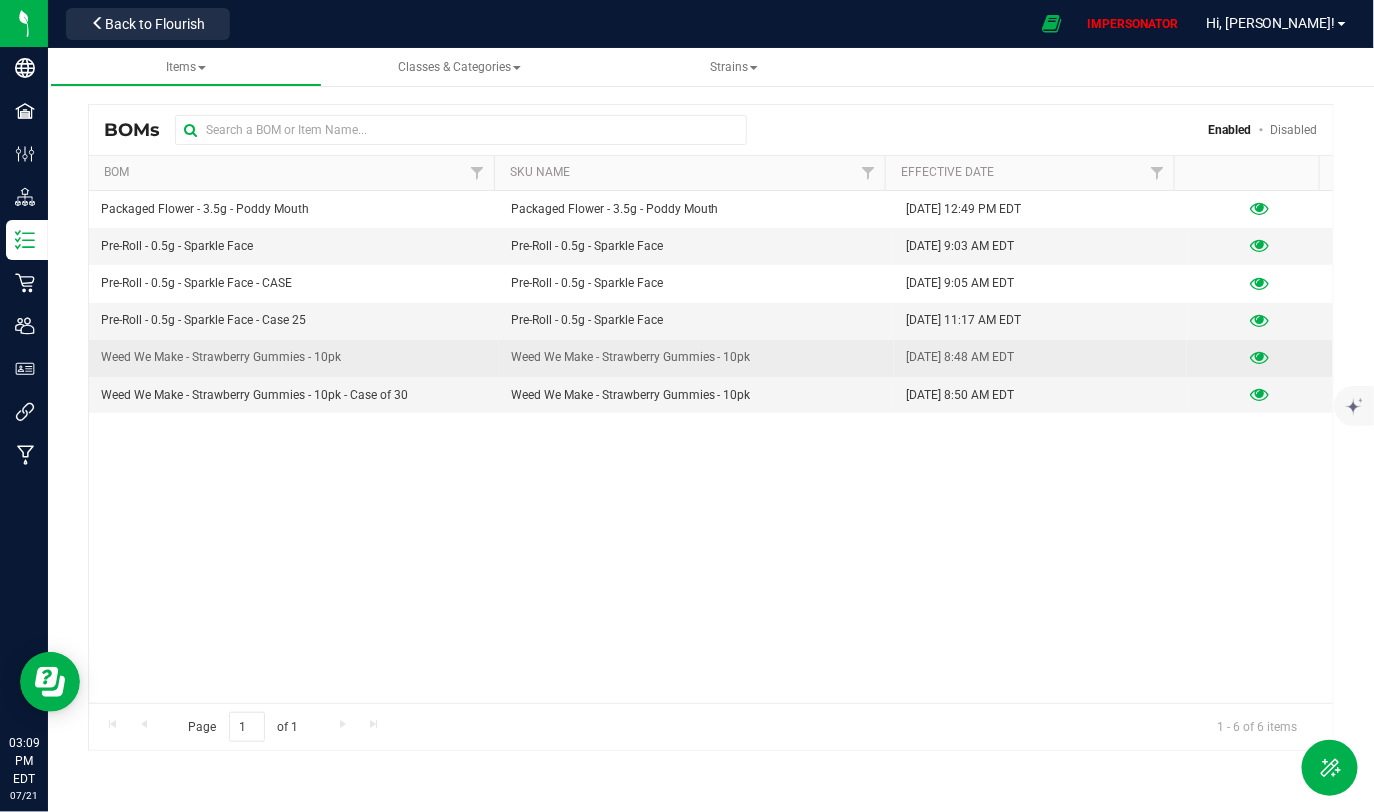 click at bounding box center [1259, 358] 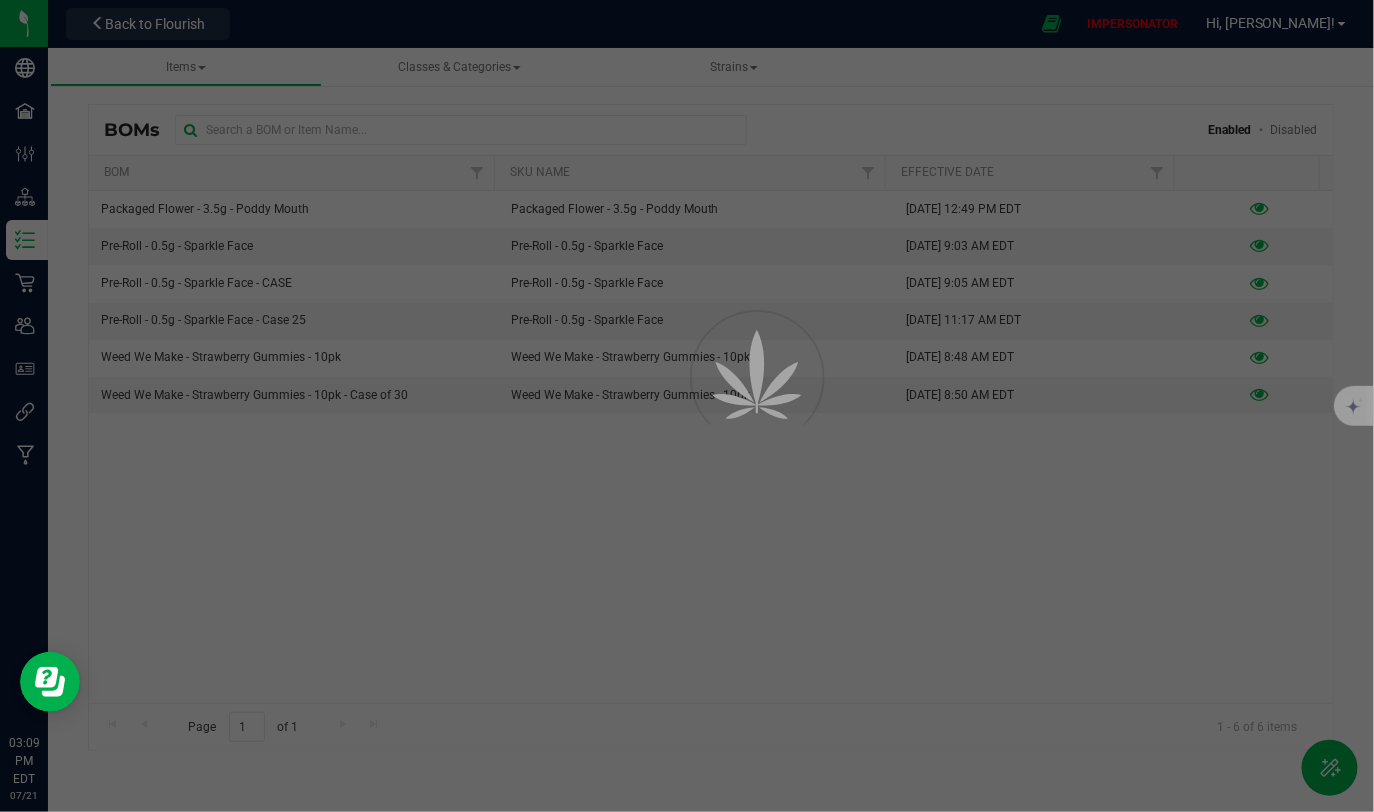 select on "1" 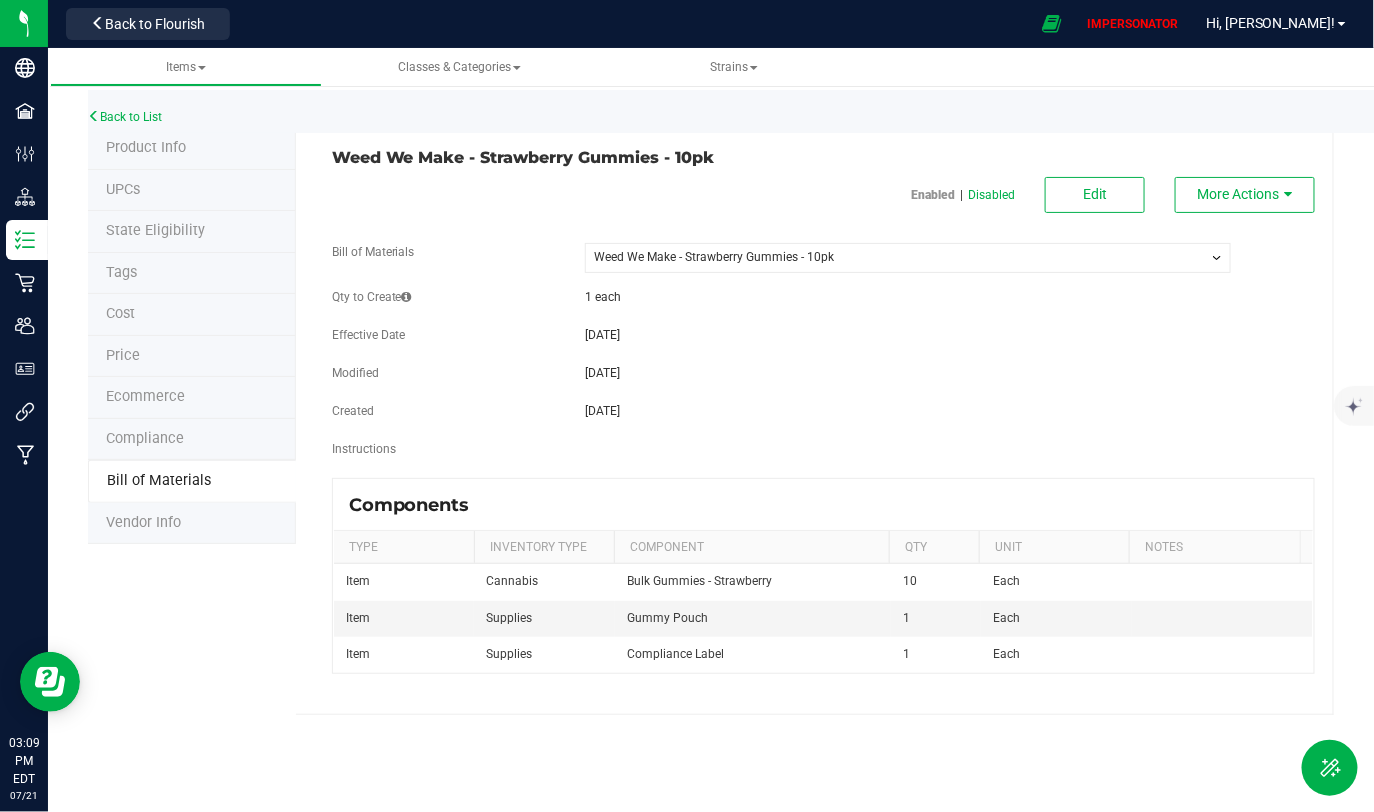 drag, startPoint x: 579, startPoint y: 305, endPoint x: 691, endPoint y: 295, distance: 112.44554 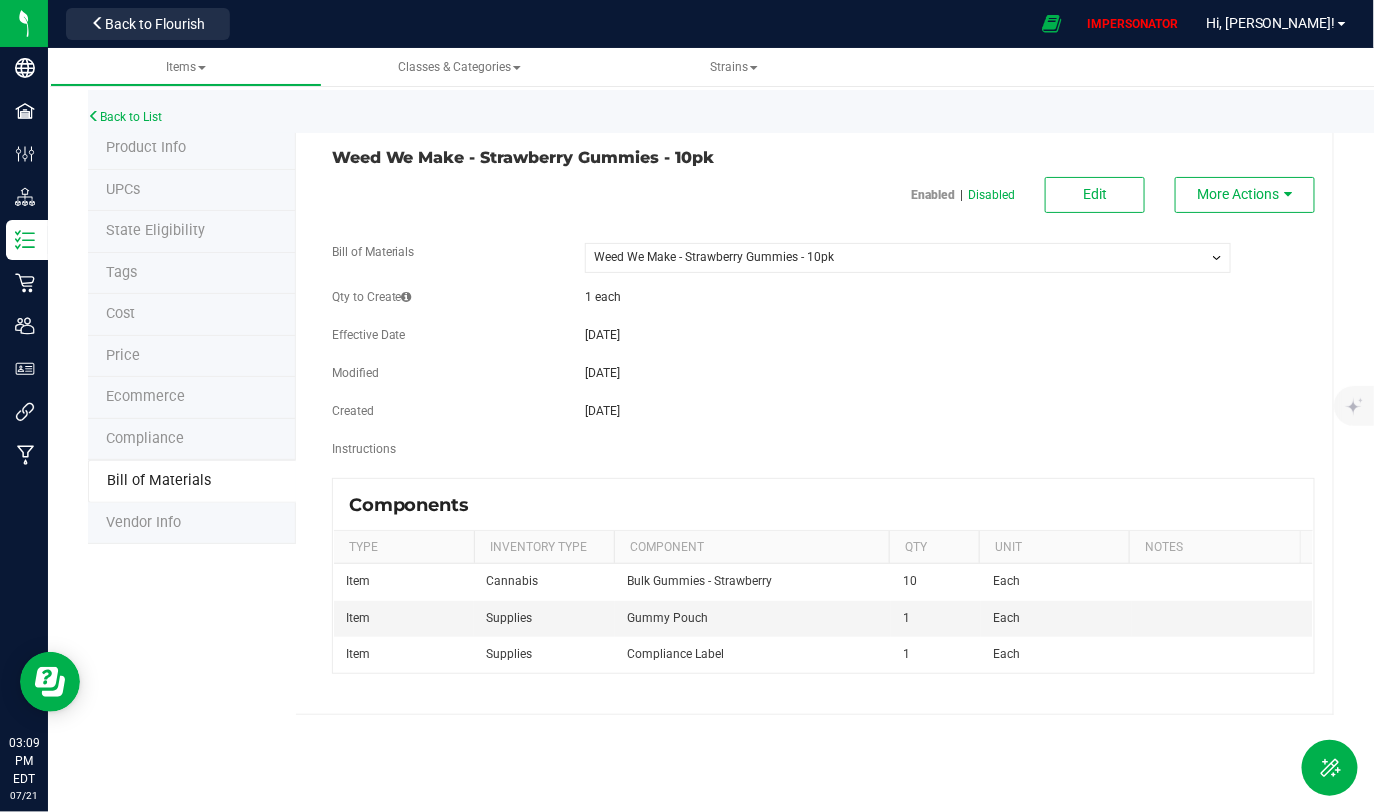 click on "Qty to Create   1 each" at bounding box center [823, 299] 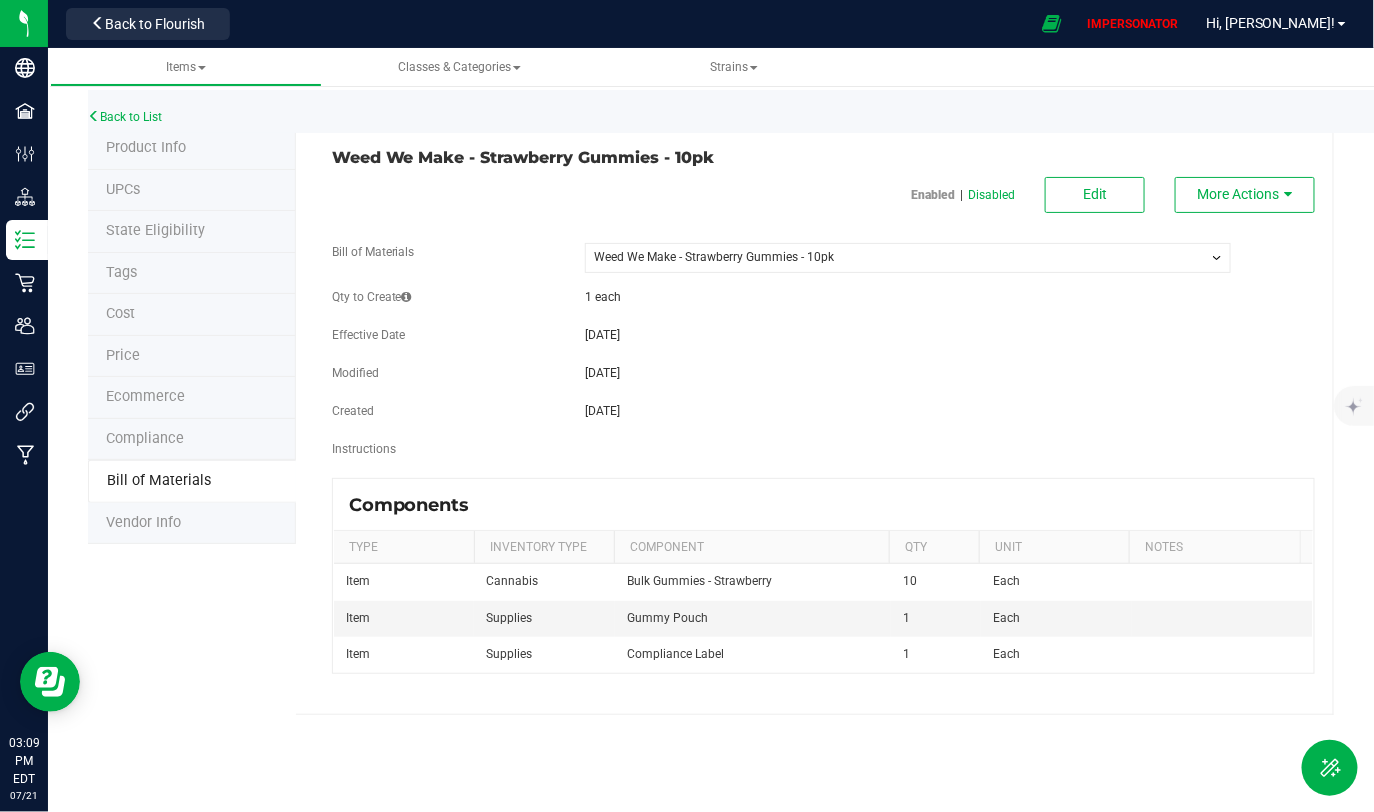 drag, startPoint x: 649, startPoint y: 308, endPoint x: 575, endPoint y: 308, distance: 74 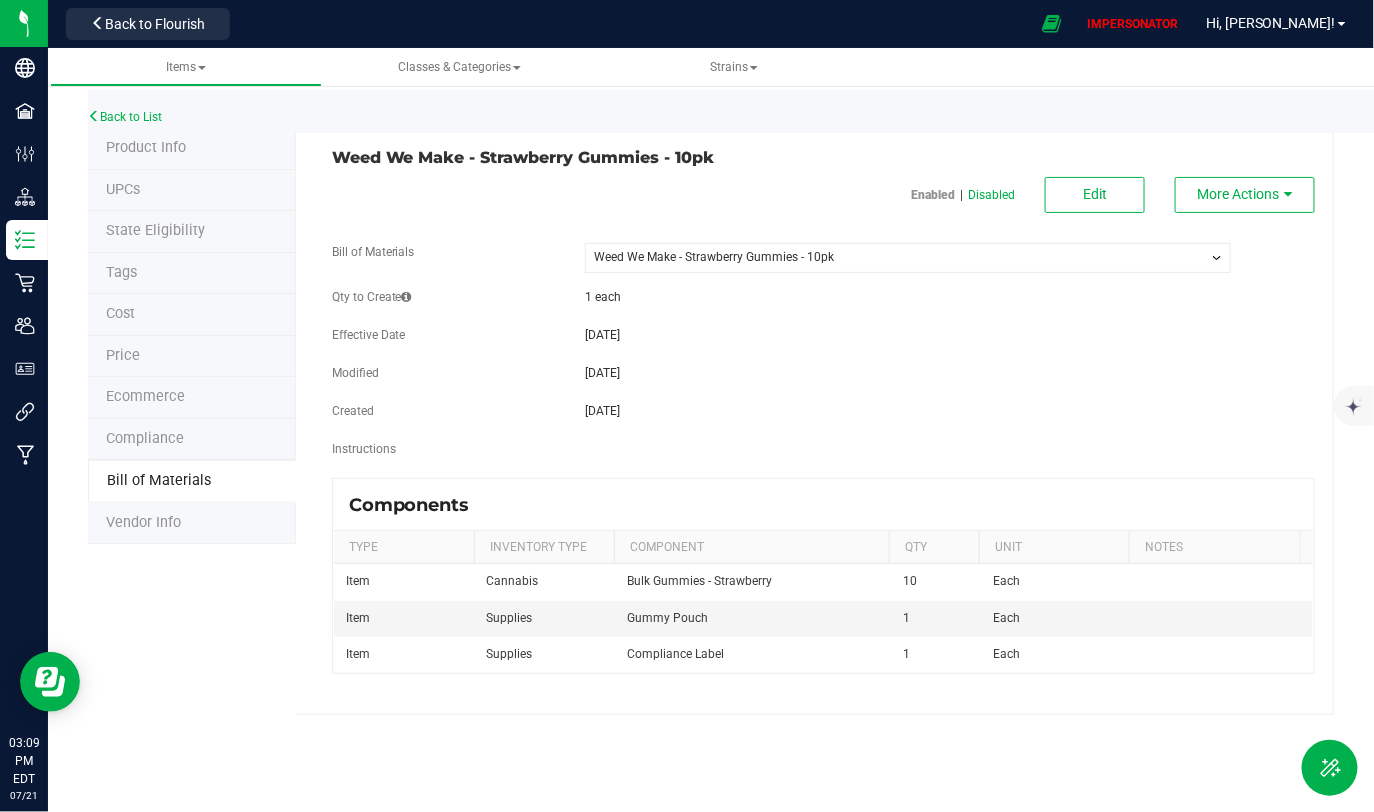 click on "Qty to Create   1 each" at bounding box center (823, 299) 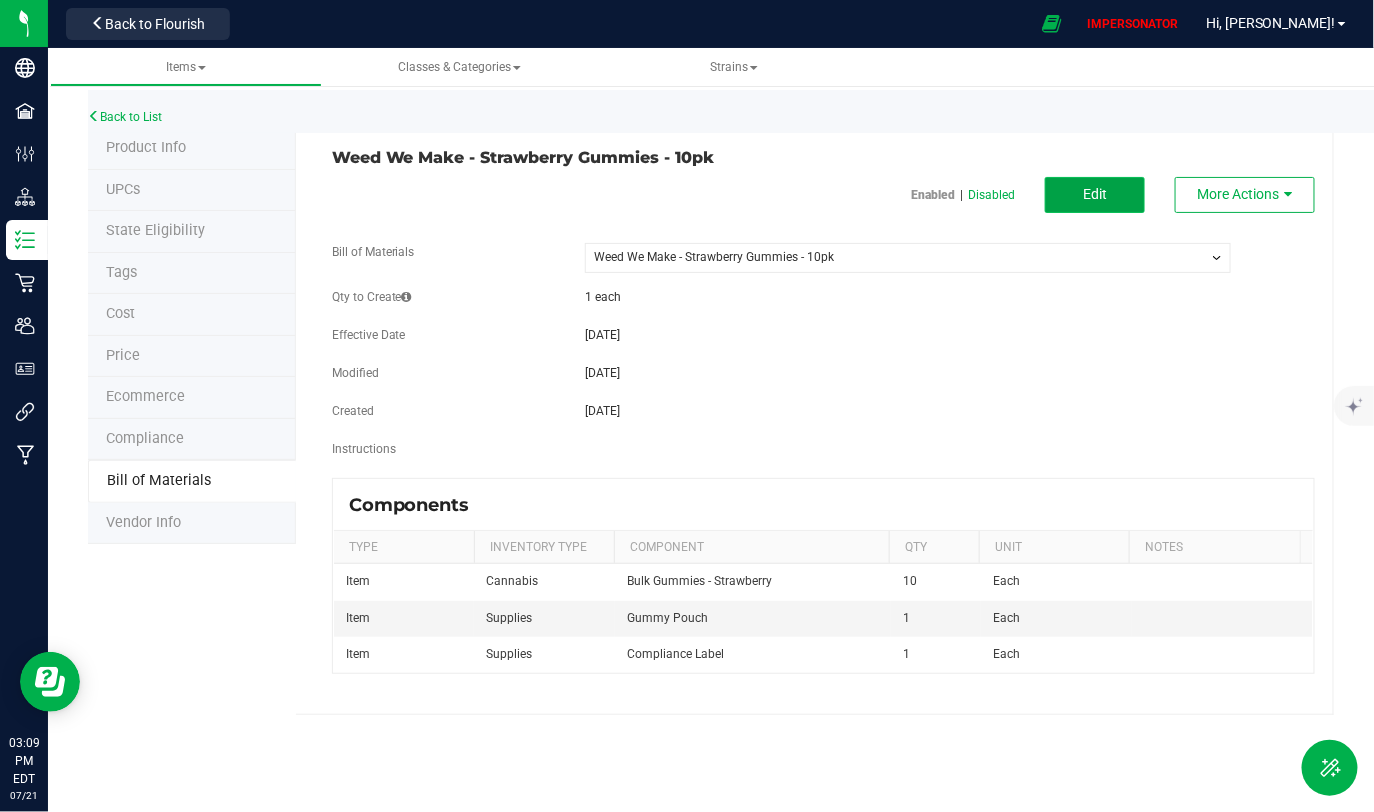 click on "Edit" at bounding box center [1095, 195] 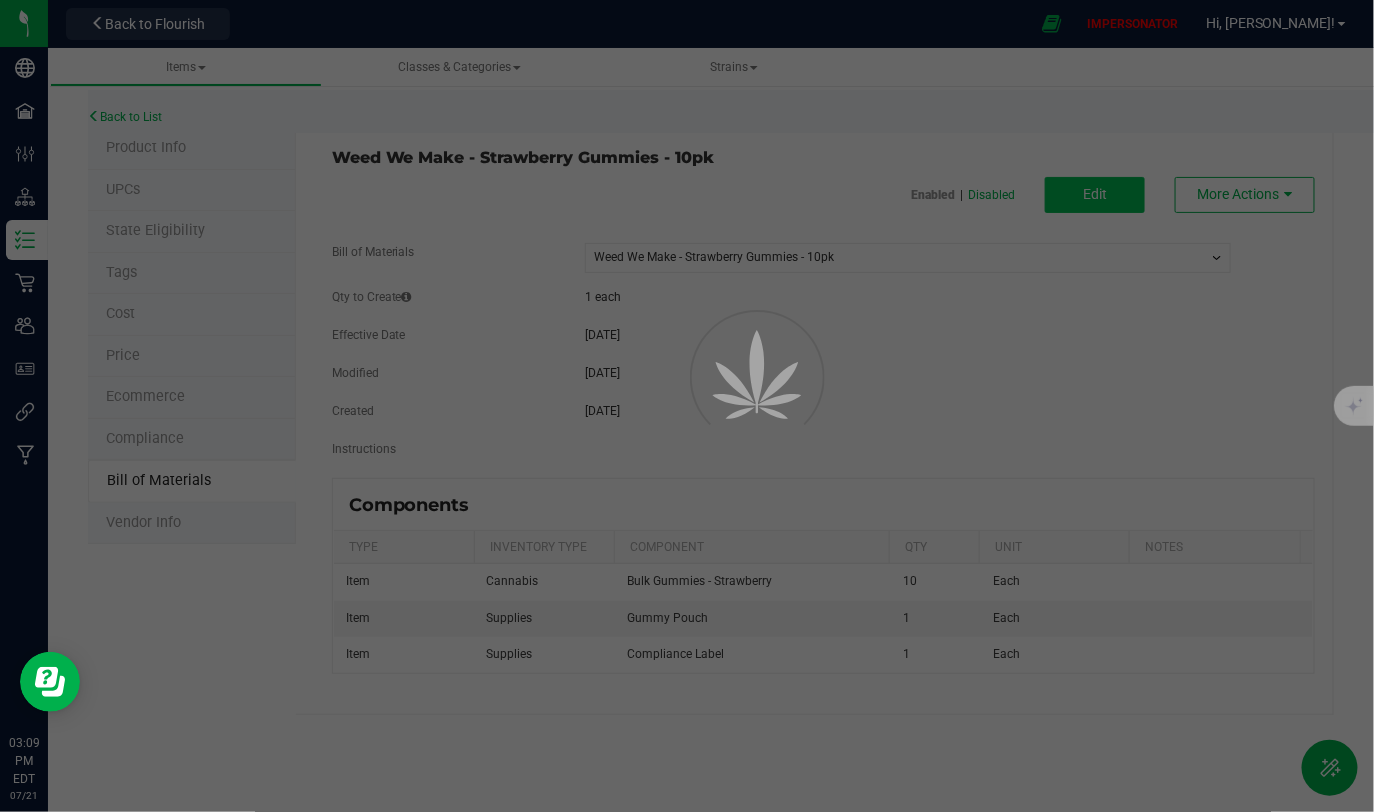 select on "1" 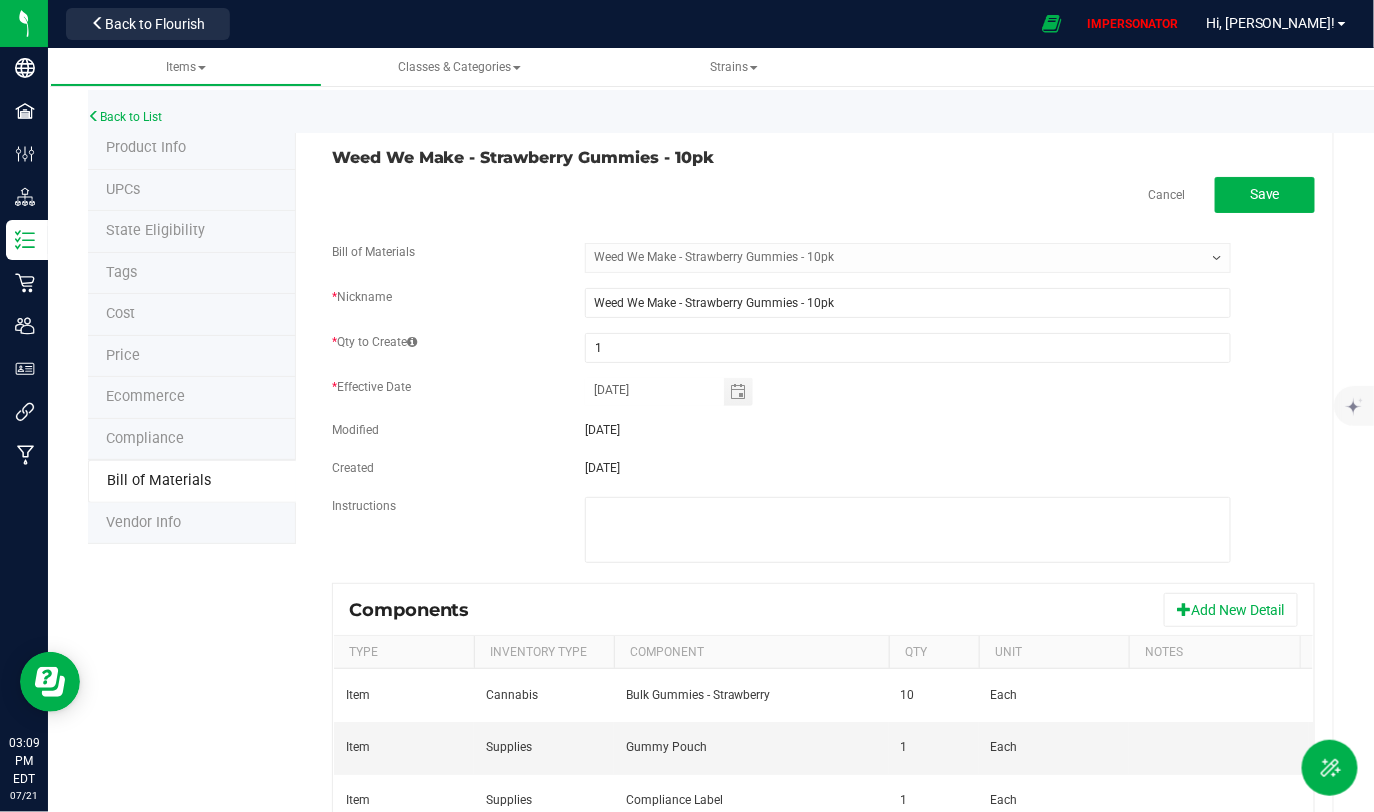 scroll, scrollTop: 87, scrollLeft: 0, axis: vertical 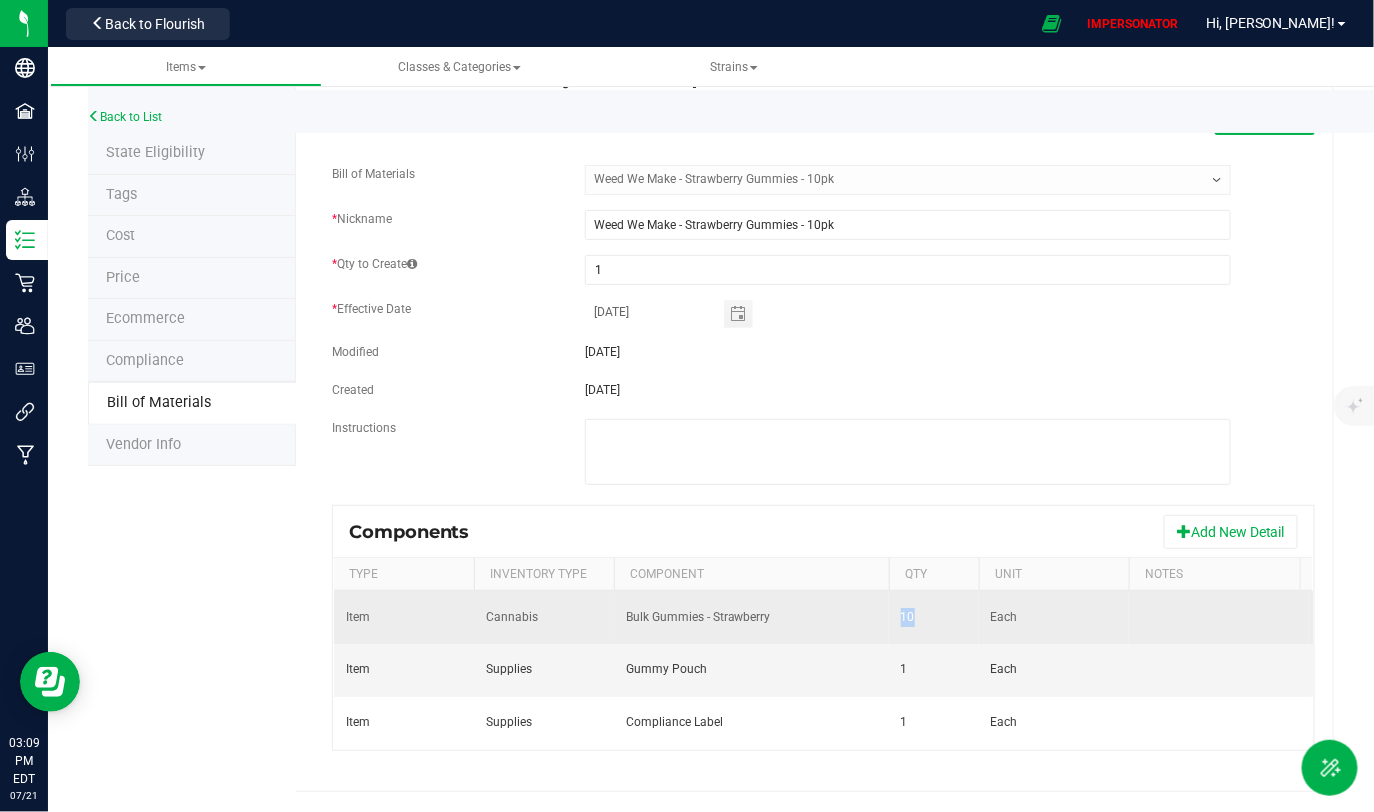 drag, startPoint x: 882, startPoint y: 611, endPoint x: 923, endPoint y: 611, distance: 41 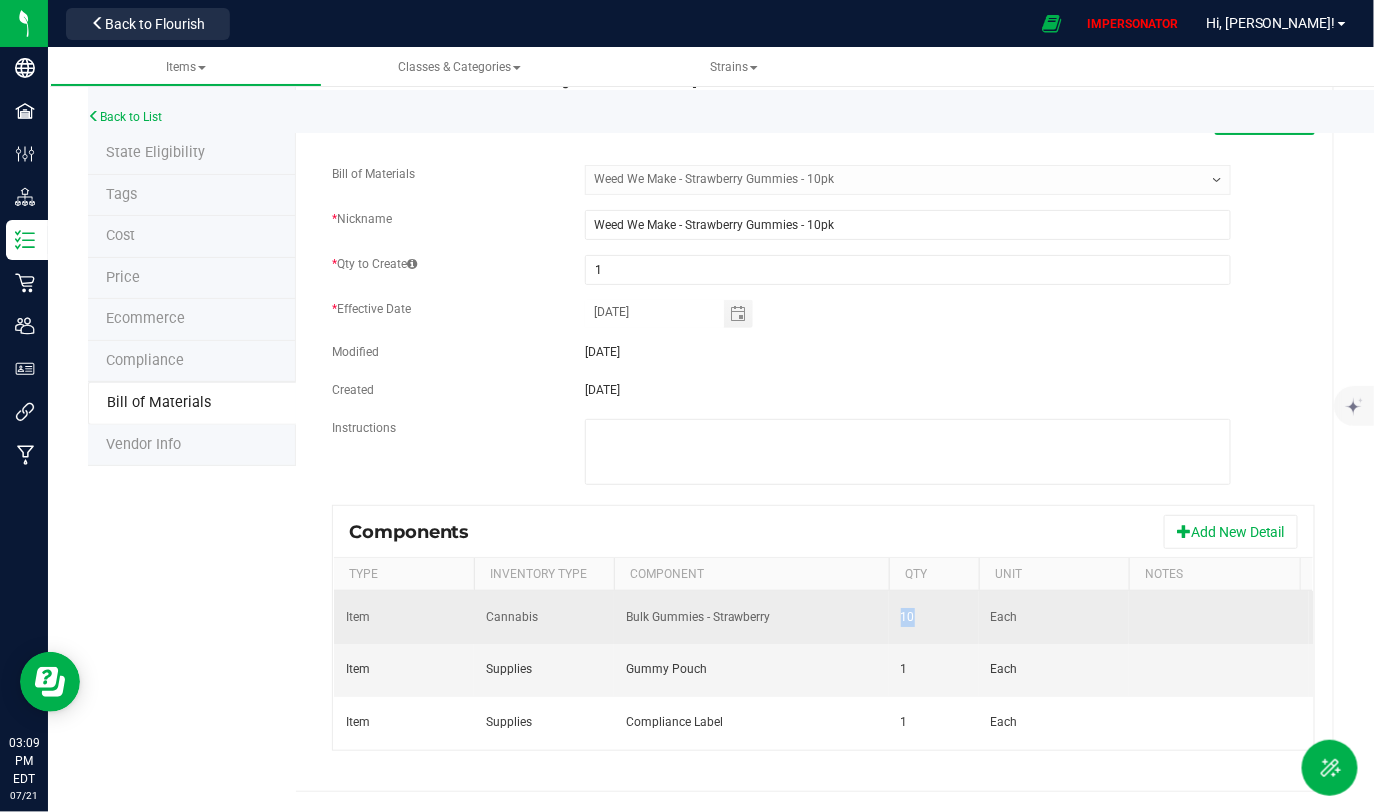 click on "Item Cannabis Bulk Gummies - Strawberry 10 Each" at bounding box center [861, 617] 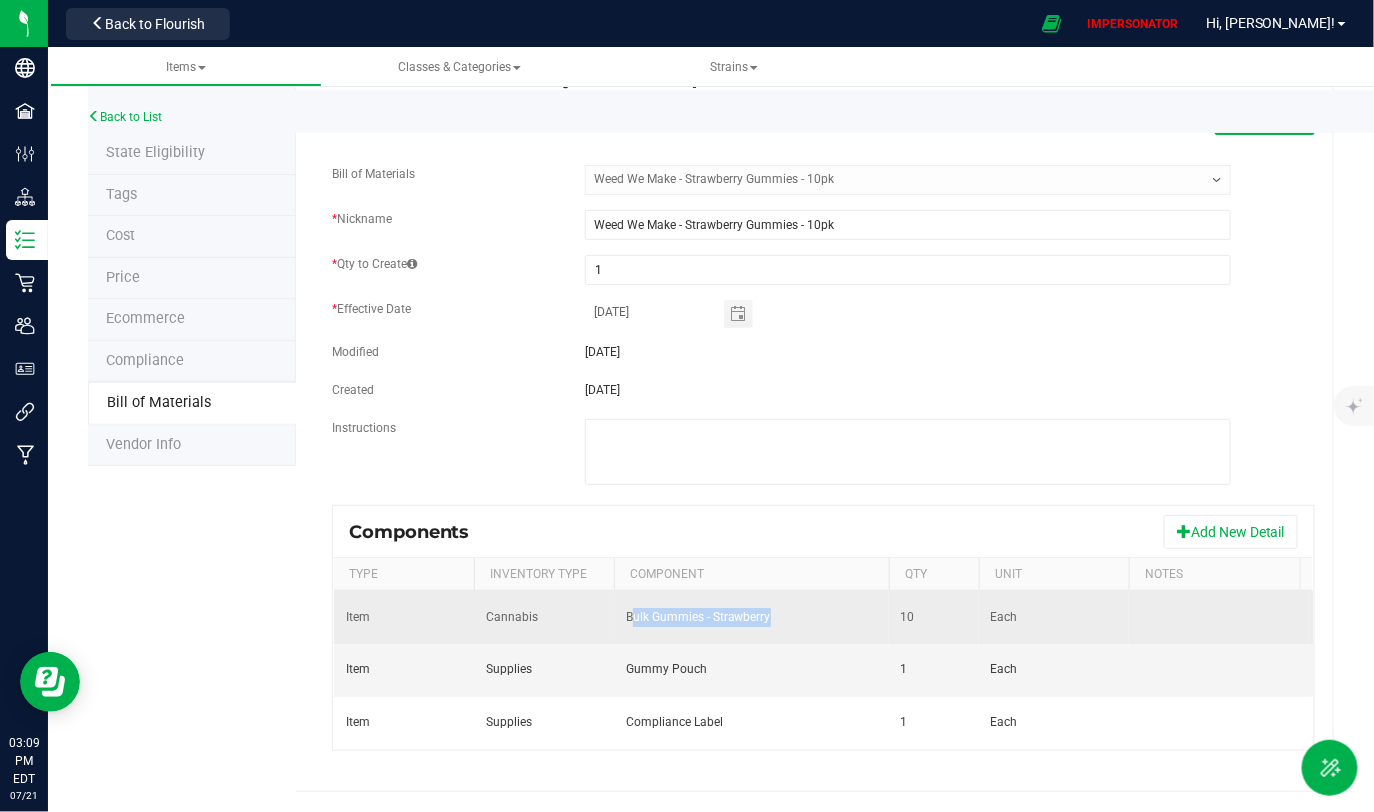 drag, startPoint x: 627, startPoint y: 609, endPoint x: 901, endPoint y: 611, distance: 274.0073 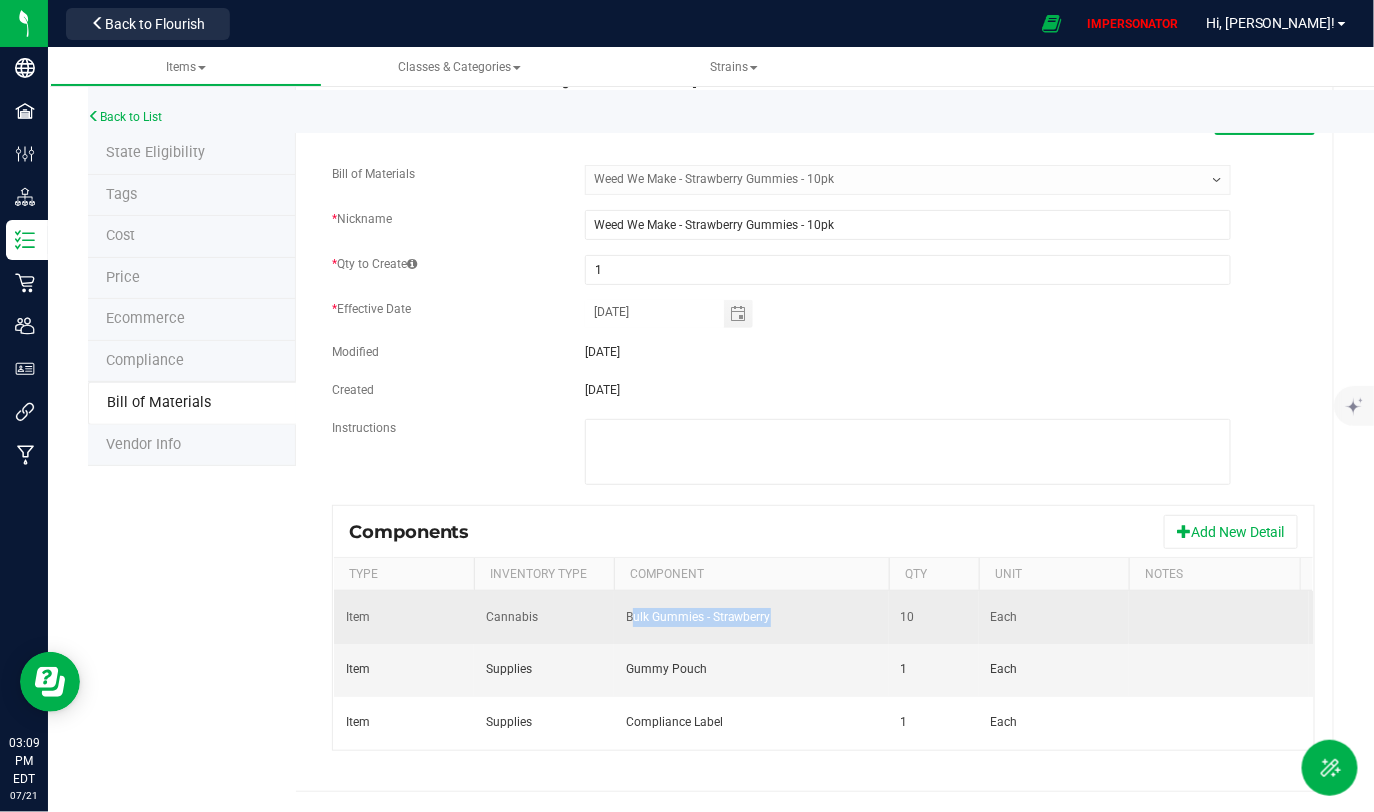 click on "Item Cannabis Bulk Gummies - Strawberry 10 Each" at bounding box center (861, 617) 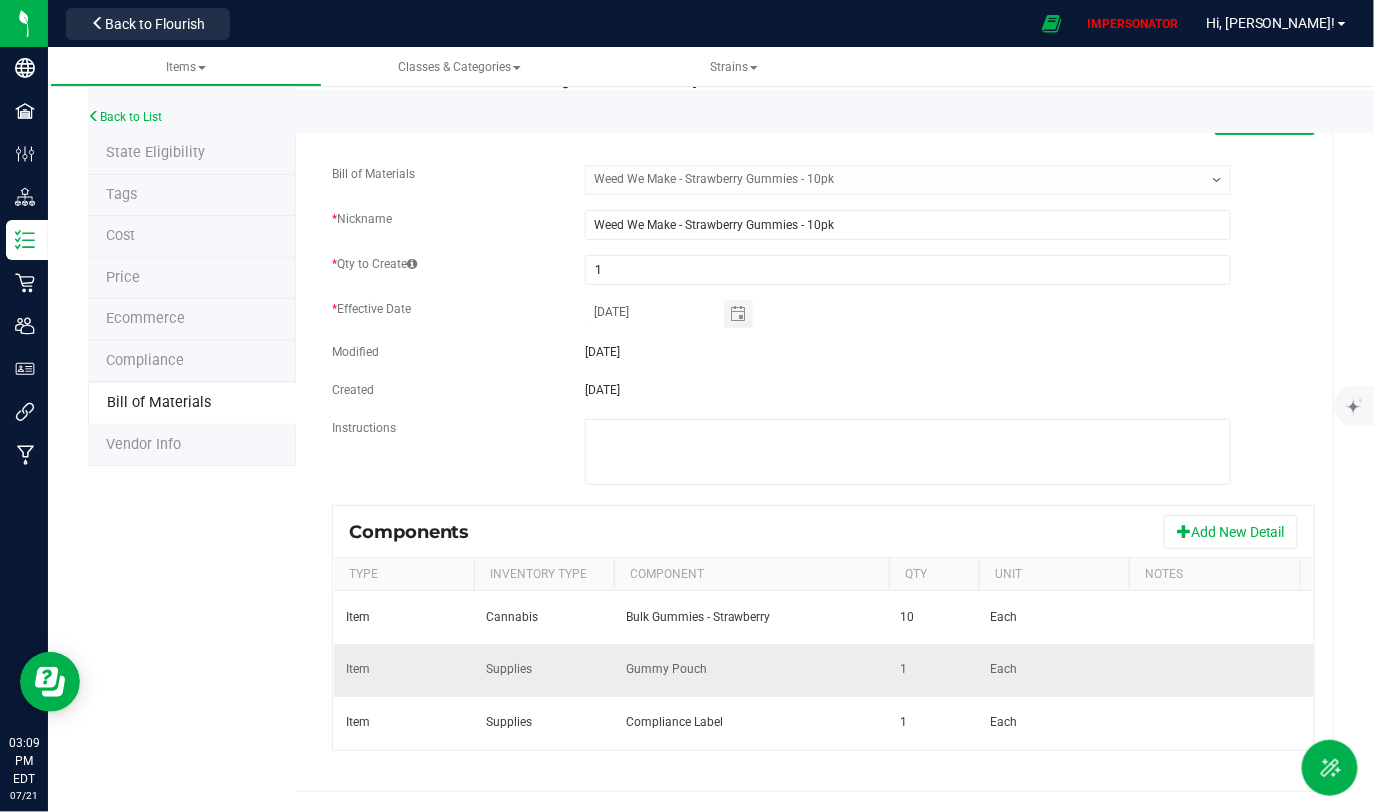 click on "Gummy Pouch" at bounding box center (751, 670) 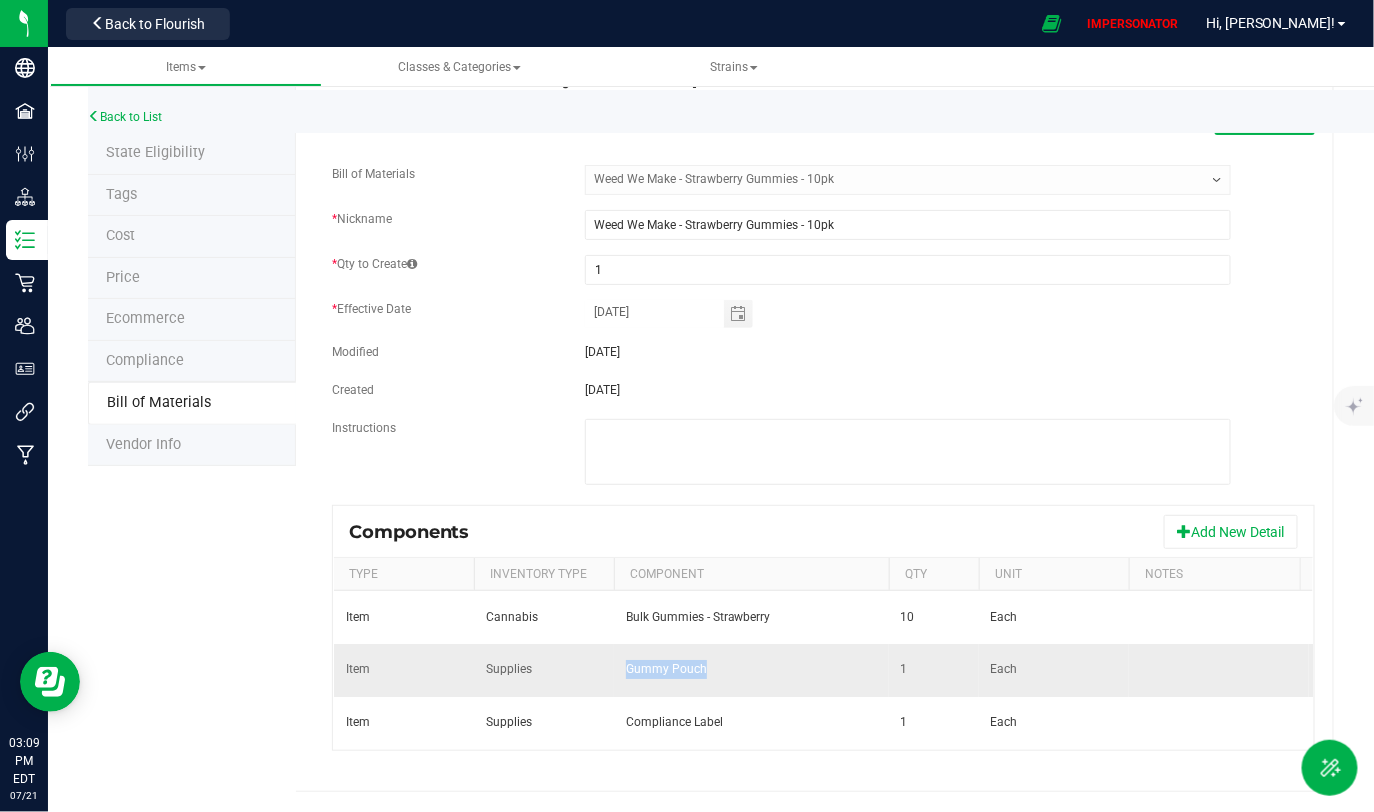 drag, startPoint x: 690, startPoint y: 654, endPoint x: 770, endPoint y: 653, distance: 80.00625 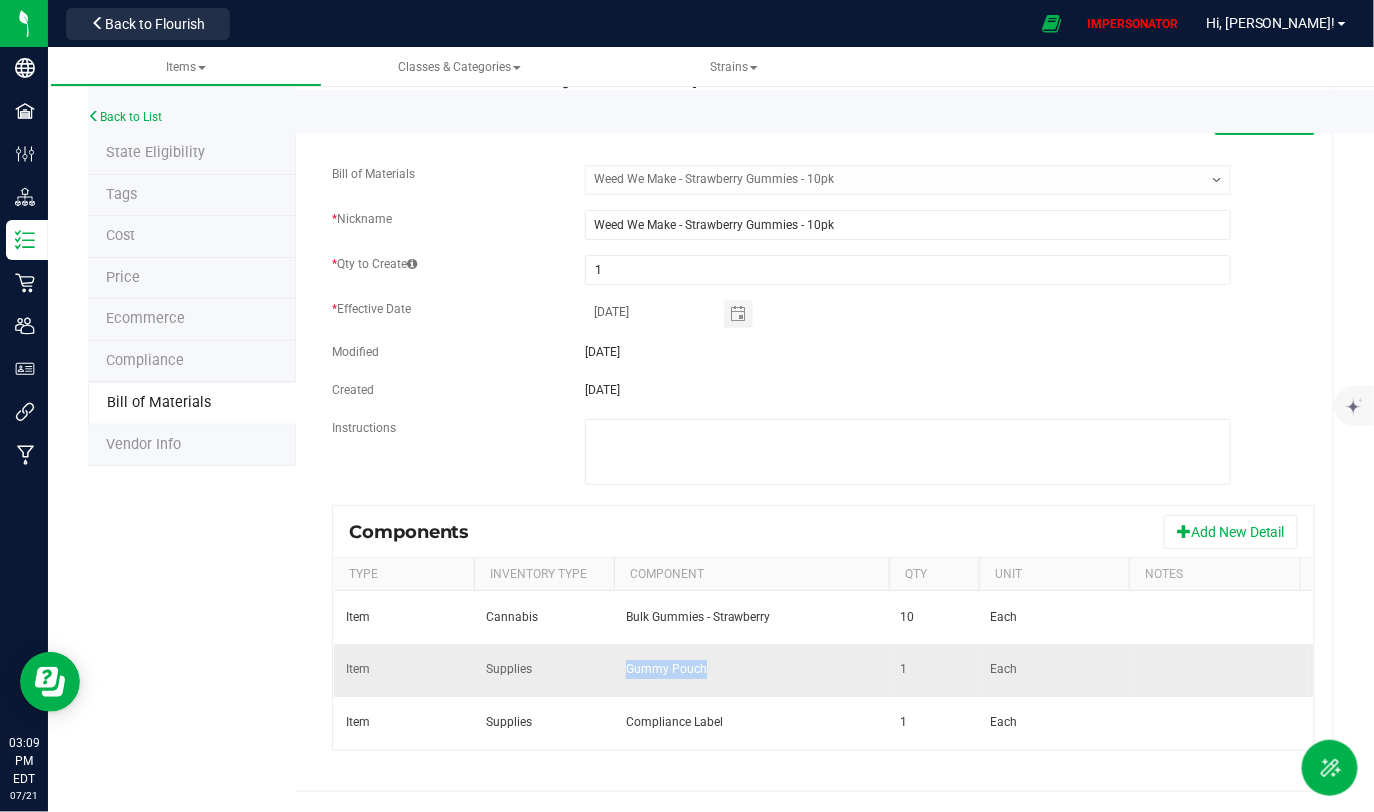 click on "Gummy Pouch" at bounding box center [751, 670] 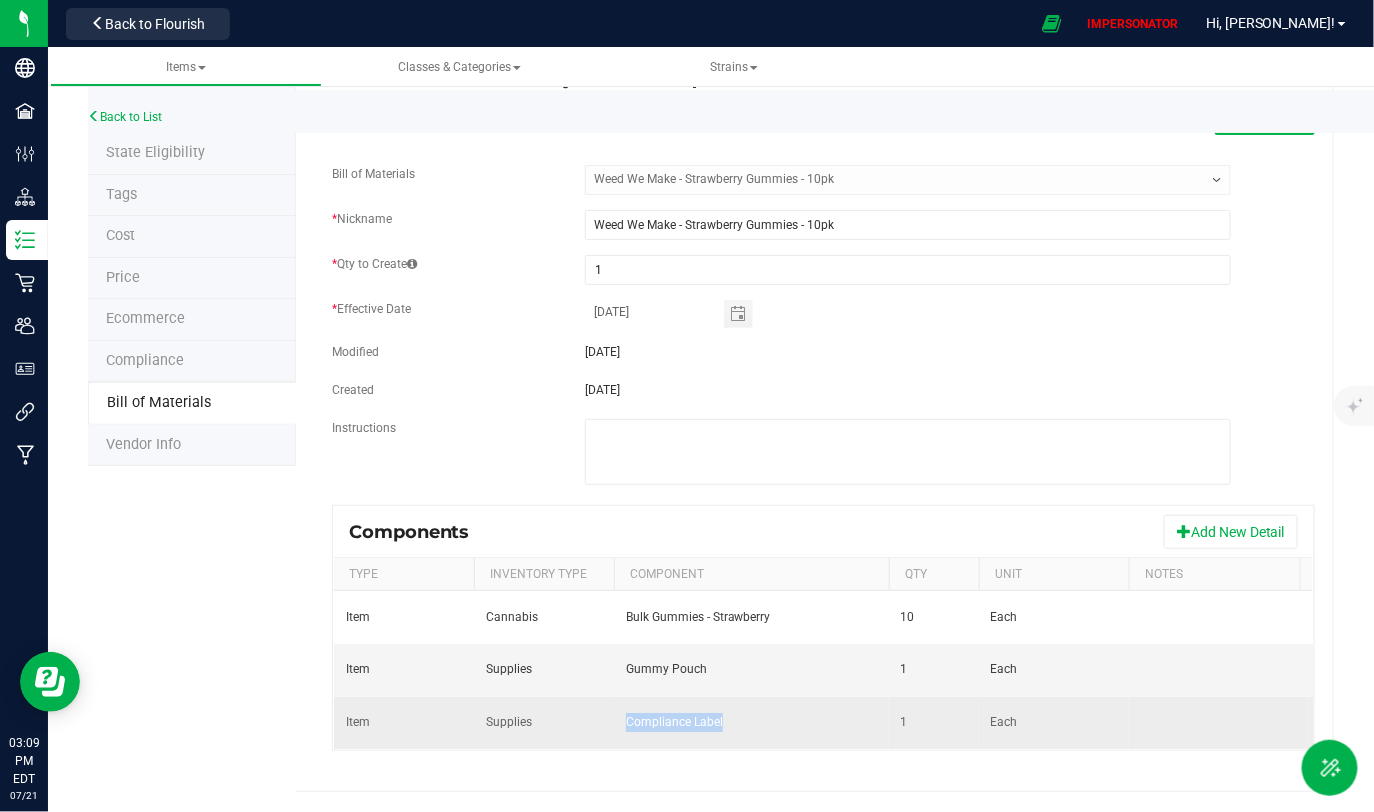 drag, startPoint x: 612, startPoint y: 715, endPoint x: 841, endPoint y: 703, distance: 229.3142 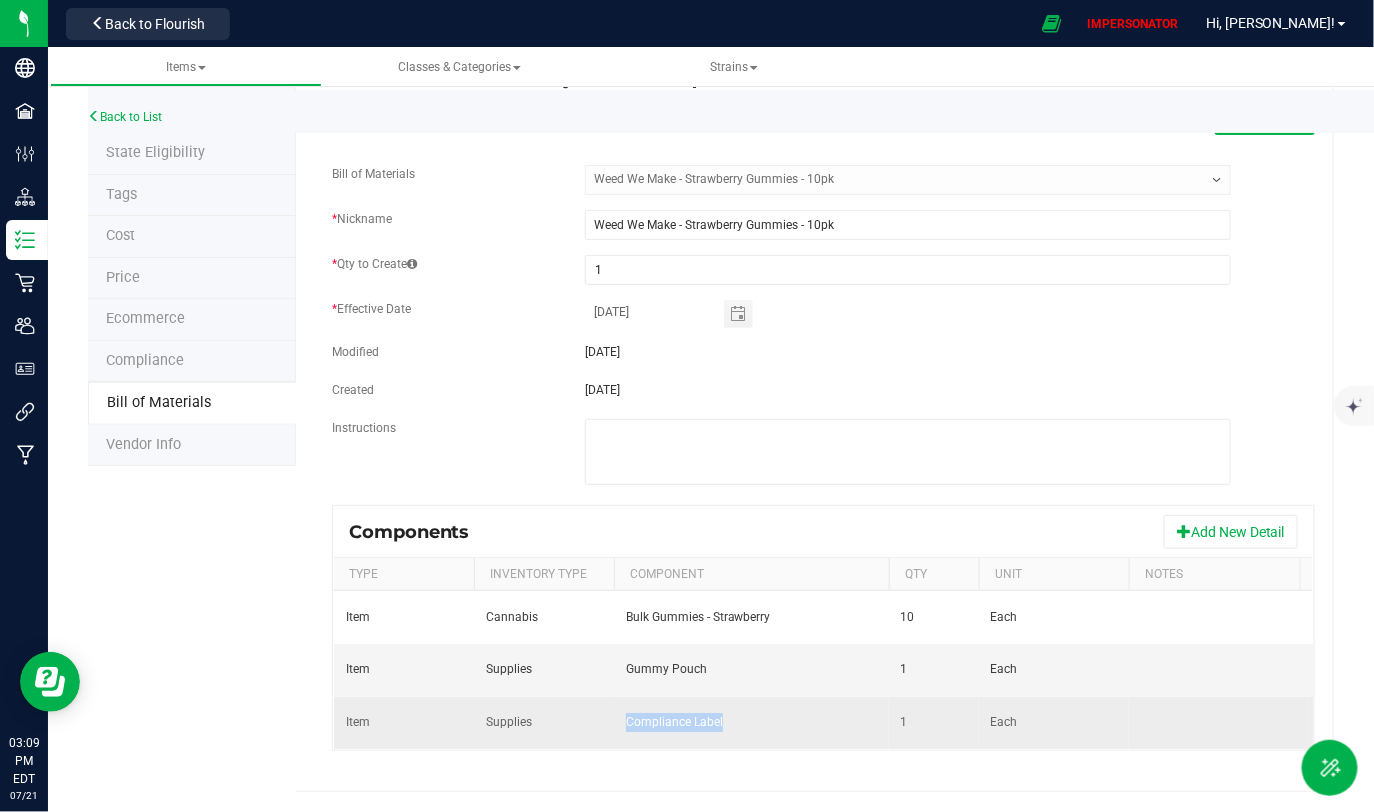 click on "Compliance Label" at bounding box center (751, 723) 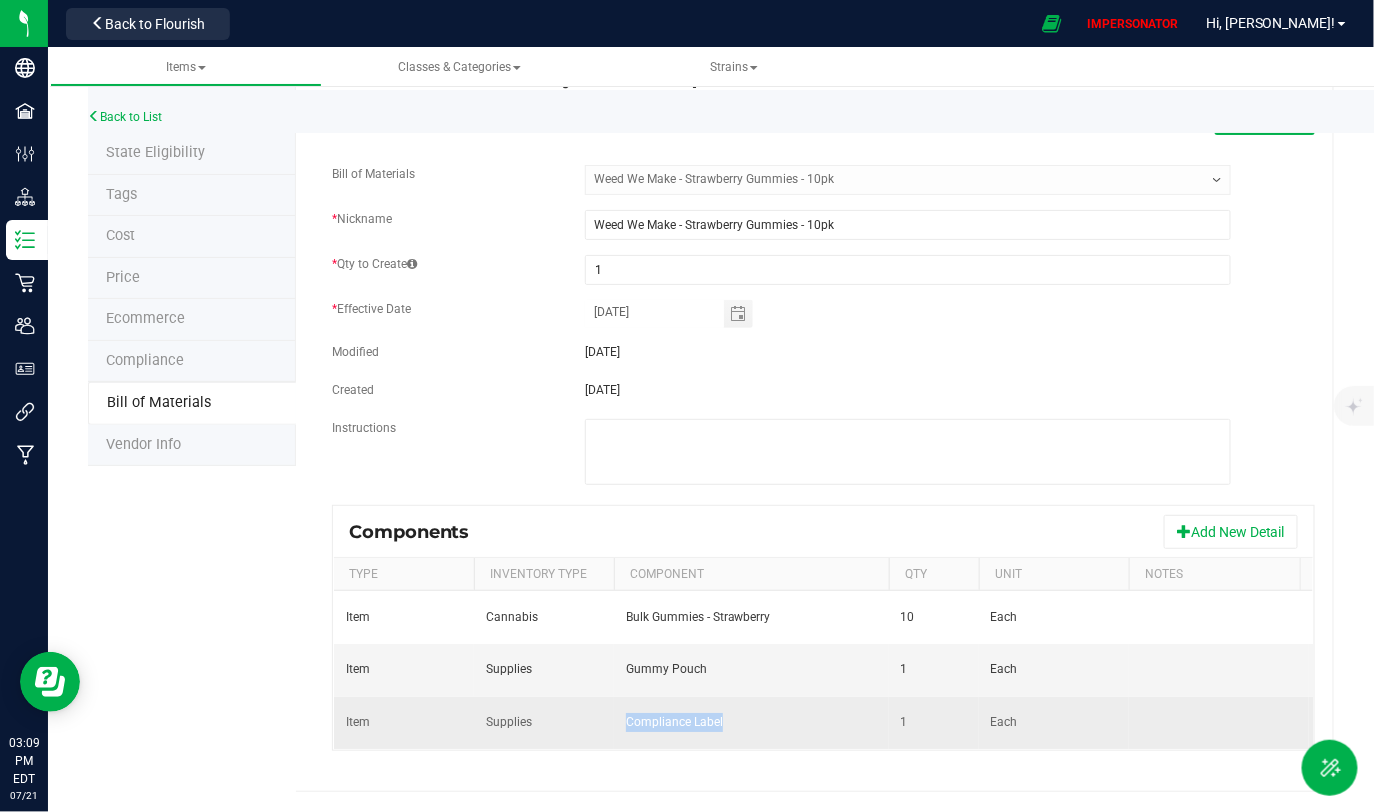 click on "Compliance Label" at bounding box center [751, 723] 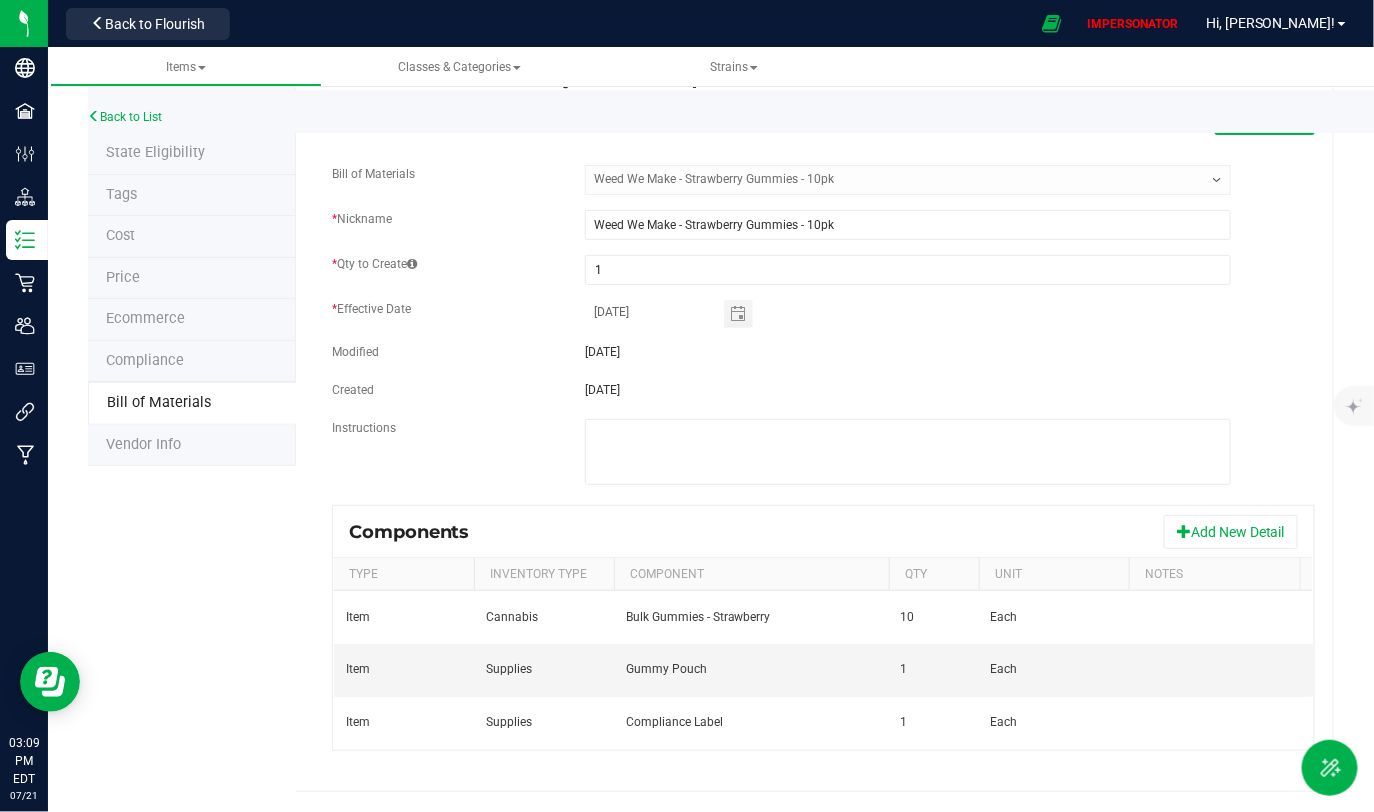 scroll, scrollTop: 0, scrollLeft: 99, axis: horizontal 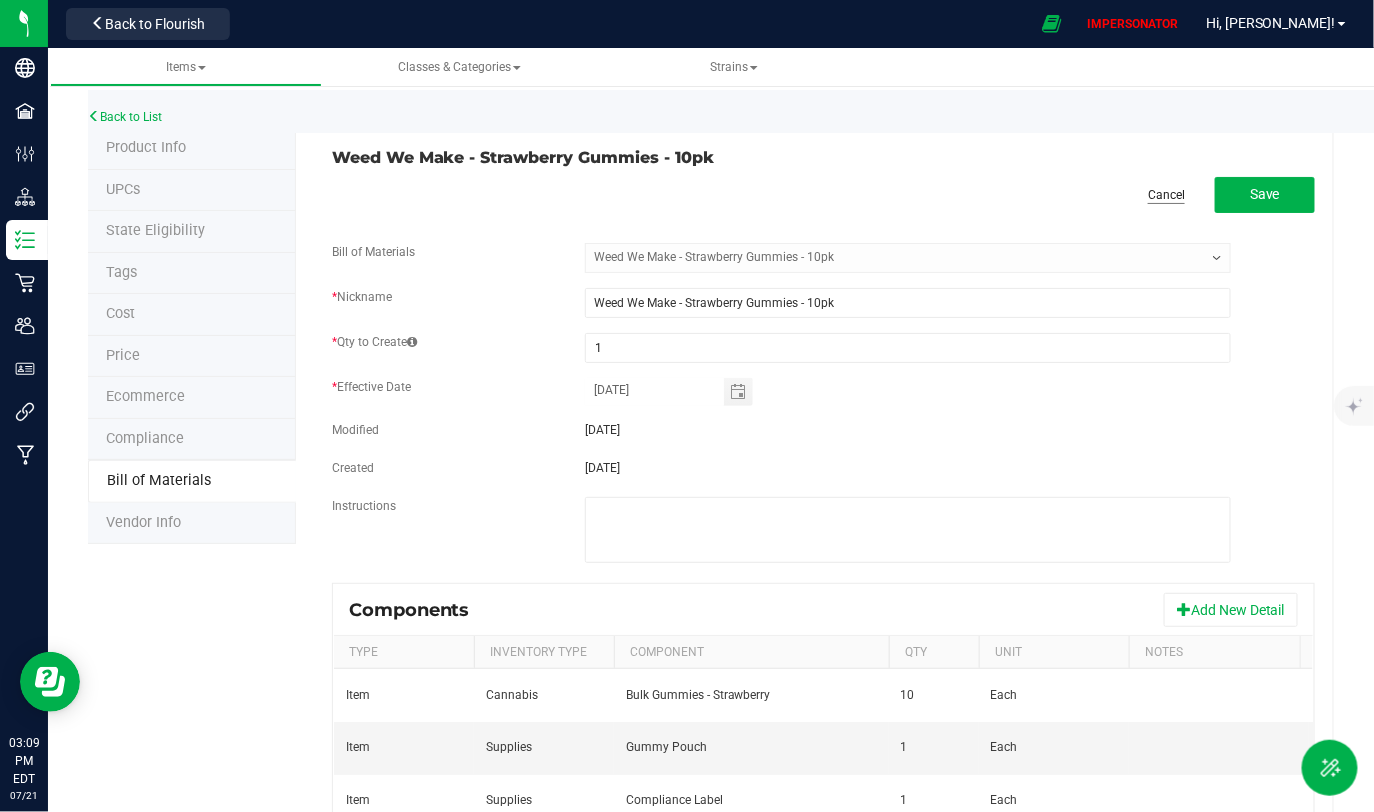 click on "Cancel" at bounding box center [1166, 195] 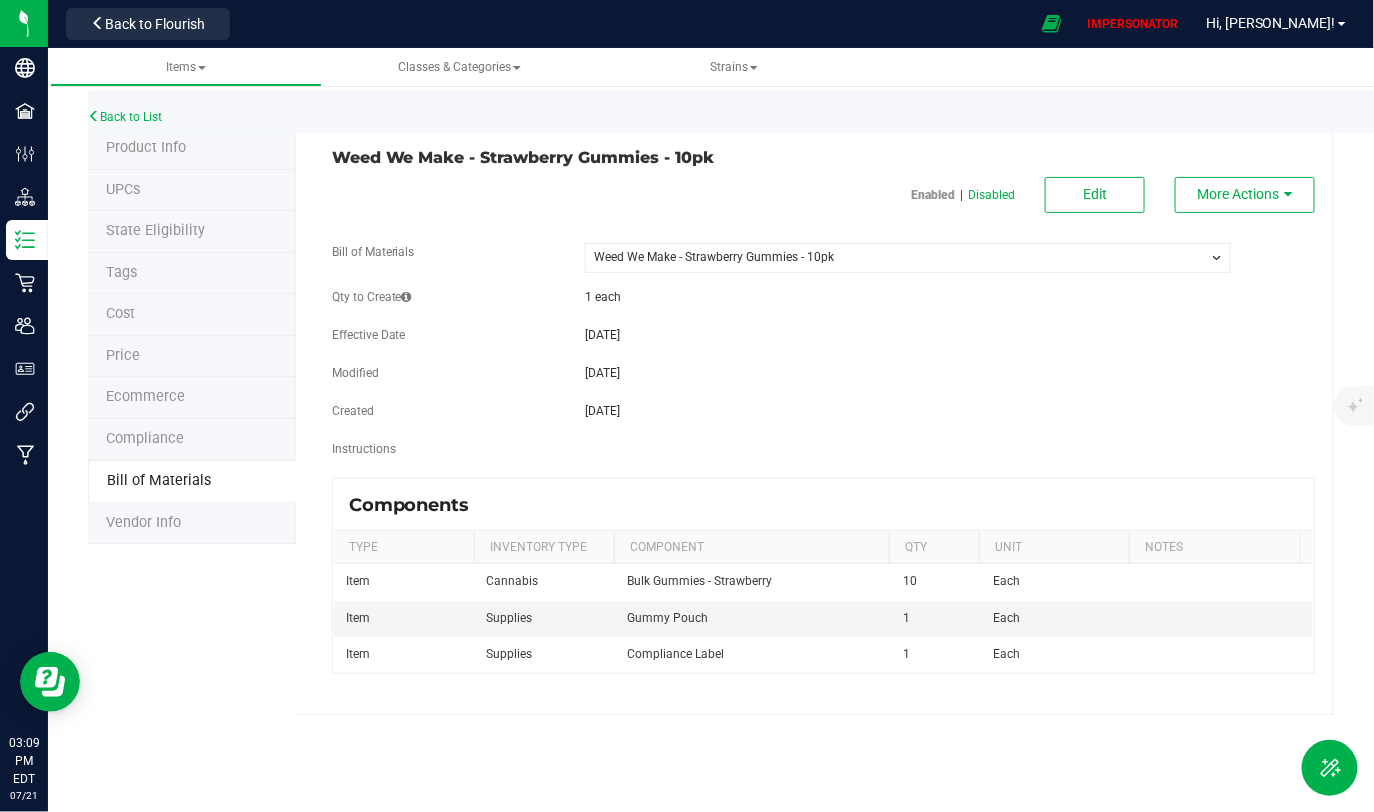 click on "-- Select --  Weed We Make - Strawberry Gummies - 10pk Weed We Make - Strawberry Gummies - 10pk - Case of 30" at bounding box center [908, 258] 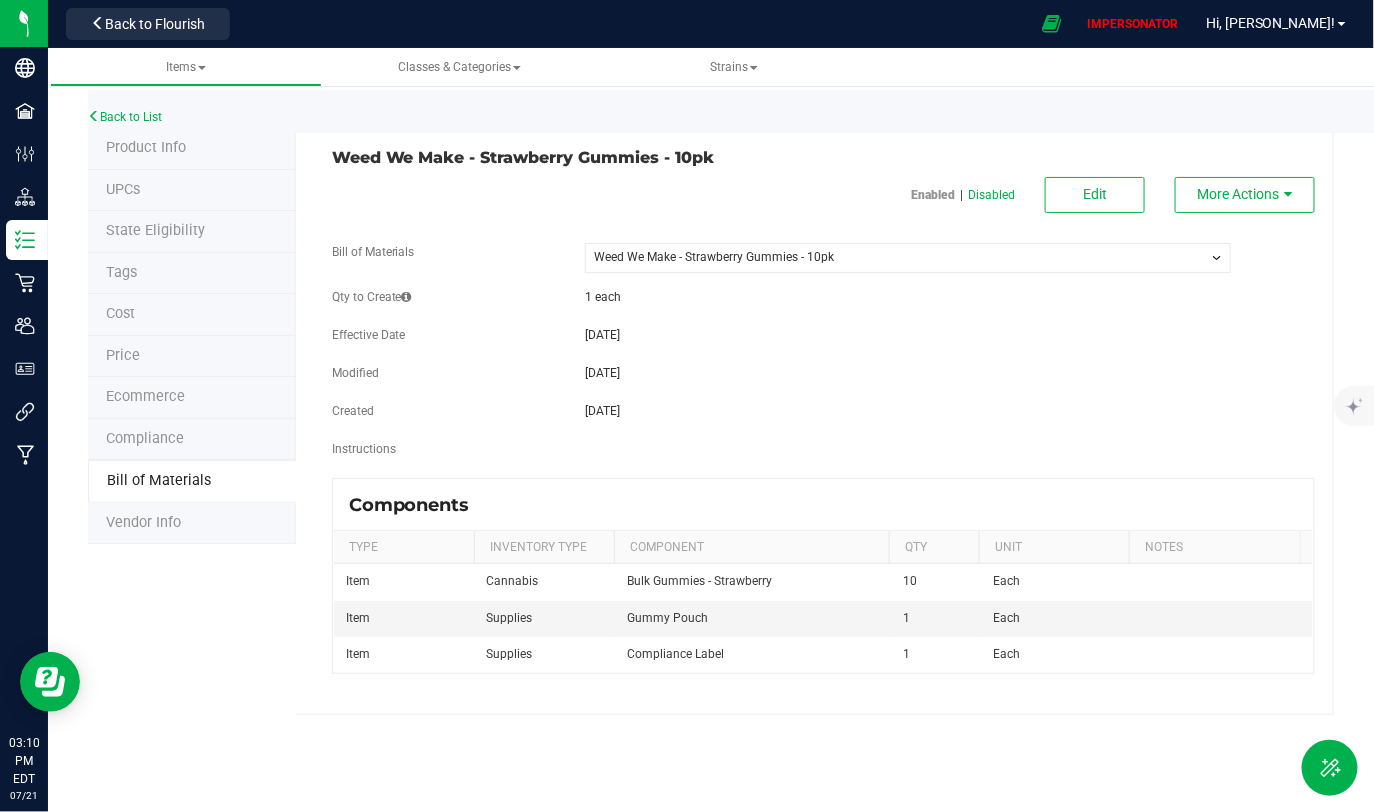 select on "2" 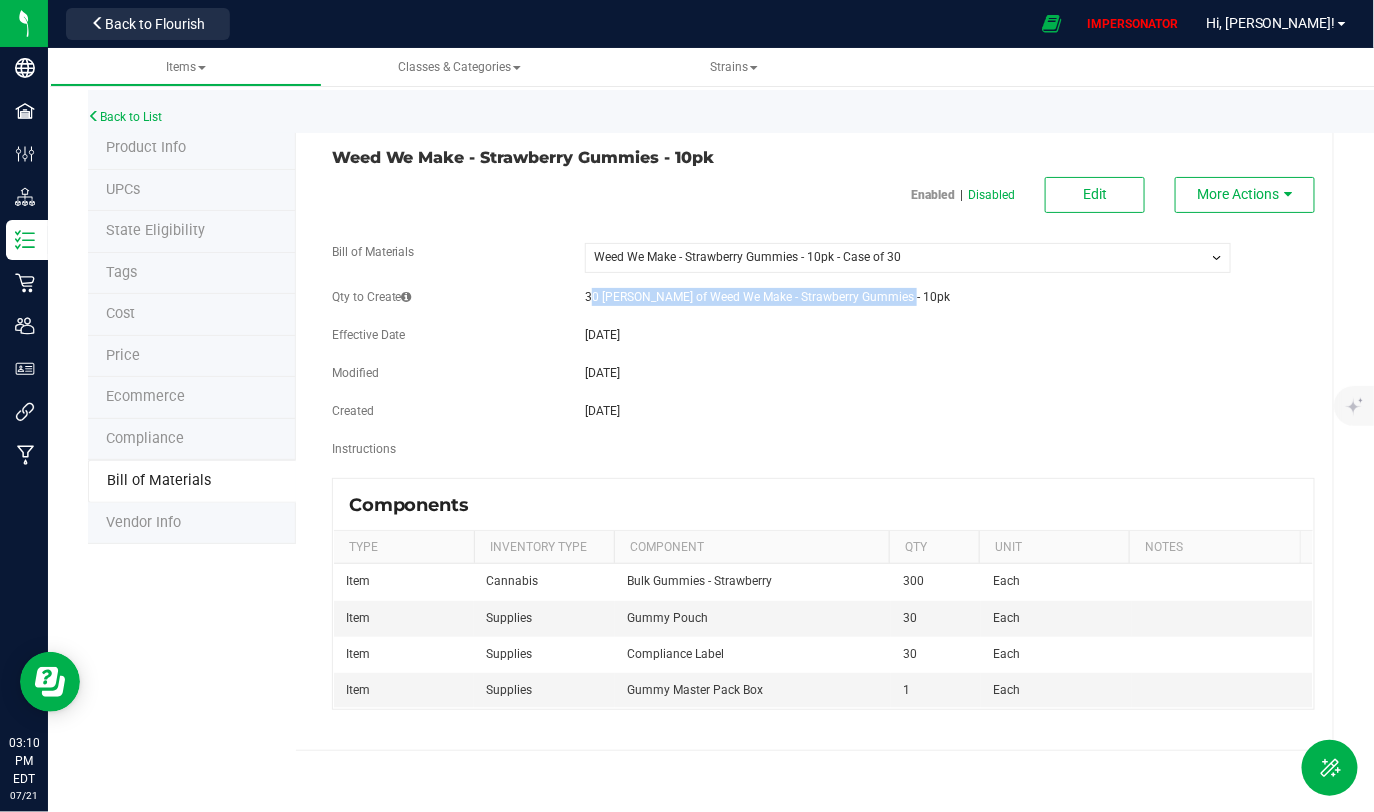 drag, startPoint x: 572, startPoint y: 300, endPoint x: 933, endPoint y: 295, distance: 361.03464 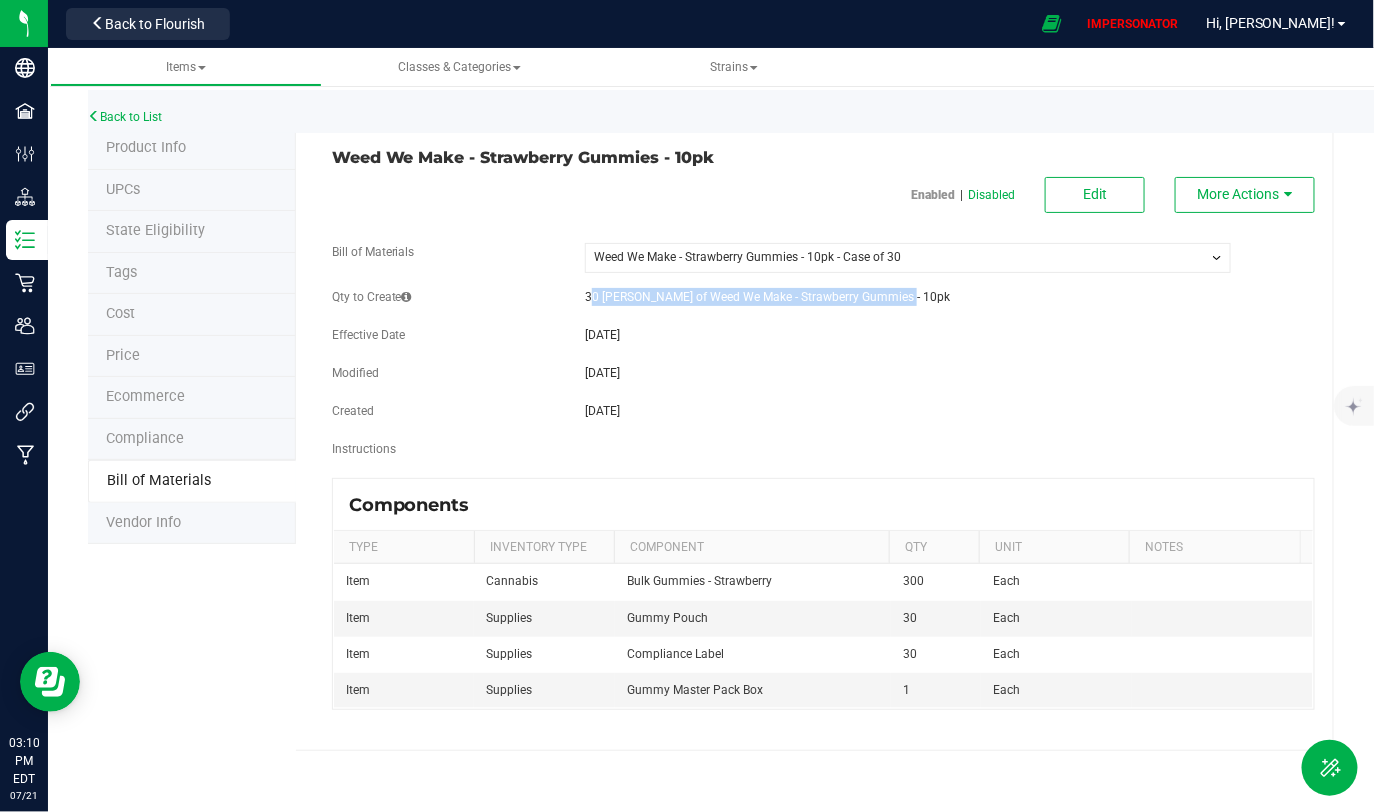 click on "30 [PERSON_NAME] of Weed We Make - Strawberry Gummies - 10pk" at bounding box center [908, 297] 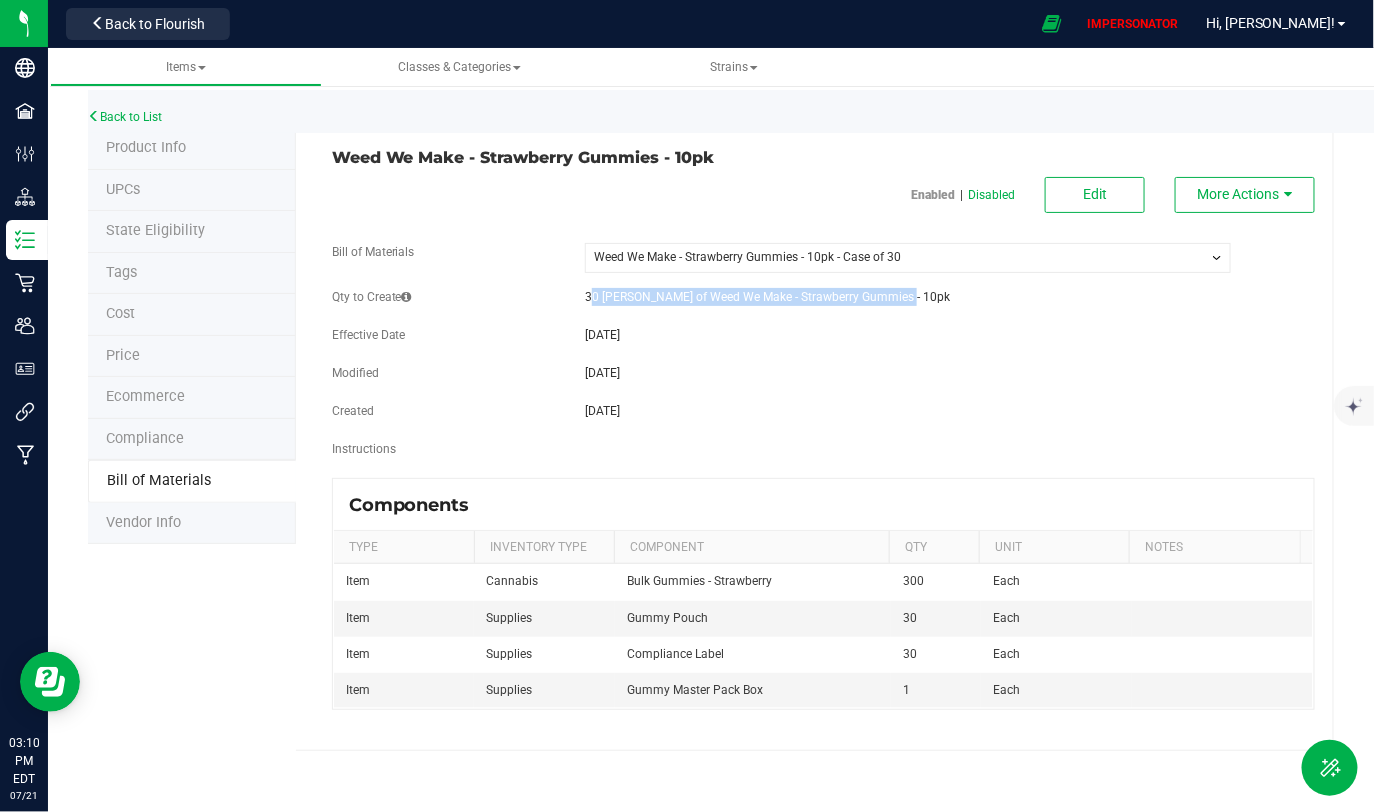 click on "30 [PERSON_NAME] of Weed We Make - Strawberry Gummies - 10pk" at bounding box center [908, 297] 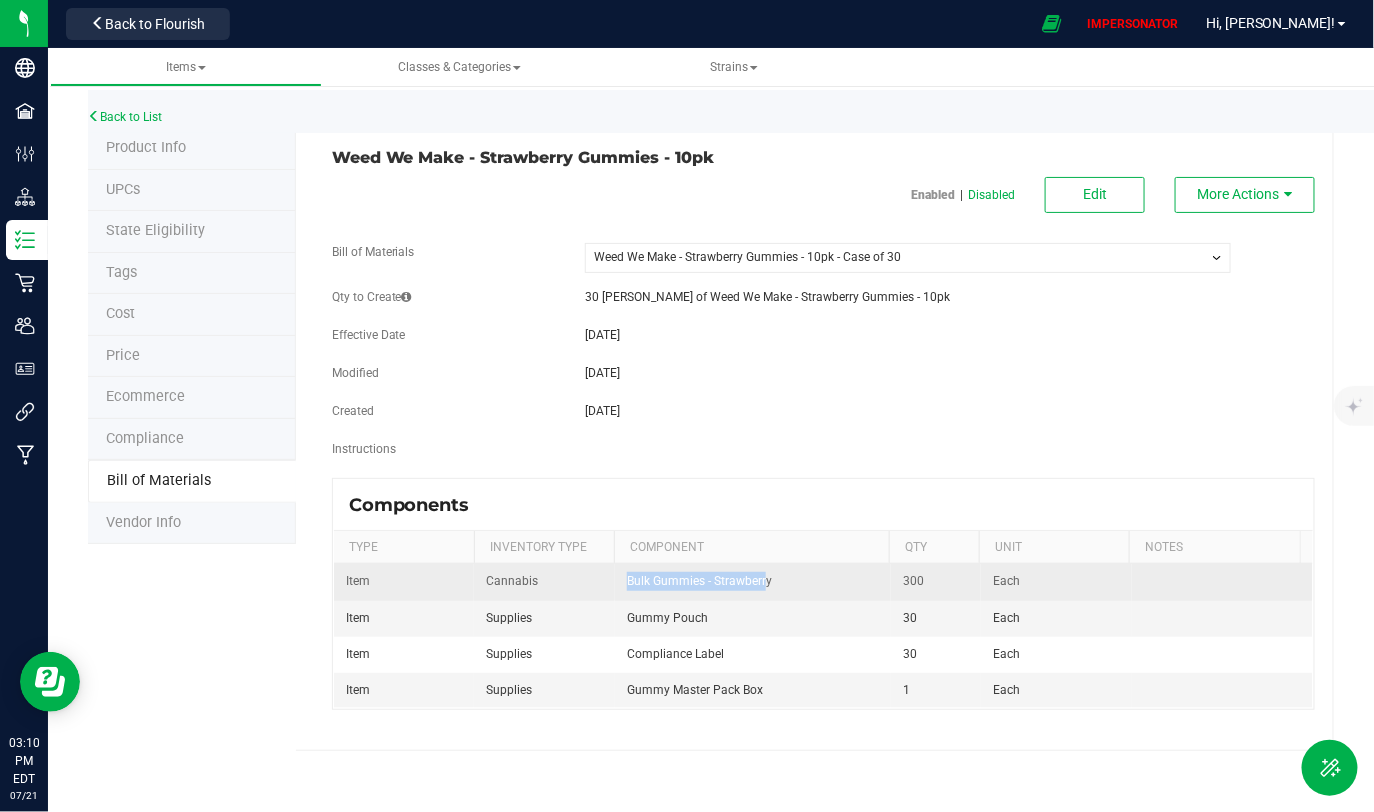drag, startPoint x: 620, startPoint y: 585, endPoint x: 762, endPoint y: 585, distance: 142 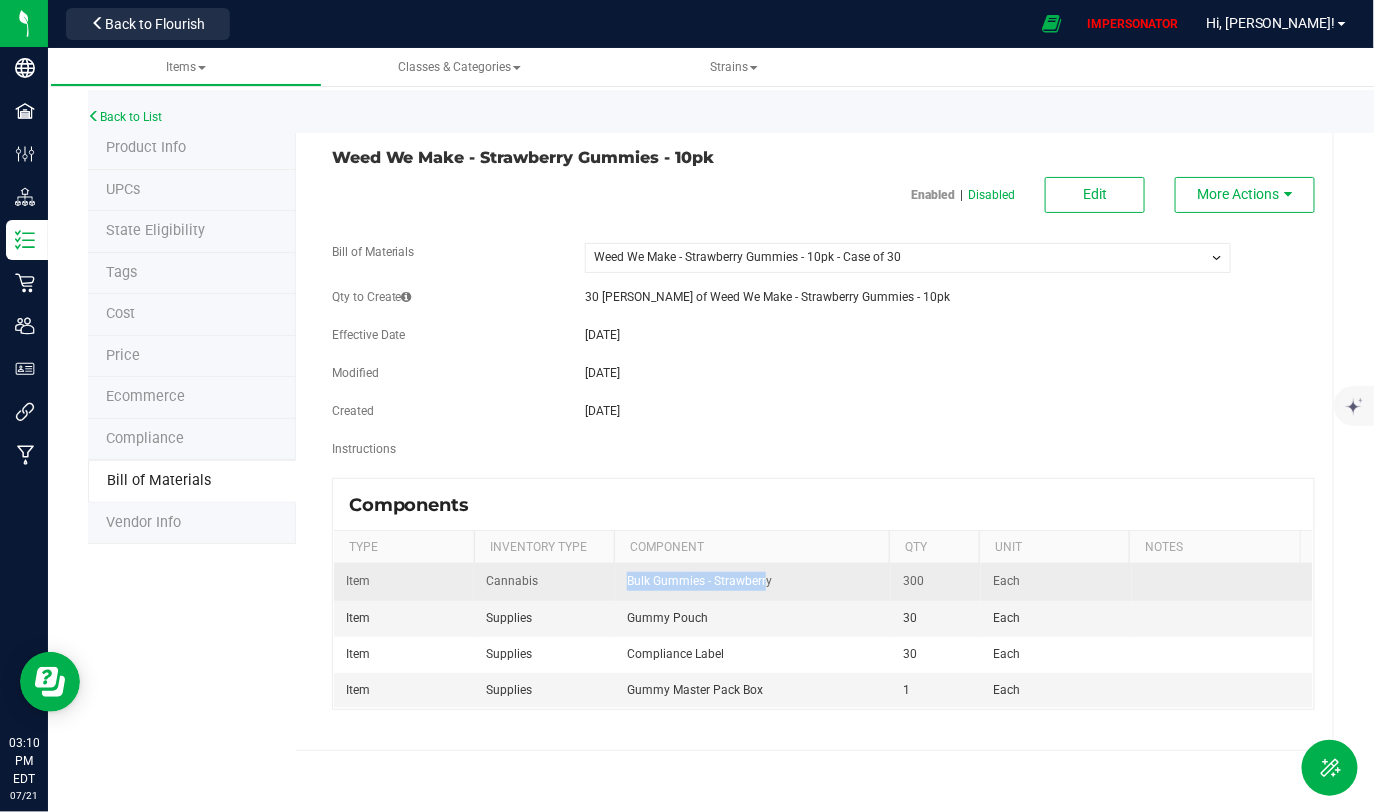 click on "Bulk Gummies - Strawberry" at bounding box center (753, 582) 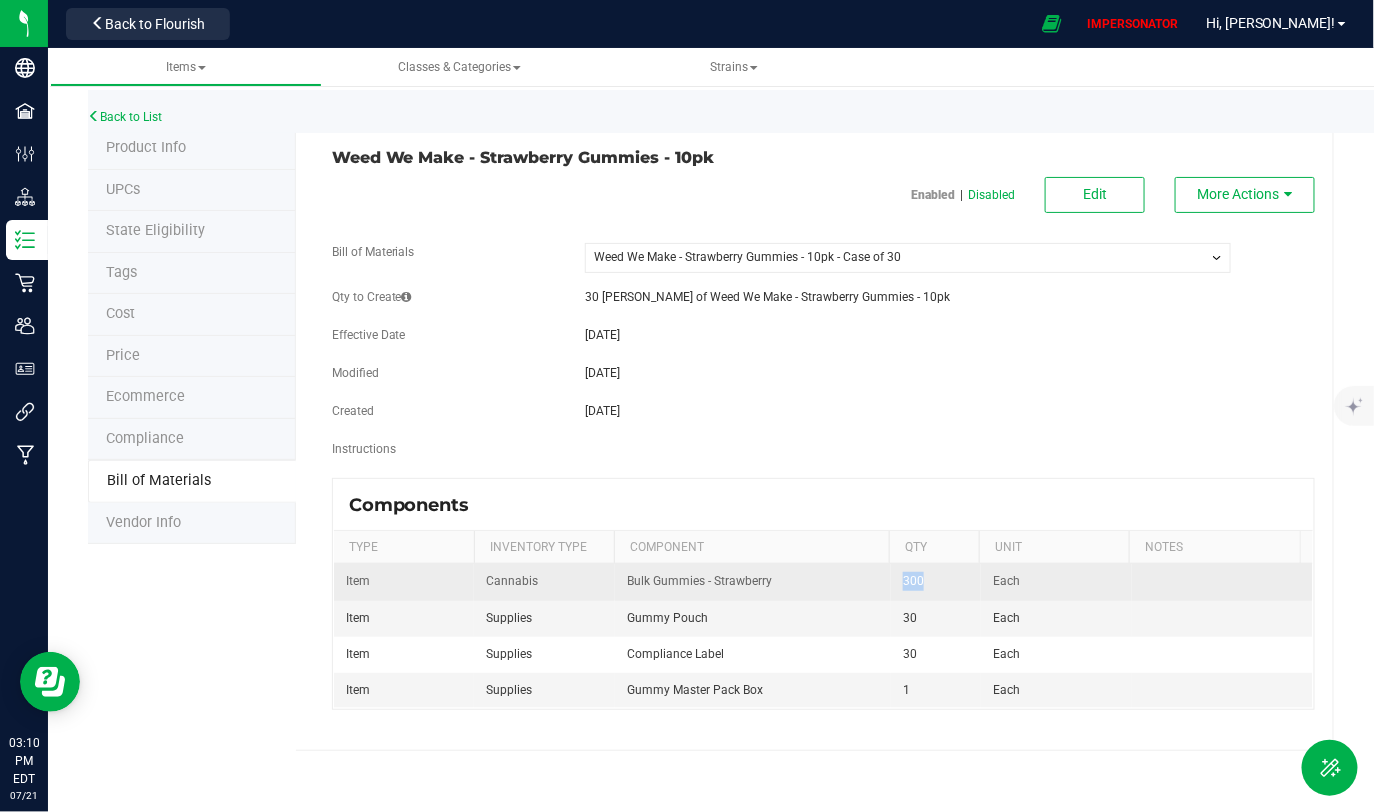 drag, startPoint x: 891, startPoint y: 581, endPoint x: 946, endPoint y: 582, distance: 55.00909 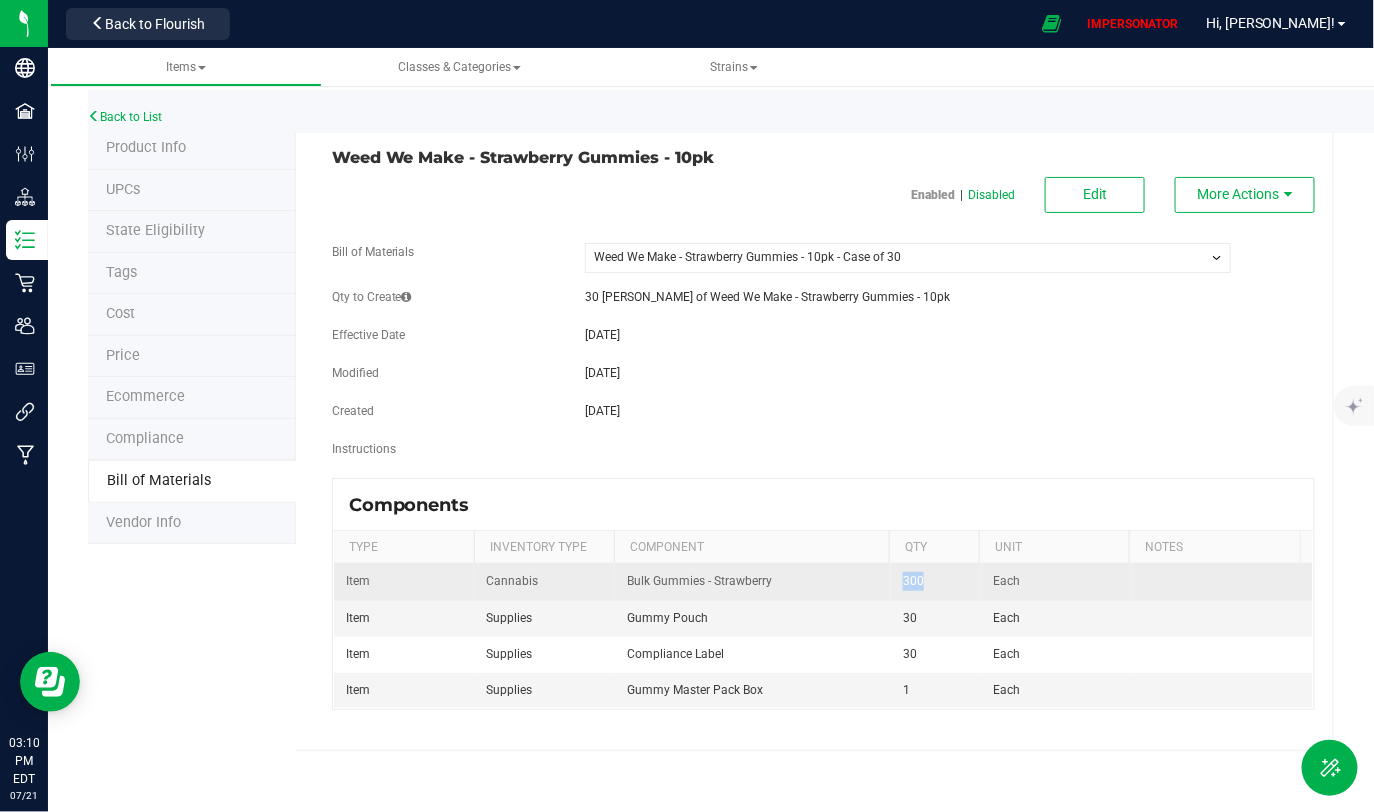 click on "300" at bounding box center [936, 582] 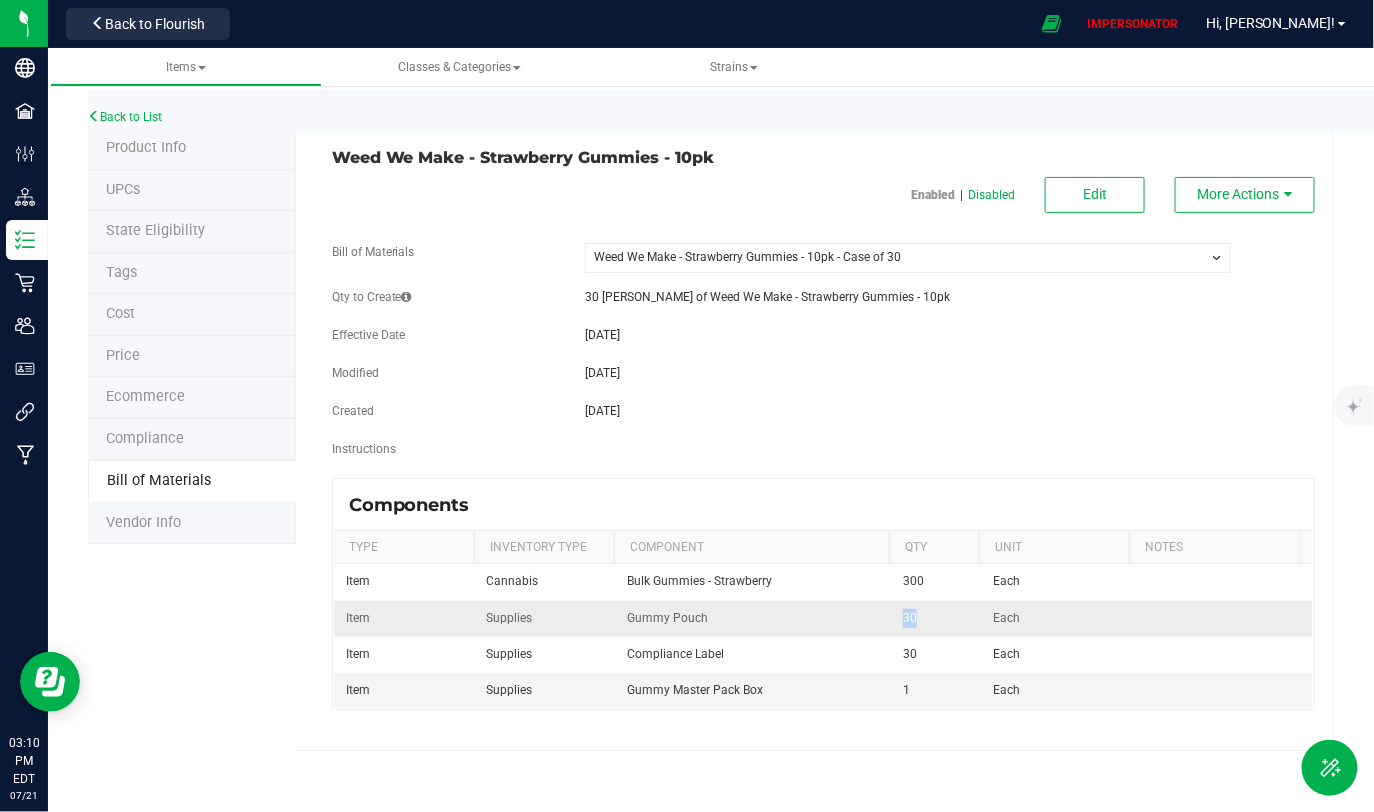drag, startPoint x: 898, startPoint y: 620, endPoint x: 926, endPoint y: 620, distance: 28 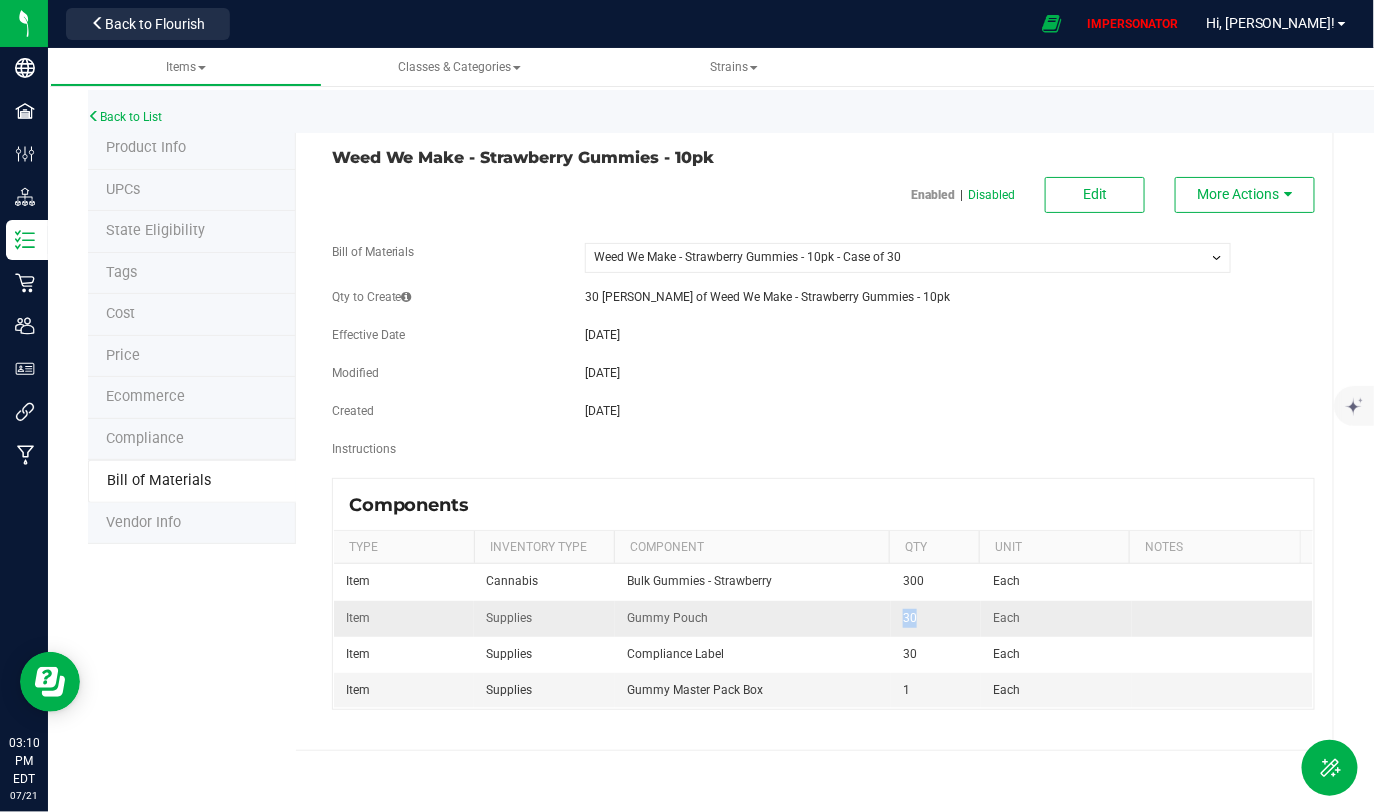click on "30" at bounding box center [936, 619] 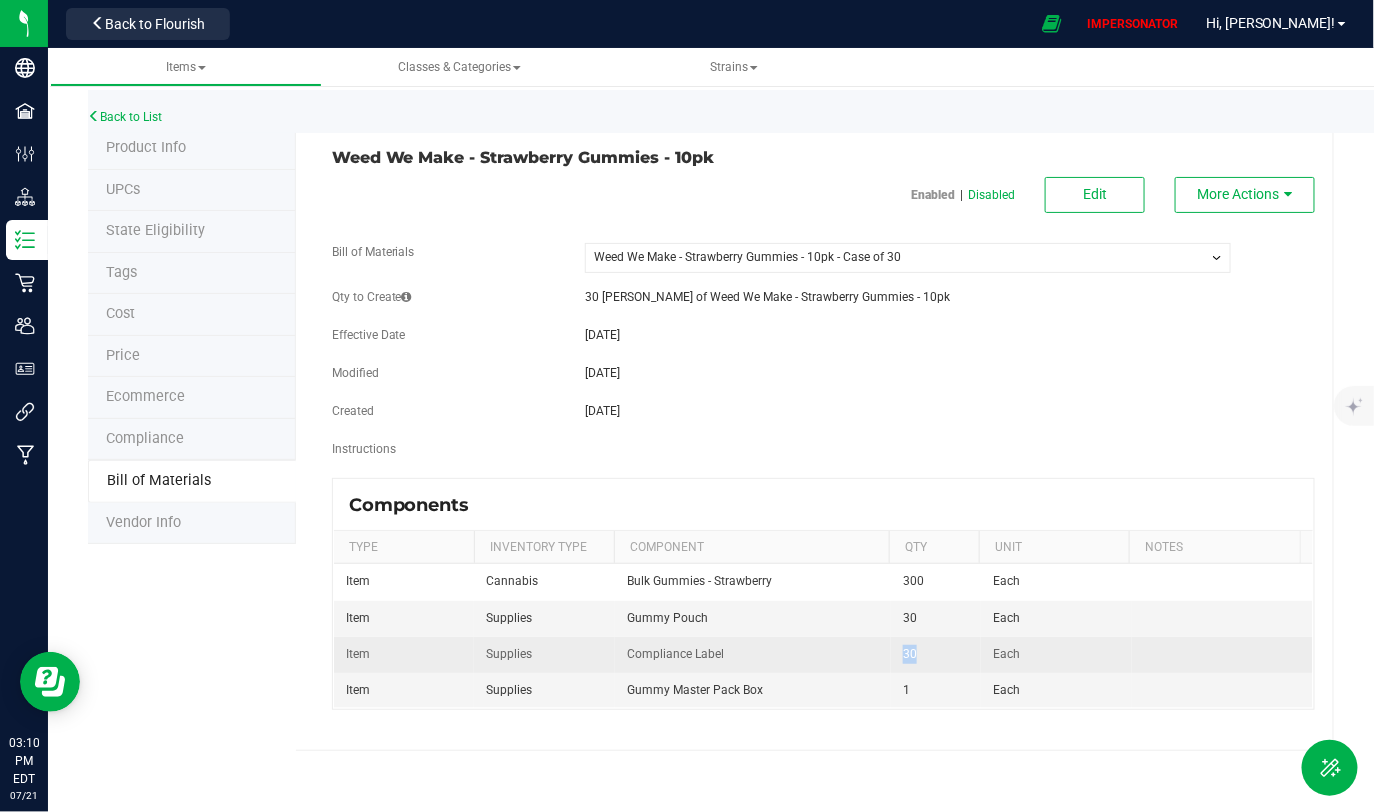drag, startPoint x: 892, startPoint y: 656, endPoint x: 929, endPoint y: 656, distance: 37 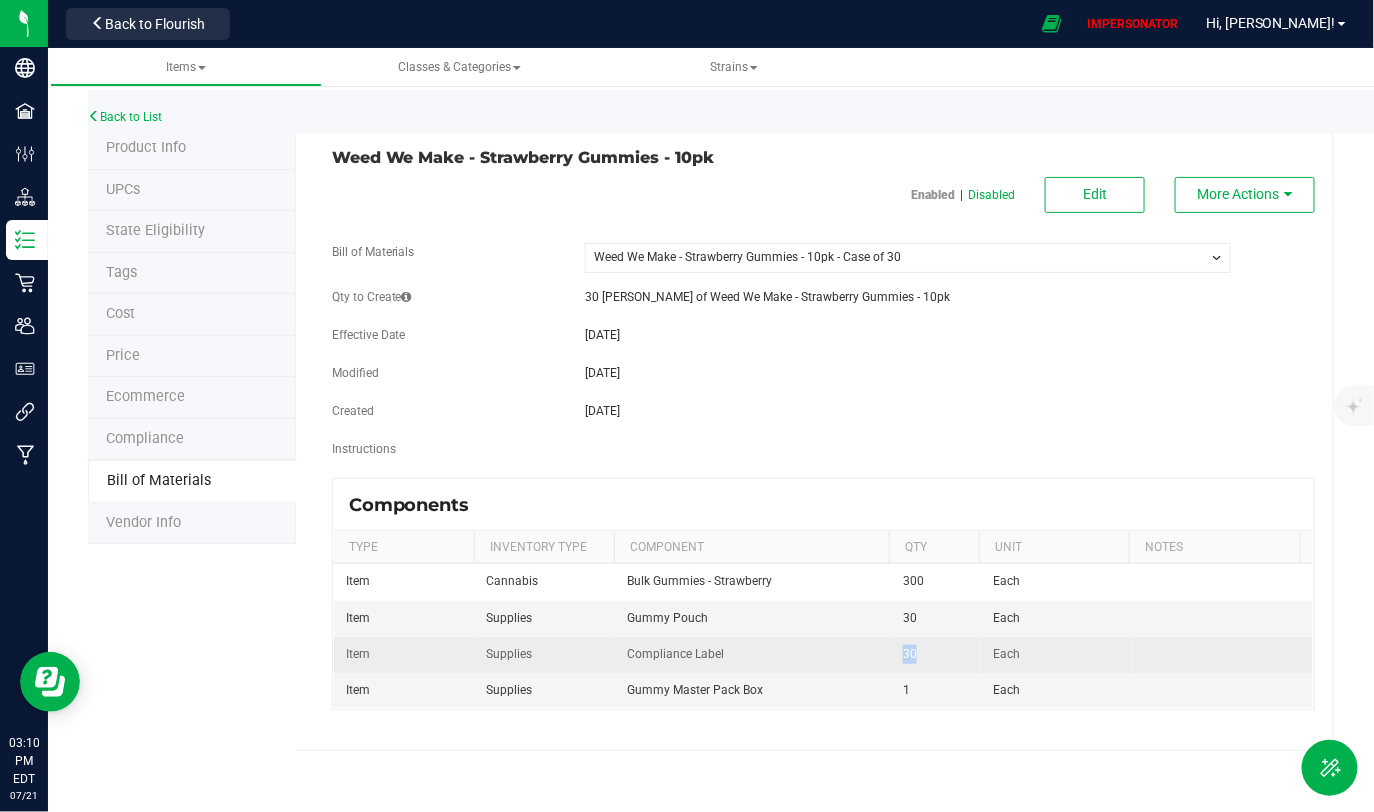 click on "30" at bounding box center (936, 655) 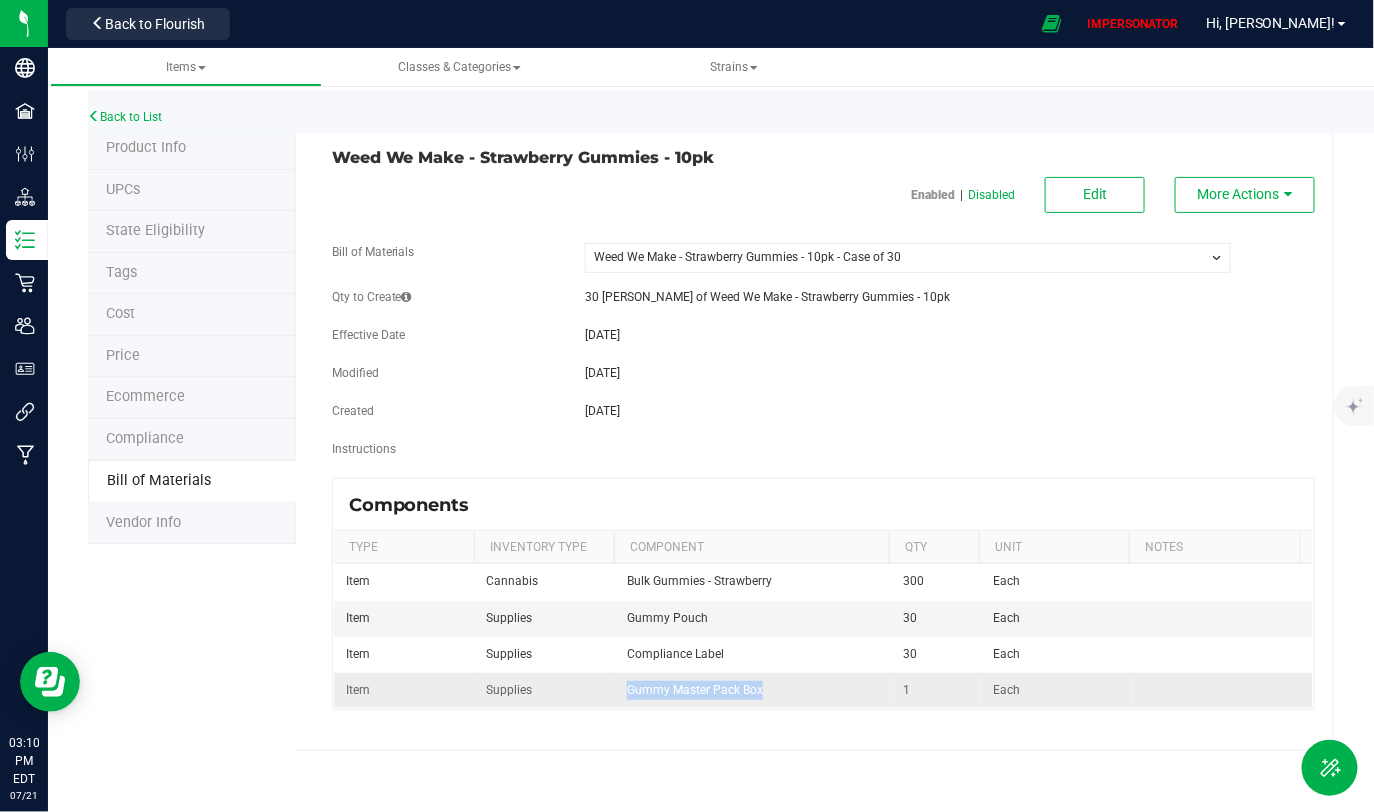 drag, startPoint x: 623, startPoint y: 693, endPoint x: 769, endPoint y: 696, distance: 146.03082 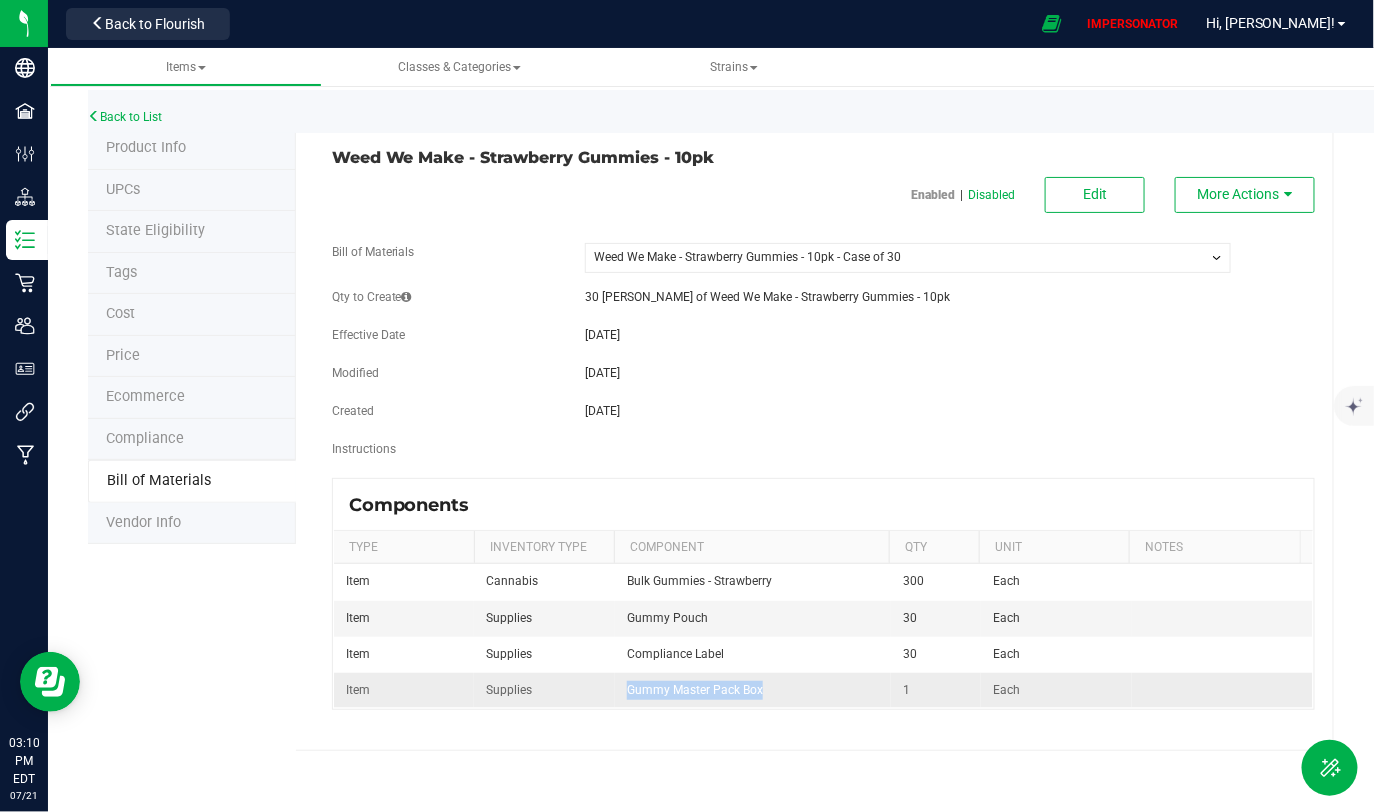 click on "Gummy Master Pack Box" at bounding box center (753, 690) 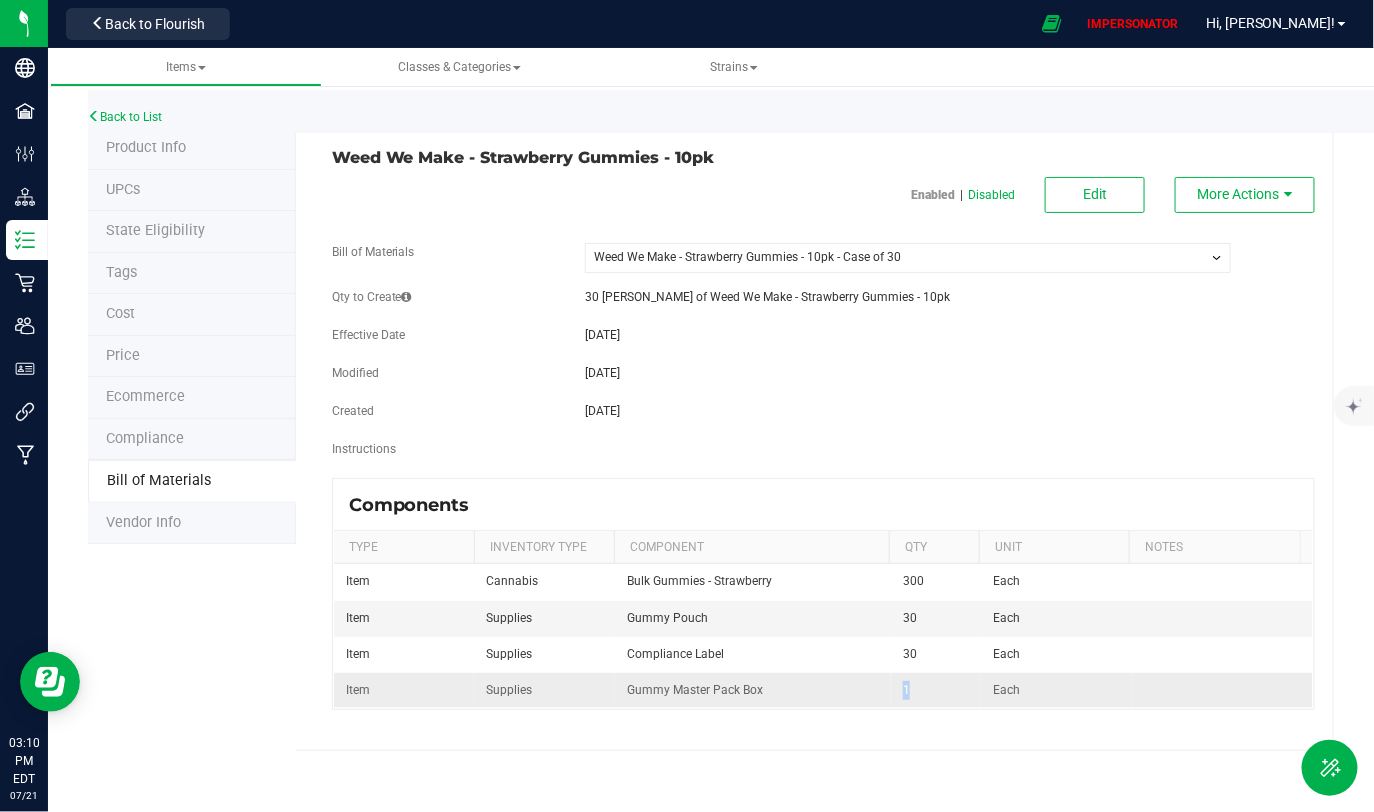 drag, startPoint x: 896, startPoint y: 689, endPoint x: 926, endPoint y: 689, distance: 30 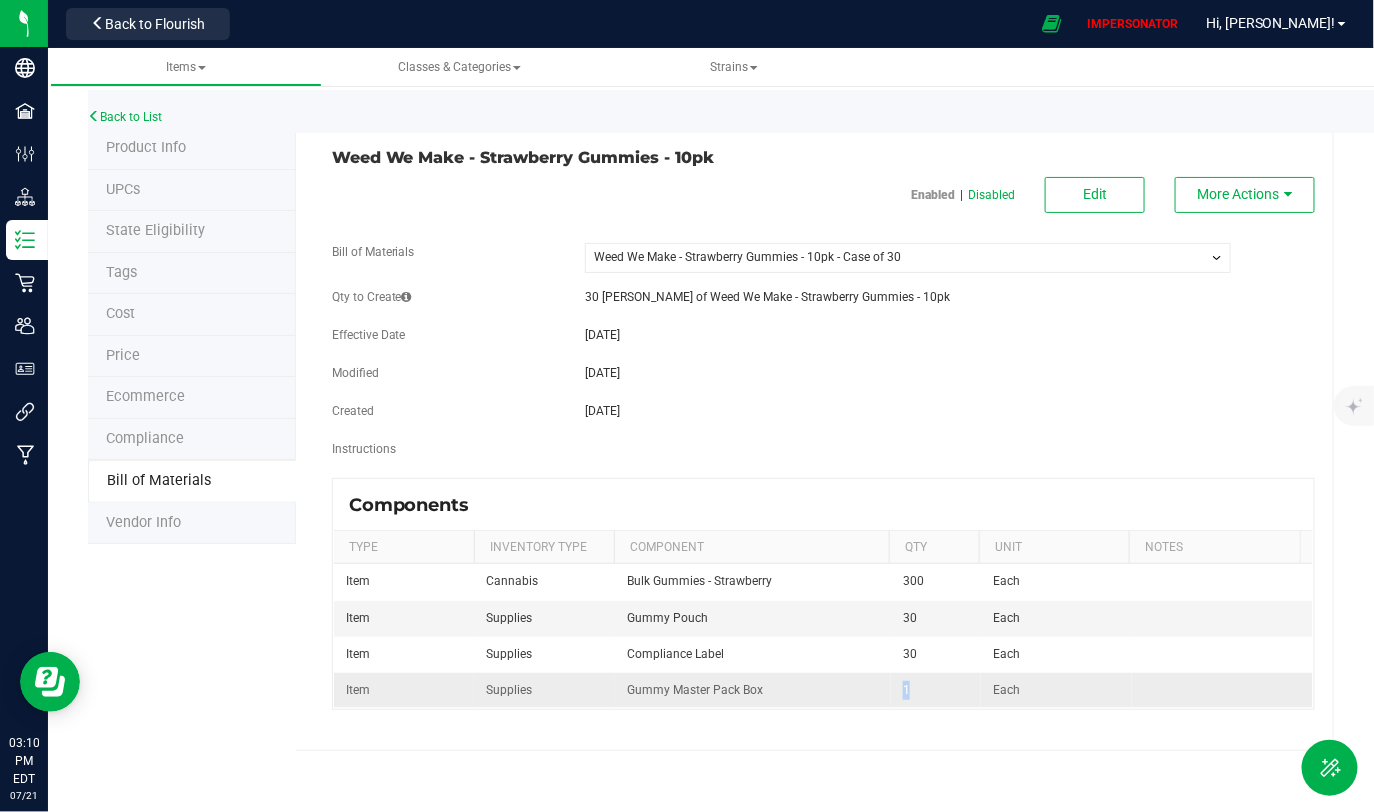 click on "1" at bounding box center [936, 690] 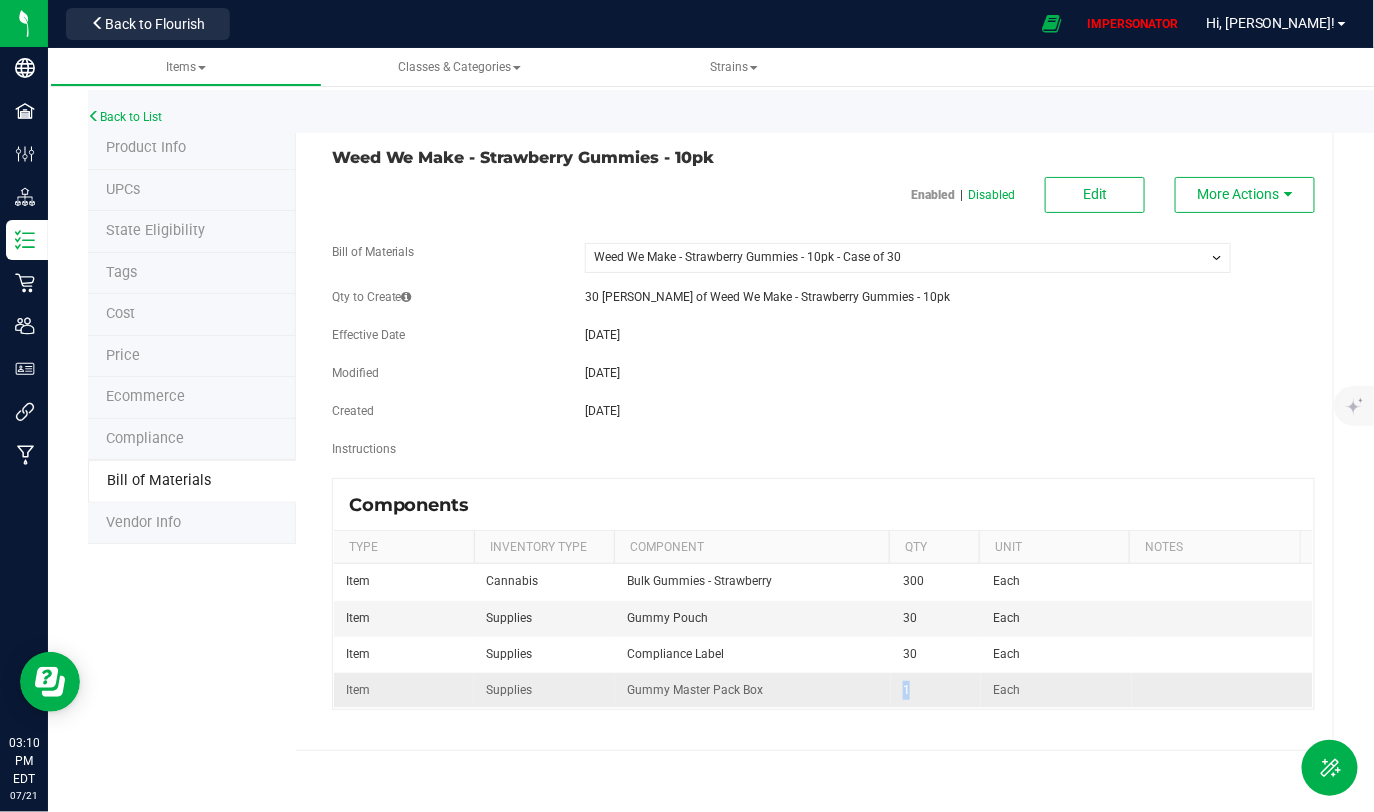 click on "1" at bounding box center (936, 690) 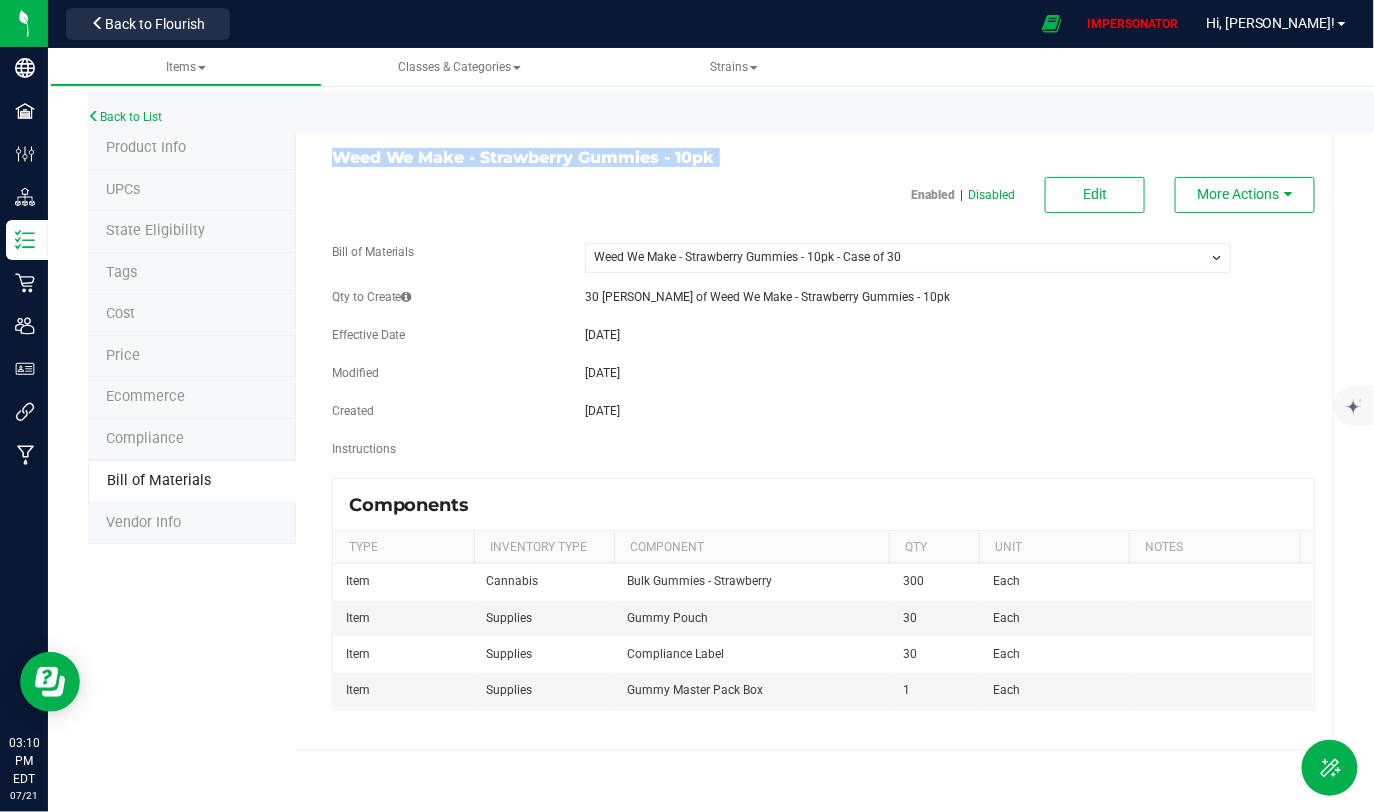 drag, startPoint x: 327, startPoint y: 147, endPoint x: 703, endPoint y: 195, distance: 379.05145 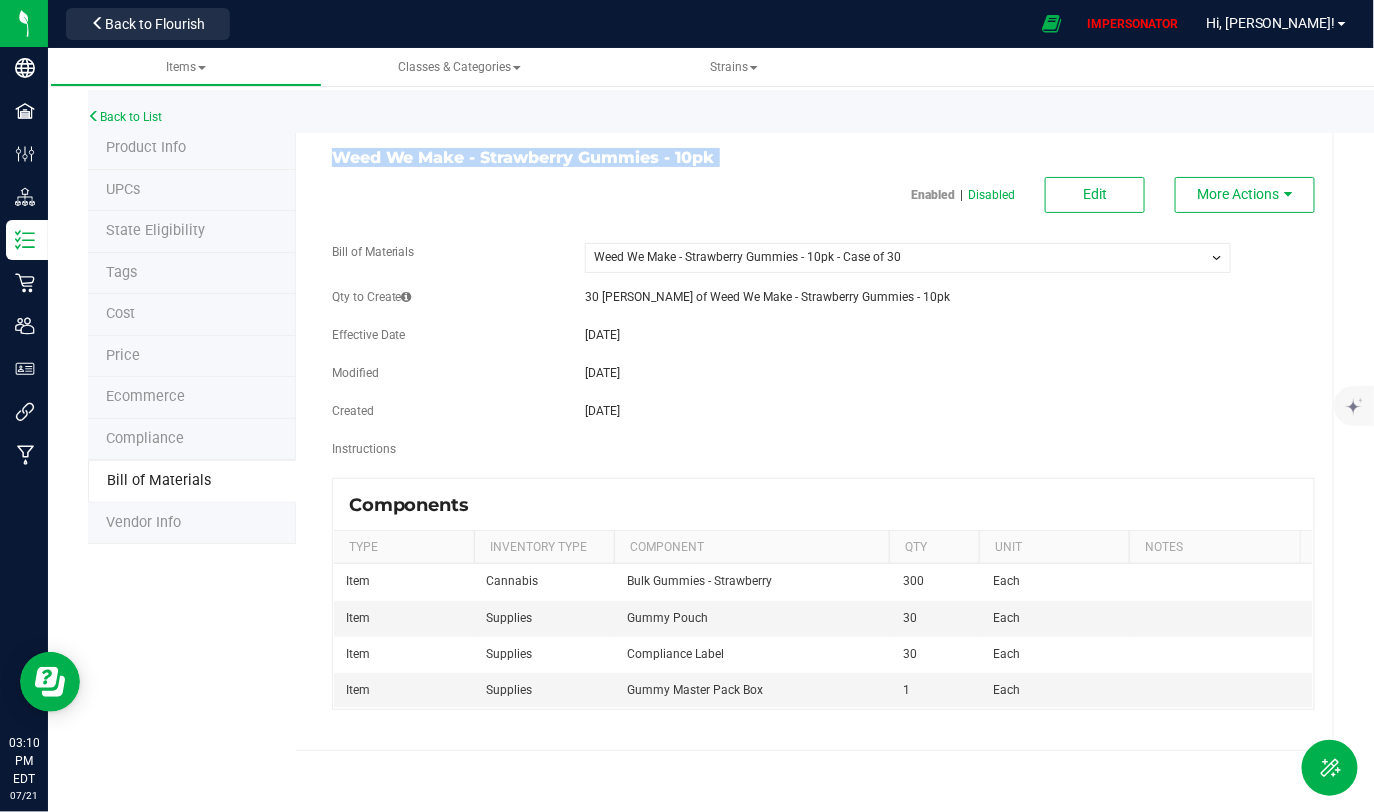 click on "Weed We Make - Strawberry Gummies - 10pk
Enabled  |  Disabled   Edit   More Actions  Bill of Materials  -- Select --  Weed We Make - Strawberry Gummies - 10pk Weed We Make - Strawberry Gummies - 10pk - Case of 30  Qty to Create   30 [PERSON_NAME] of Weed We Make - Strawberry Gummies - 10pk   Effective Date   [DATE]  Modified  [DATE]  Created  [DATE]  Instructions     Components  Type Inventory Type Component Qty Unit Notes Item Cannabis Bulk Gummies - Strawberry 300 Each Item Supplies Gummy Pouch 30 Each Item Supplies Compliance Label 30 Each Item Supplies Gummy Master Pack Box 1 Each" at bounding box center (815, 439) 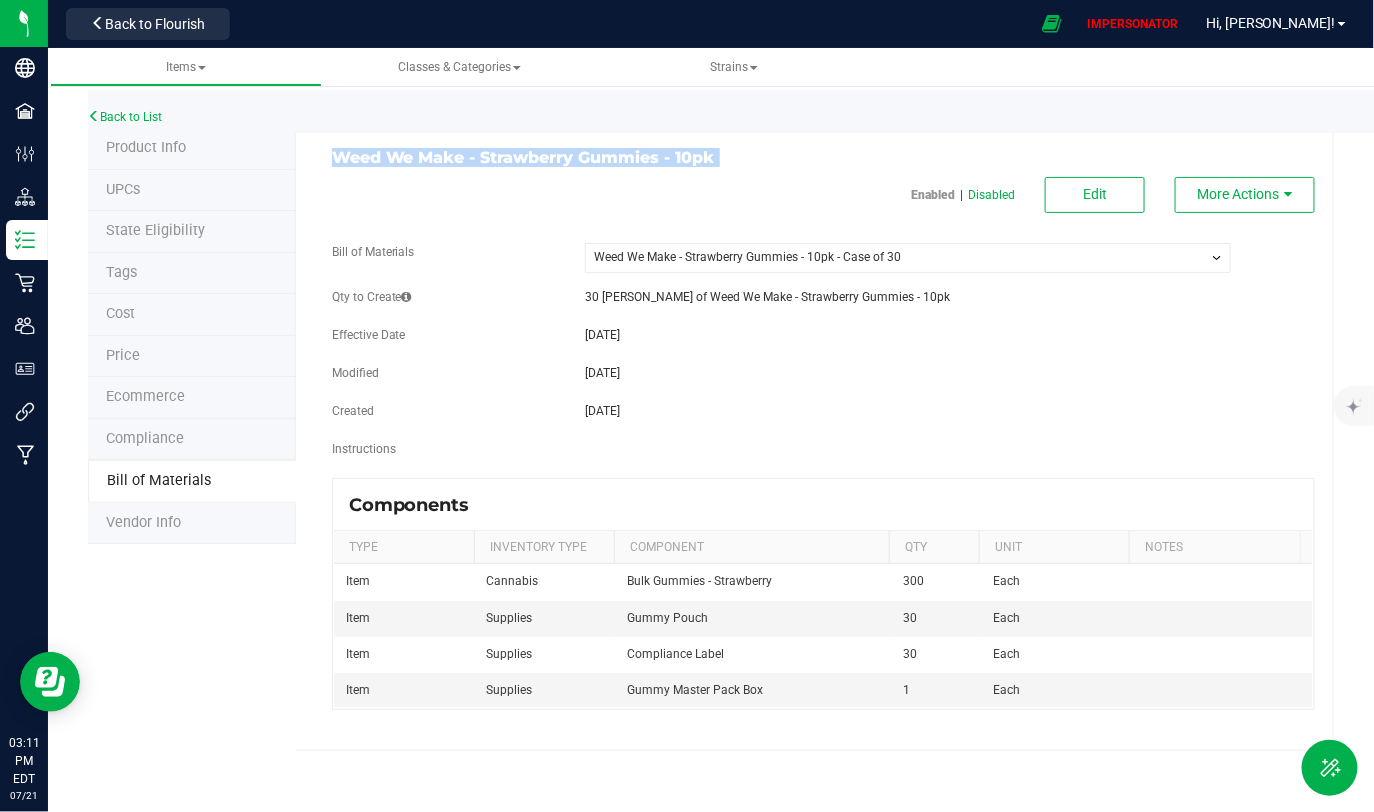 click on "Enabled  |  Disabled   Edit   More Actions" at bounding box center (823, 195) 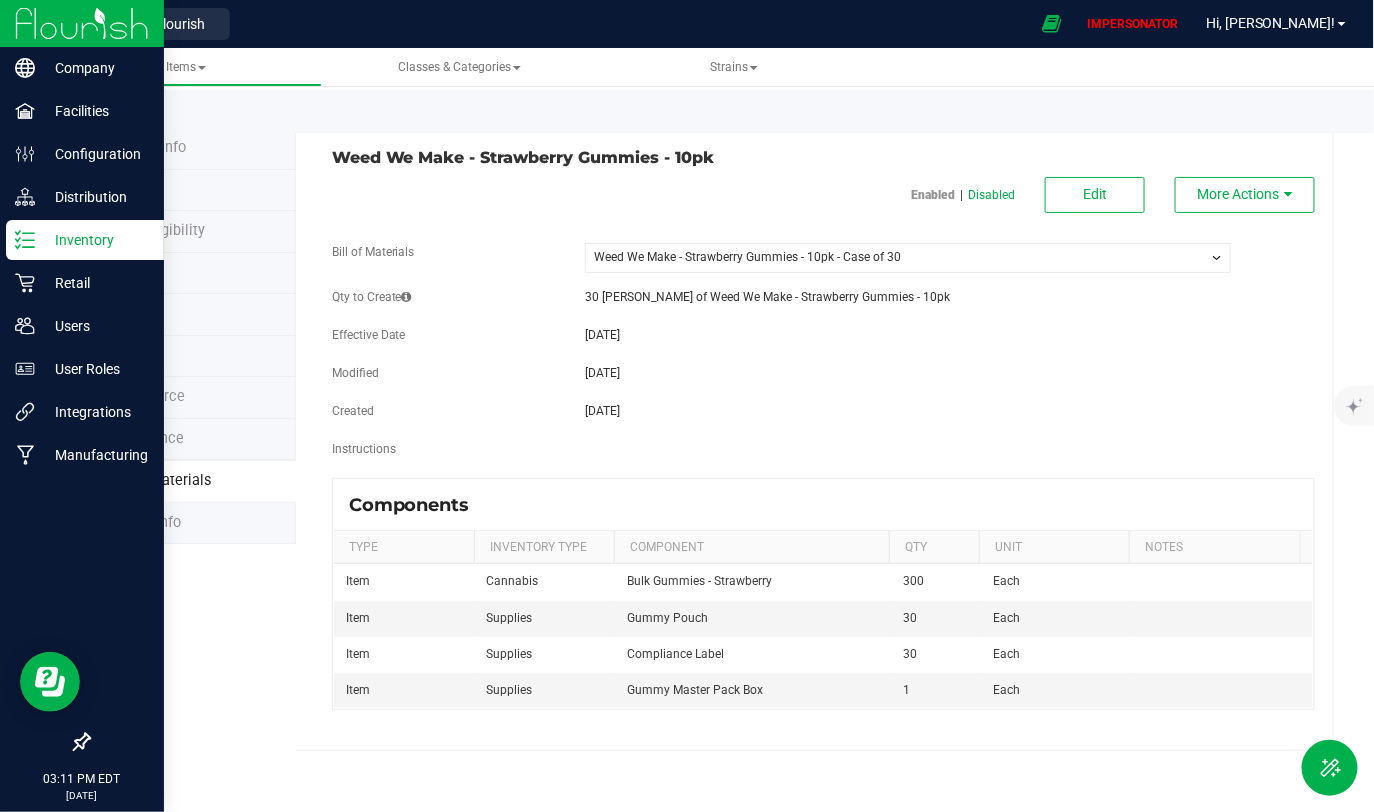 click 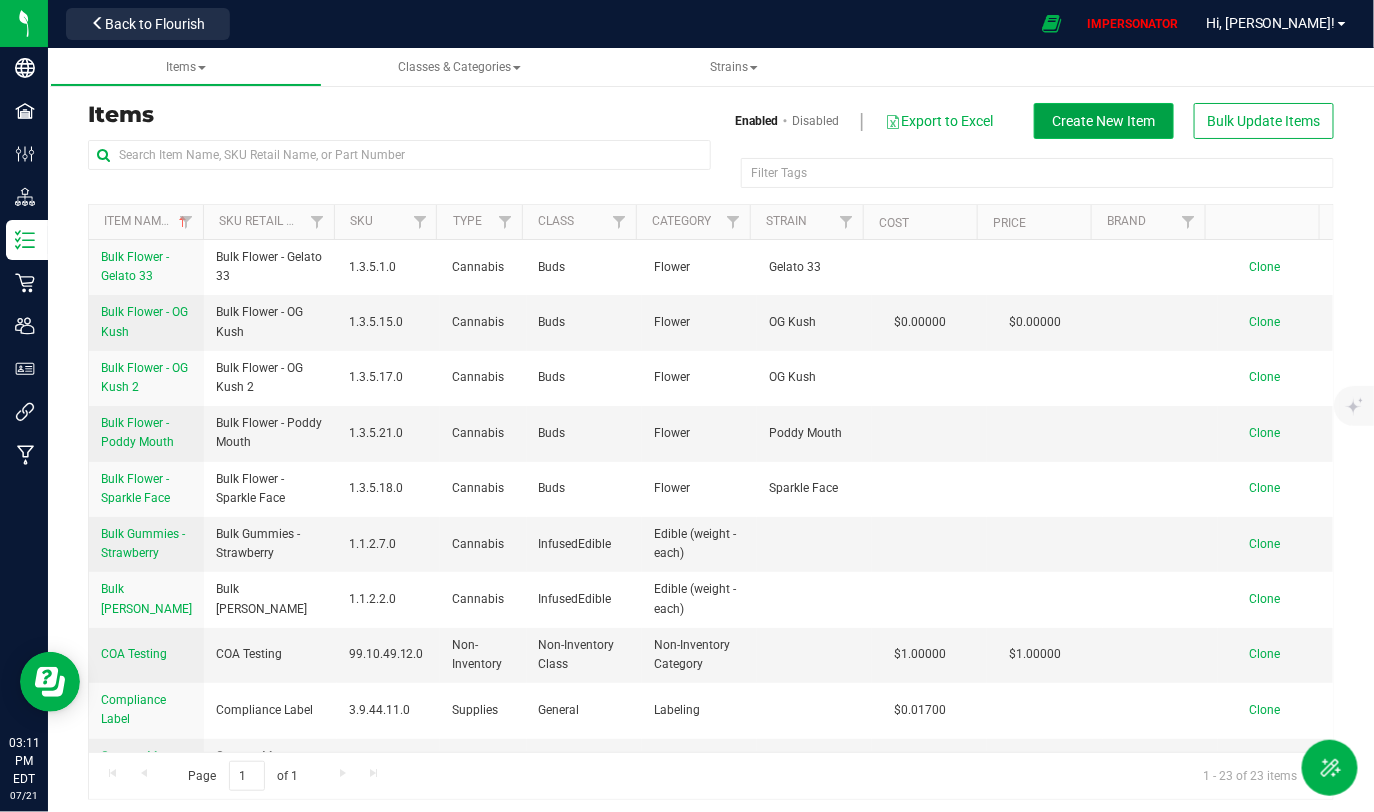 click on "Create New Item" at bounding box center (1104, 121) 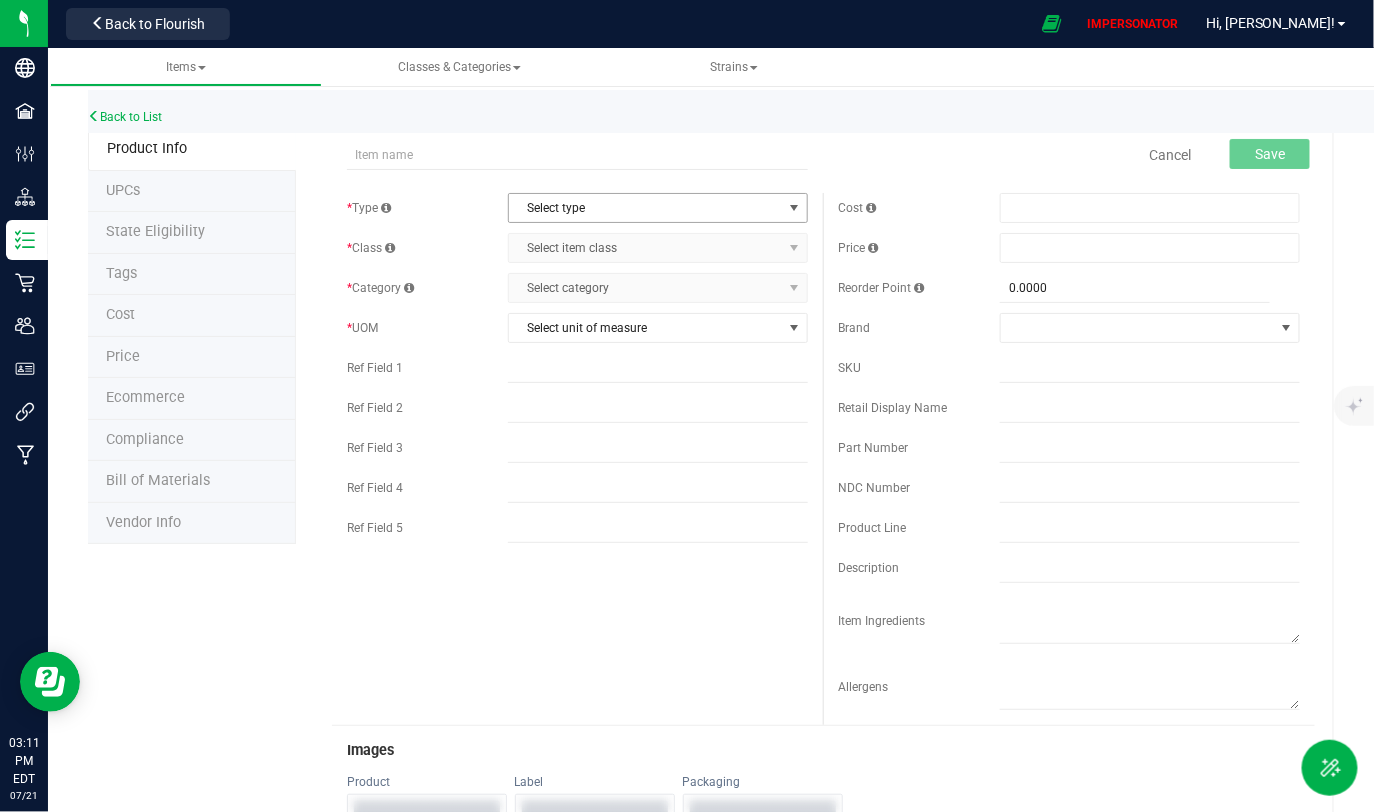 click on "Select type" at bounding box center [645, 208] 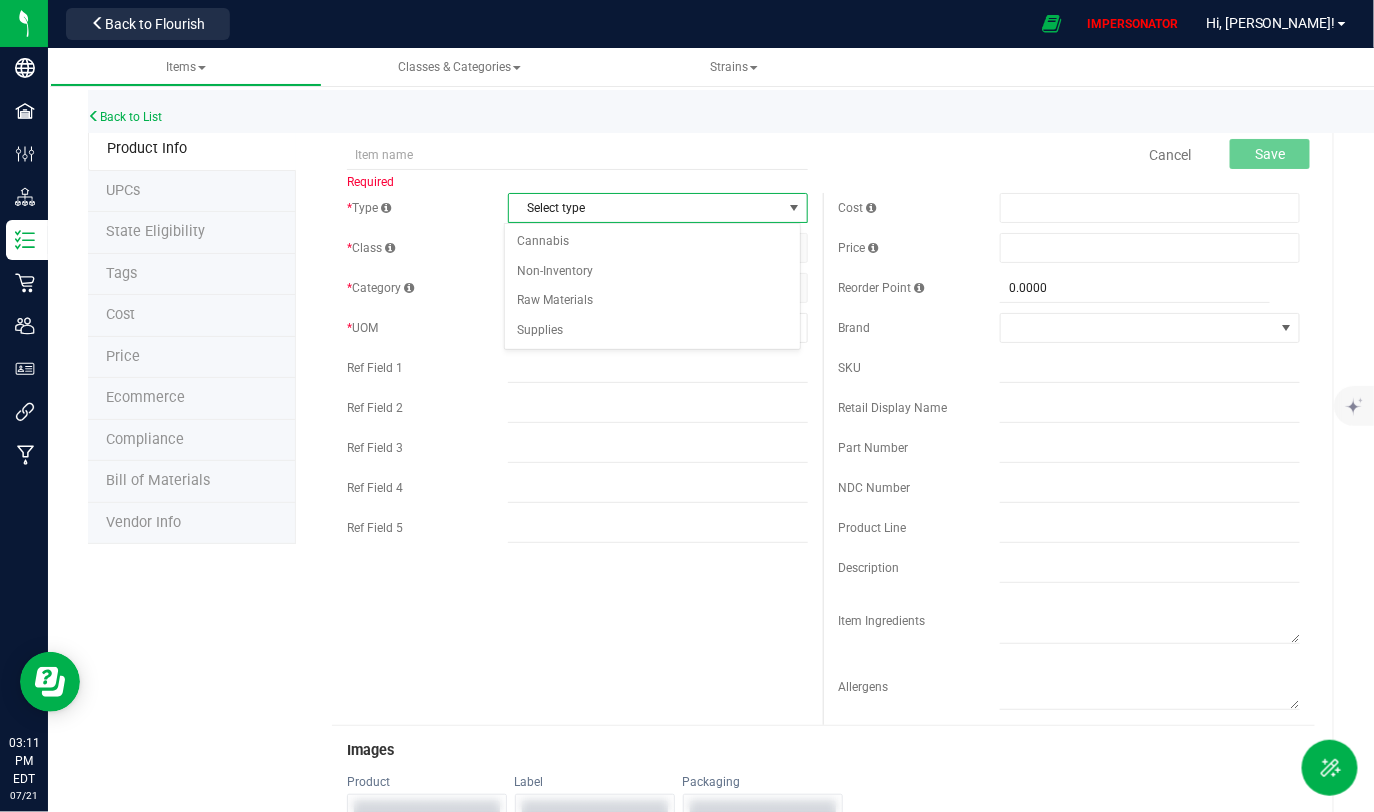 click on "Cancel
Save" at bounding box center (1069, 155) 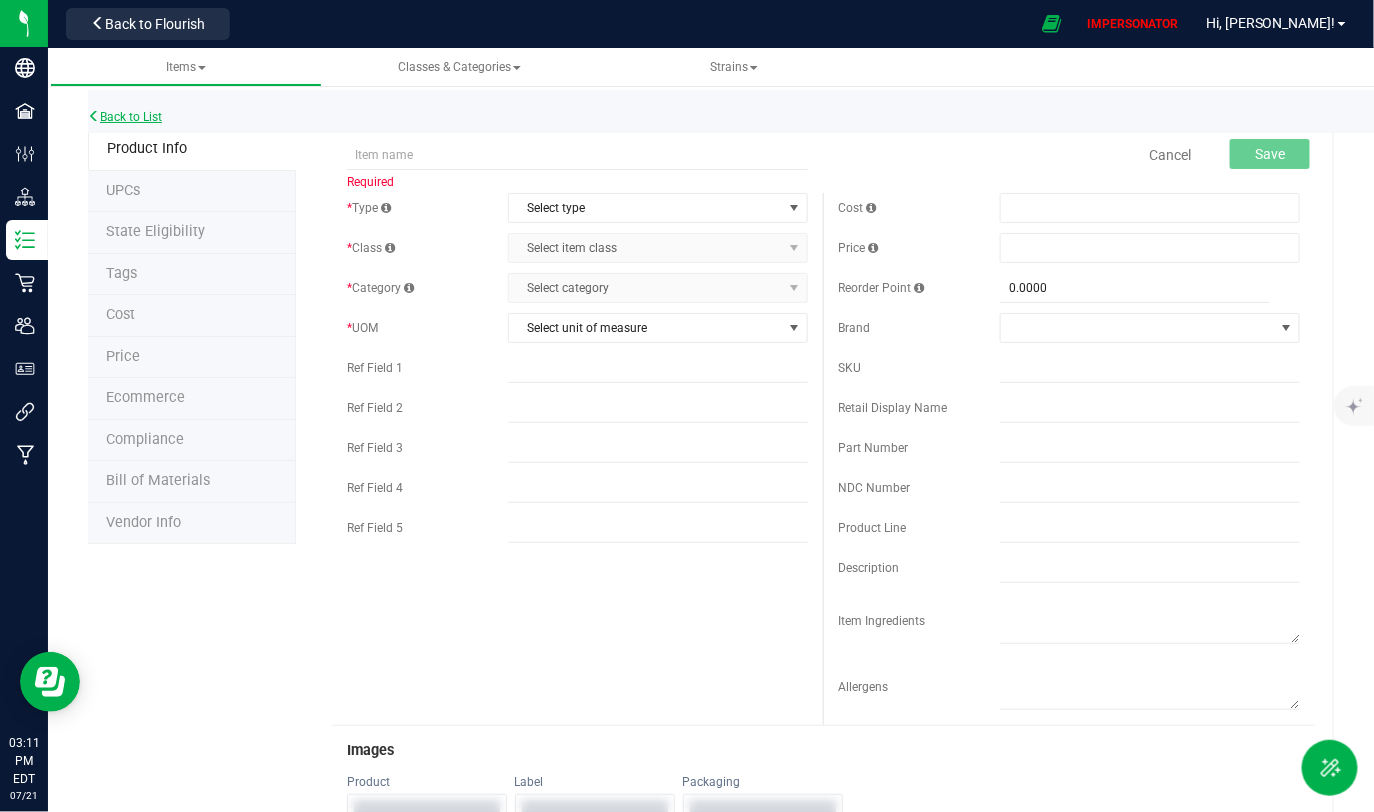 click on "Back to List" at bounding box center (125, 117) 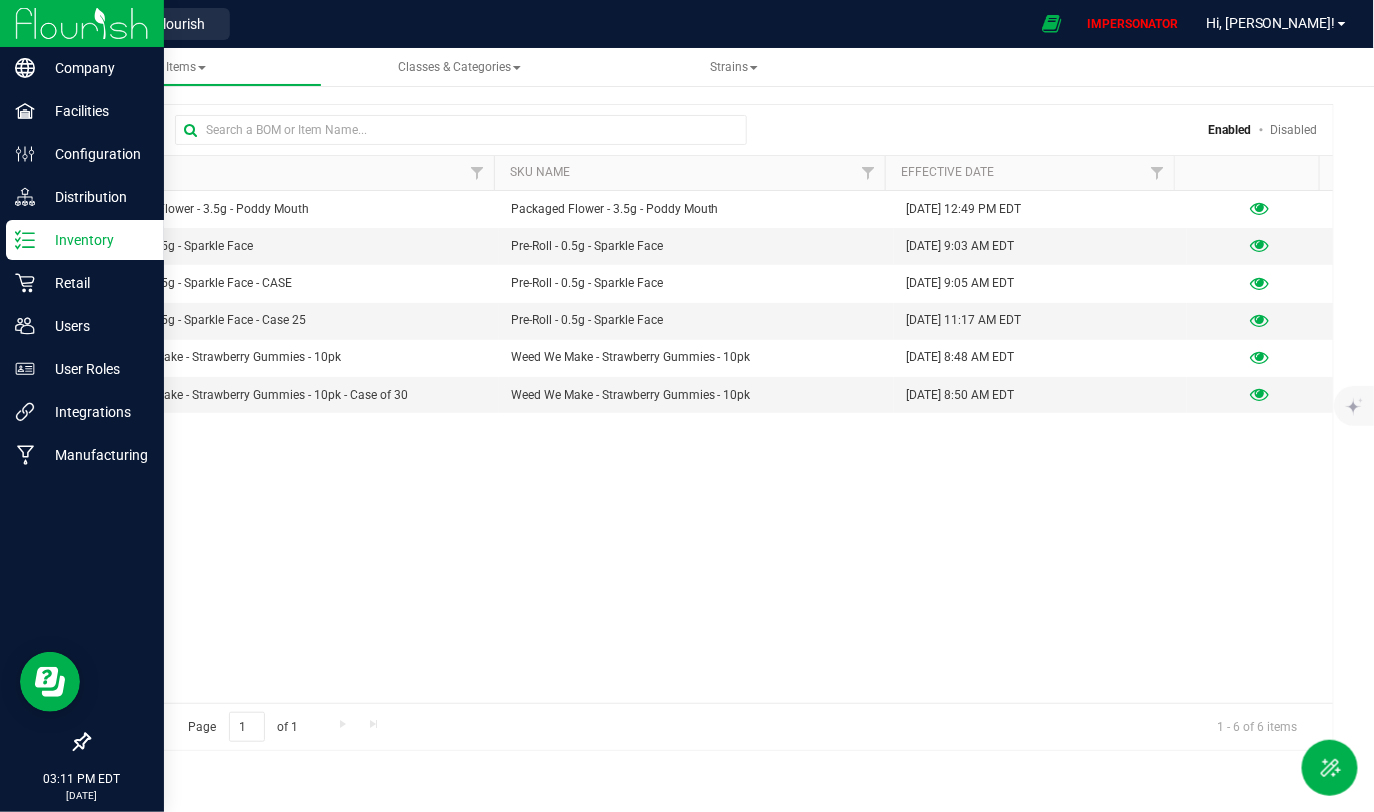 click 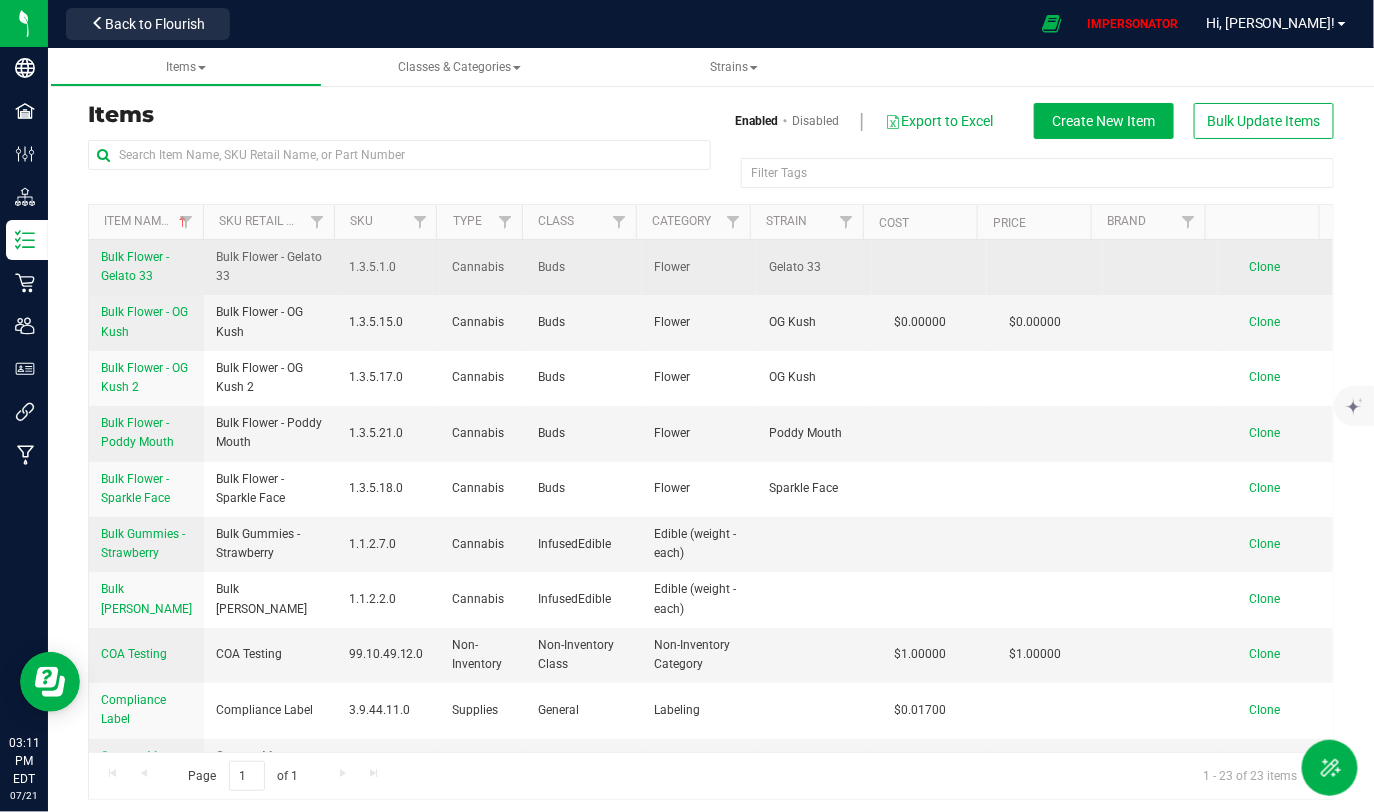 click on "Bulk Flower - Gelato 33" at bounding box center (146, 267) 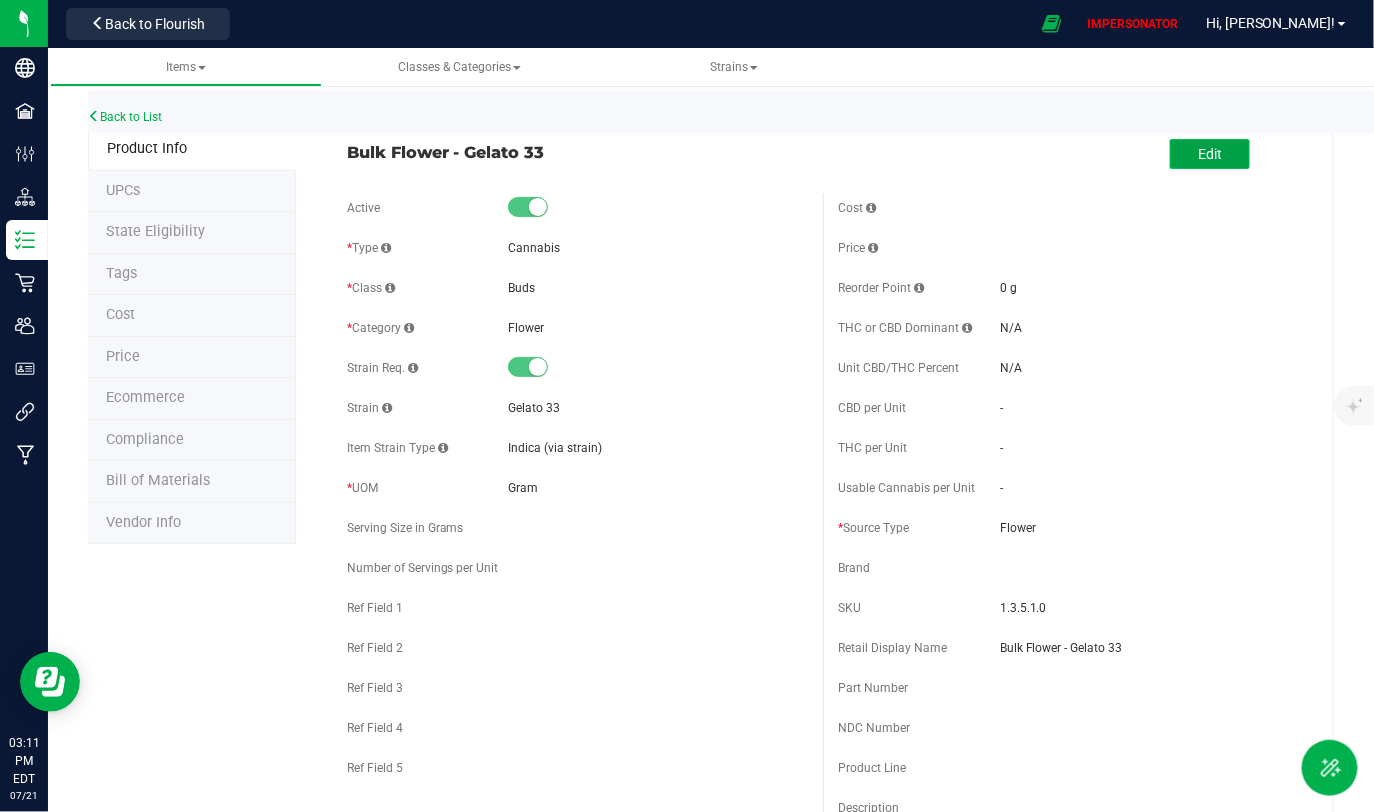 click on "Edit" at bounding box center (1210, 154) 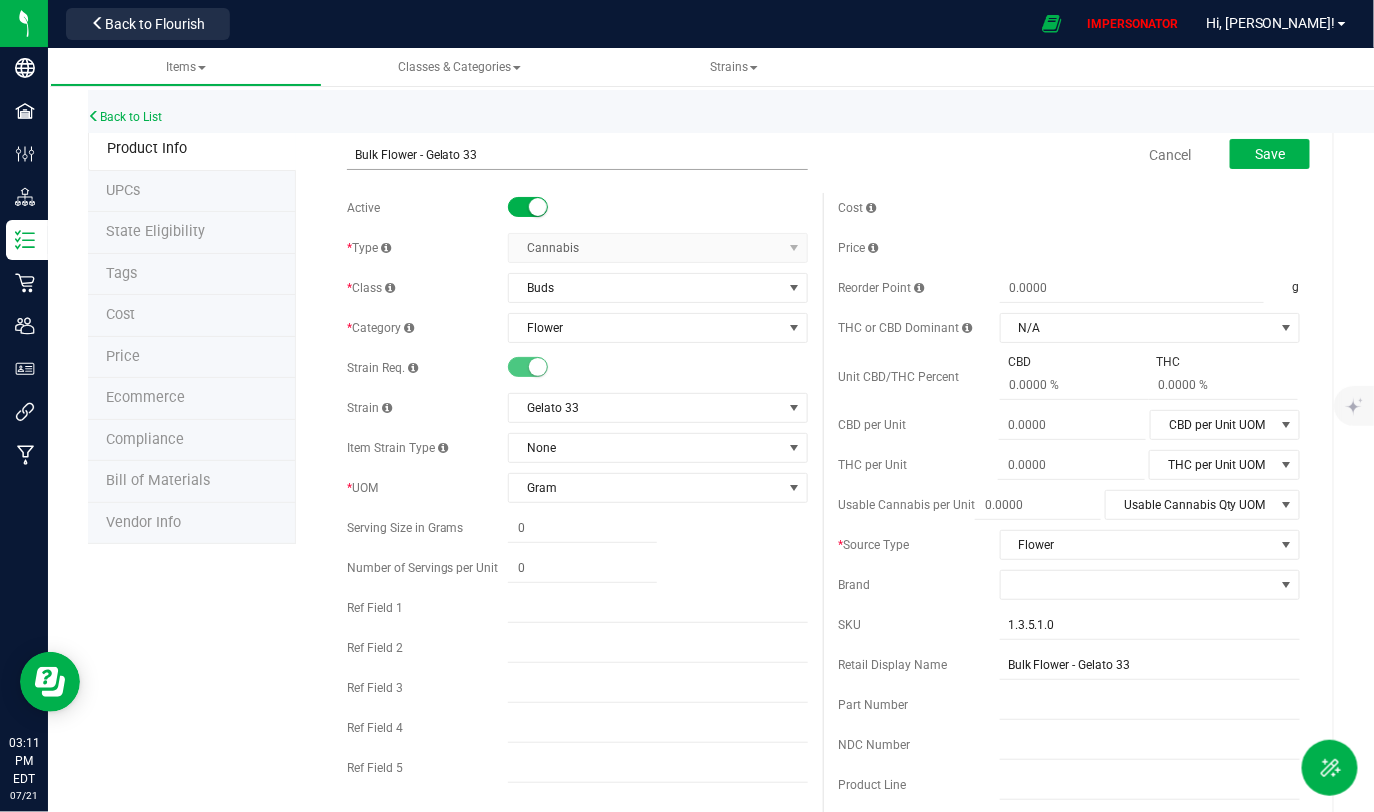 drag, startPoint x: 349, startPoint y: 155, endPoint x: 604, endPoint y: 155, distance: 255 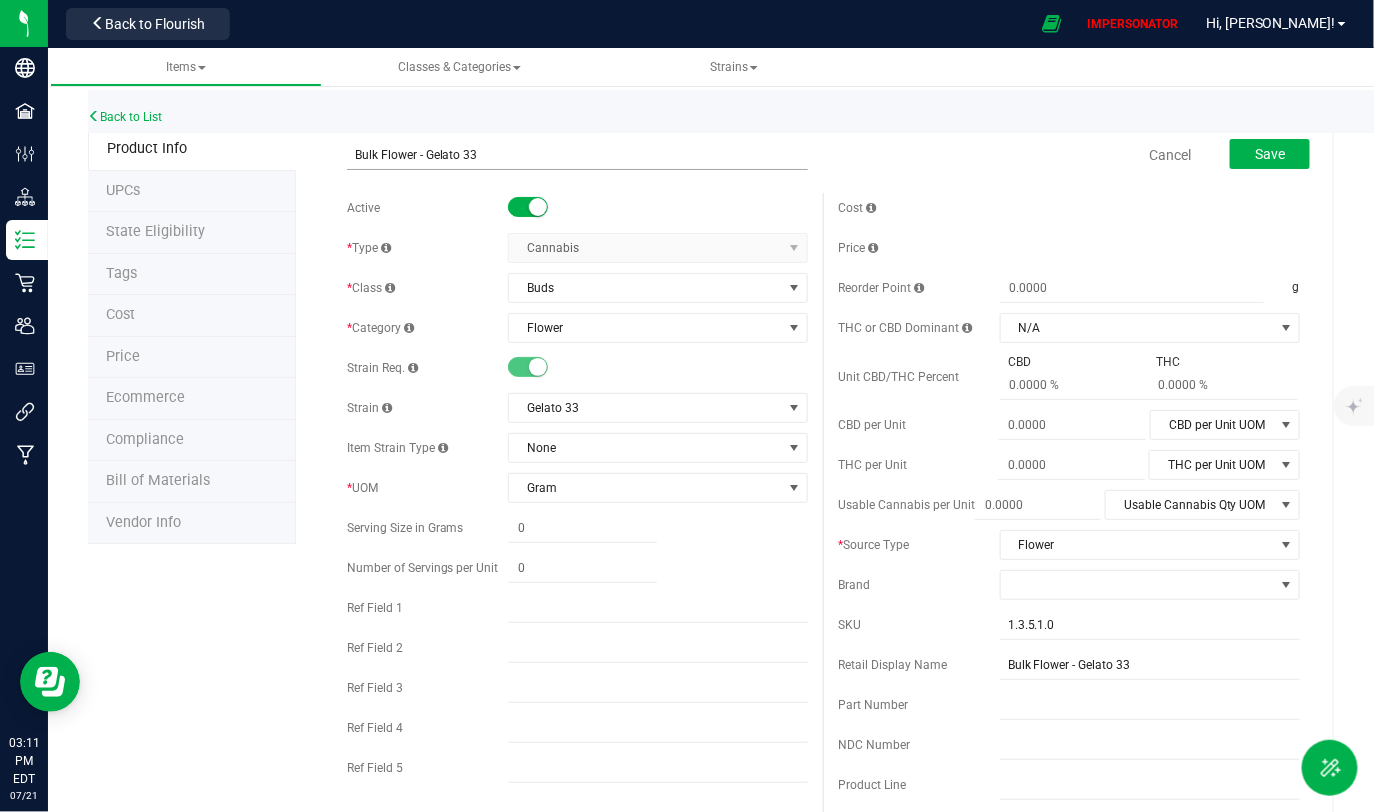 click on "Bulk Flower - Gelato 33" at bounding box center (578, 155) 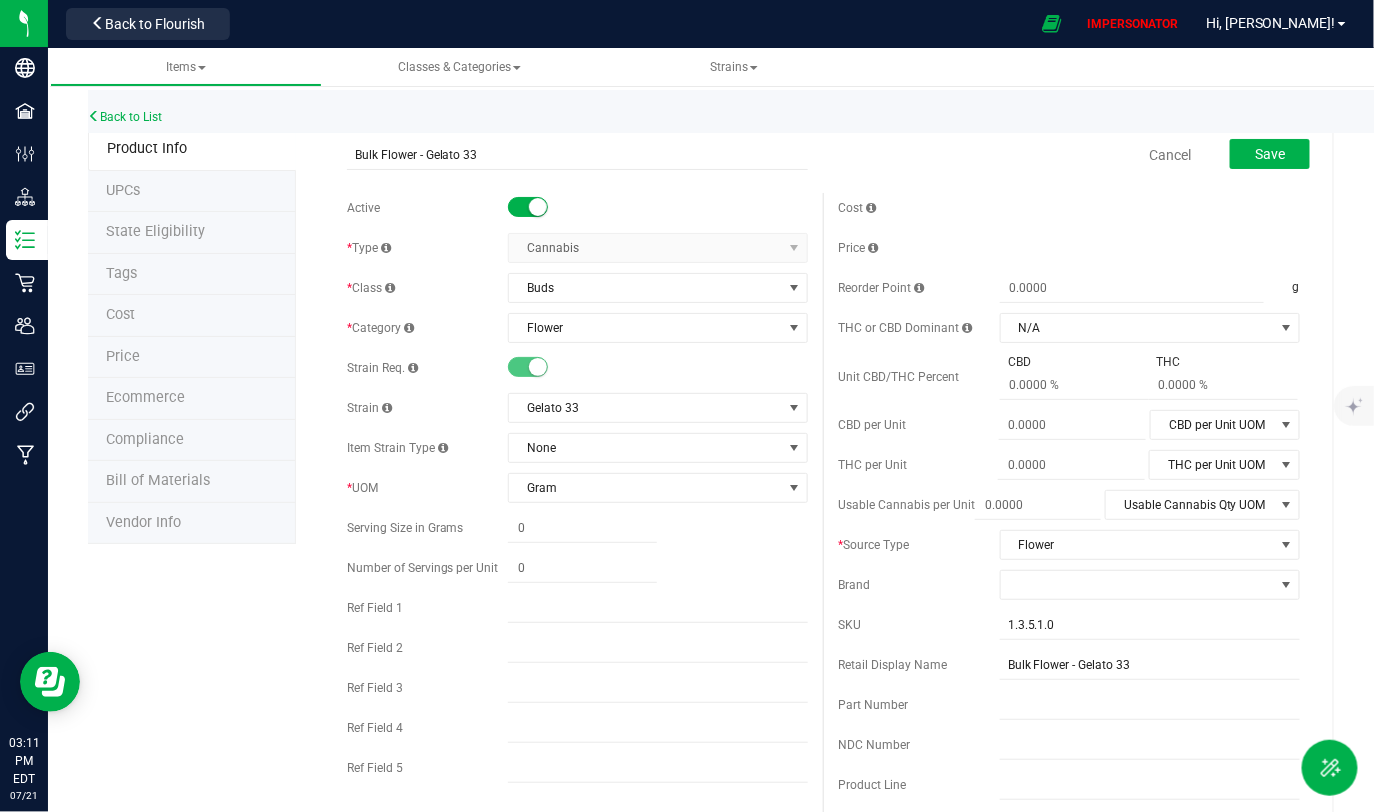 click on "Cost" at bounding box center (1069, 208) 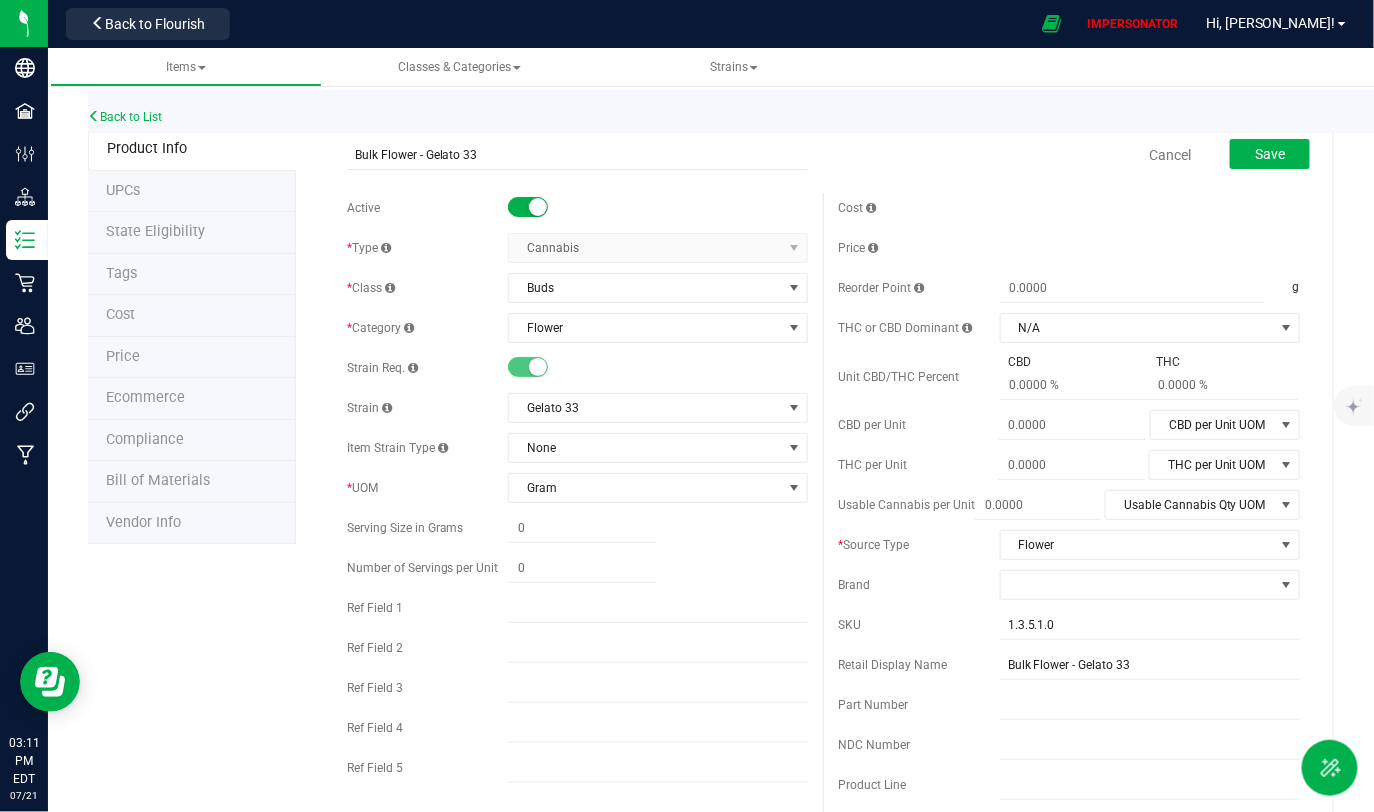 drag, startPoint x: 836, startPoint y: 210, endPoint x: 880, endPoint y: 210, distance: 44 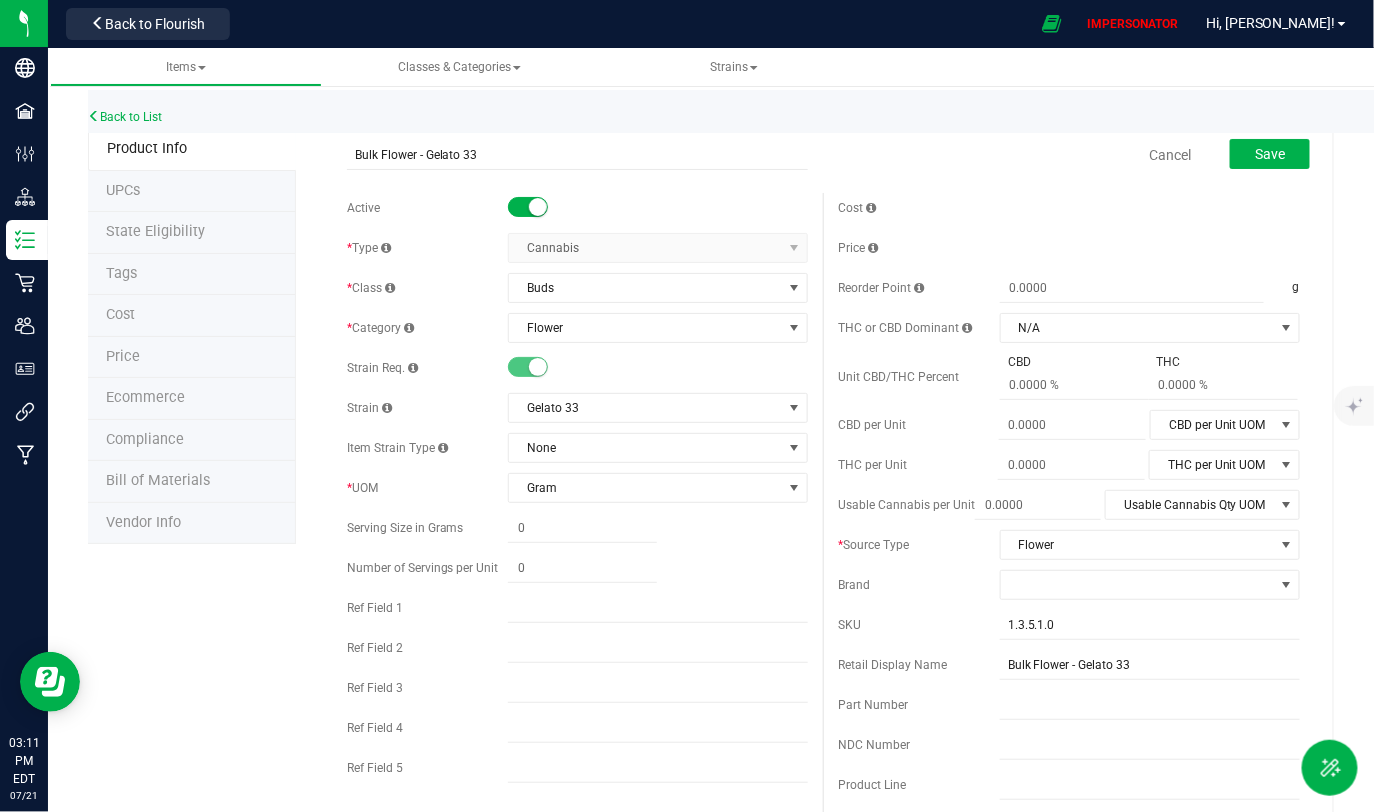 click on "Cost" at bounding box center (919, 208) 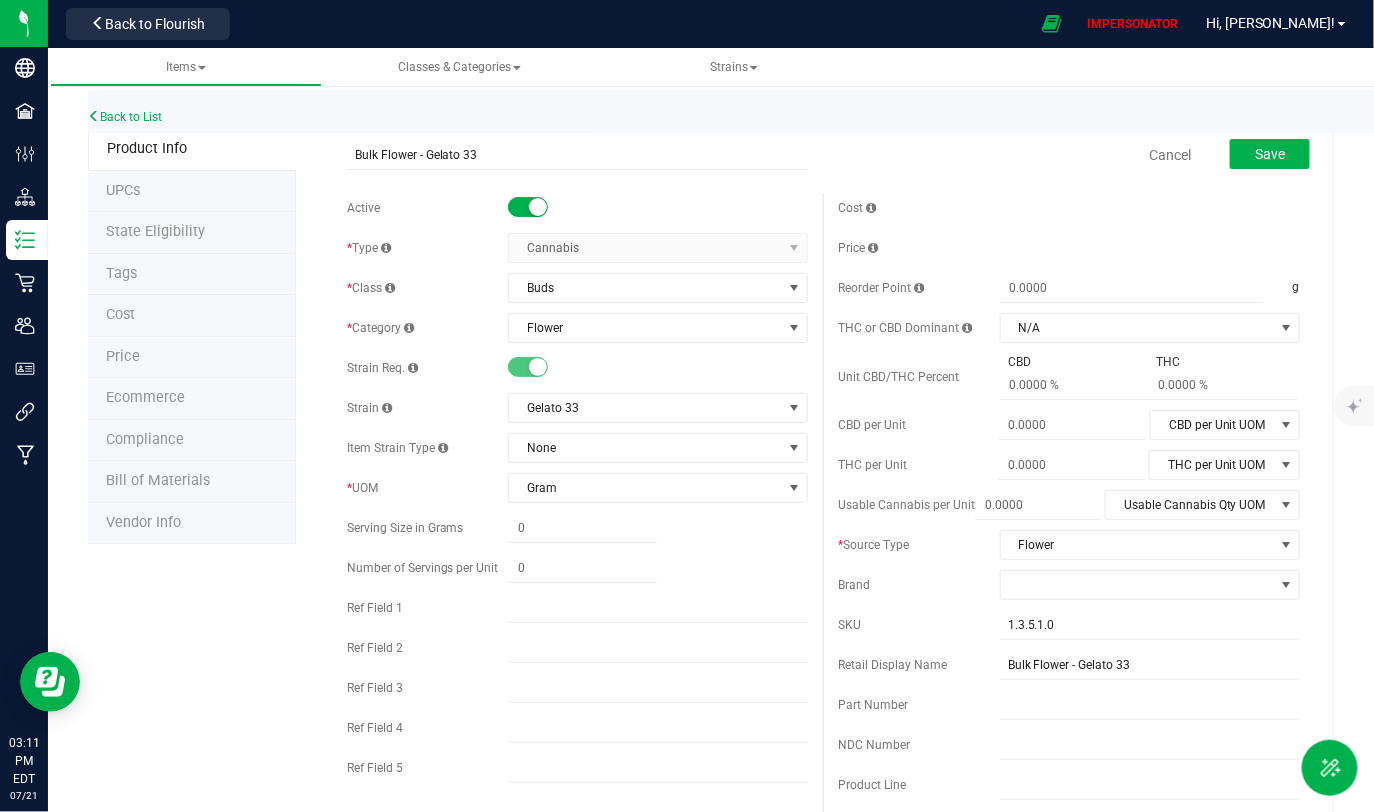 click on "Cost" at bounding box center (919, 208) 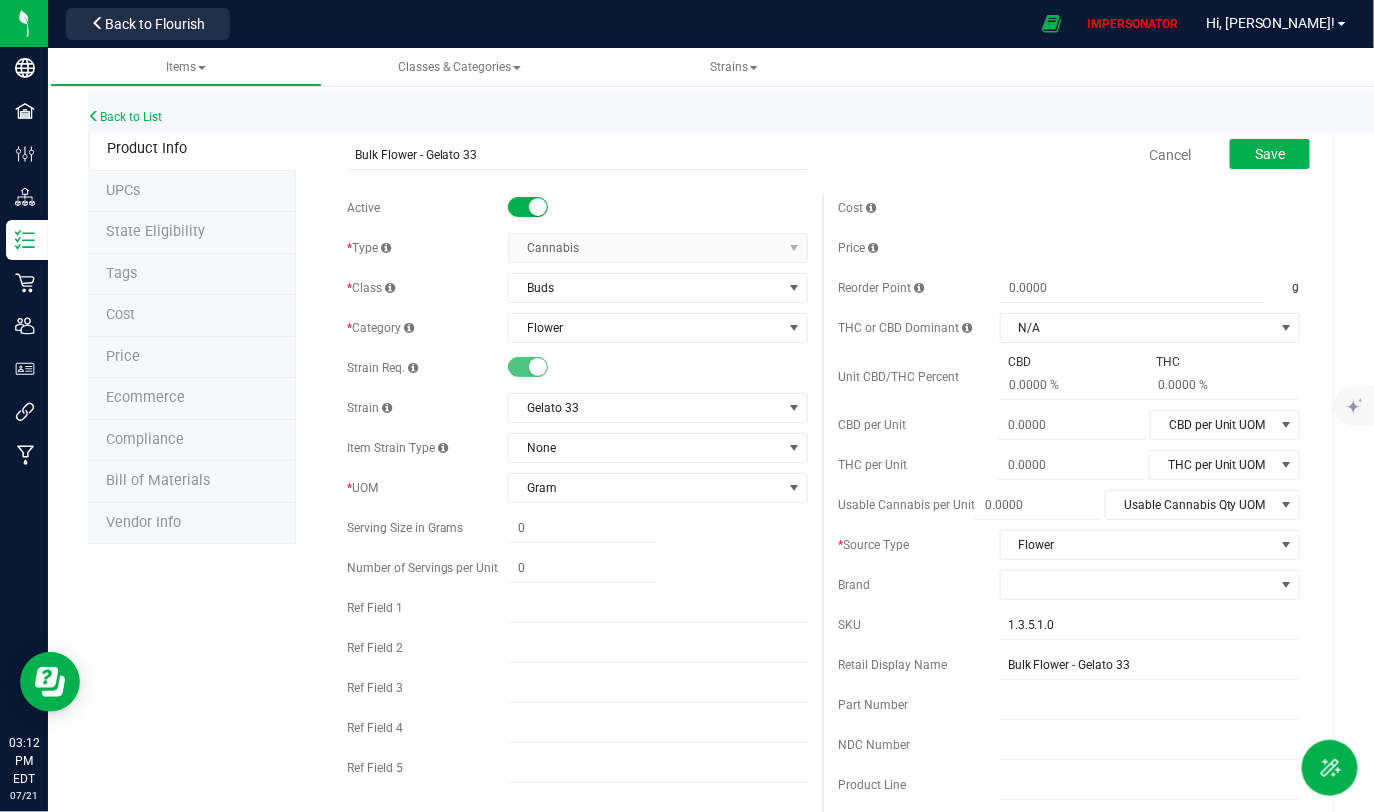 click on "Cost" at bounding box center (192, 316) 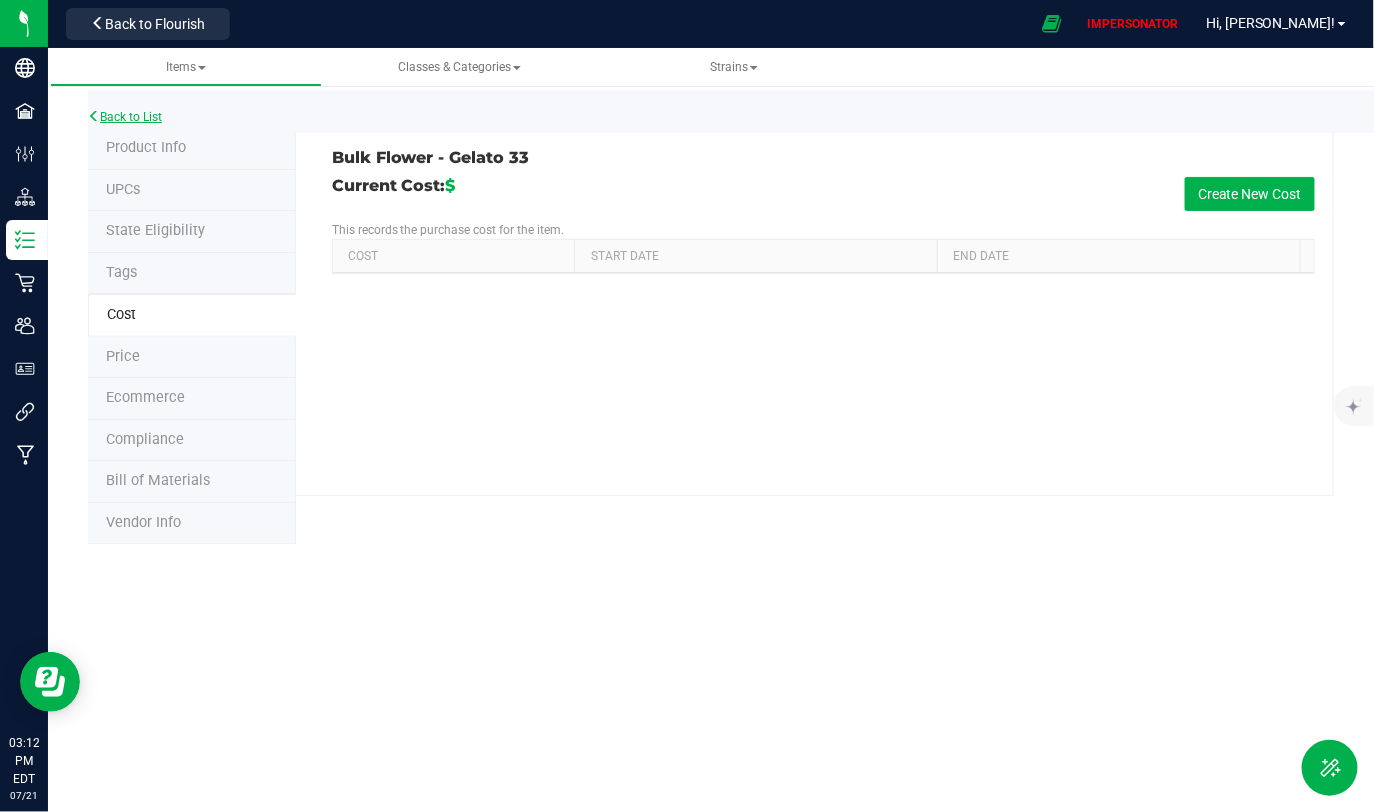 click on "Back to List" at bounding box center (125, 117) 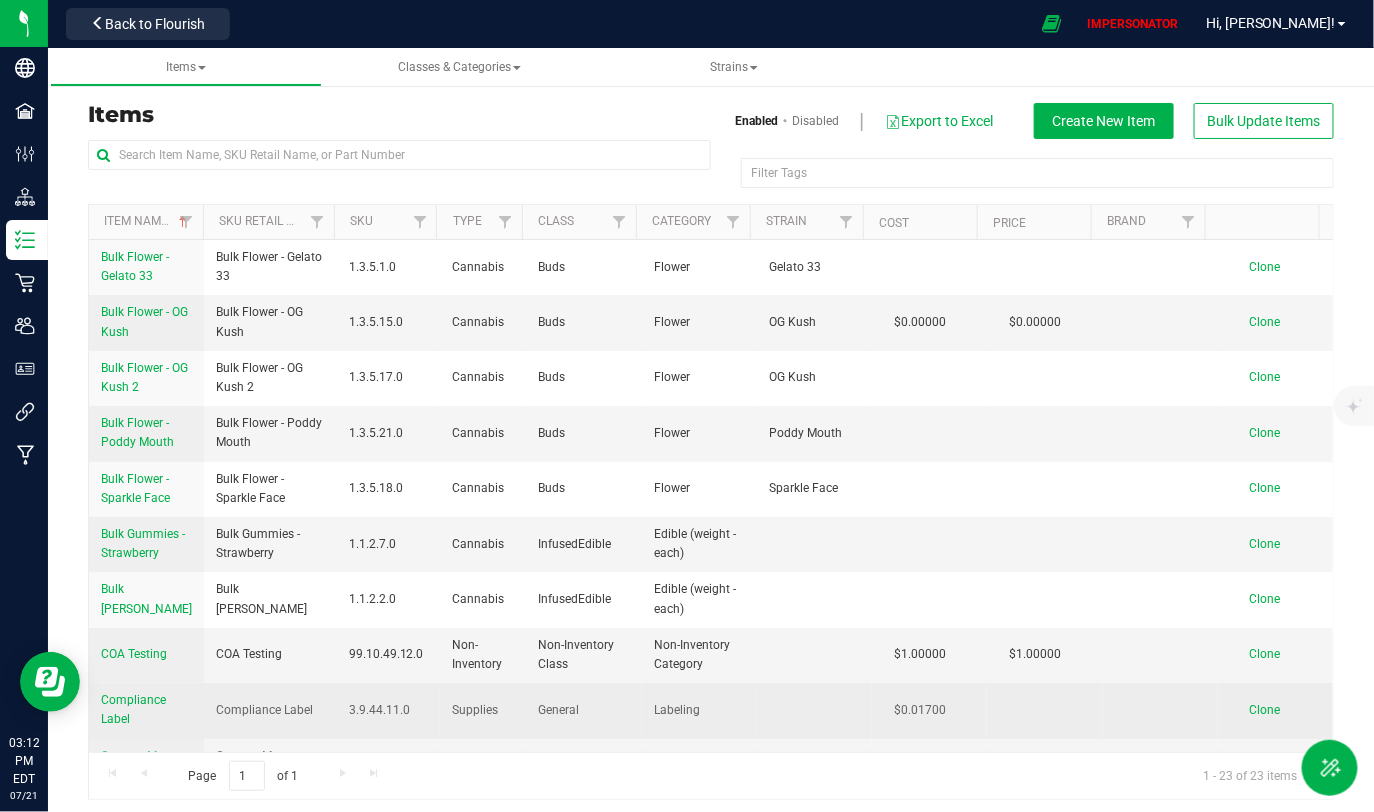 click on "Compliance Label" at bounding box center (133, 709) 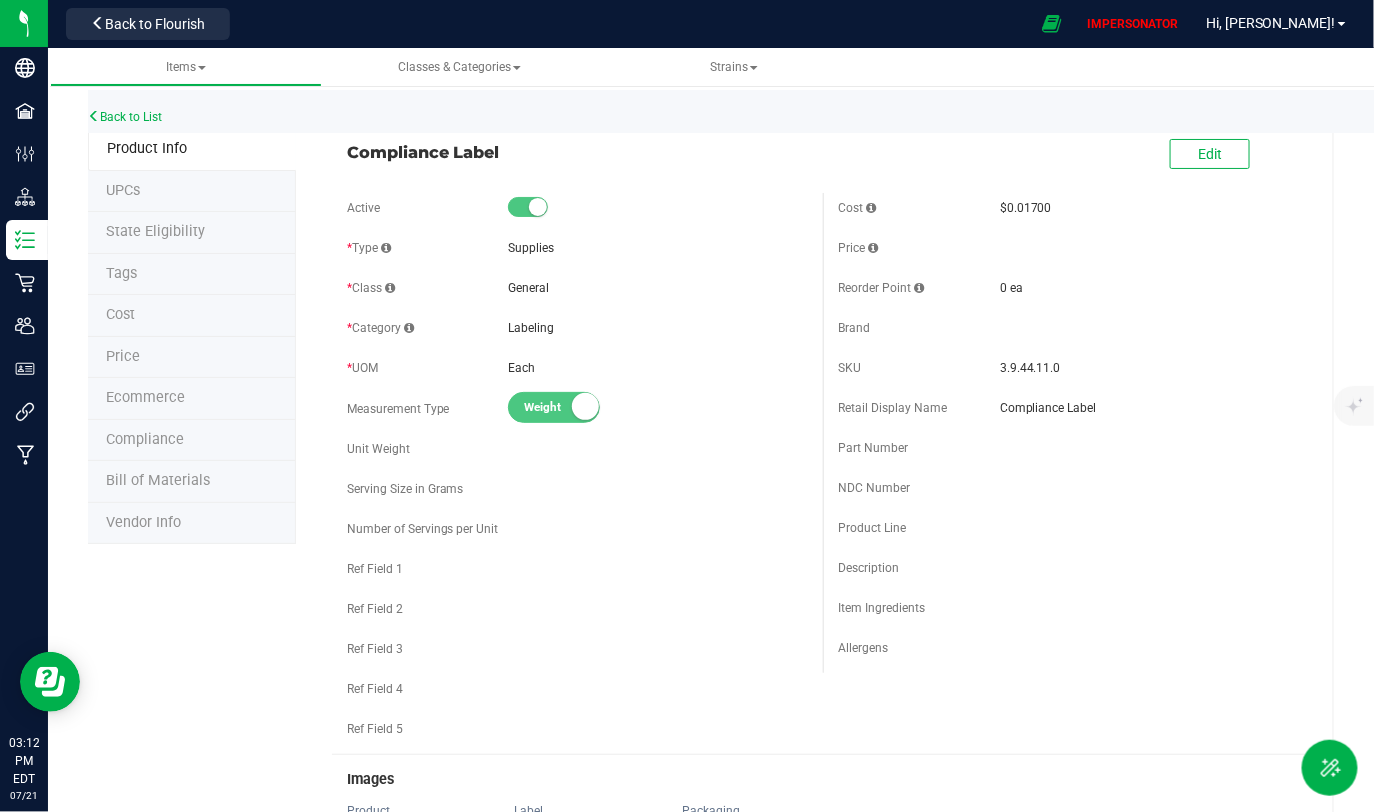 drag, startPoint x: 977, startPoint y: 210, endPoint x: 1094, endPoint y: 209, distance: 117.00427 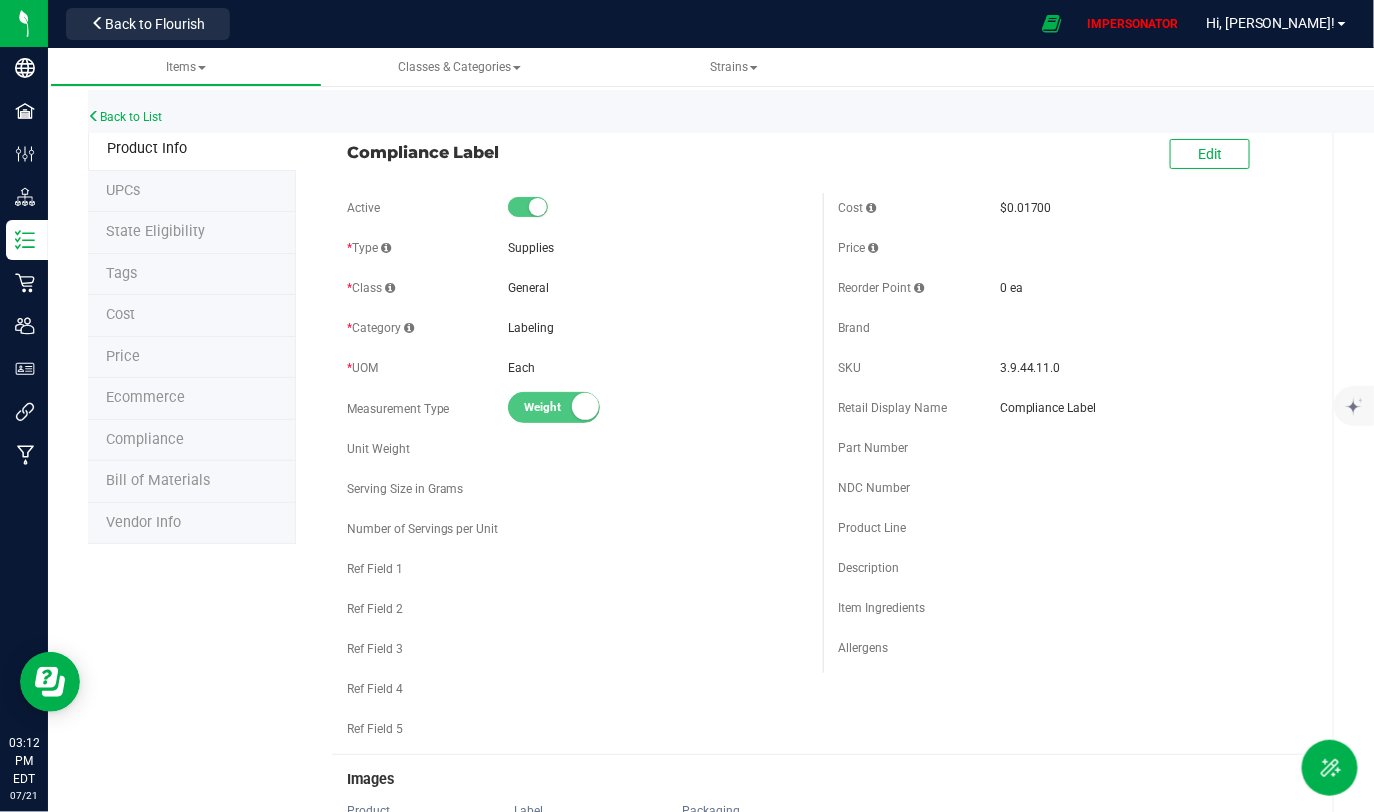 click on "Cost
$0.01700" at bounding box center (1069, 208) 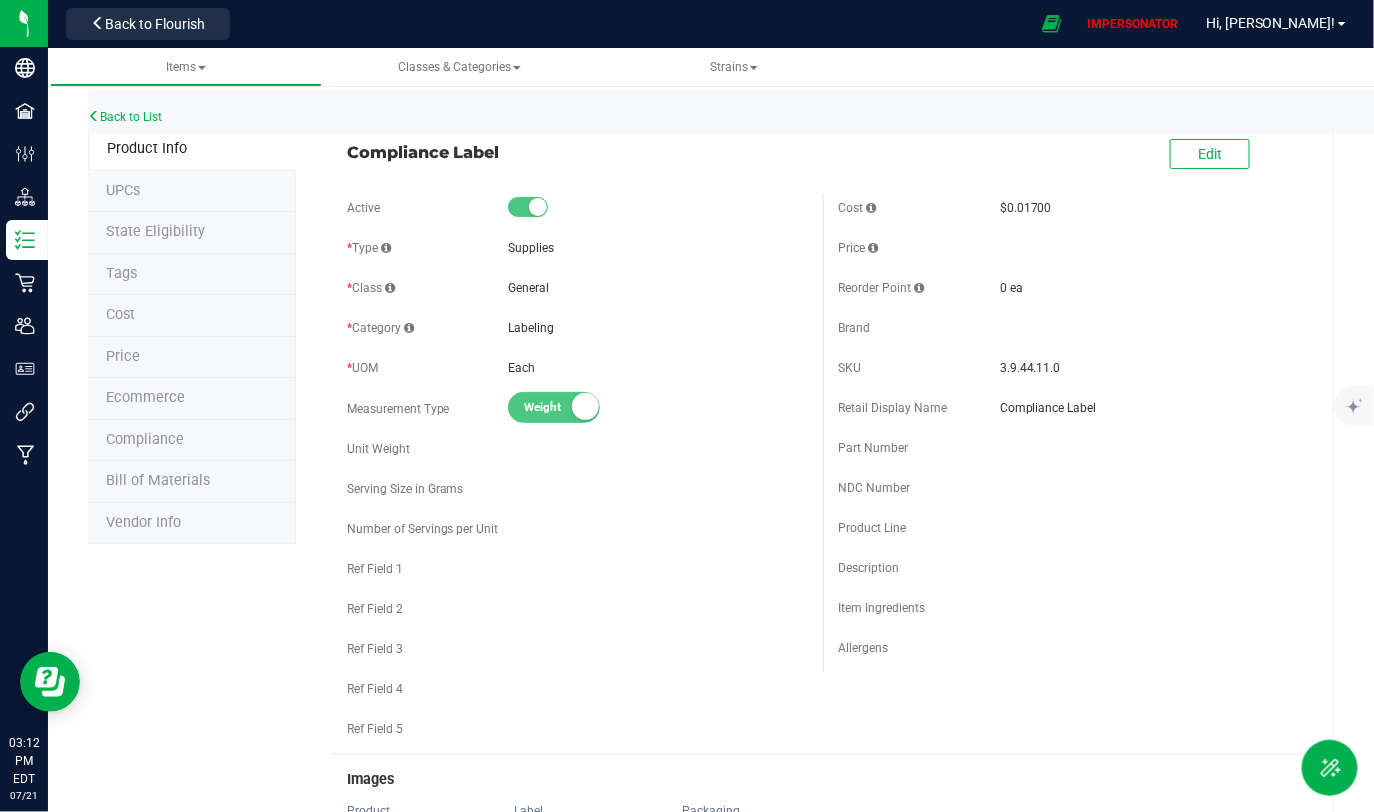 click on "$0.01700" at bounding box center (1150, 208) 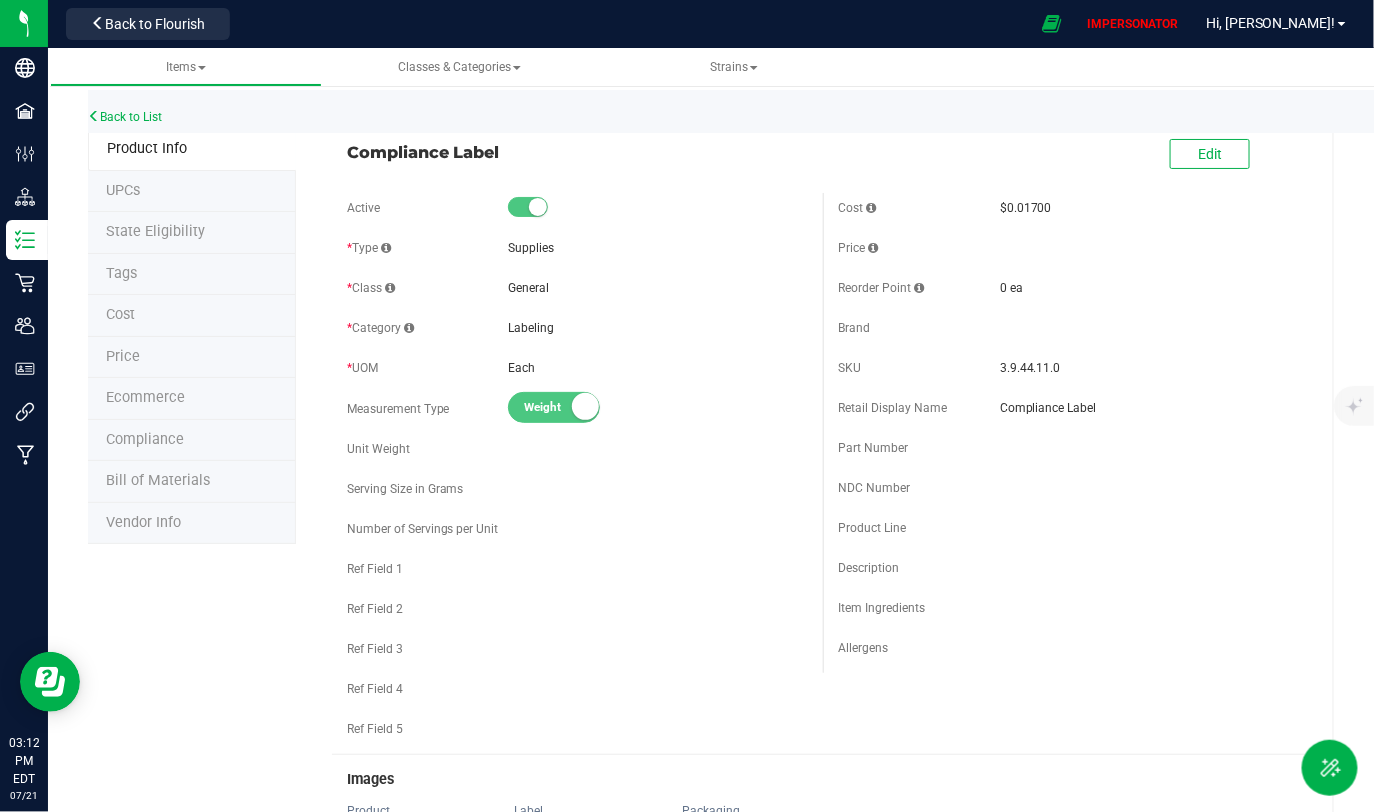 click on "Cost" at bounding box center [192, 316] 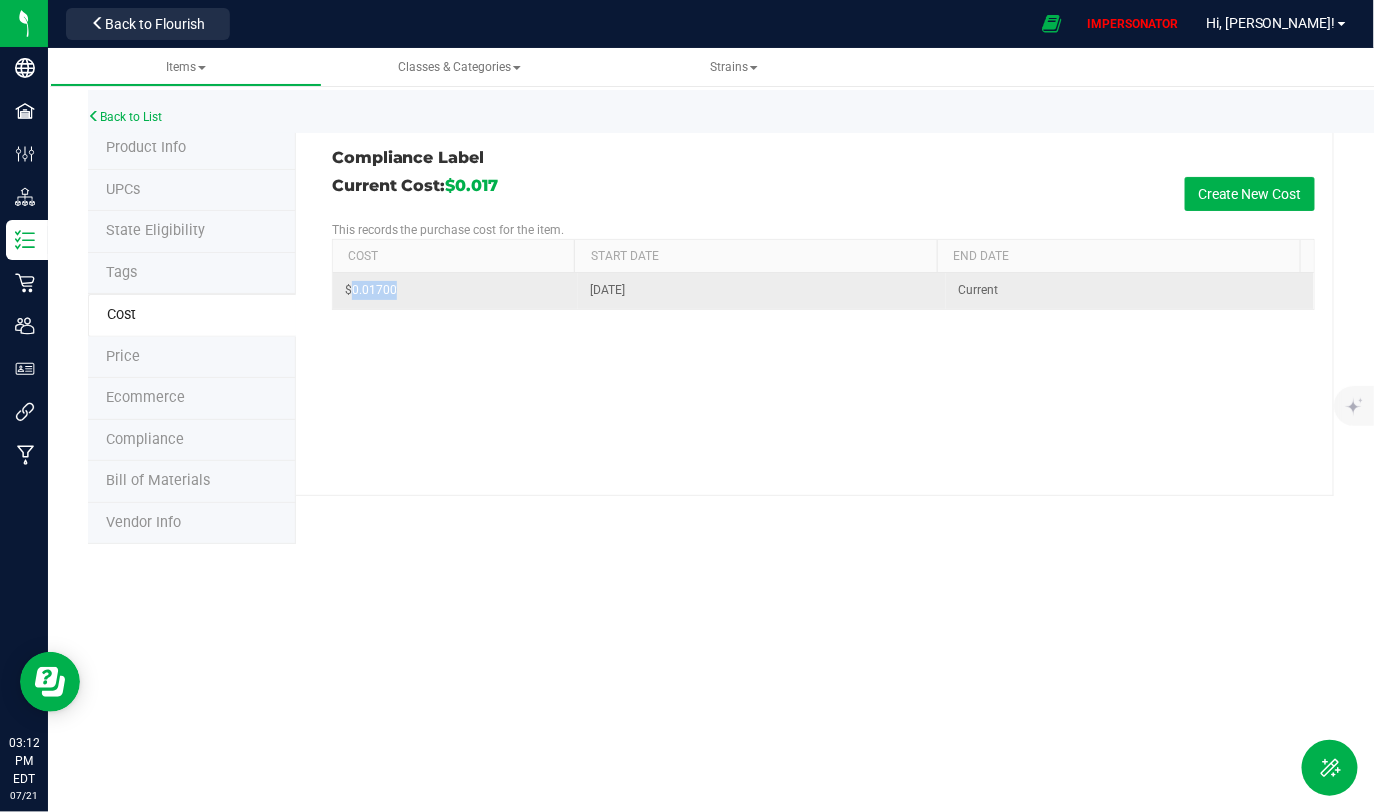 drag, startPoint x: 351, startPoint y: 292, endPoint x: 418, endPoint y: 295, distance: 67.06713 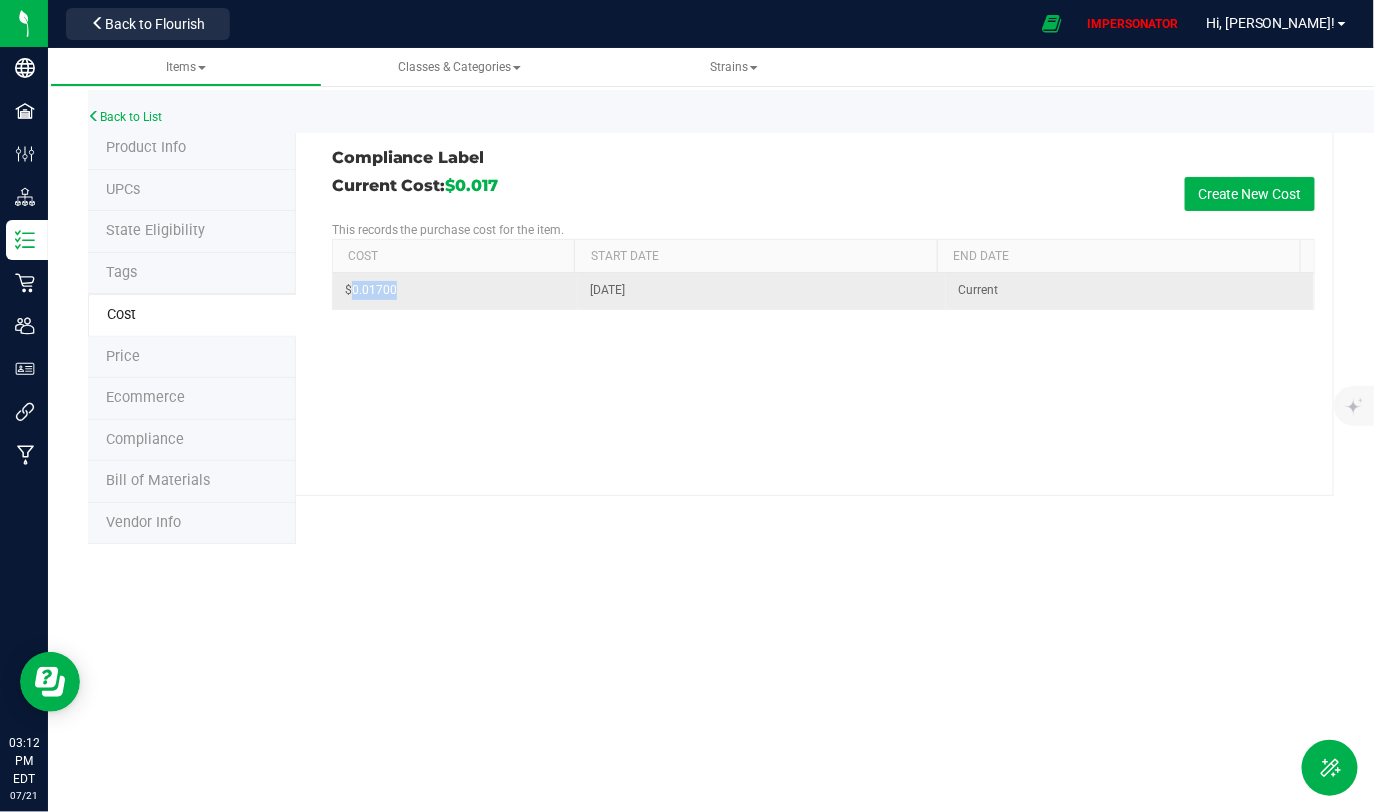 click on "$0.01700" at bounding box center (455, 290) 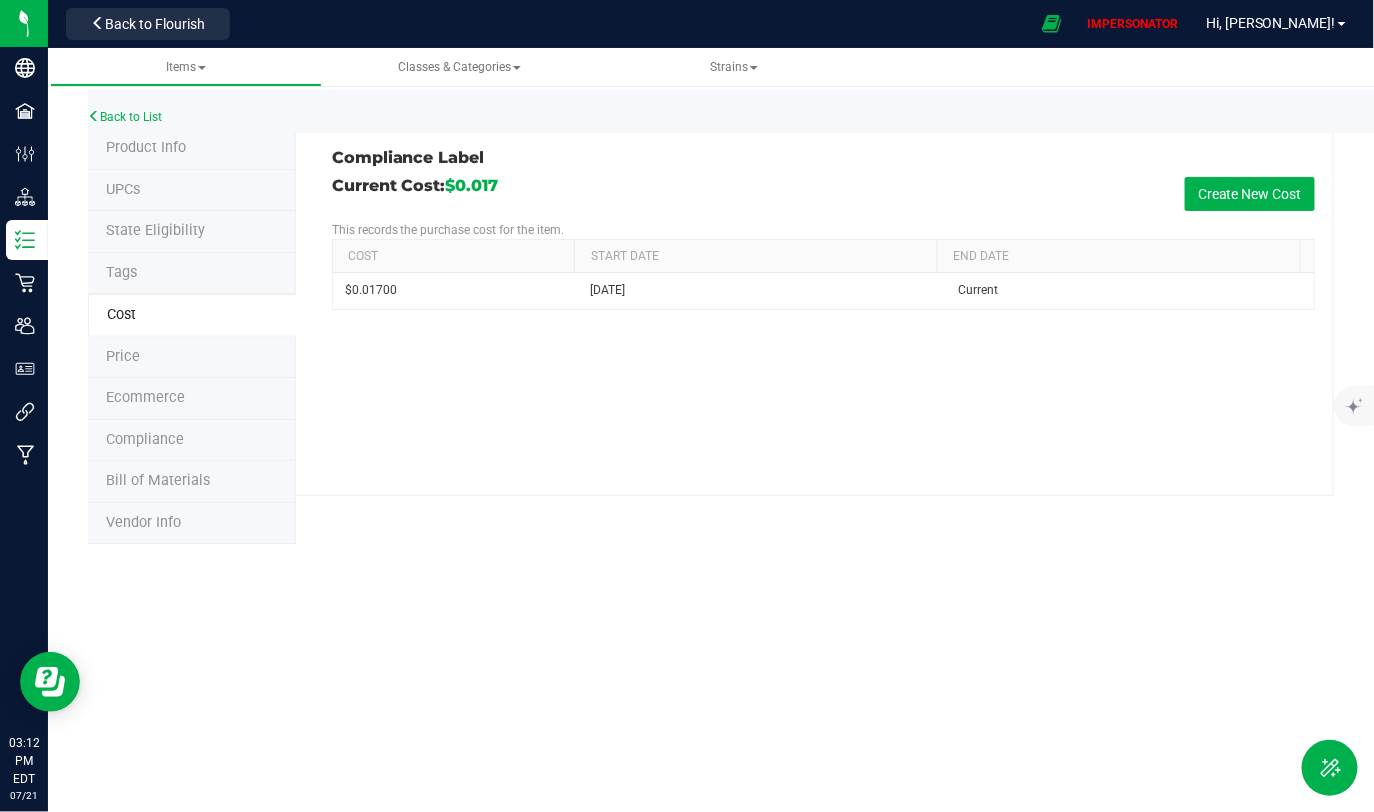 click on "Compliance Label
Current Cost:  $0.017
Create New Cost
This records the purchase cost for the item.
Cost Start Date End Date $0.01700
[DATE]
Current" at bounding box center [815, 312] 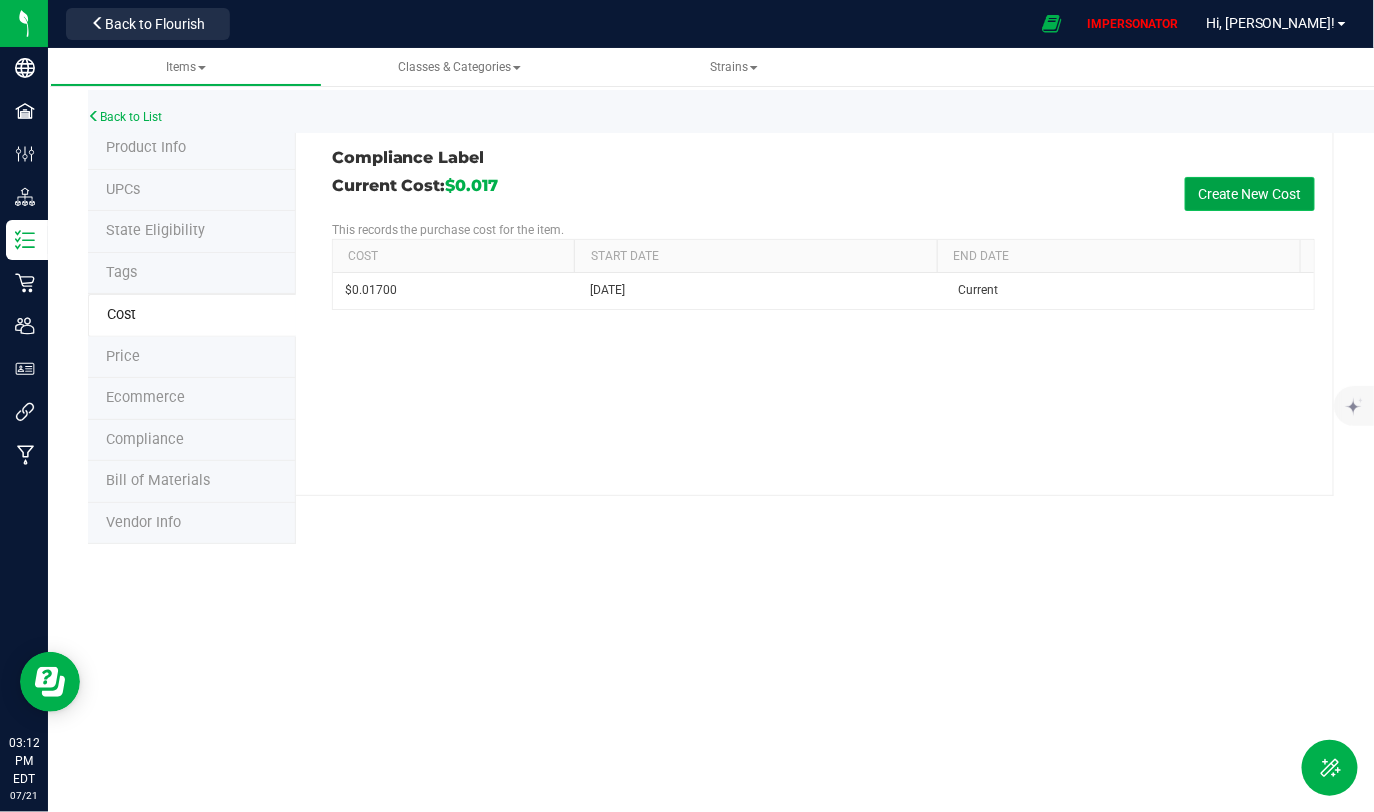 click on "Create New Cost" at bounding box center [1250, 194] 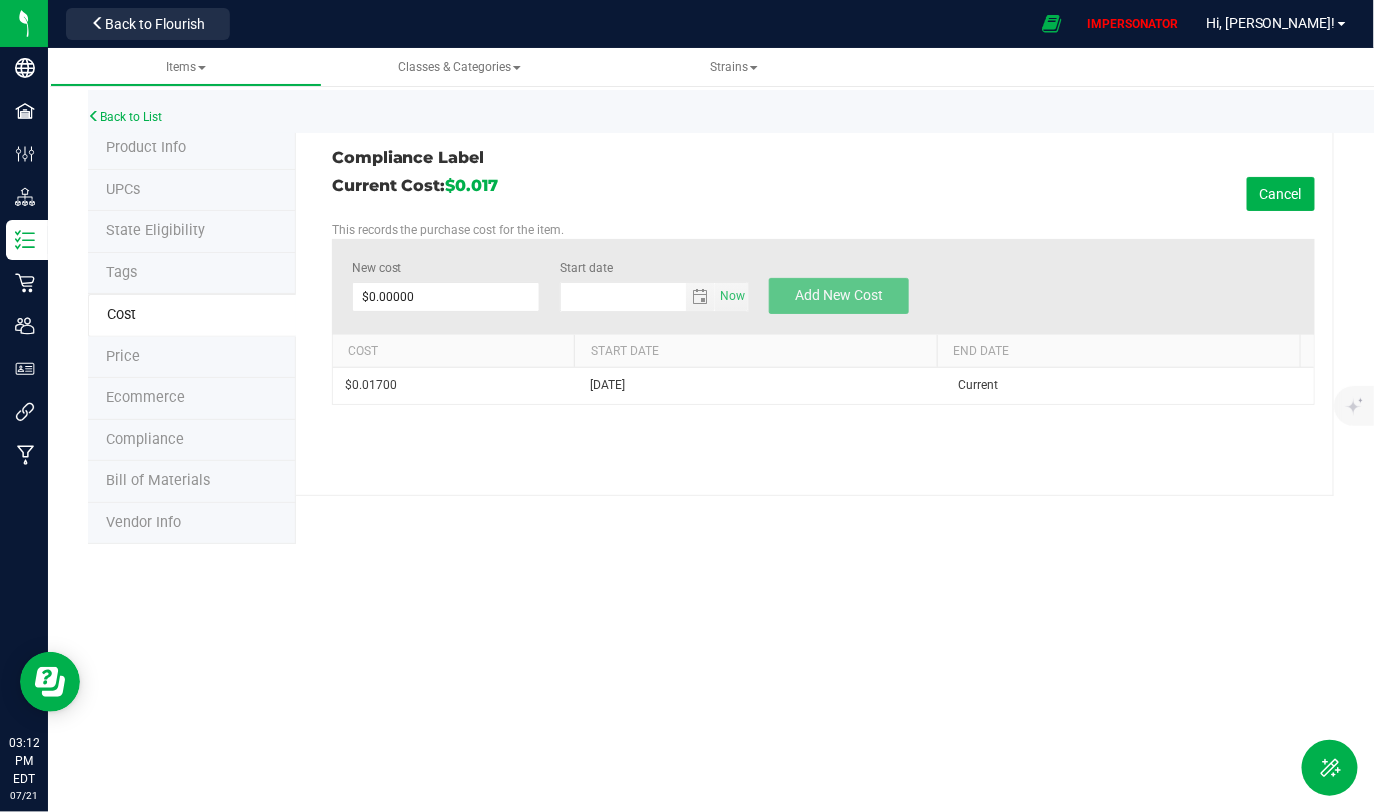 type on "[DATE]" 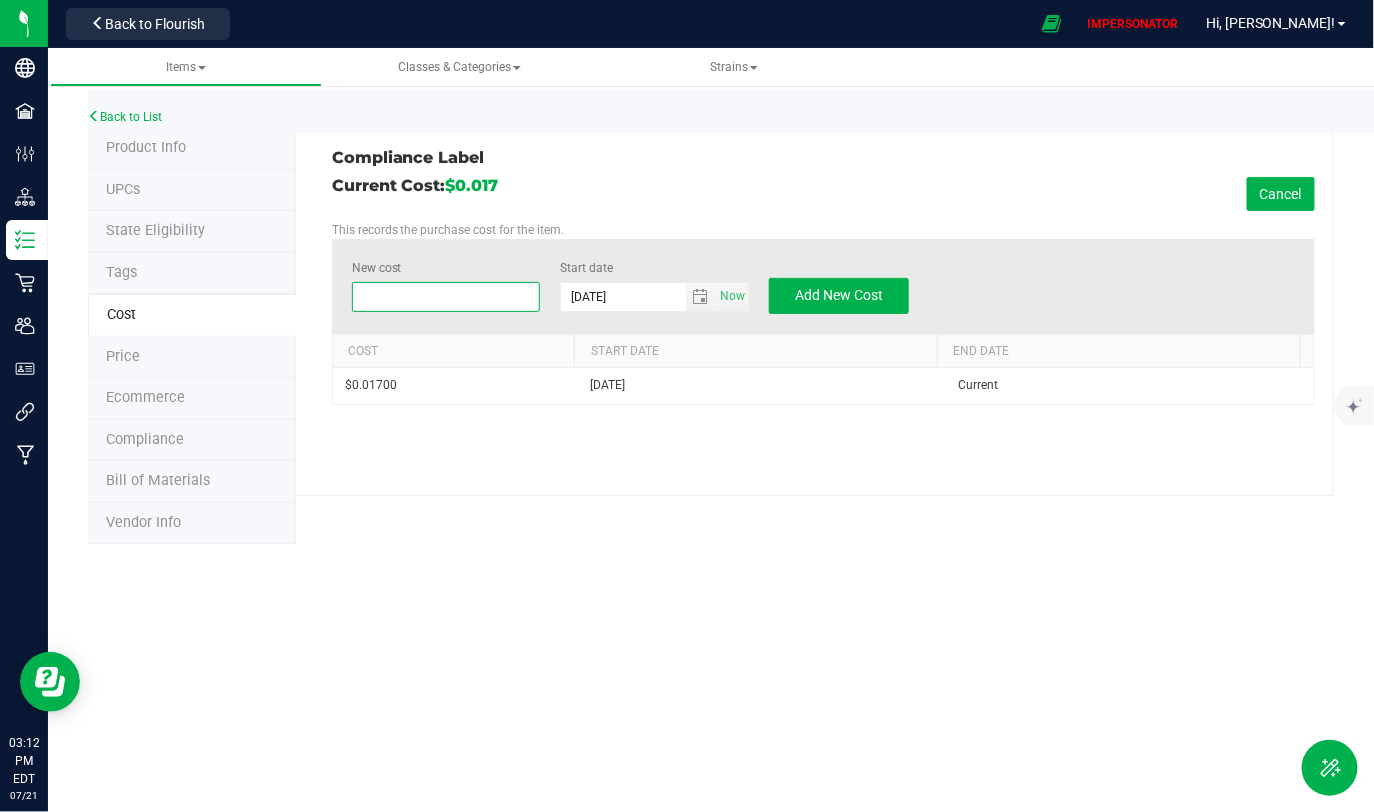 click at bounding box center [446, 297] 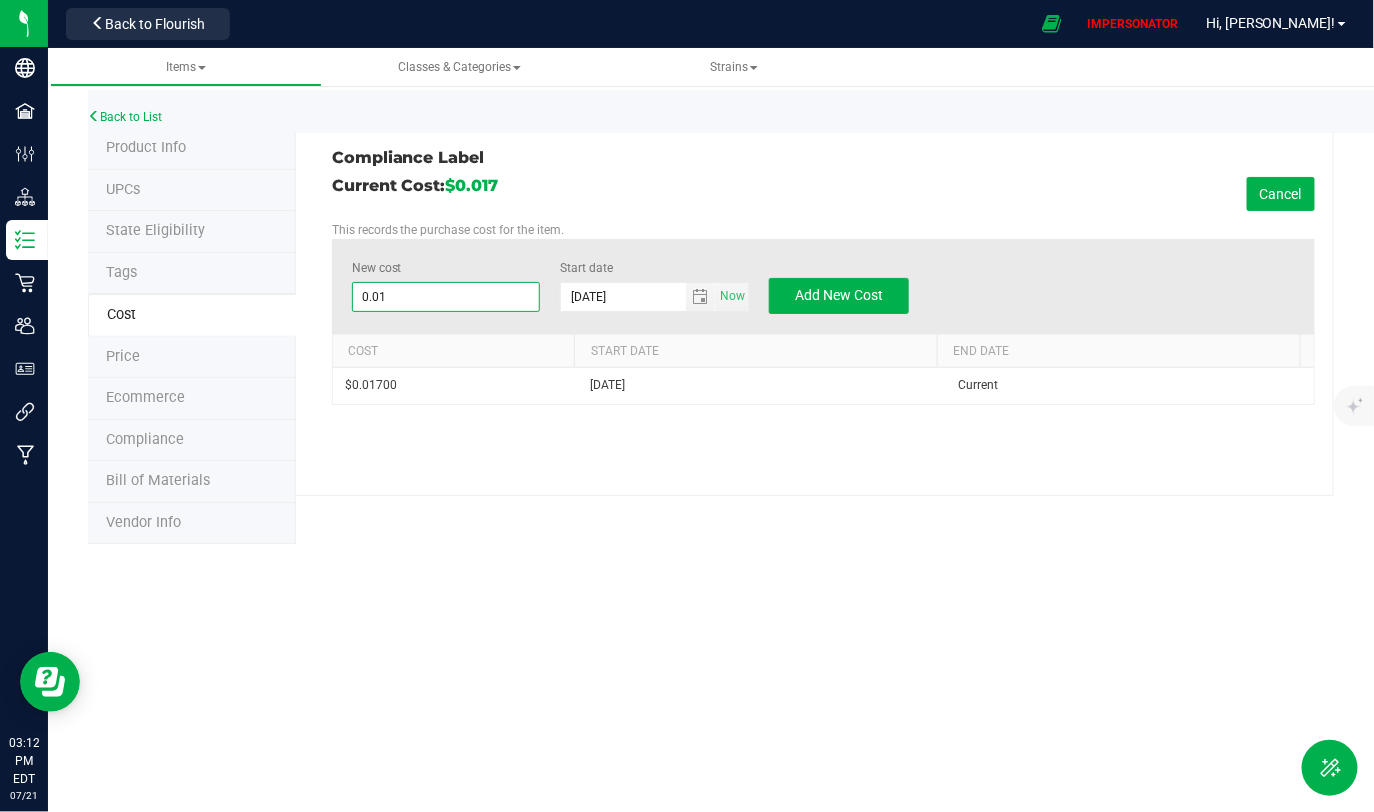 type on "0.015" 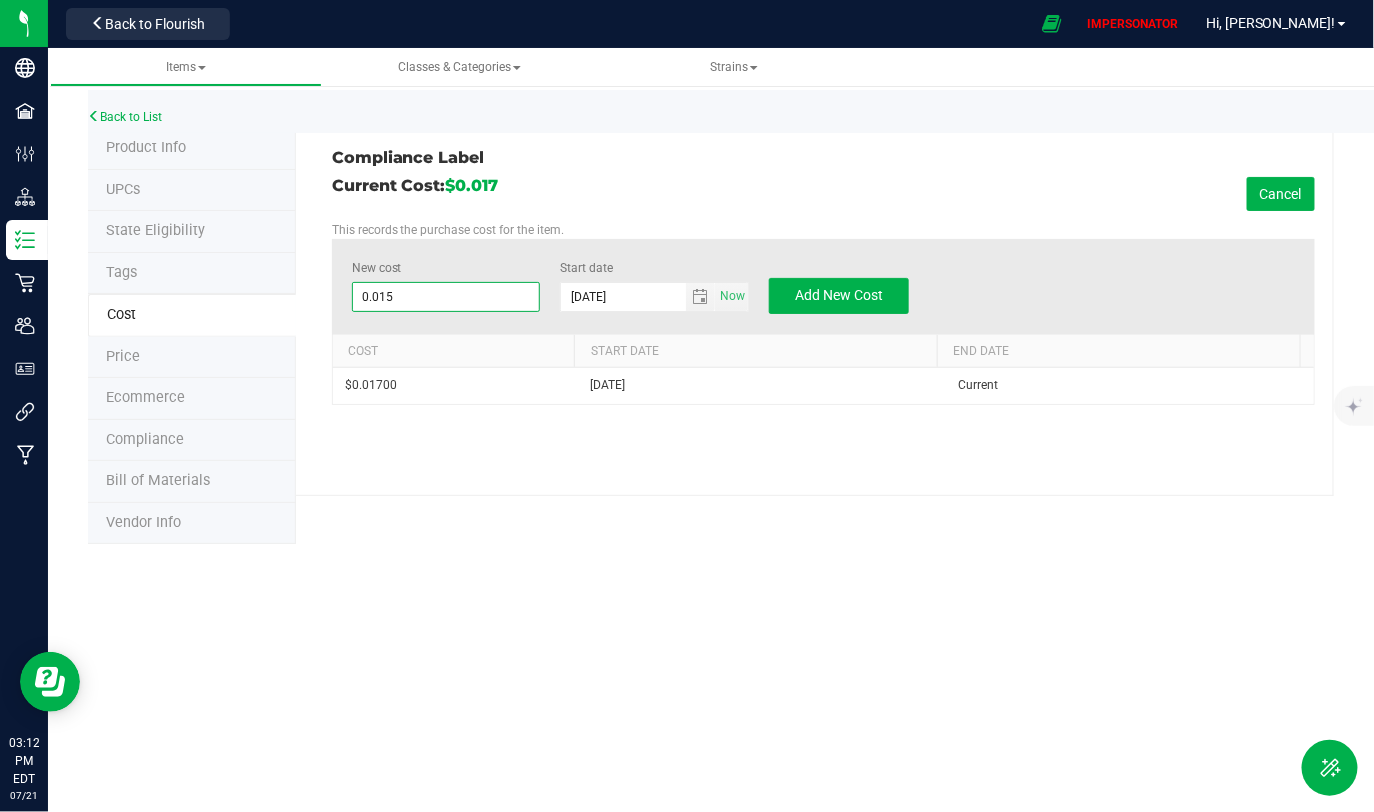 click on "Current Cost:  $0.017
Cancel" at bounding box center [823, 194] 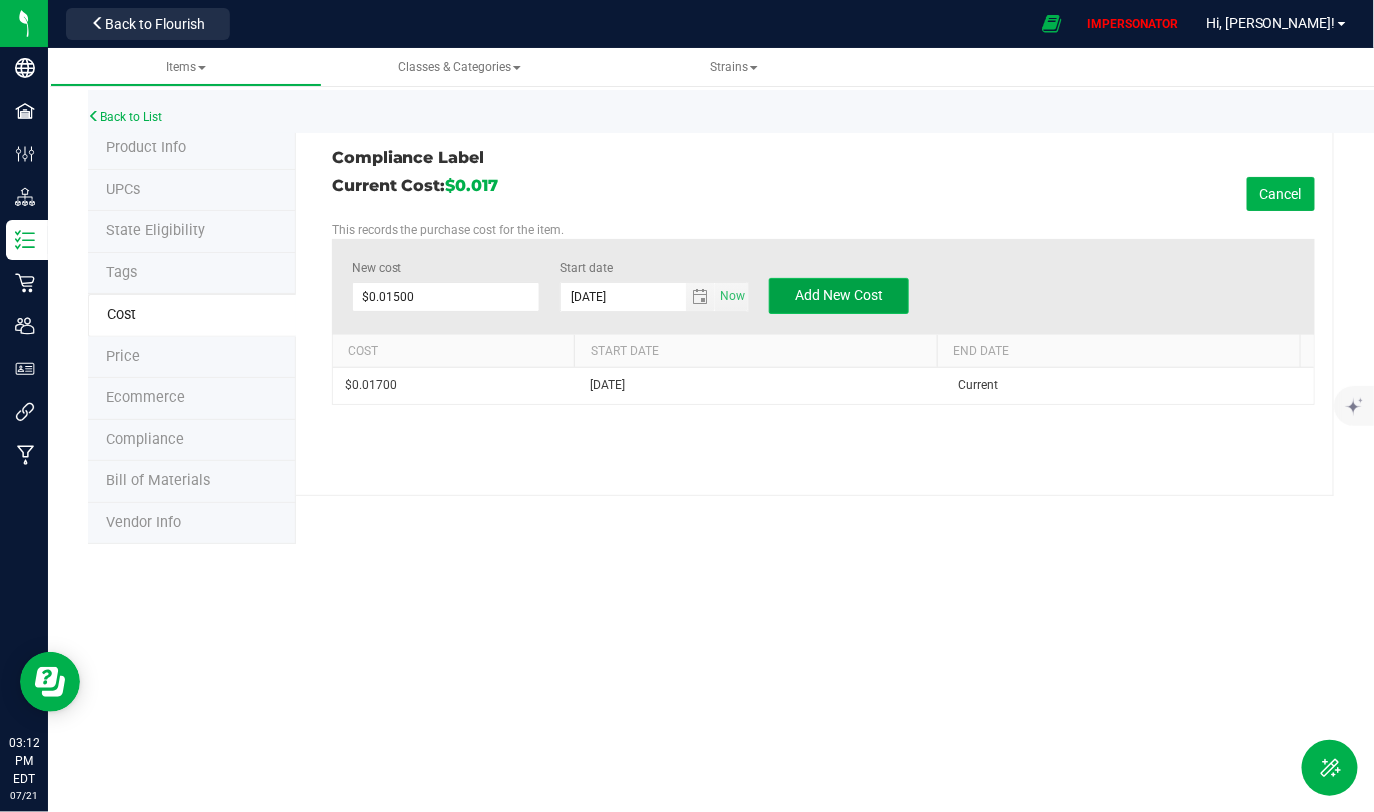 click on "Add New Cost" at bounding box center [839, 295] 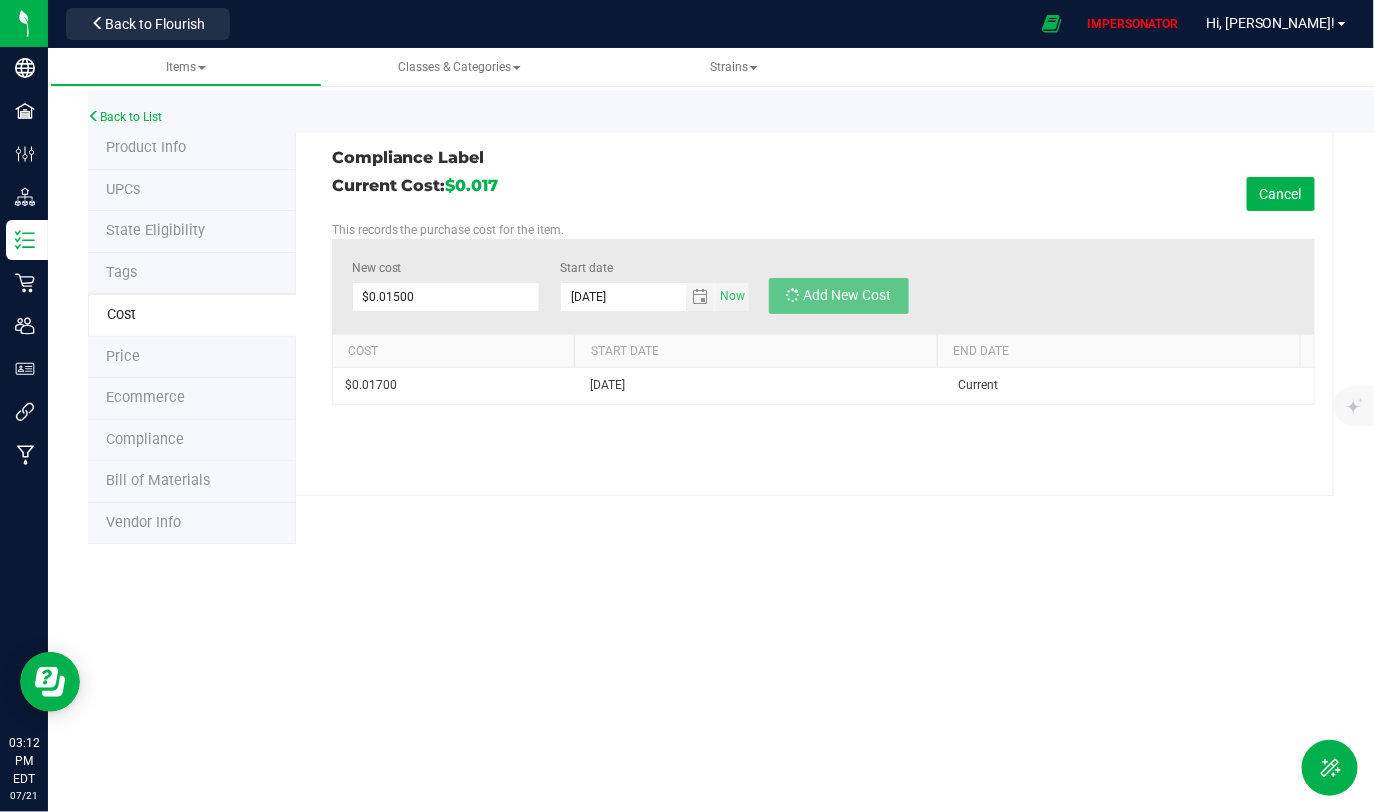 type on "$0.00000" 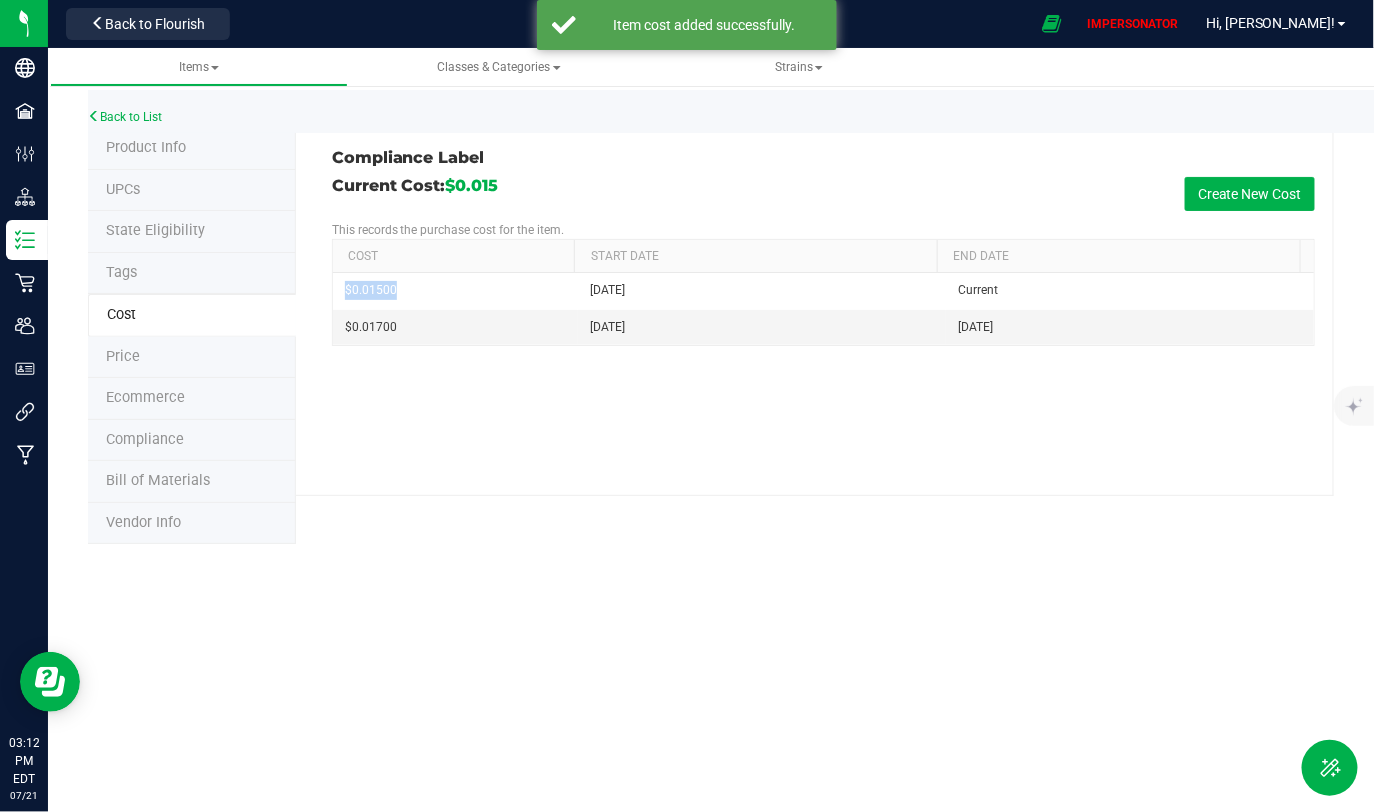 drag, startPoint x: 400, startPoint y: 289, endPoint x: 321, endPoint y: 289, distance: 79 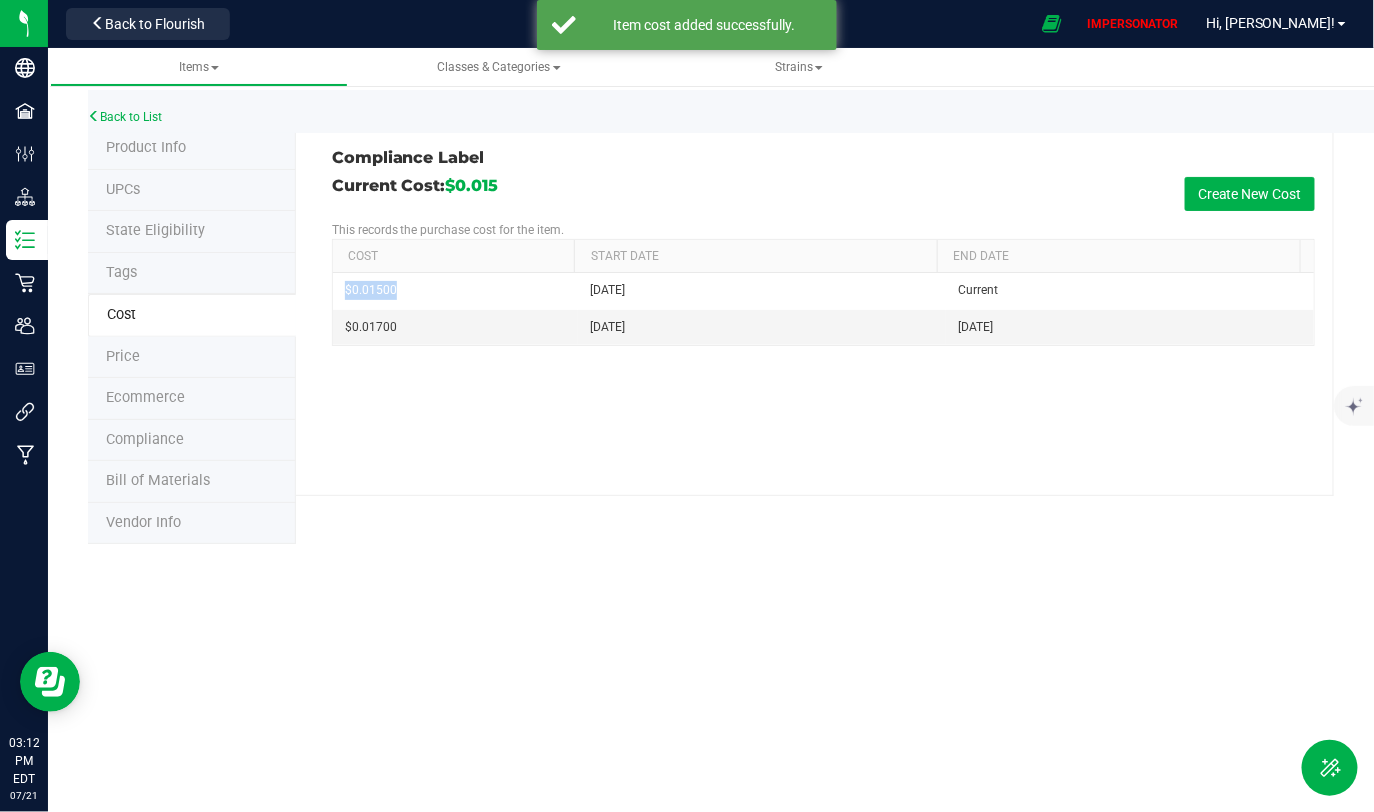 click on "Compliance Label
Current Cost:  $0.015
Create New Cost
This records the purchase cost for the item.
Cost Start Date End Date $0.01500
[DATE]
Current
$0.01700
[DATE]
[DATE]" at bounding box center [815, 312] 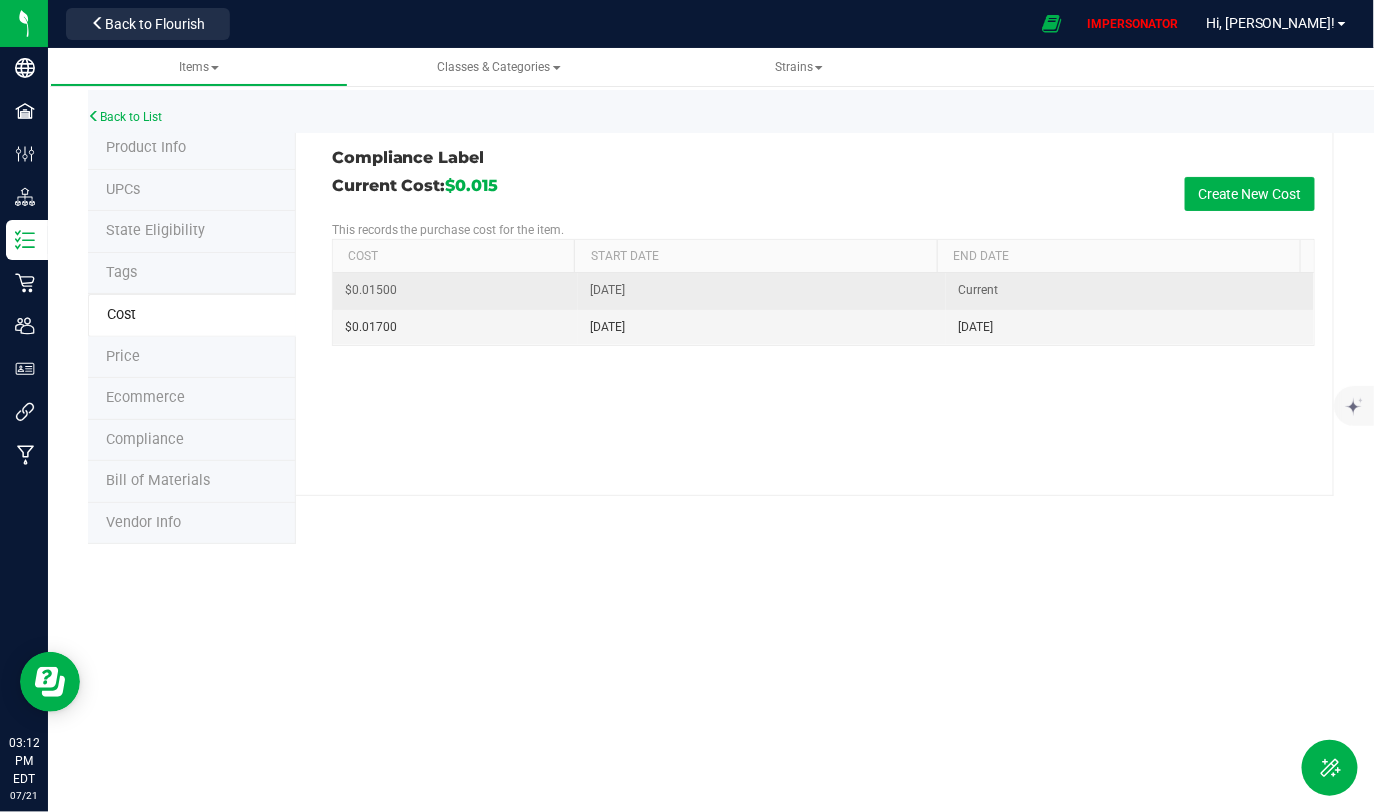 click on "$0.01500" at bounding box center (455, 291) 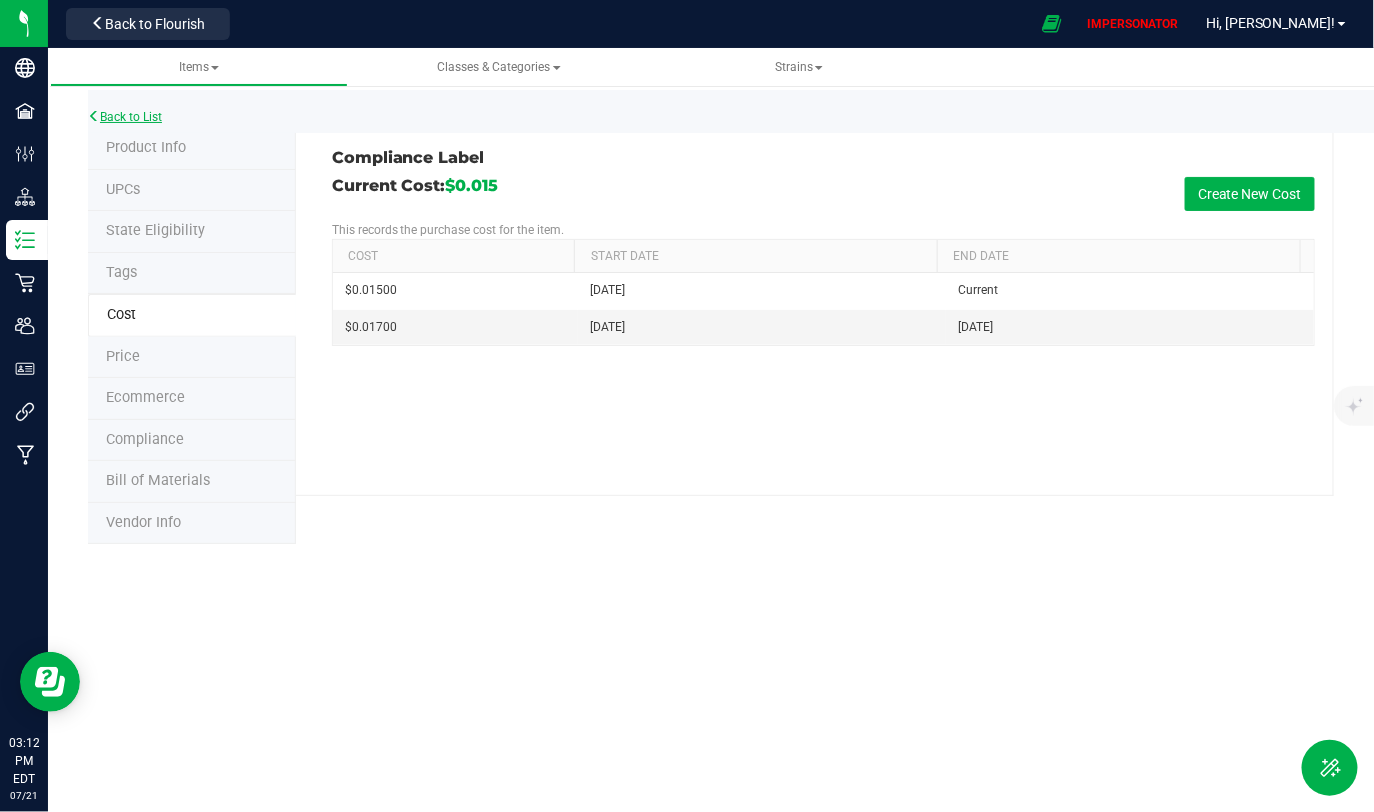 click on "Back to List" at bounding box center [125, 117] 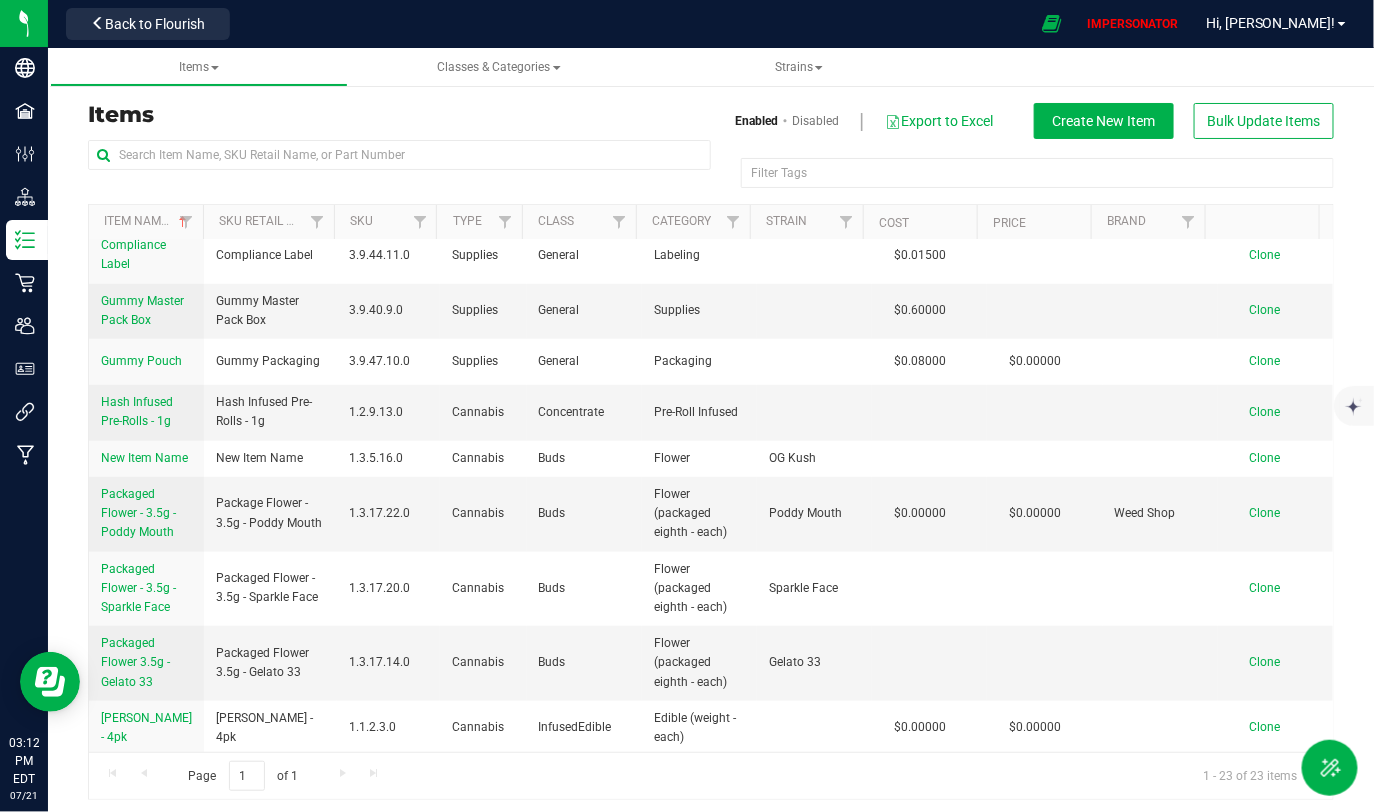 scroll, scrollTop: 534, scrollLeft: 0, axis: vertical 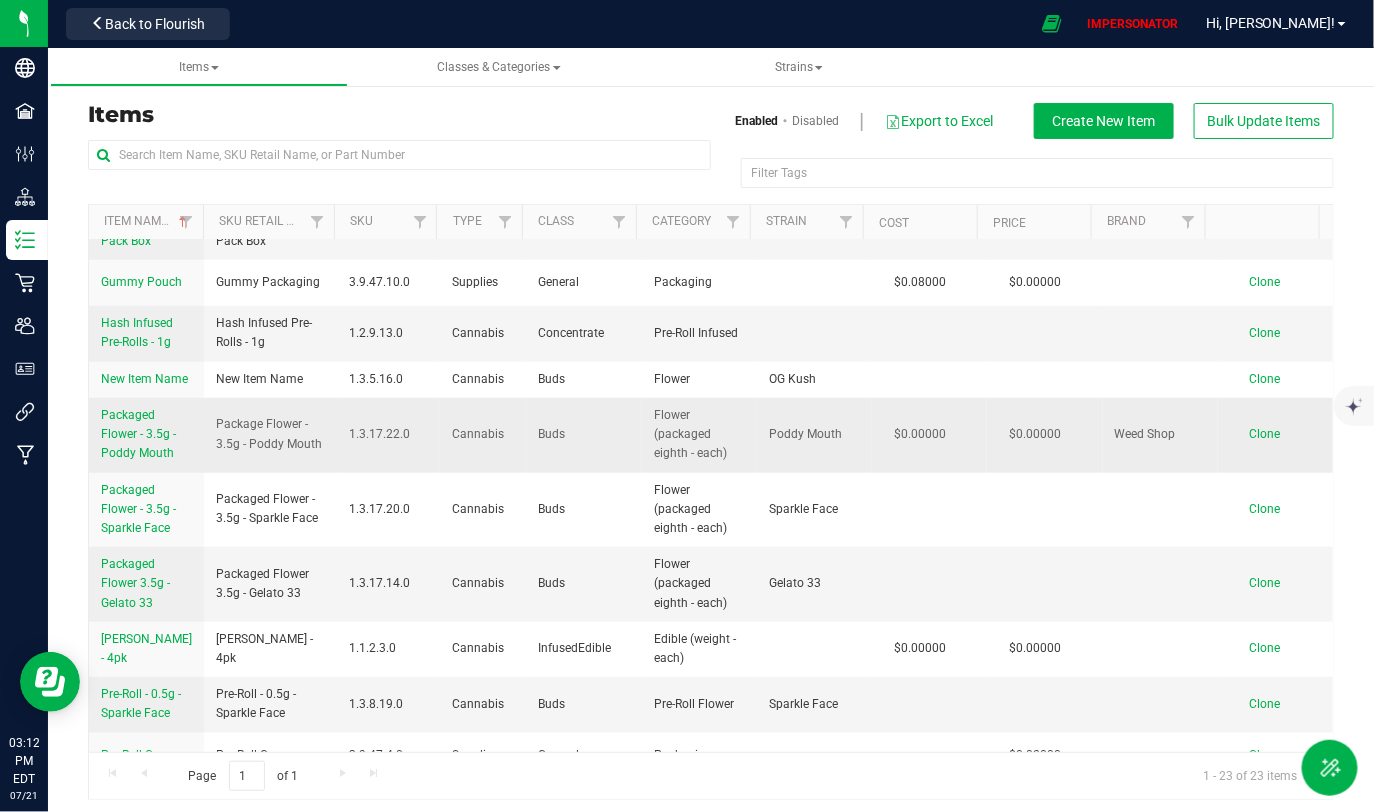click on "Packaged Flower - 3.5g - Poddy Mouth" at bounding box center [138, 434] 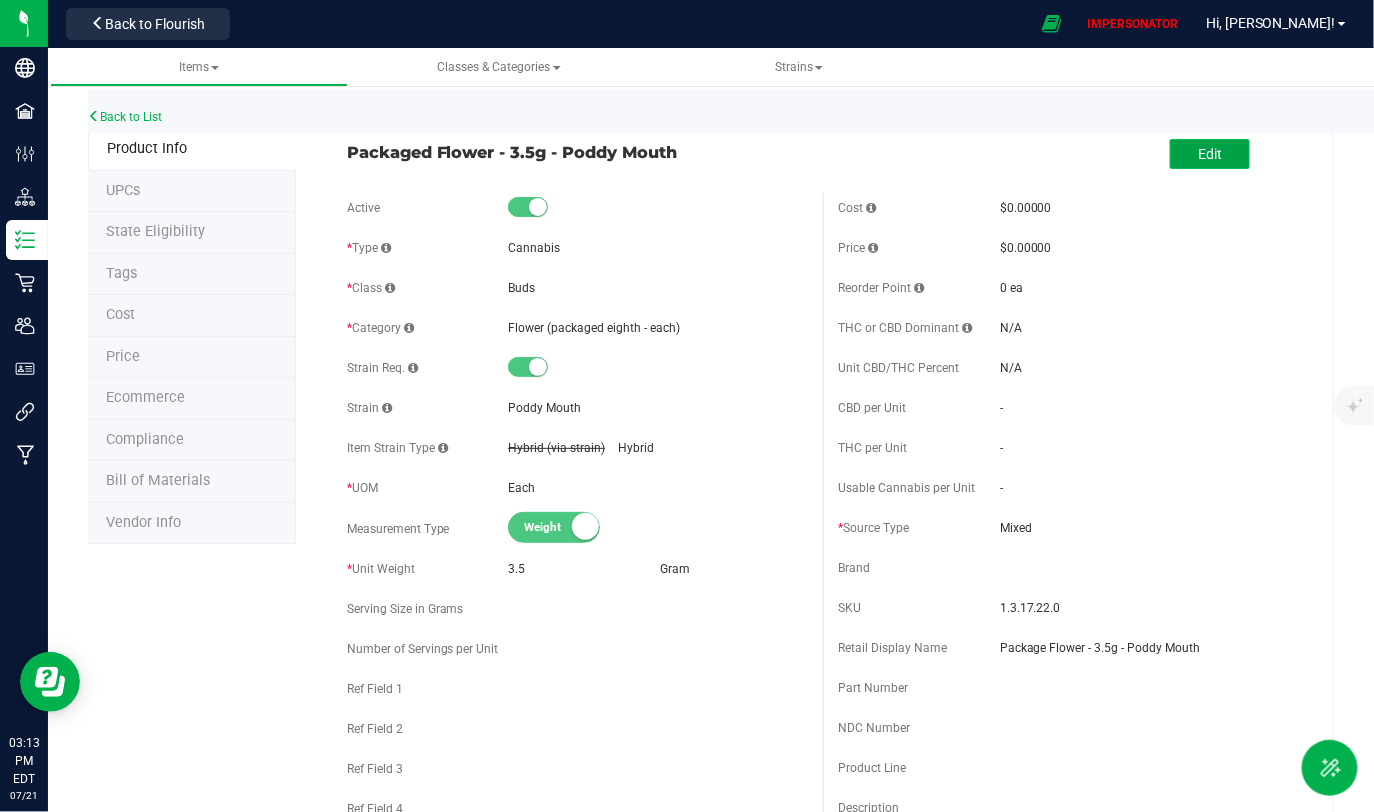 click on "Edit" at bounding box center (1210, 154) 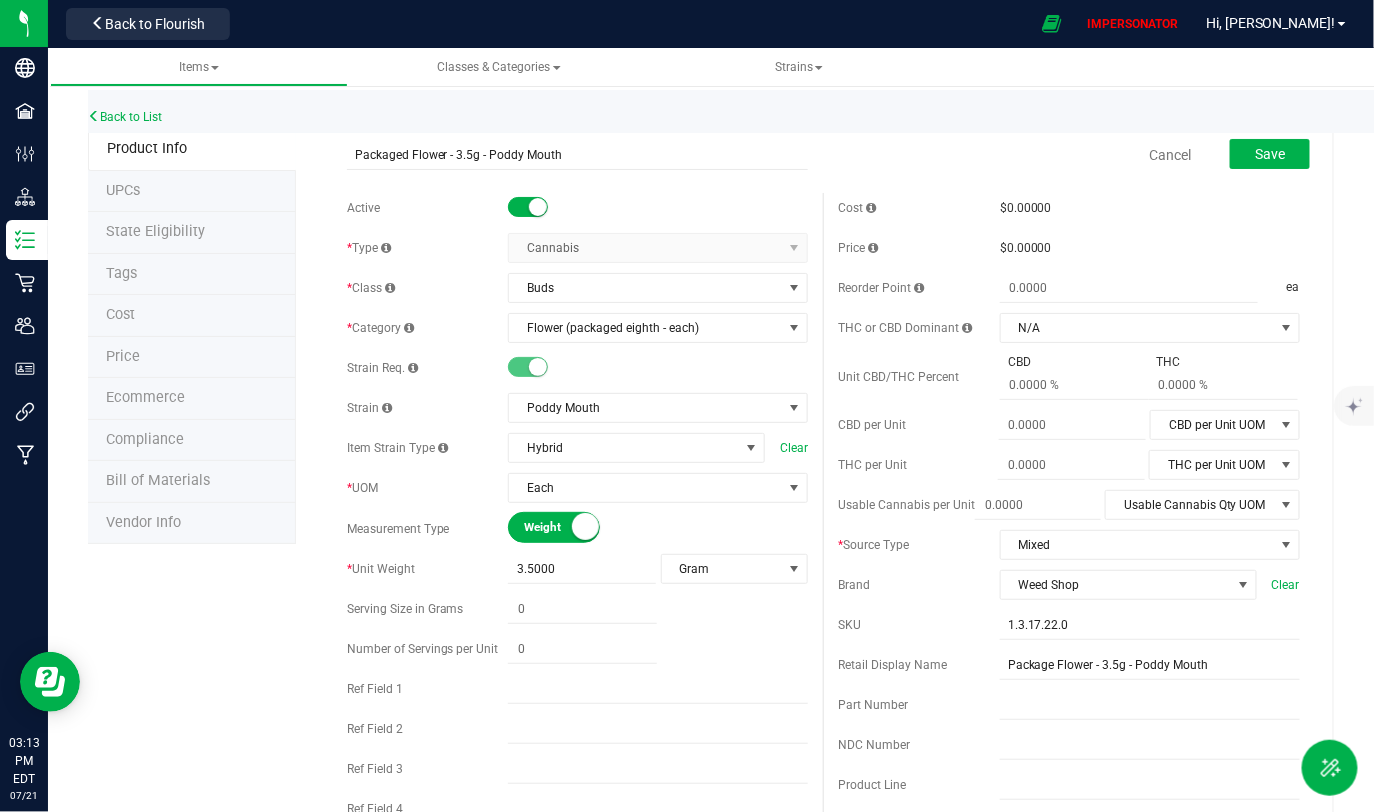 drag, startPoint x: 985, startPoint y: 252, endPoint x: 1062, endPoint y: 252, distance: 77 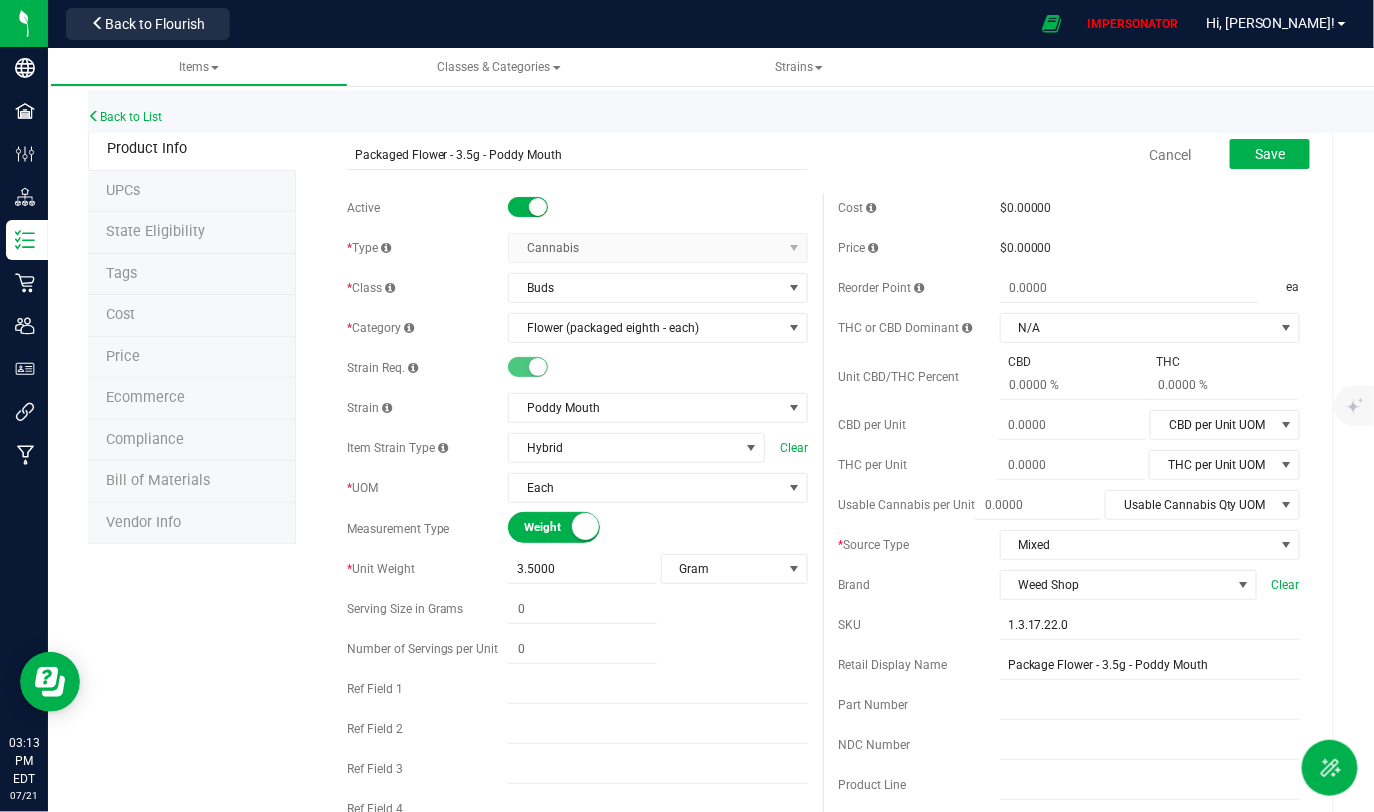 click on "Price
$0.00000" at bounding box center [1069, 248] 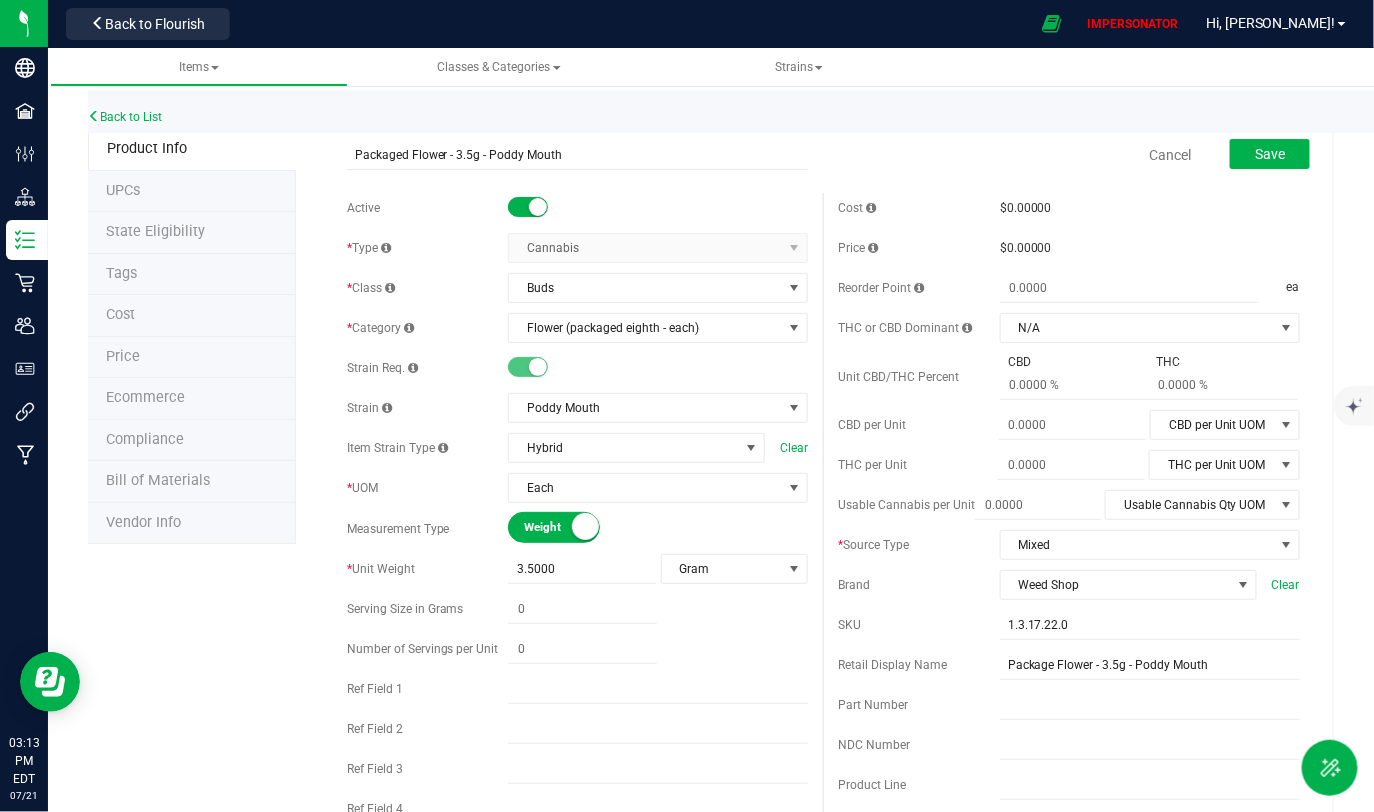 click on "$0.00000" at bounding box center (1150, 248) 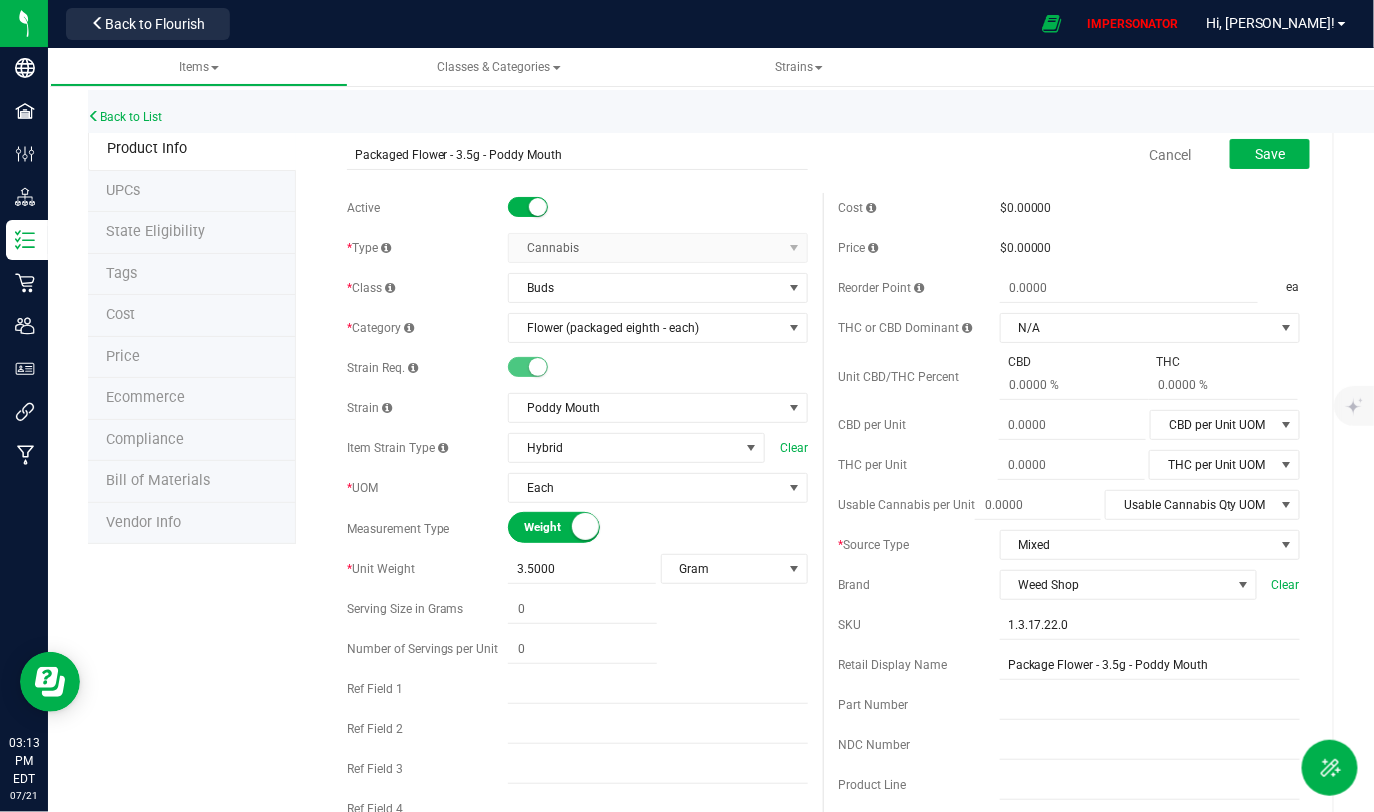 click on "Price" at bounding box center [192, 358] 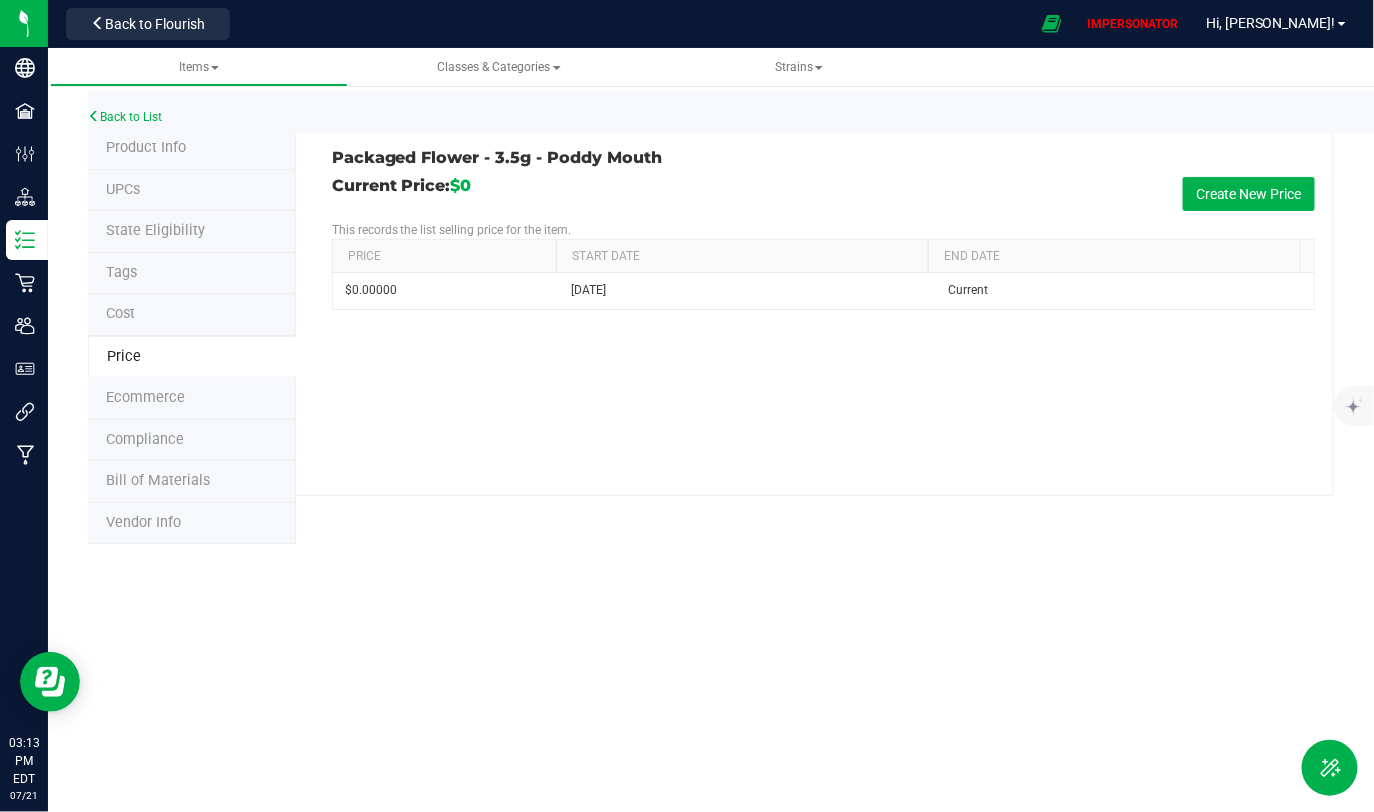 click on "Current Price:  $0
Create New Price
This records the list selling price for the item.
Price Start Date End Date $0.00000
[DATE]
Current" at bounding box center (823, 243) 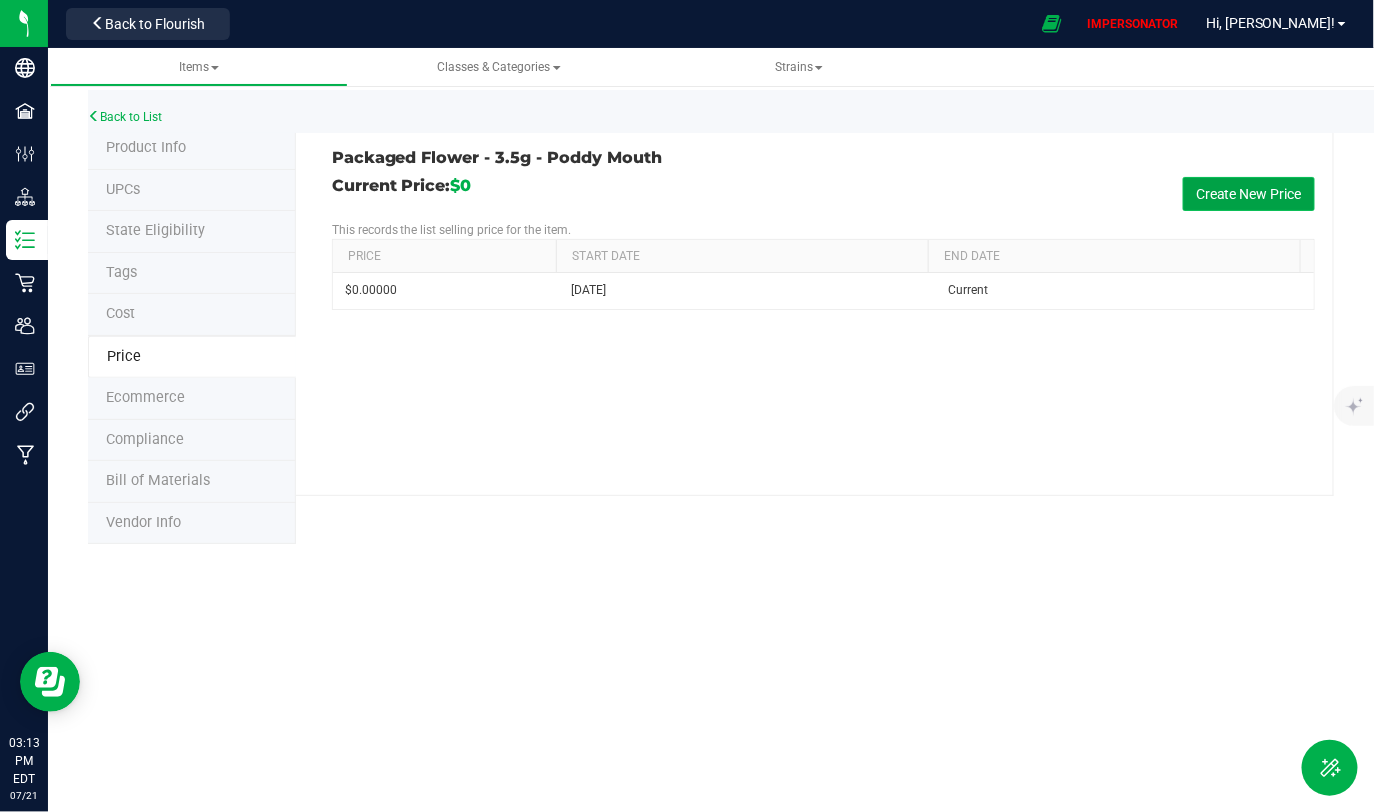 click on "Create New Price" at bounding box center [1249, 194] 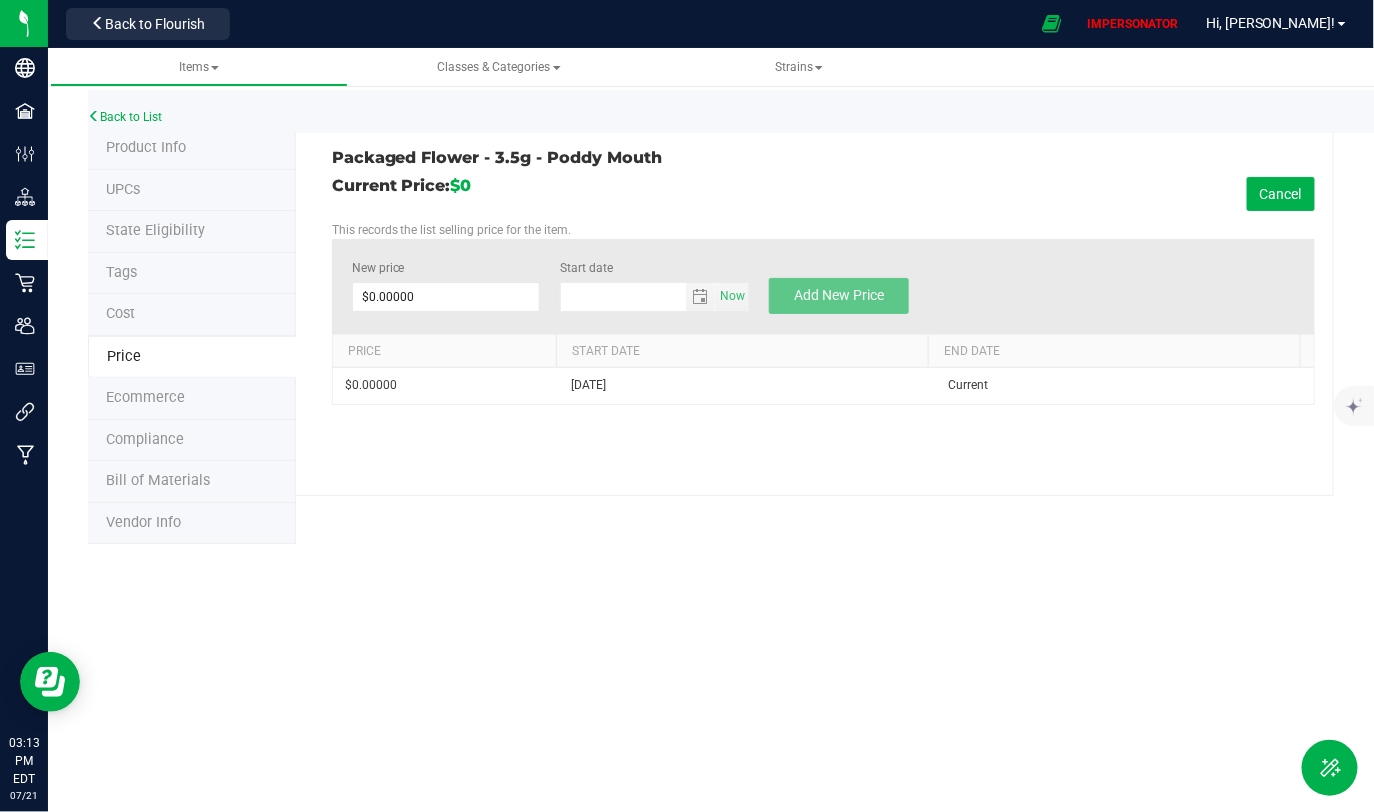 type on "[DATE]" 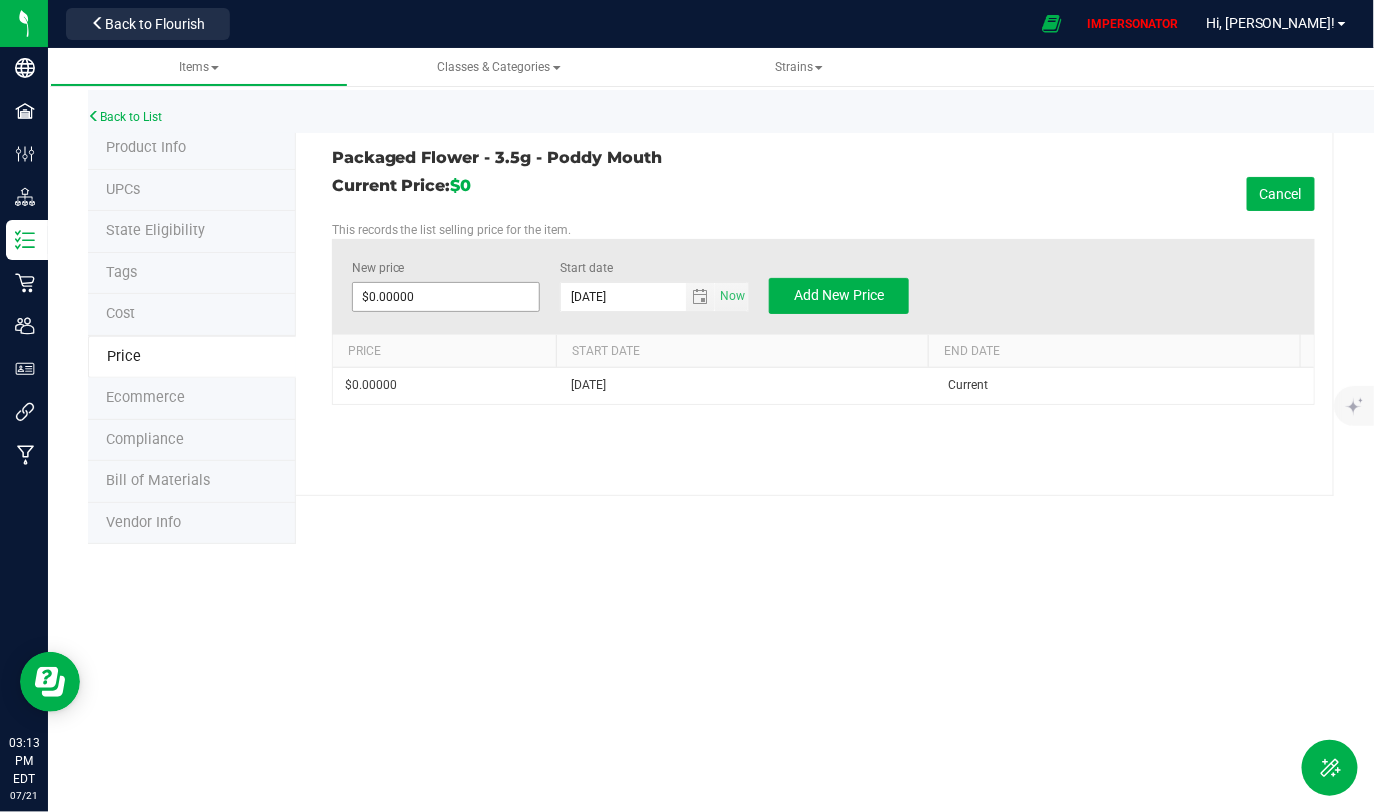 type 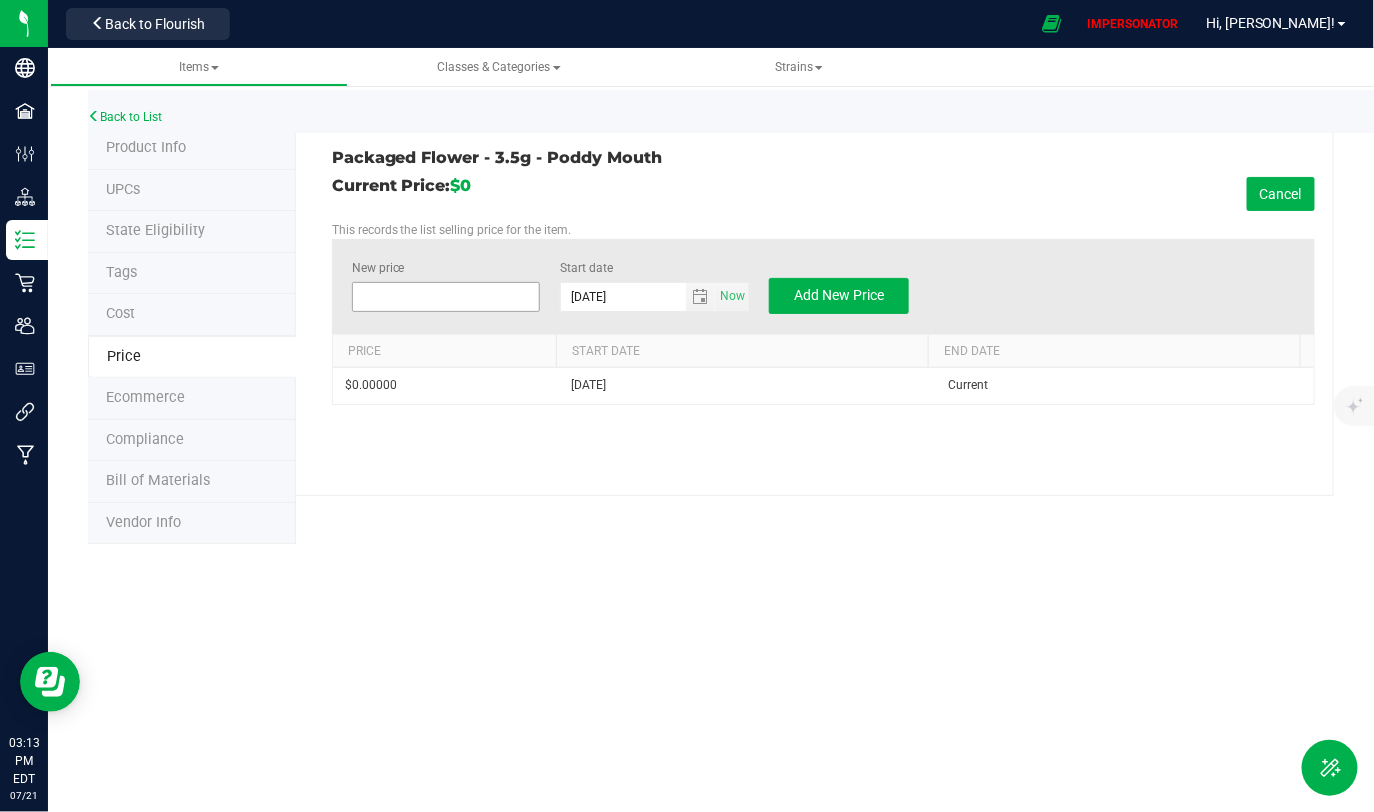 click at bounding box center [446, 297] 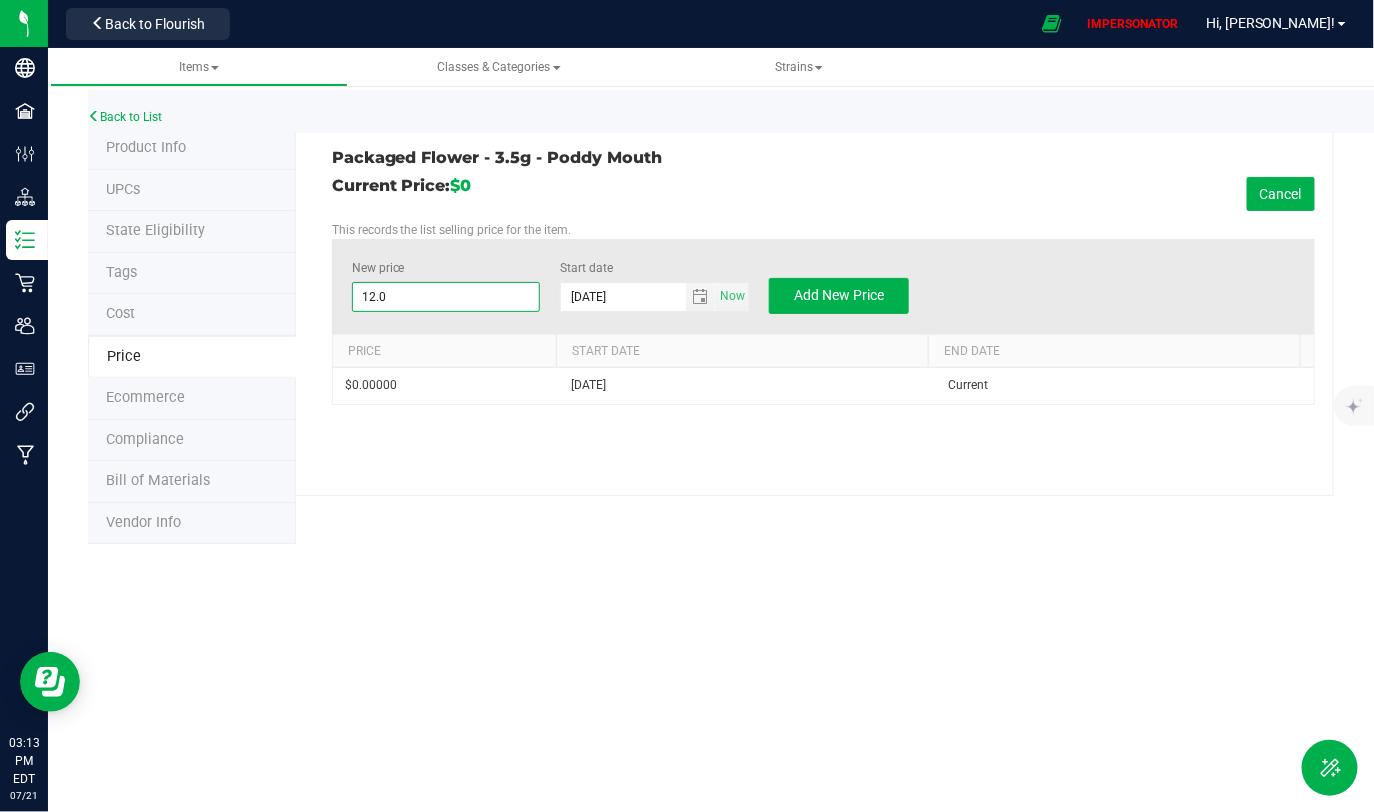 type on "12.00" 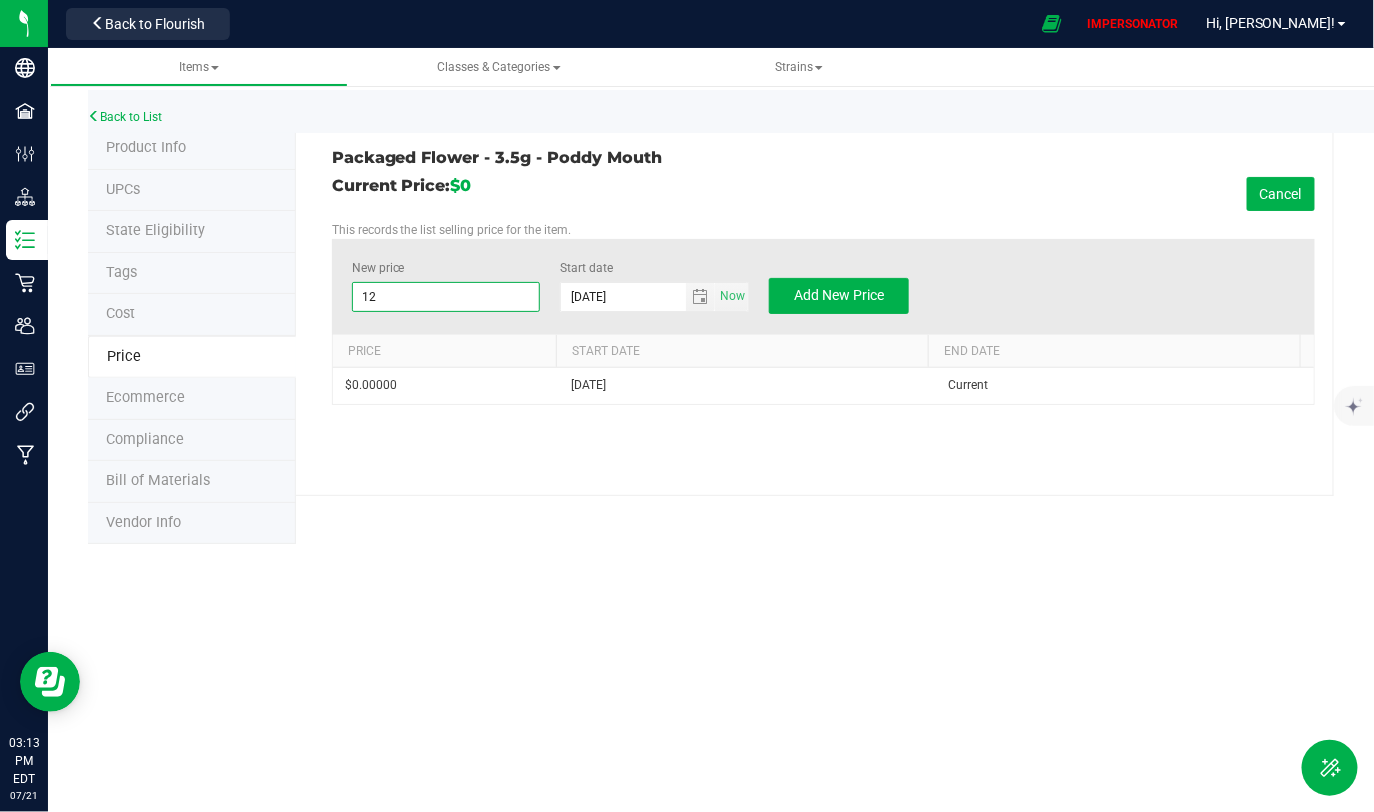 click on "Packaged Flower - 3.5g - Poddy Mouth" at bounding box center [570, 158] 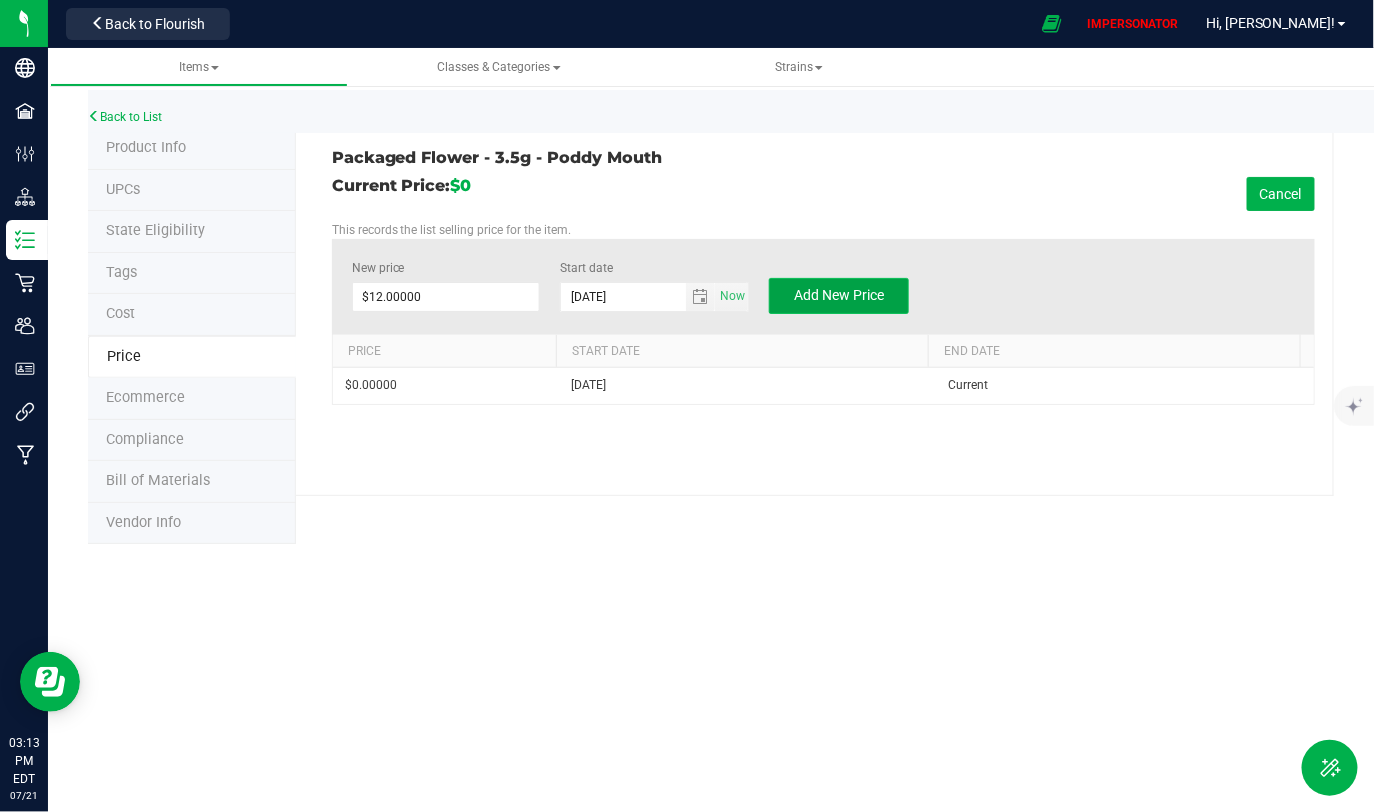 click on "Add New Price" at bounding box center [839, 295] 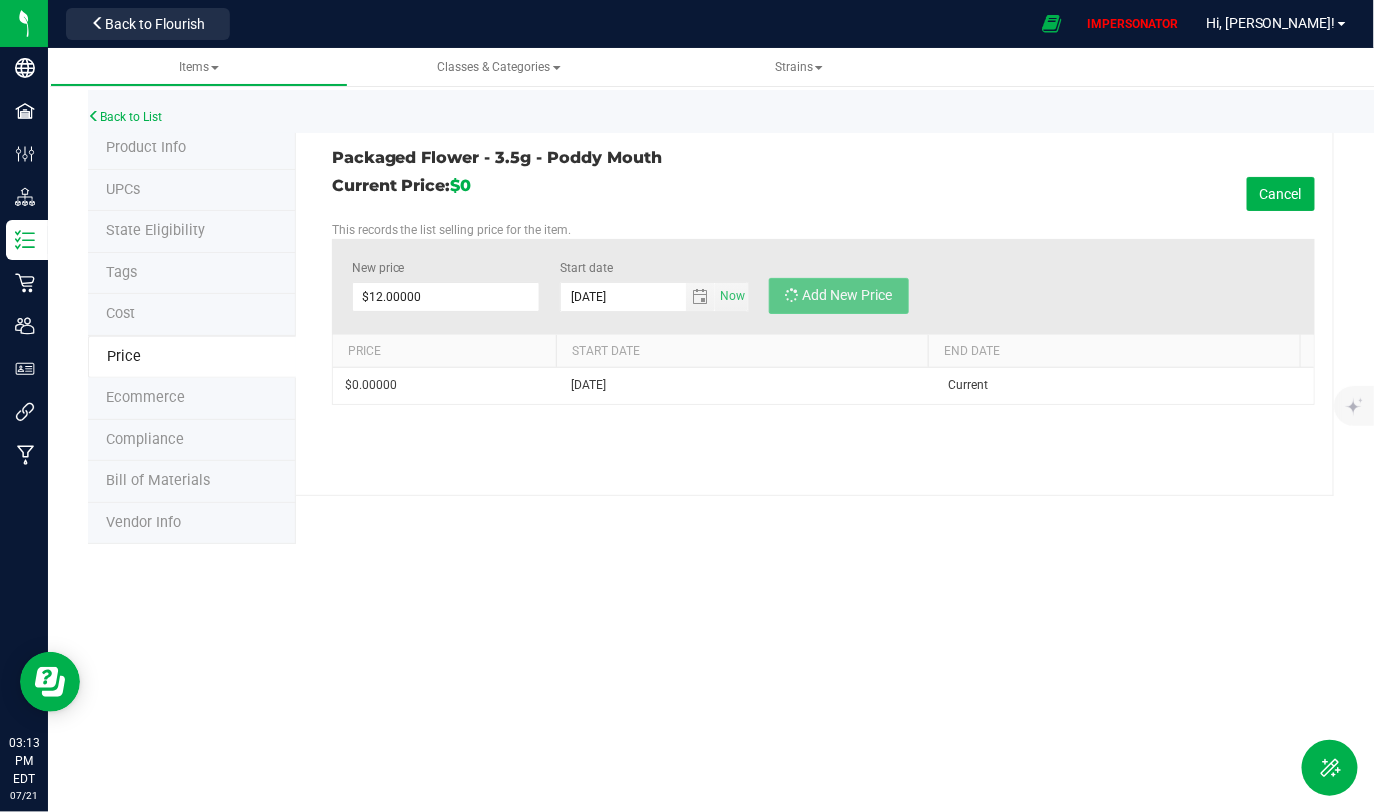 type on "$0.00000" 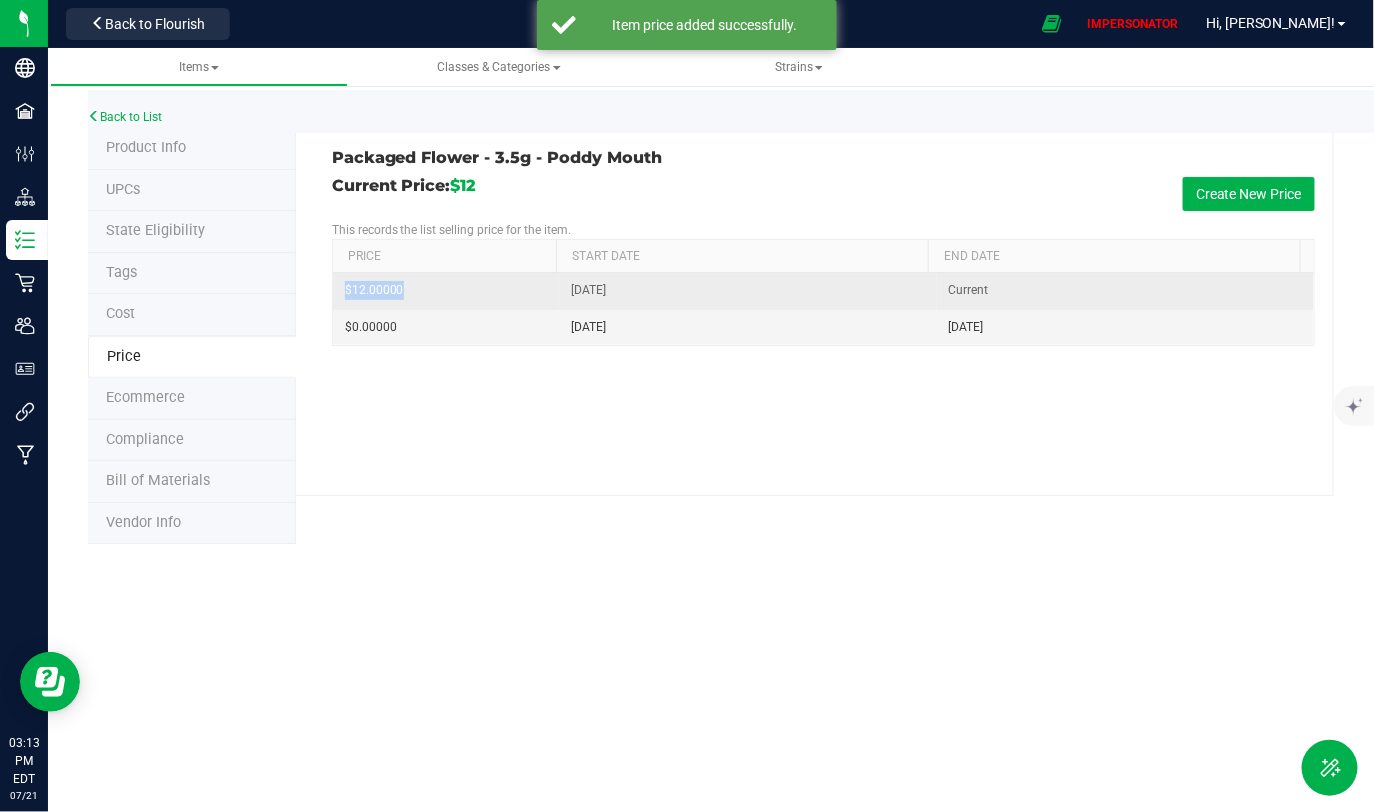 drag, startPoint x: 438, startPoint y: 293, endPoint x: 340, endPoint y: 286, distance: 98.24968 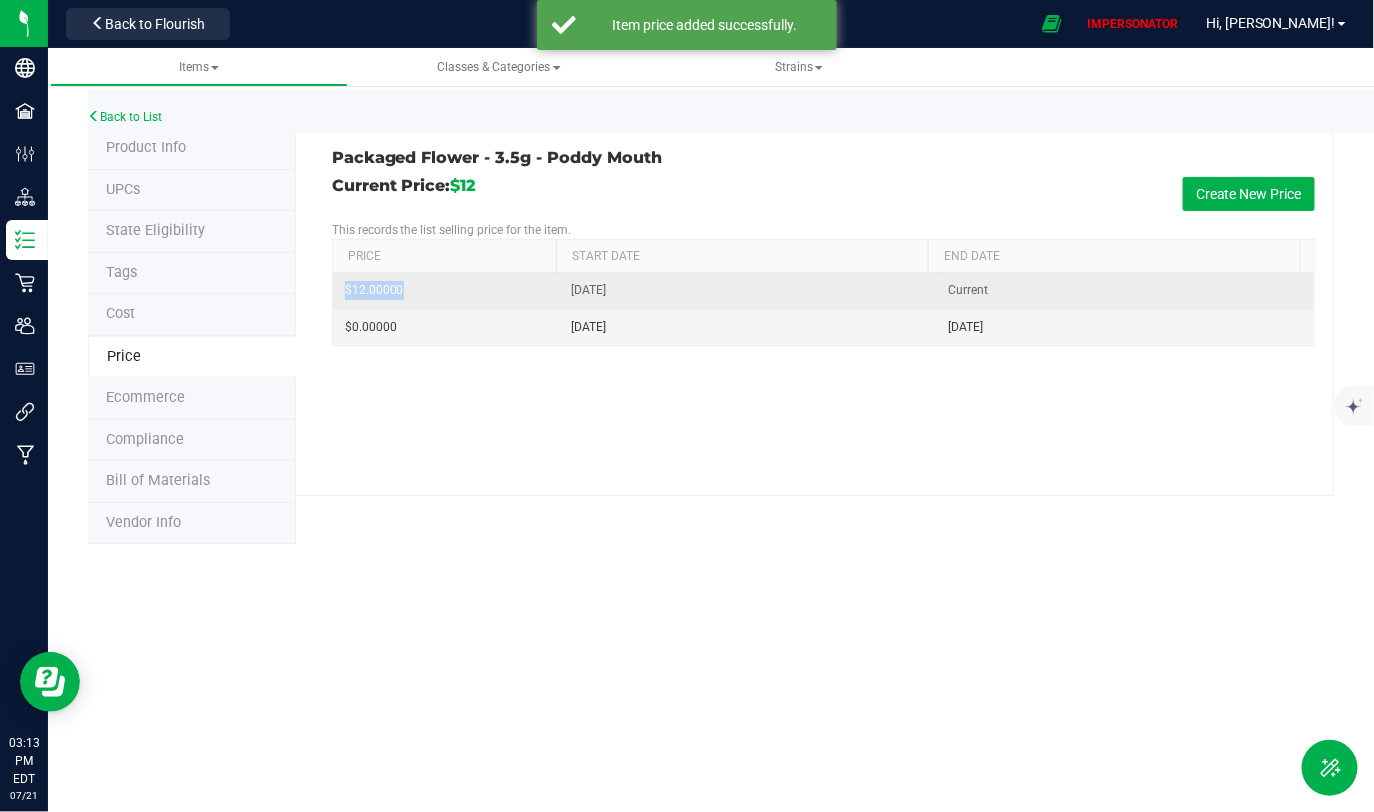 click on "$12.00000" at bounding box center (446, 291) 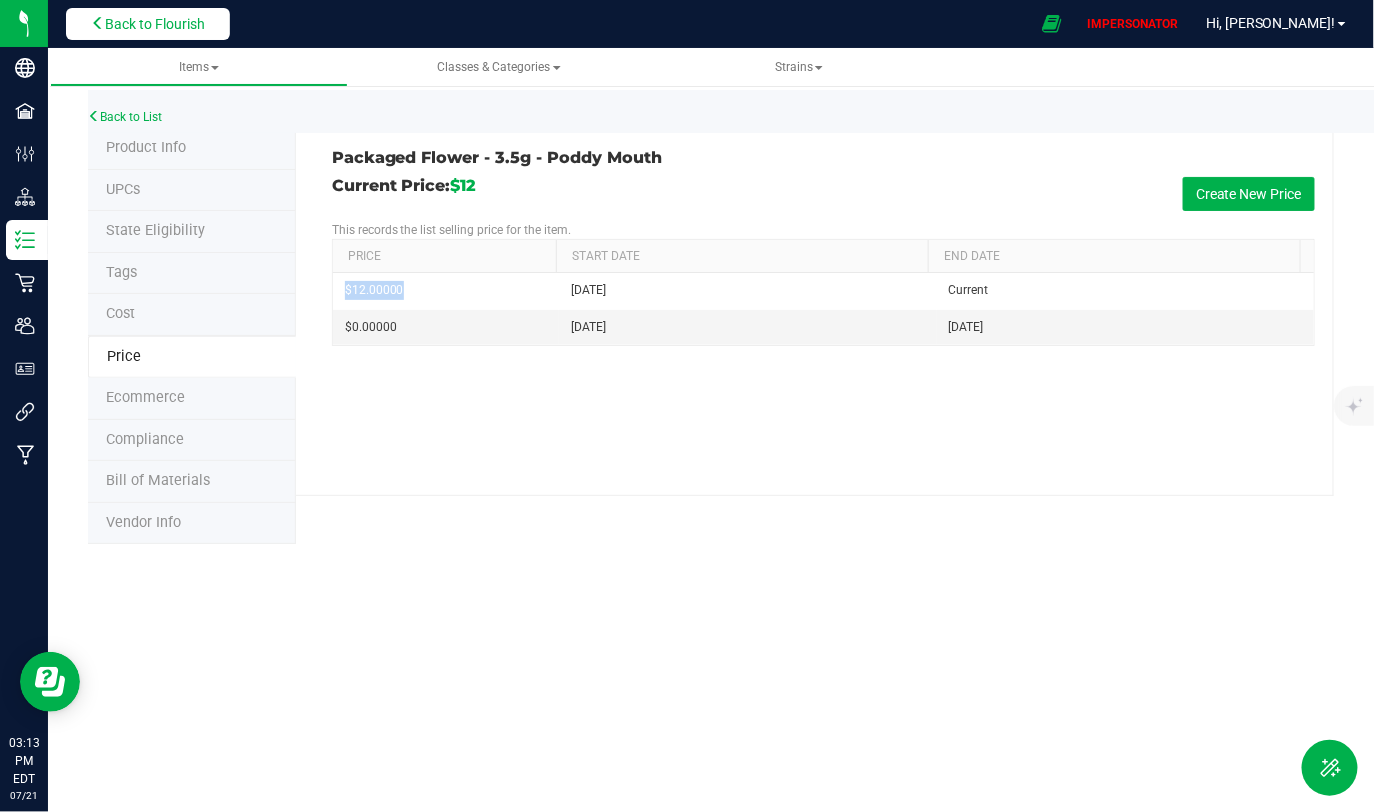 click on "Back to Flourish" at bounding box center [155, 24] 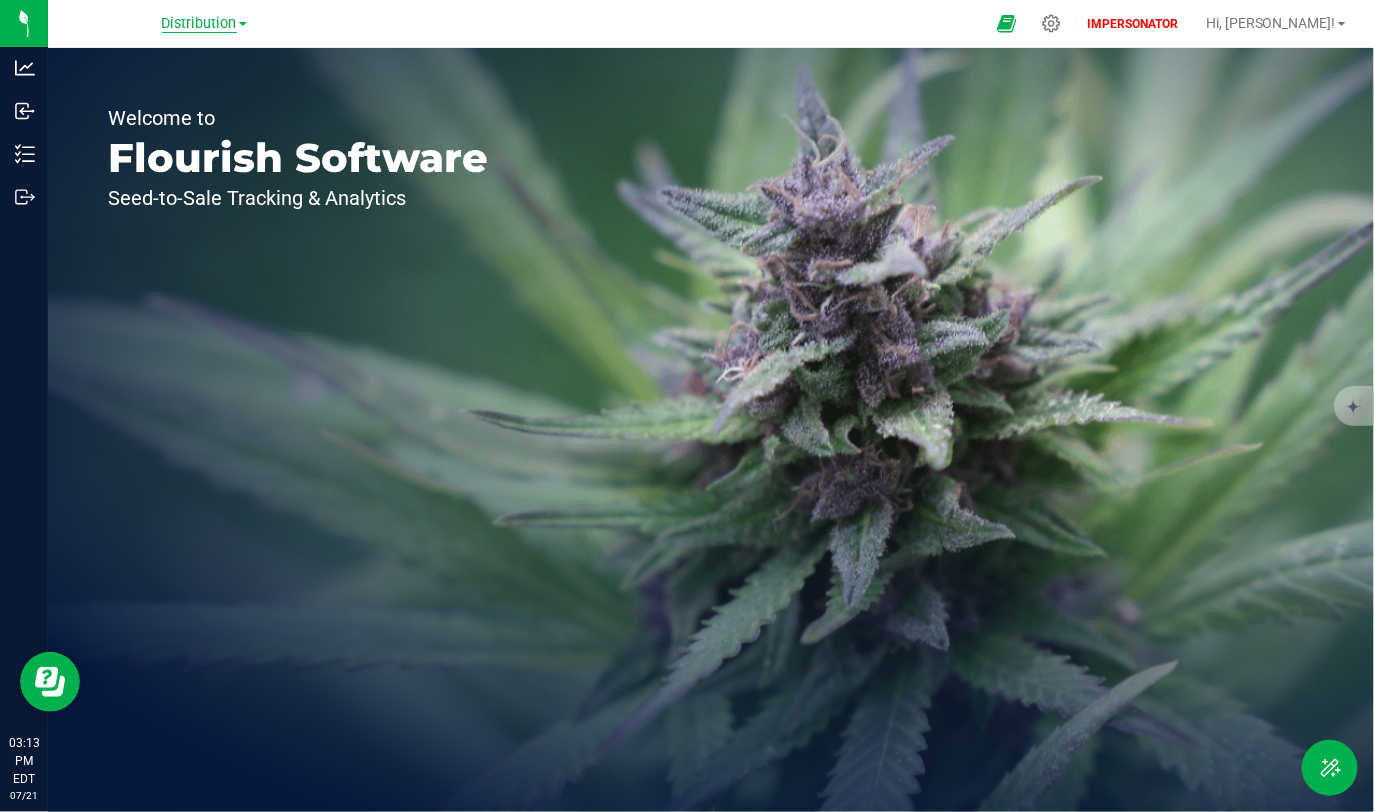 click on "Distribution" at bounding box center (199, 24) 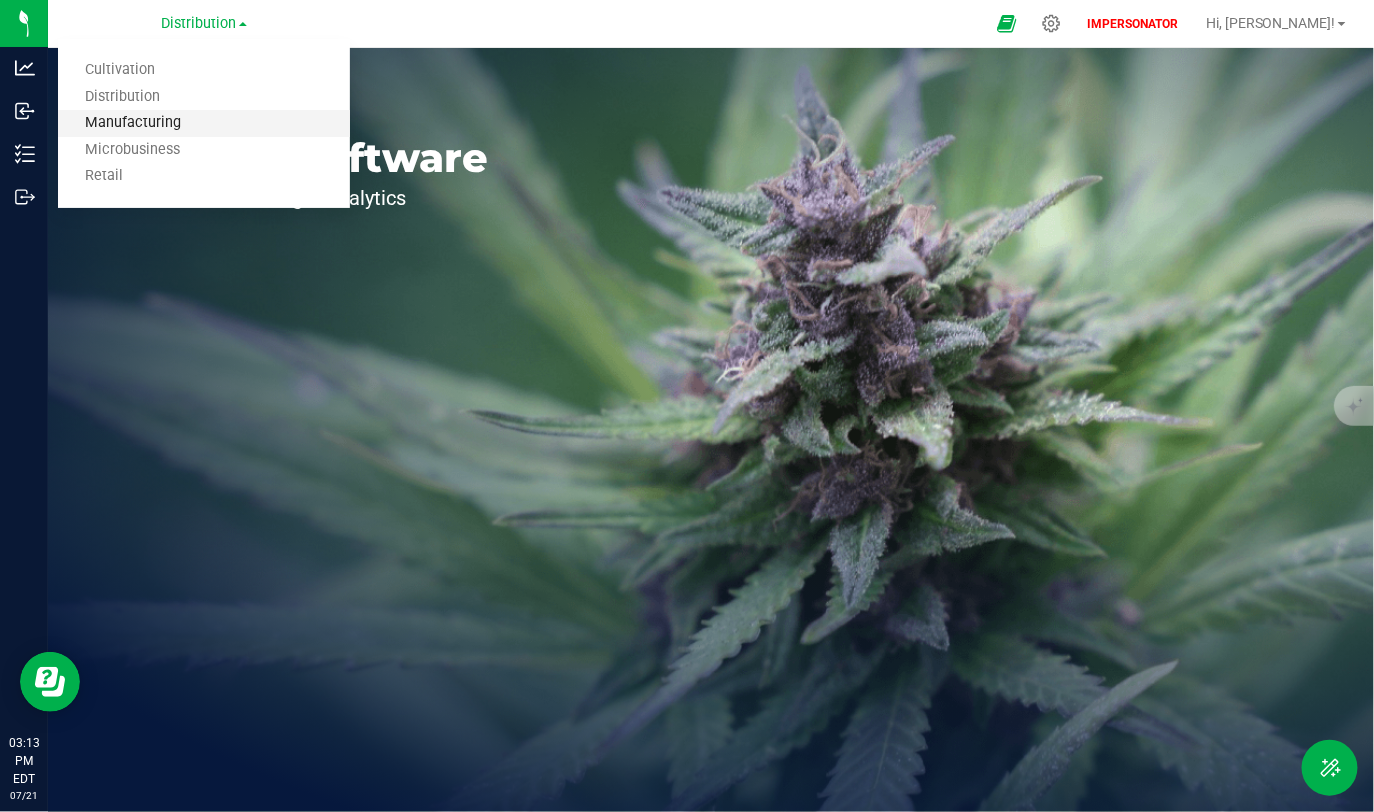 click on "Manufacturing" at bounding box center (204, 123) 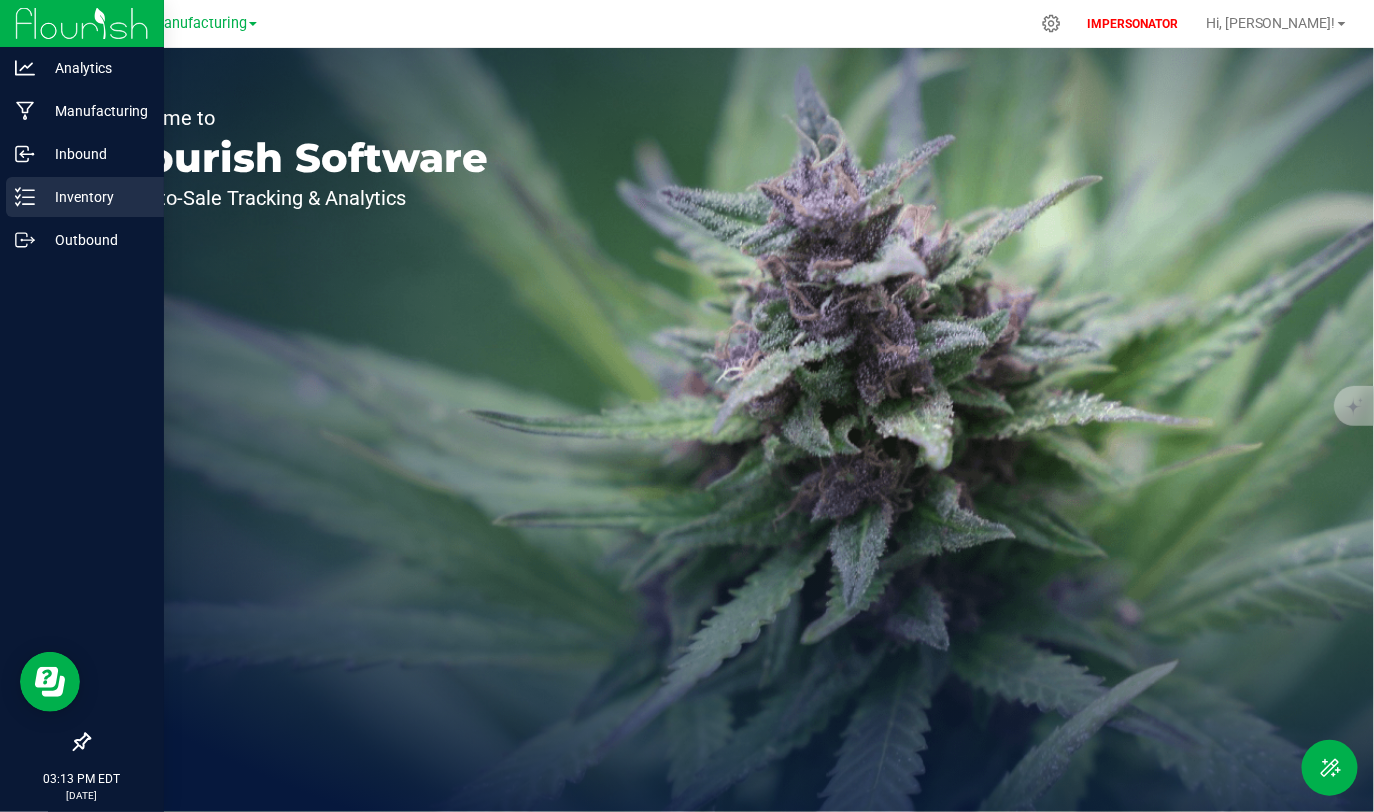 click on "Inventory" at bounding box center [95, 197] 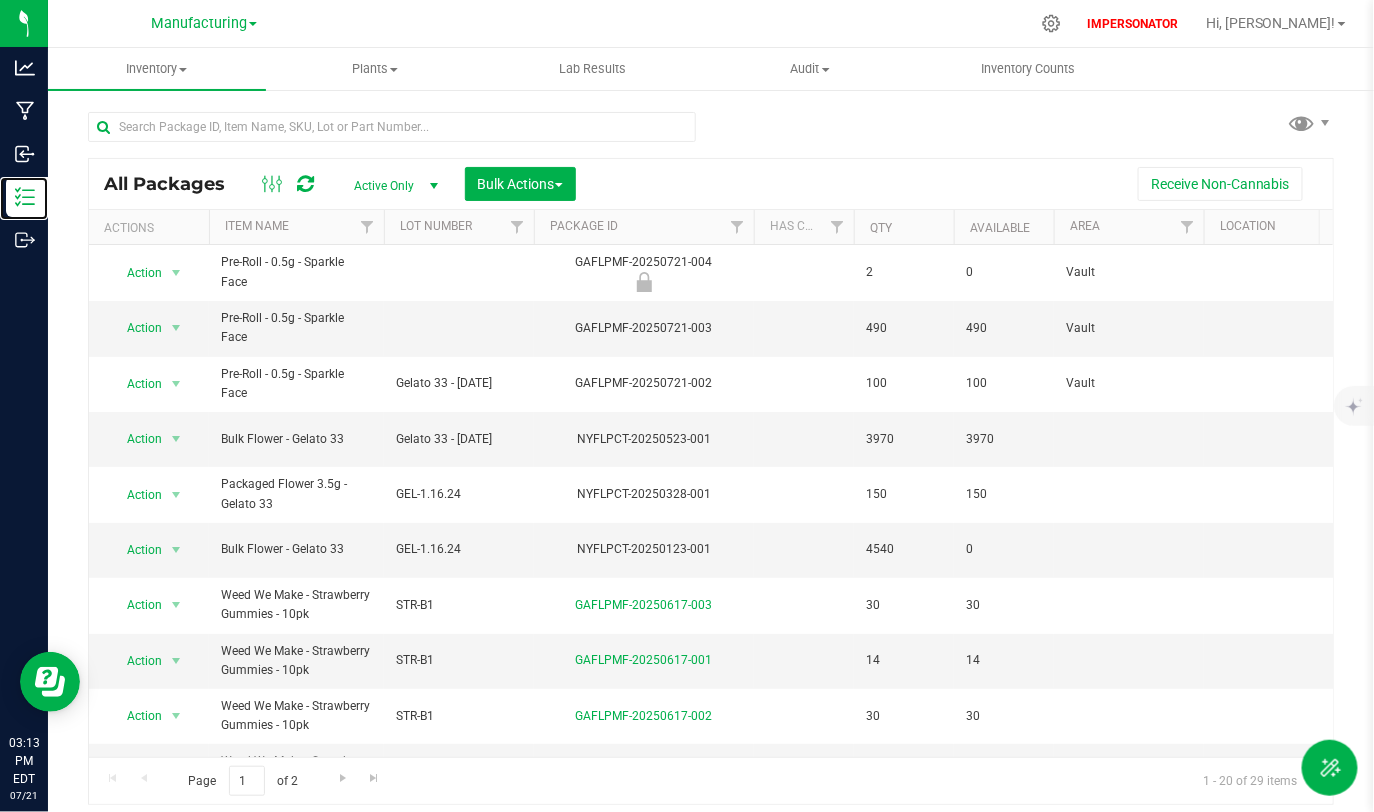 scroll, scrollTop: 0, scrollLeft: 0, axis: both 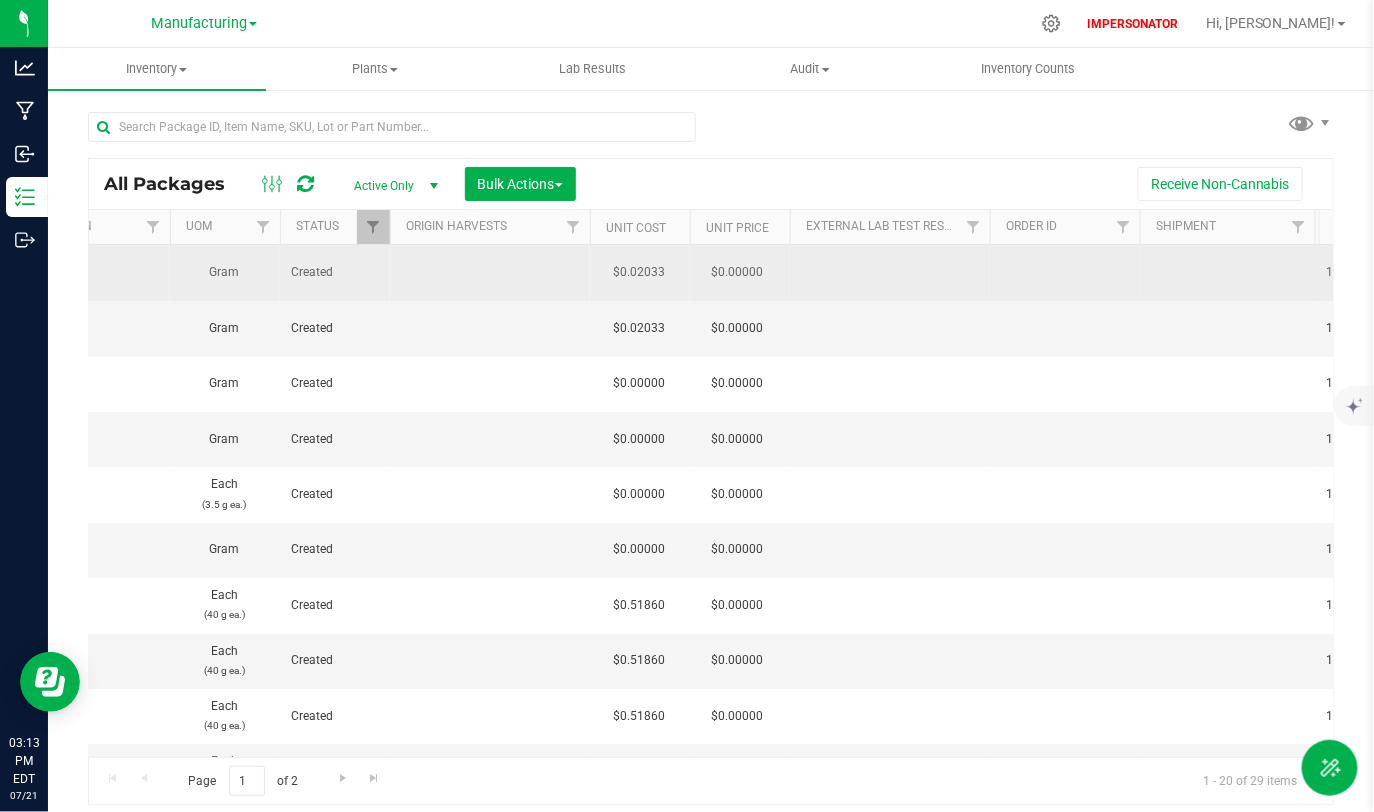click on "$0.02033" at bounding box center (640, 273) 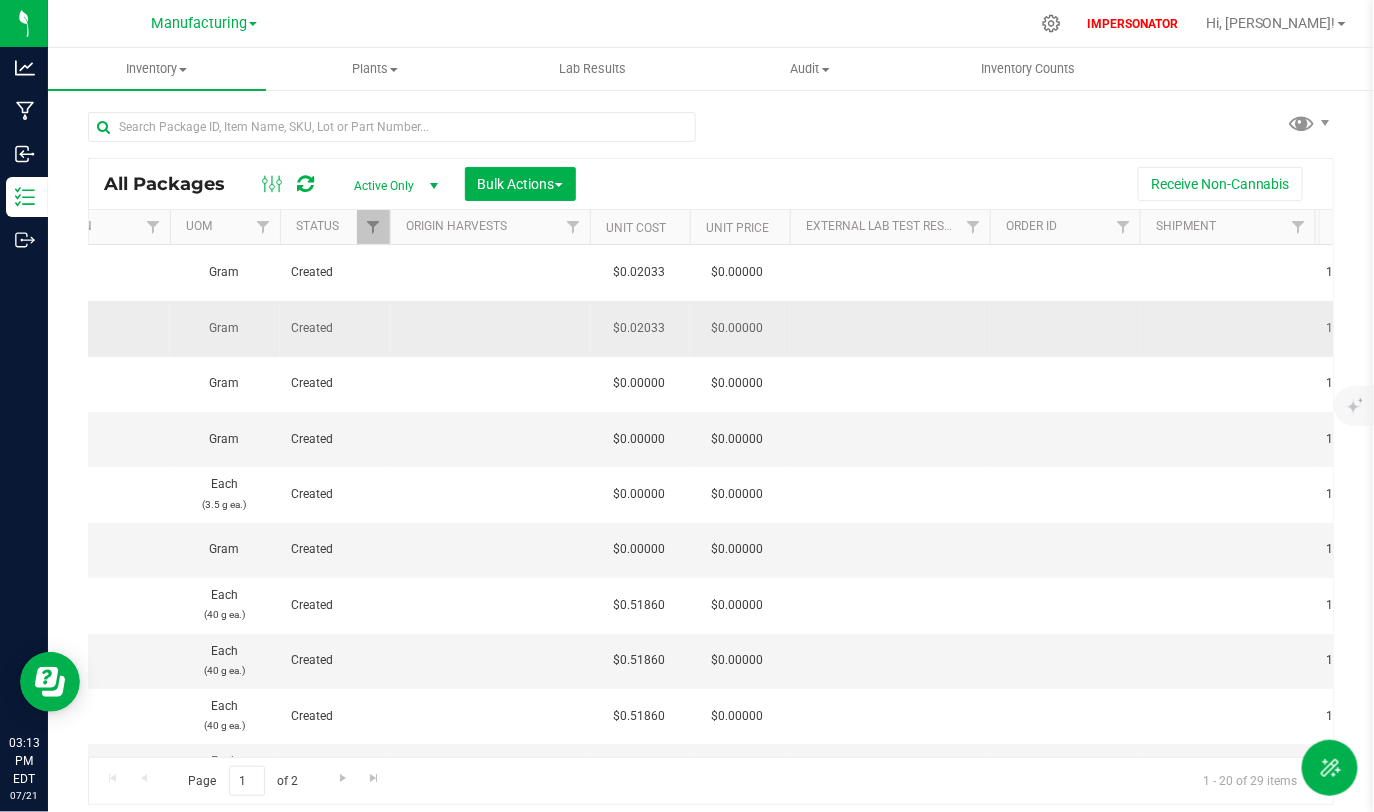 click on "$0.02033" at bounding box center [640, 328] 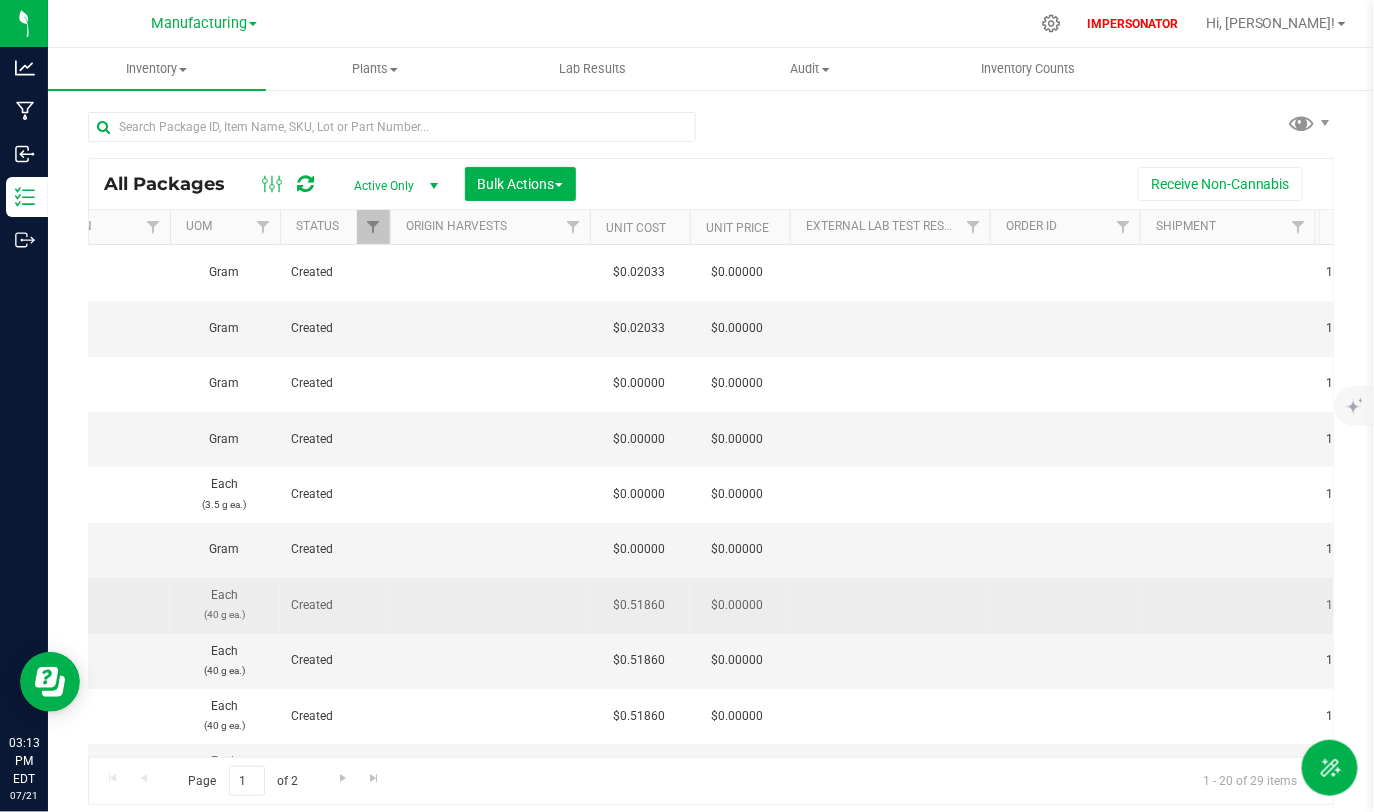 click on "$0.51860" at bounding box center (640, 605) 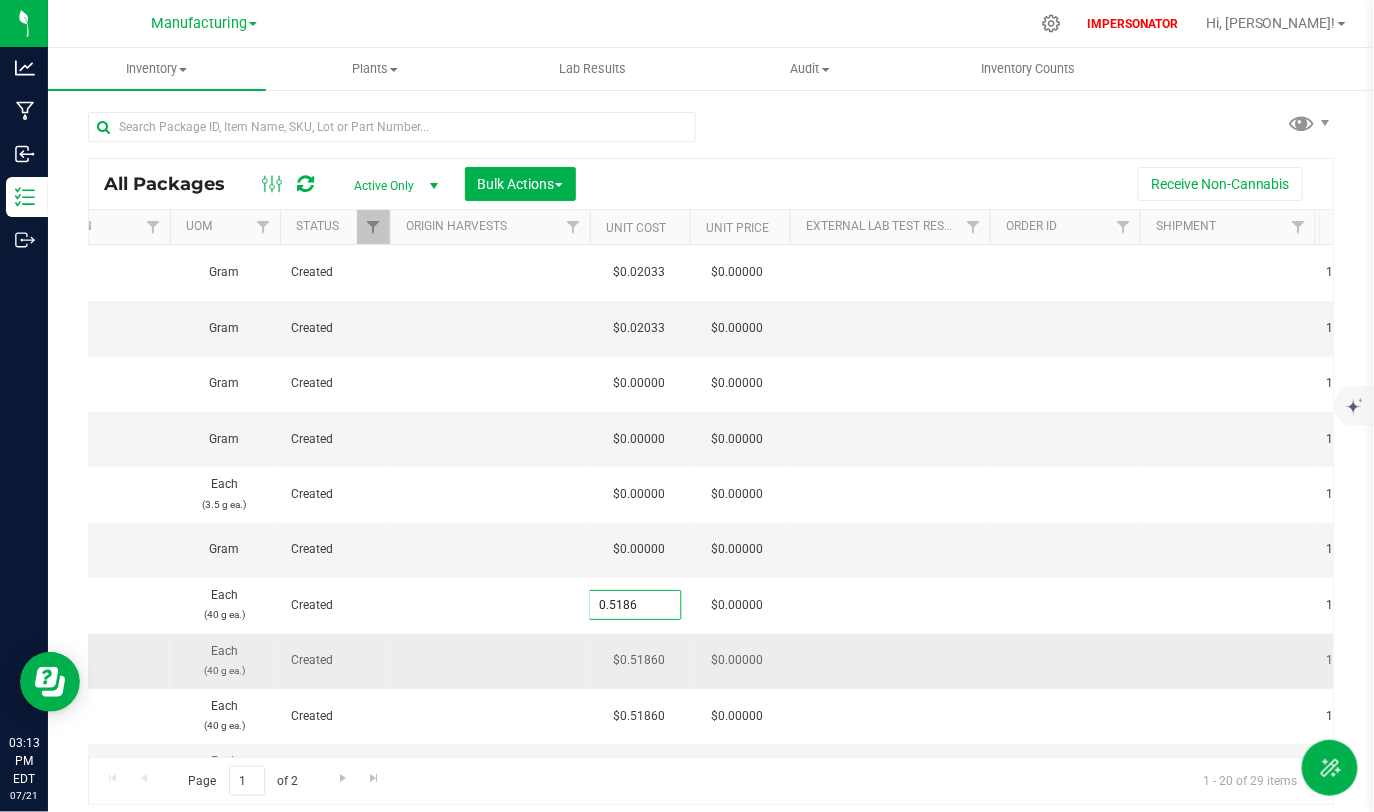click on "$0.51860" at bounding box center [640, 661] 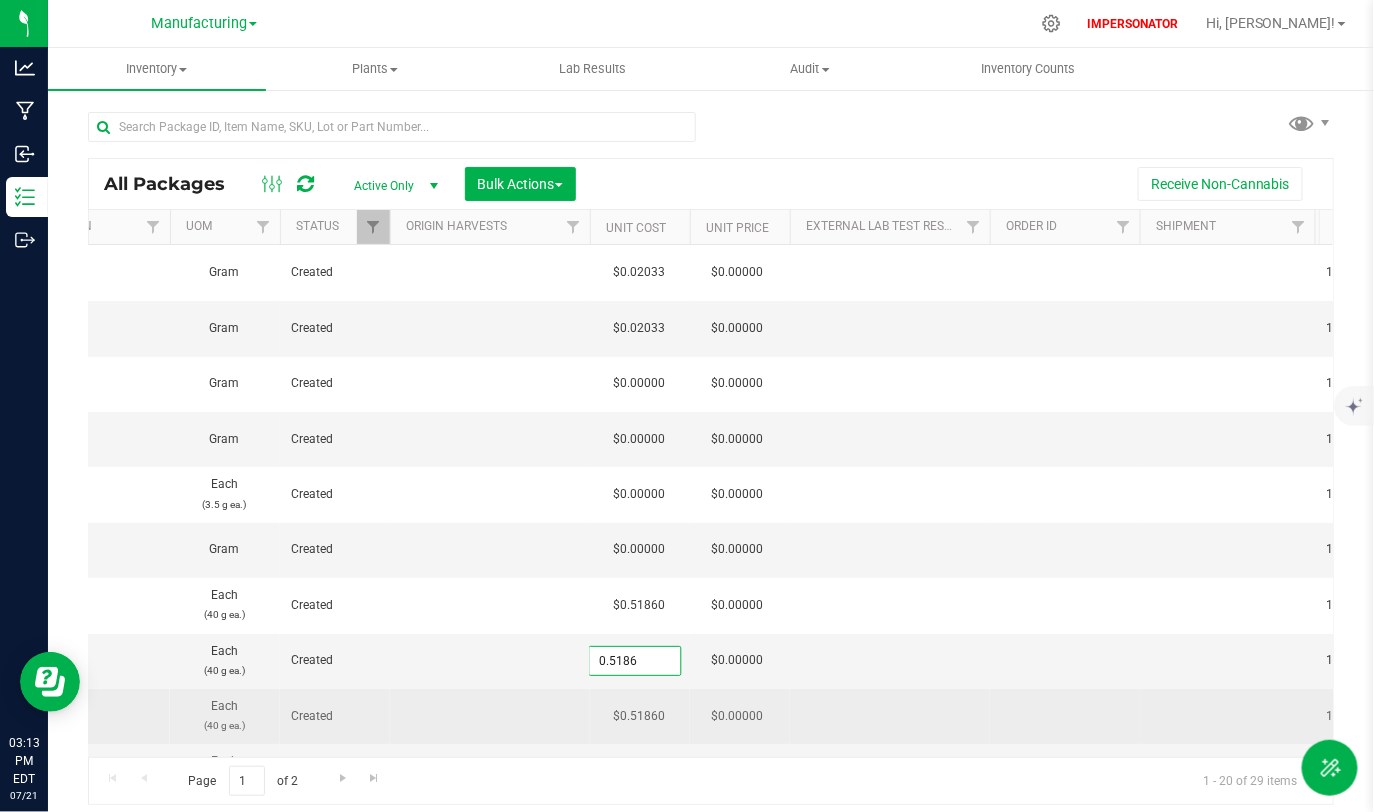 click on "$0.51860" at bounding box center [640, 716] 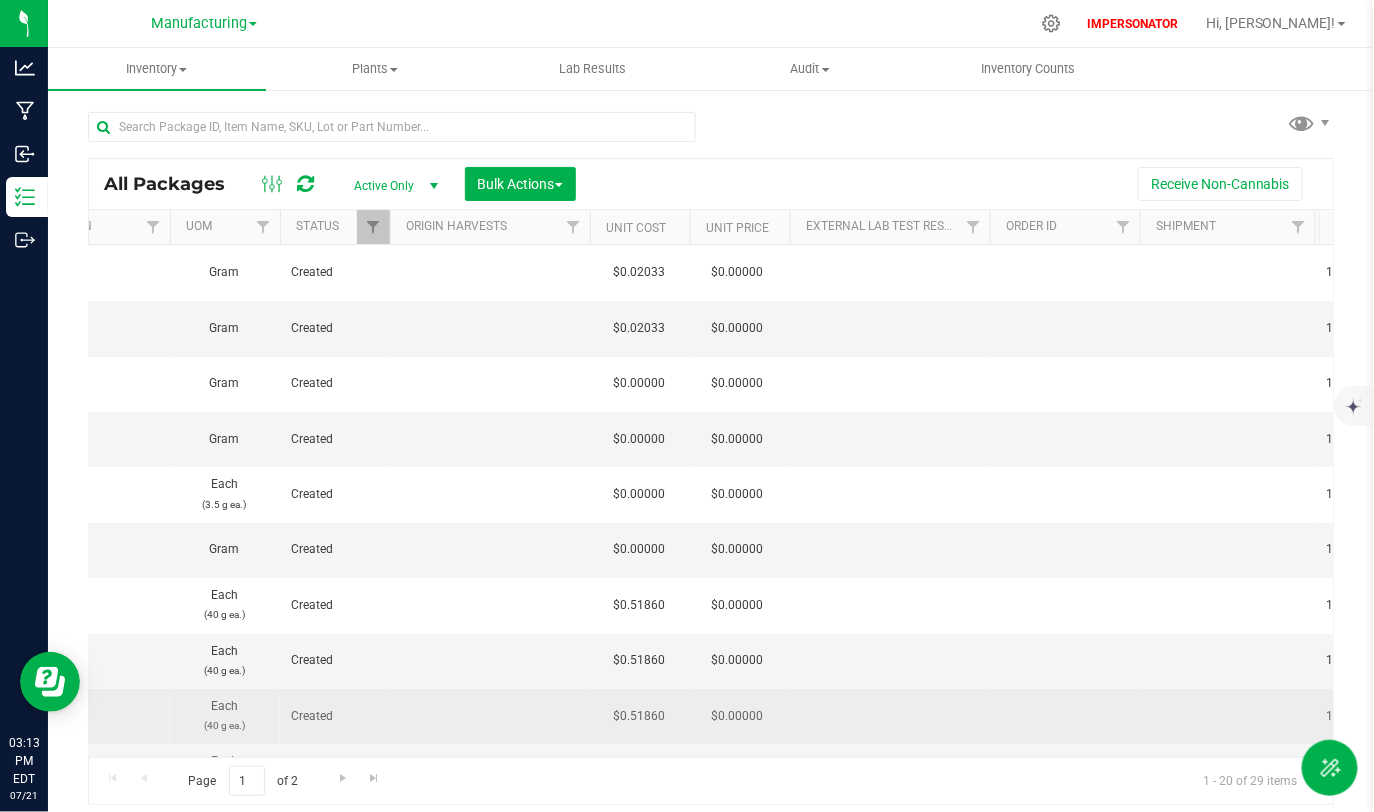 click at bounding box center [890, 716] 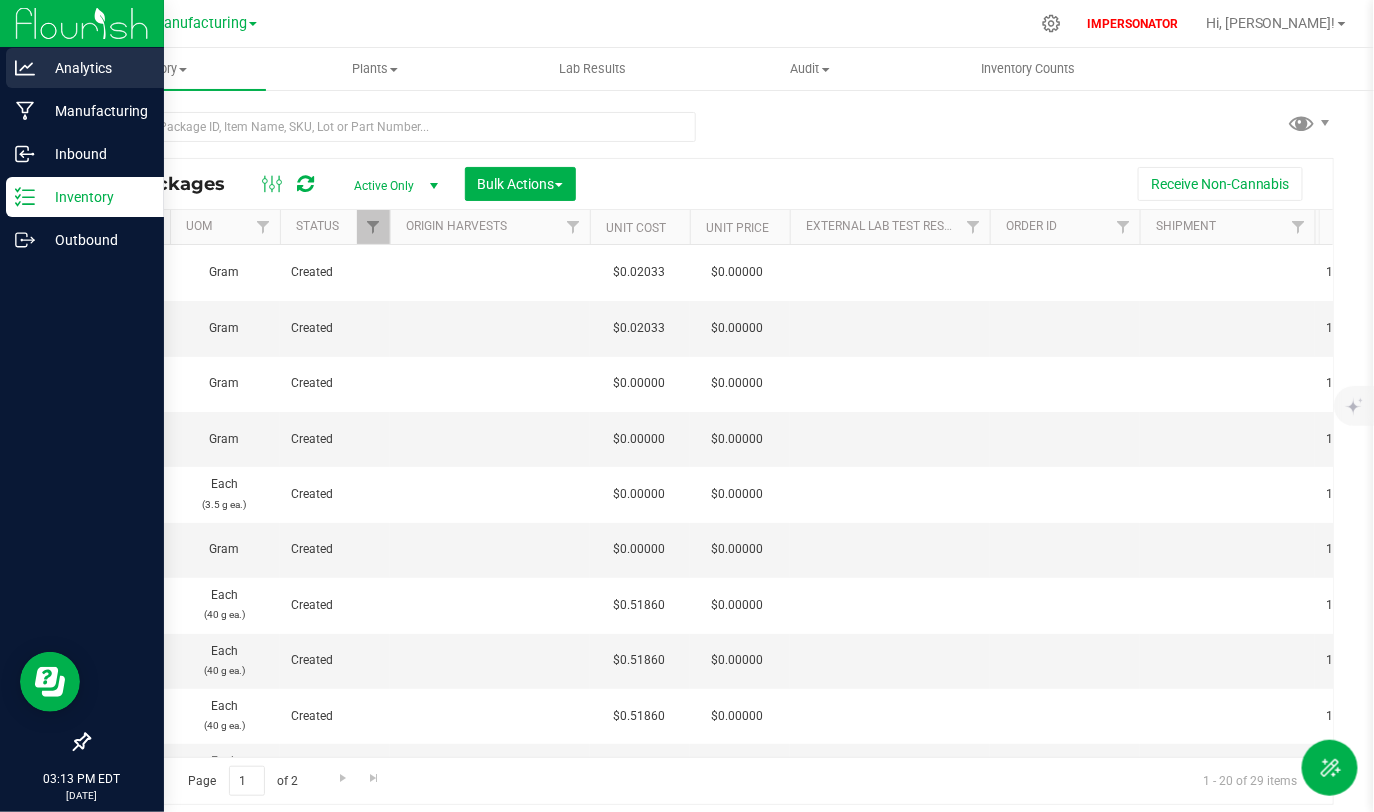click 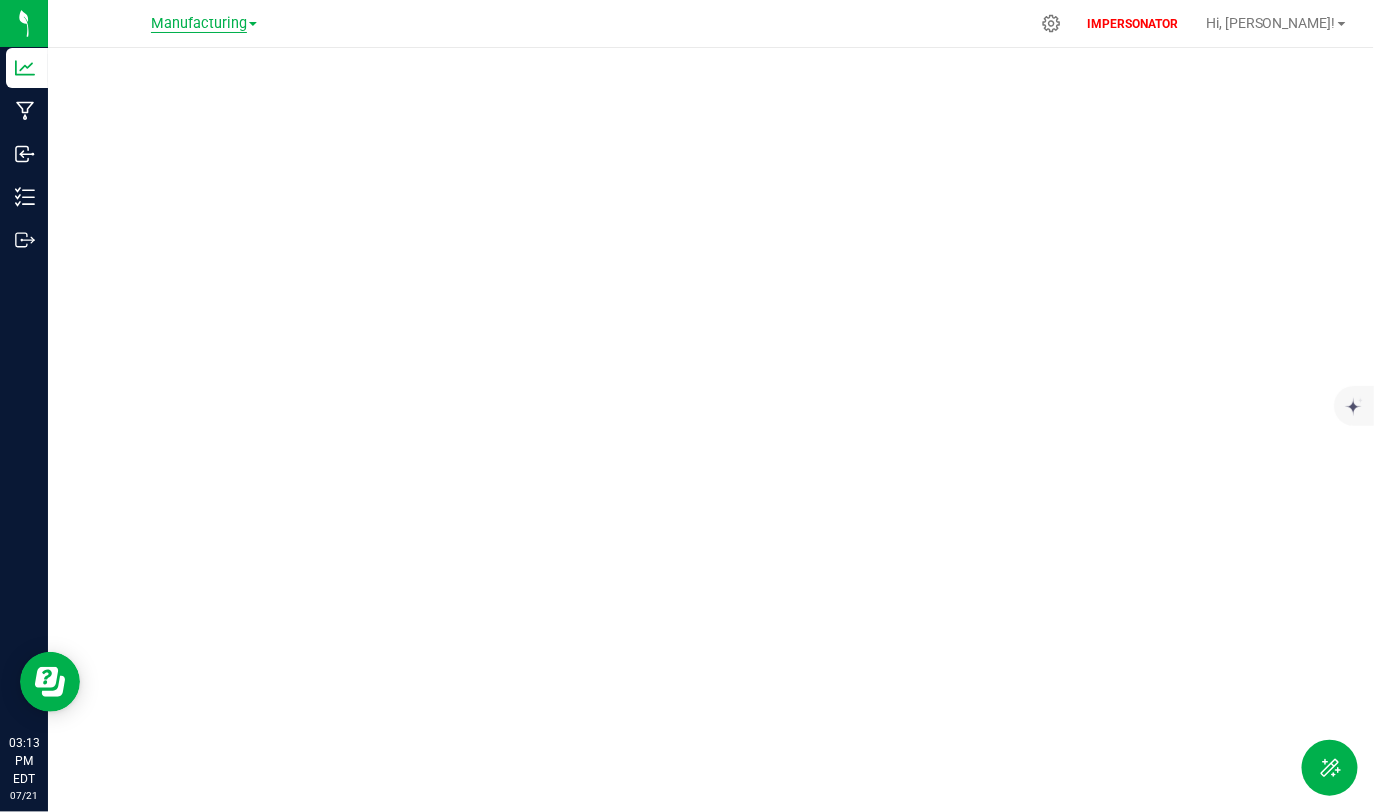 click on "Manufacturing" at bounding box center (199, 24) 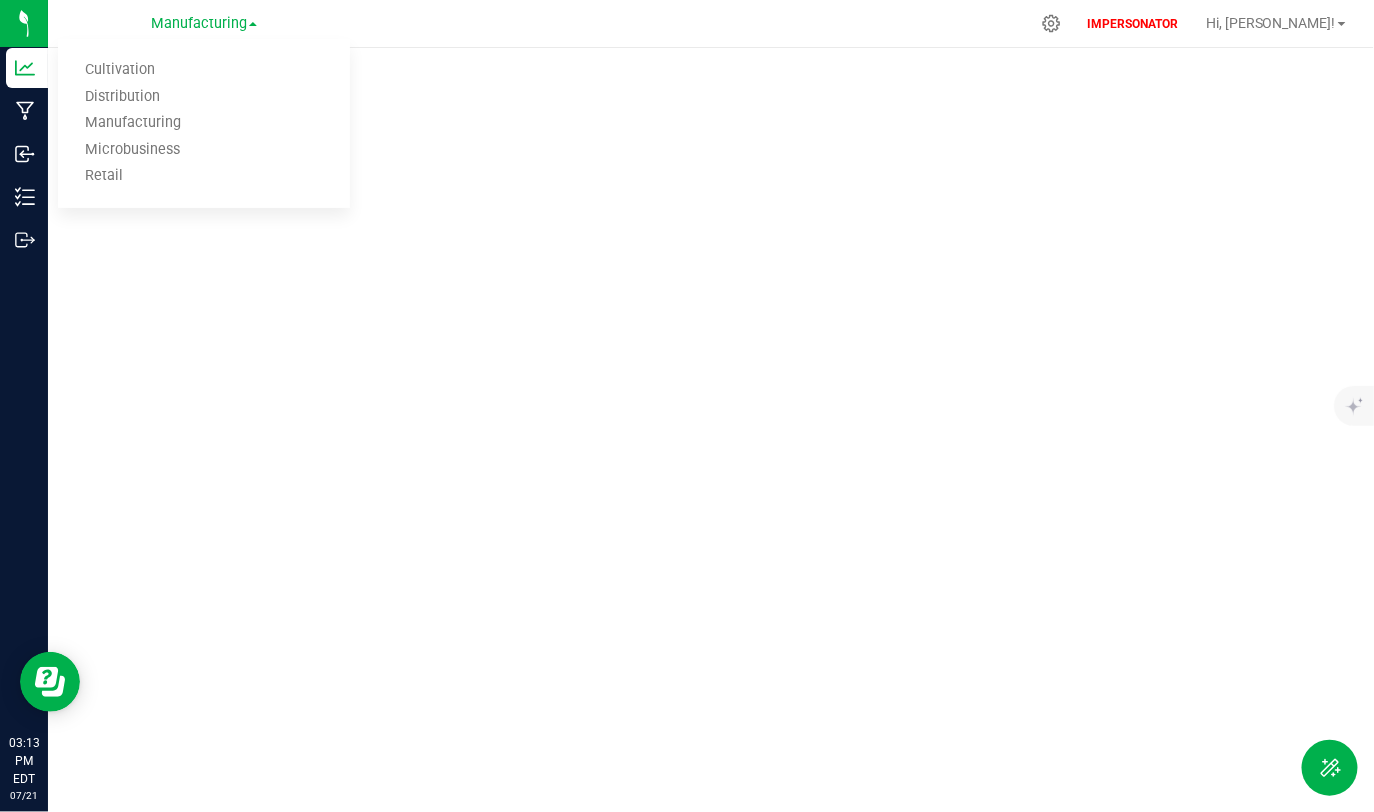 click at bounding box center [693, 23] 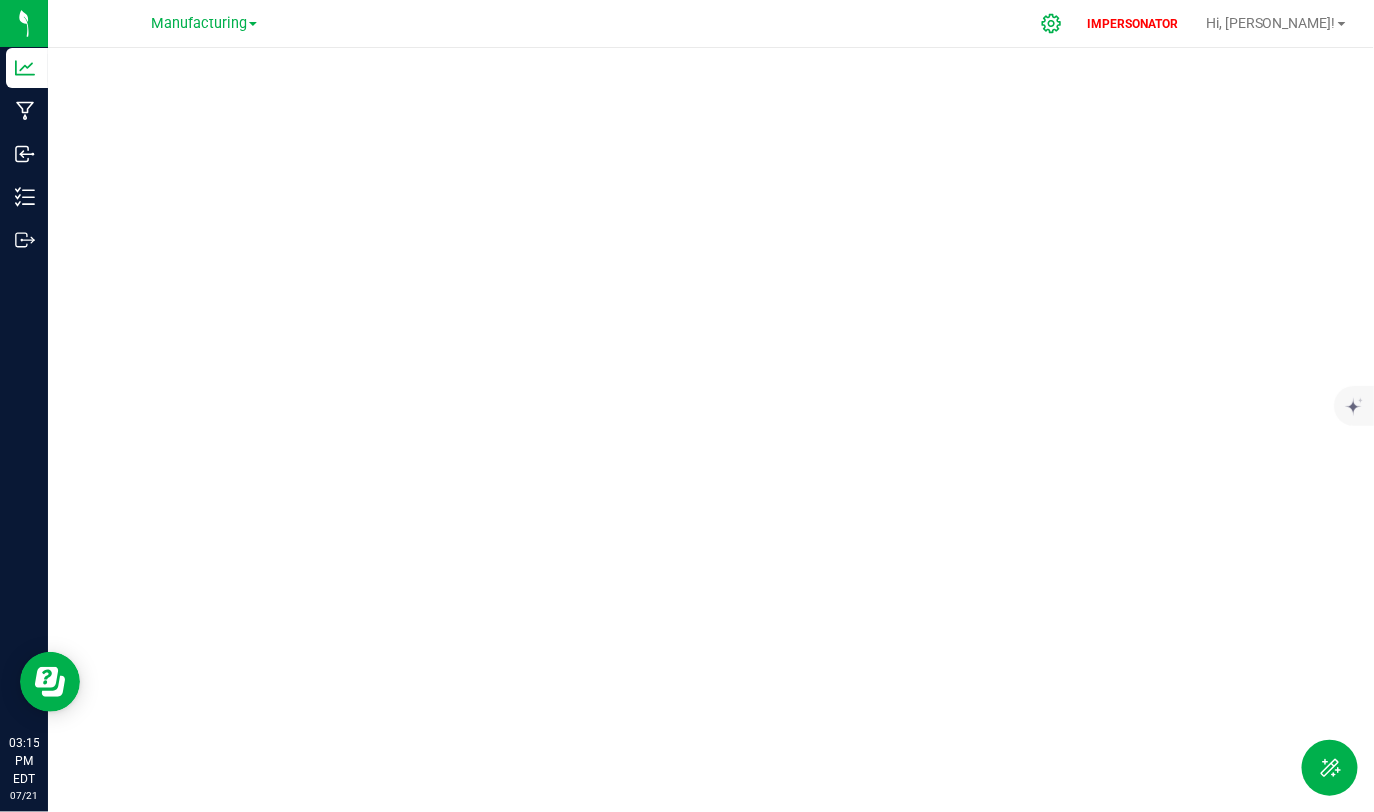 click 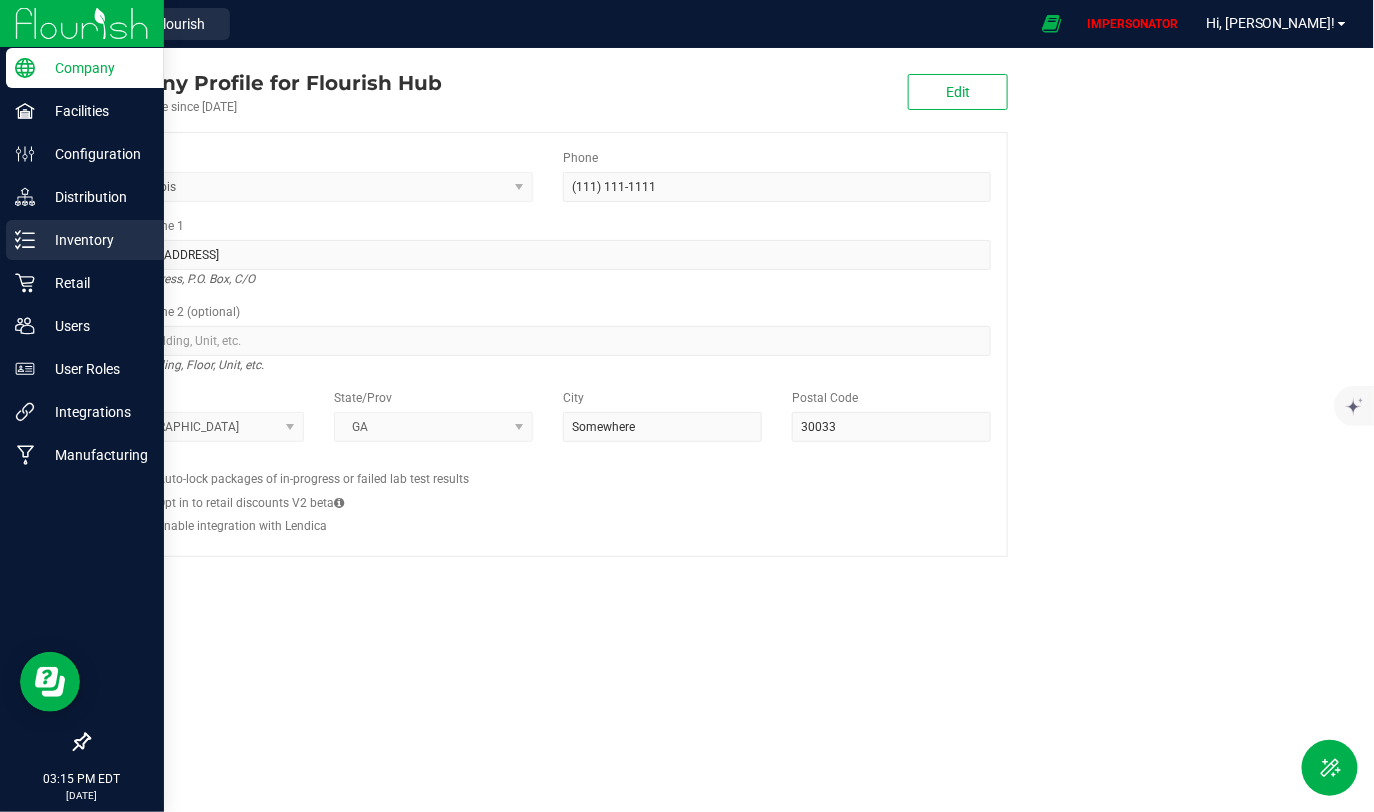 click on "Inventory" at bounding box center (95, 240) 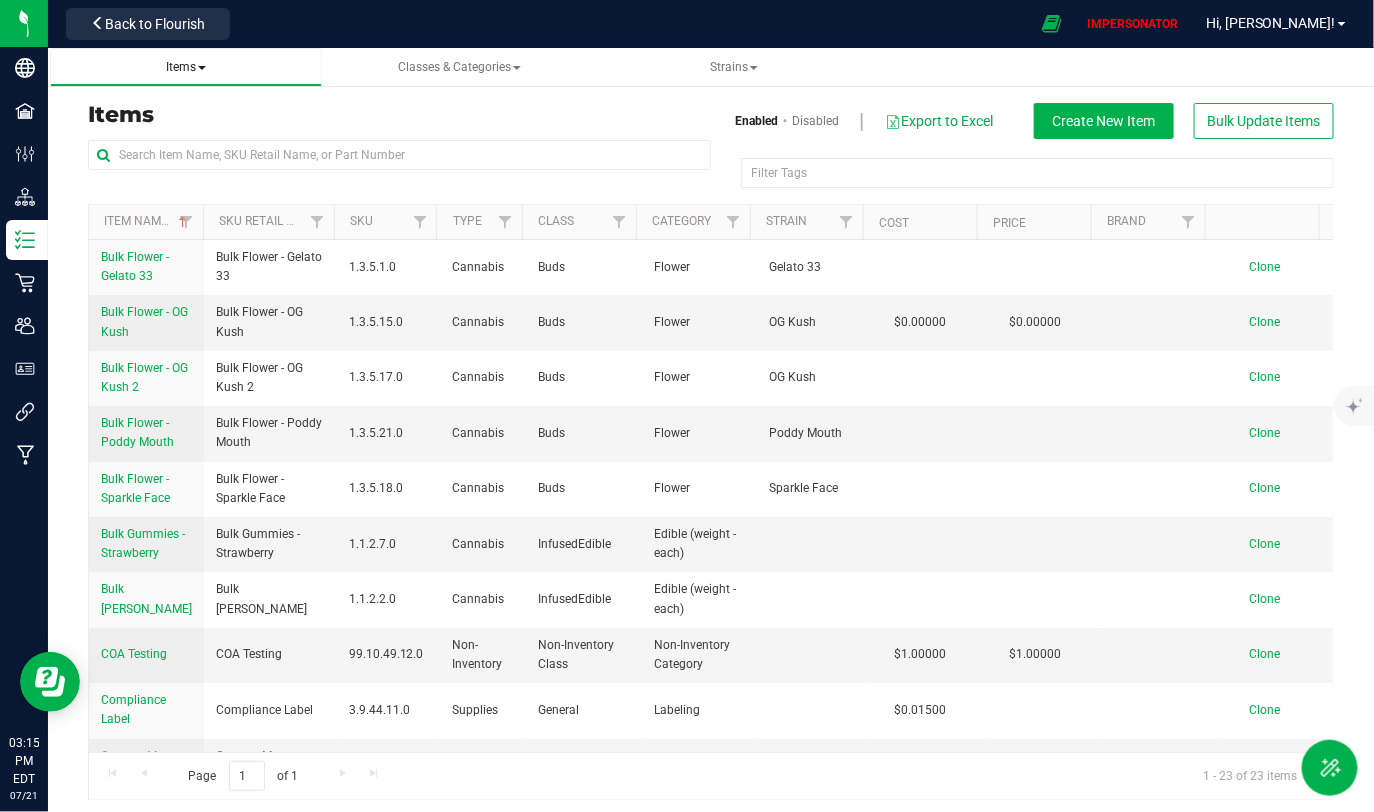click on "Items" at bounding box center [186, 67] 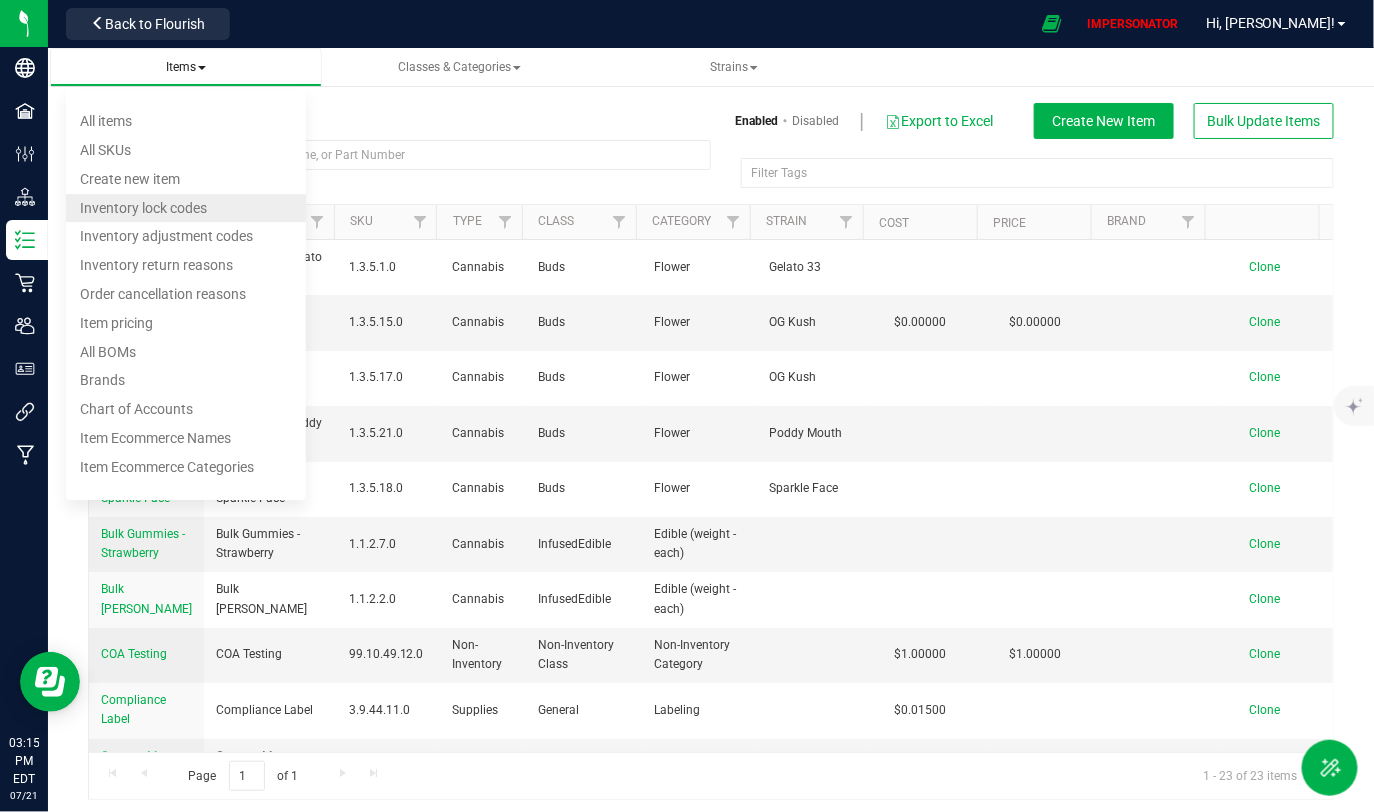 click on "Inventory lock codes" at bounding box center (143, 208) 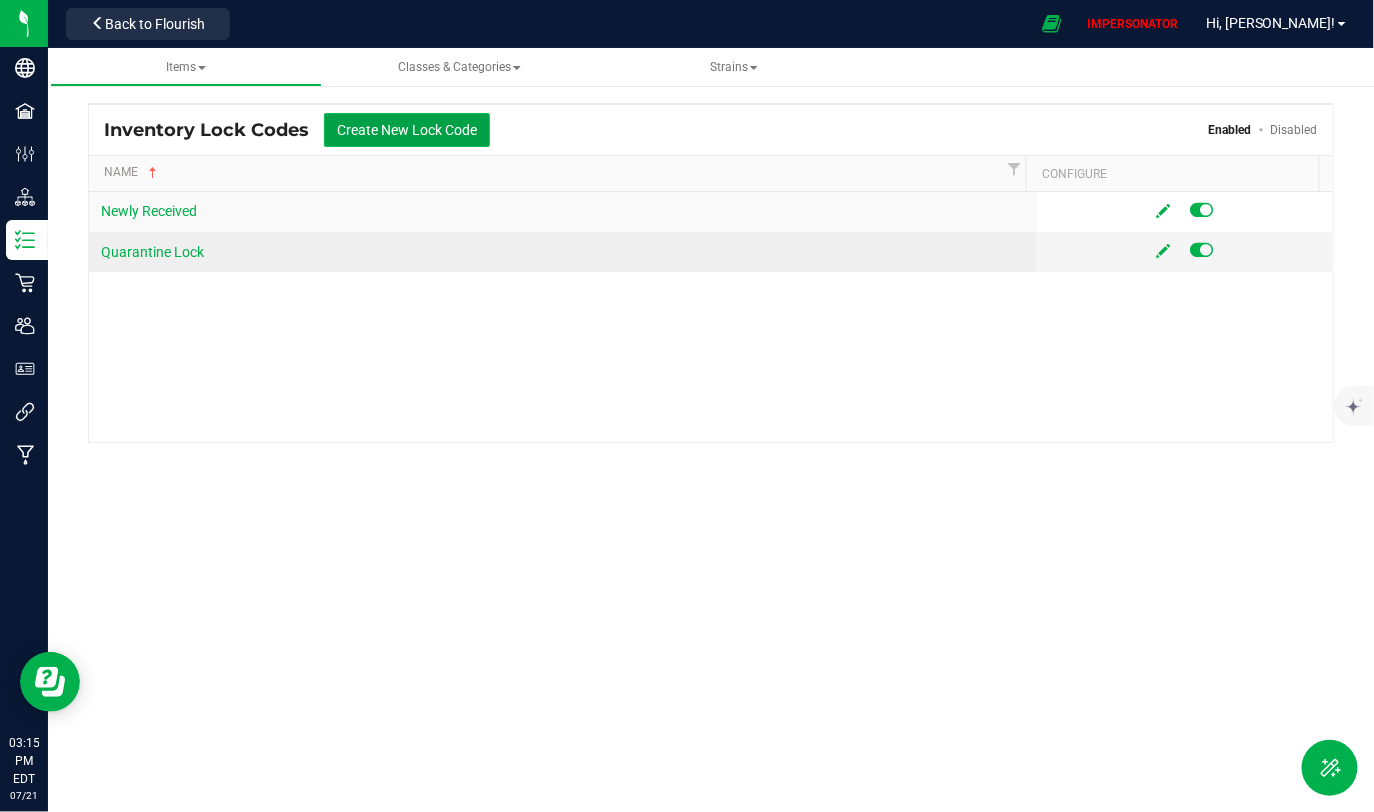 click on "Create New Lock Code" at bounding box center (407, 130) 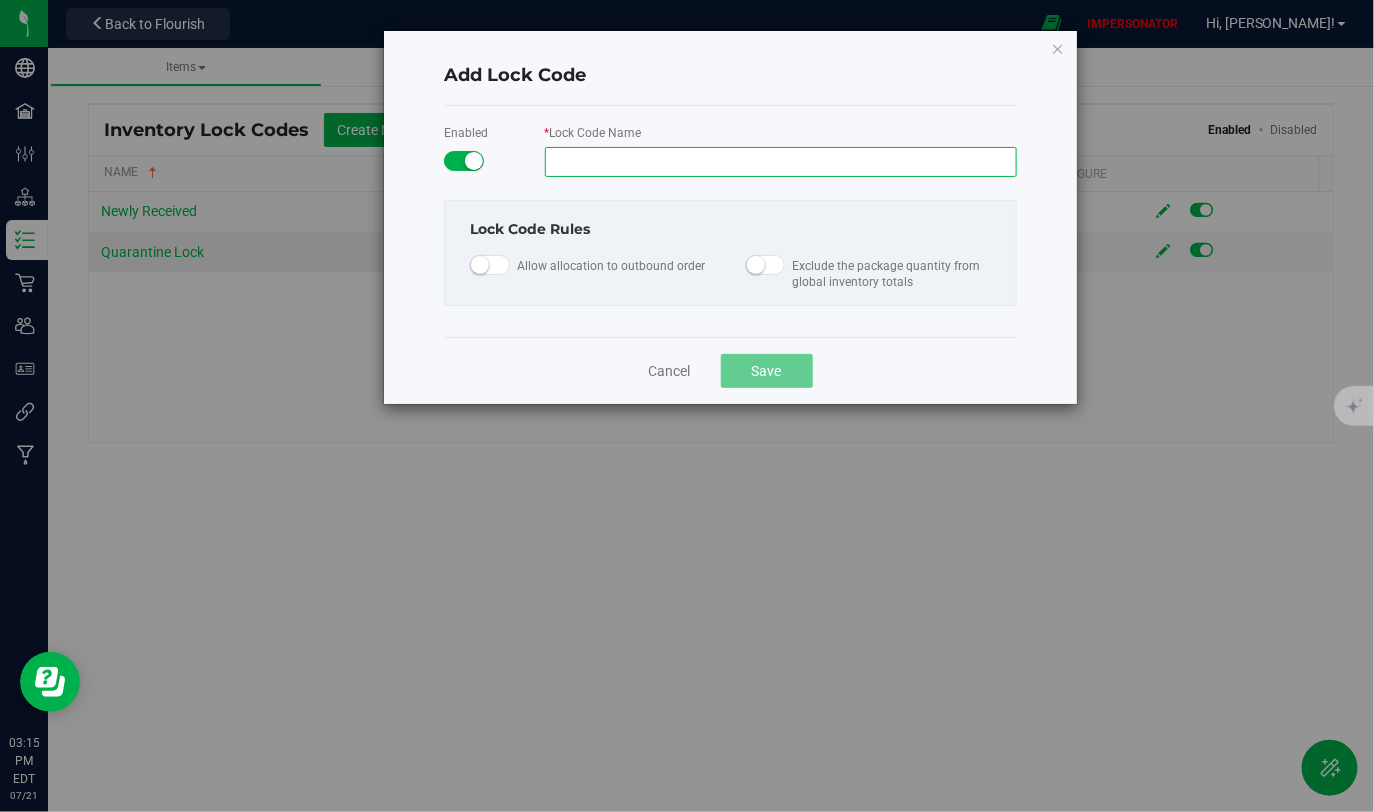 click on "*
Lock Code Name" at bounding box center [781, 162] 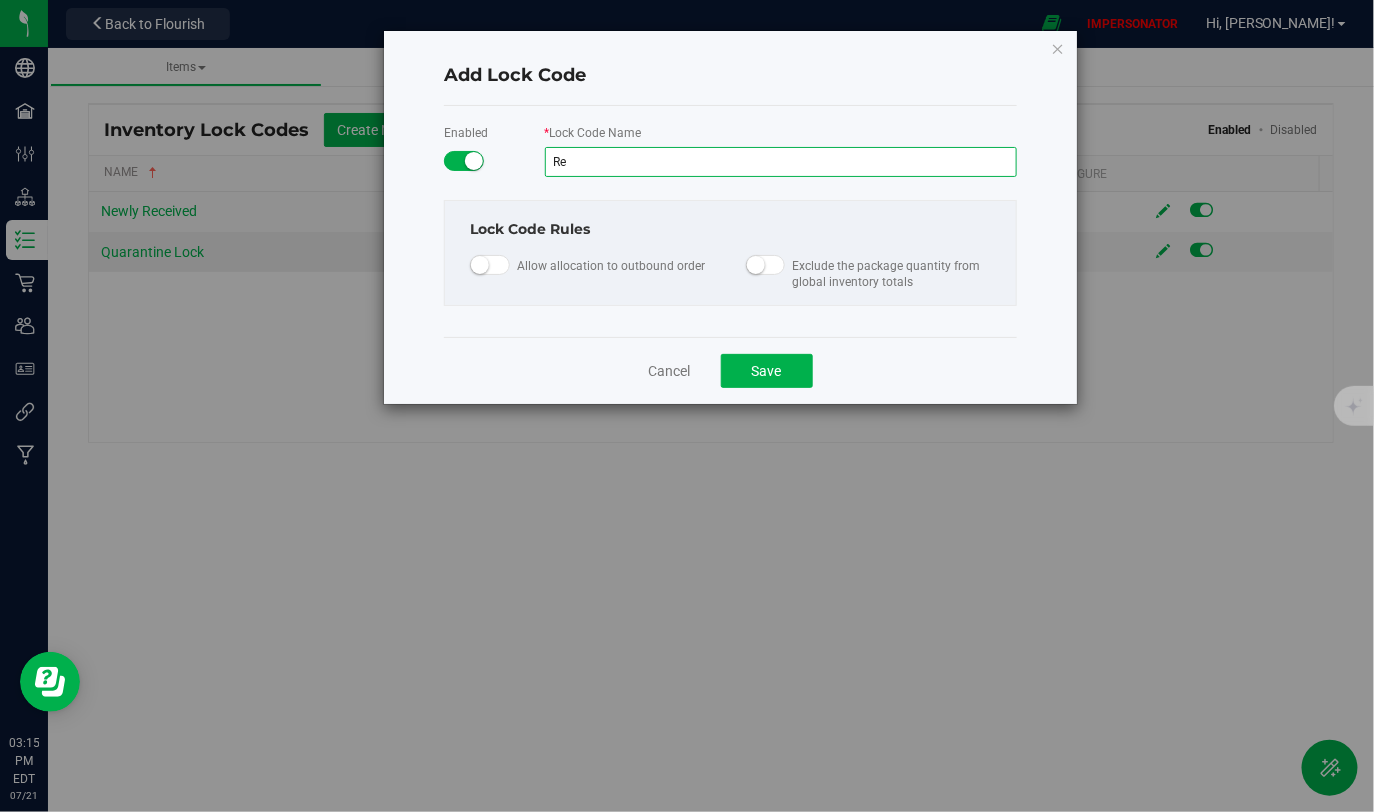 type on "R" 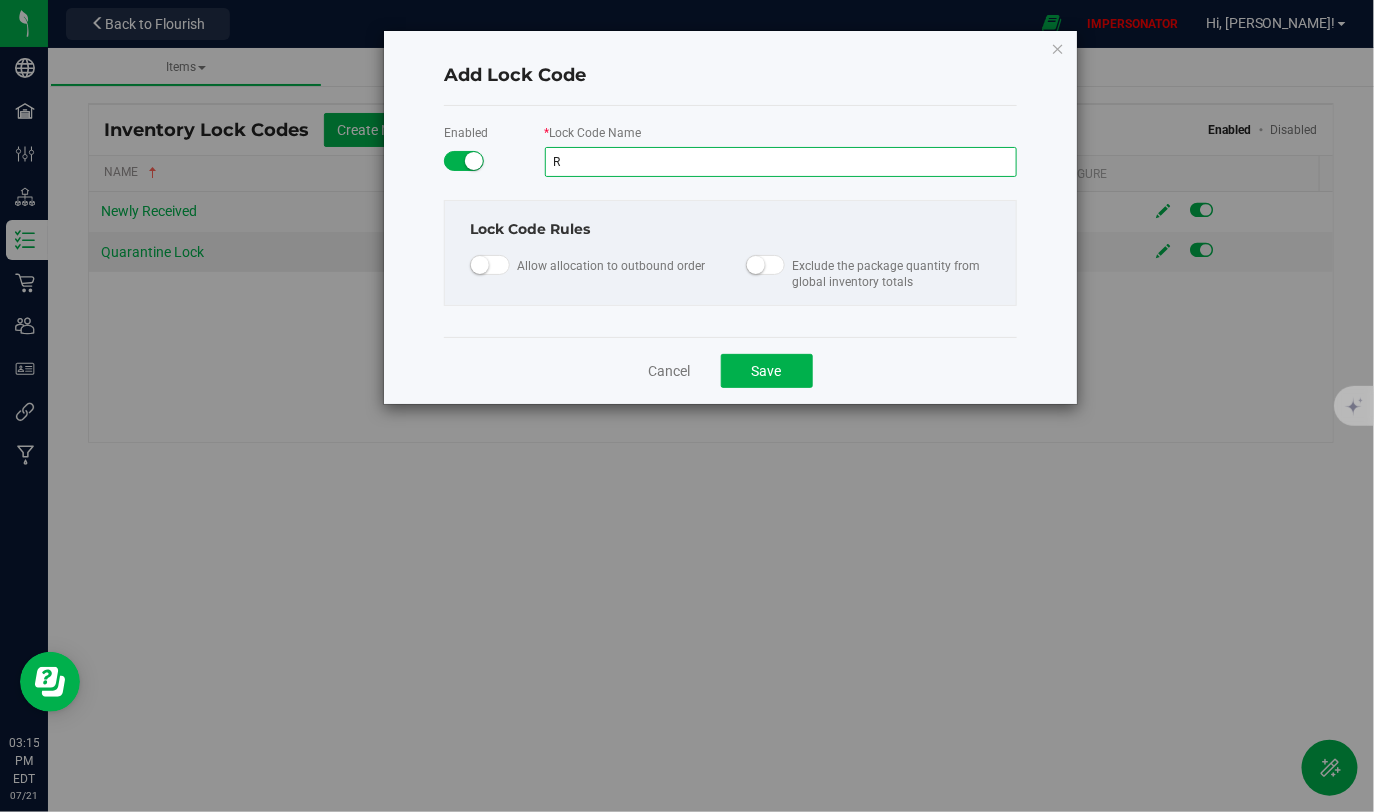 type 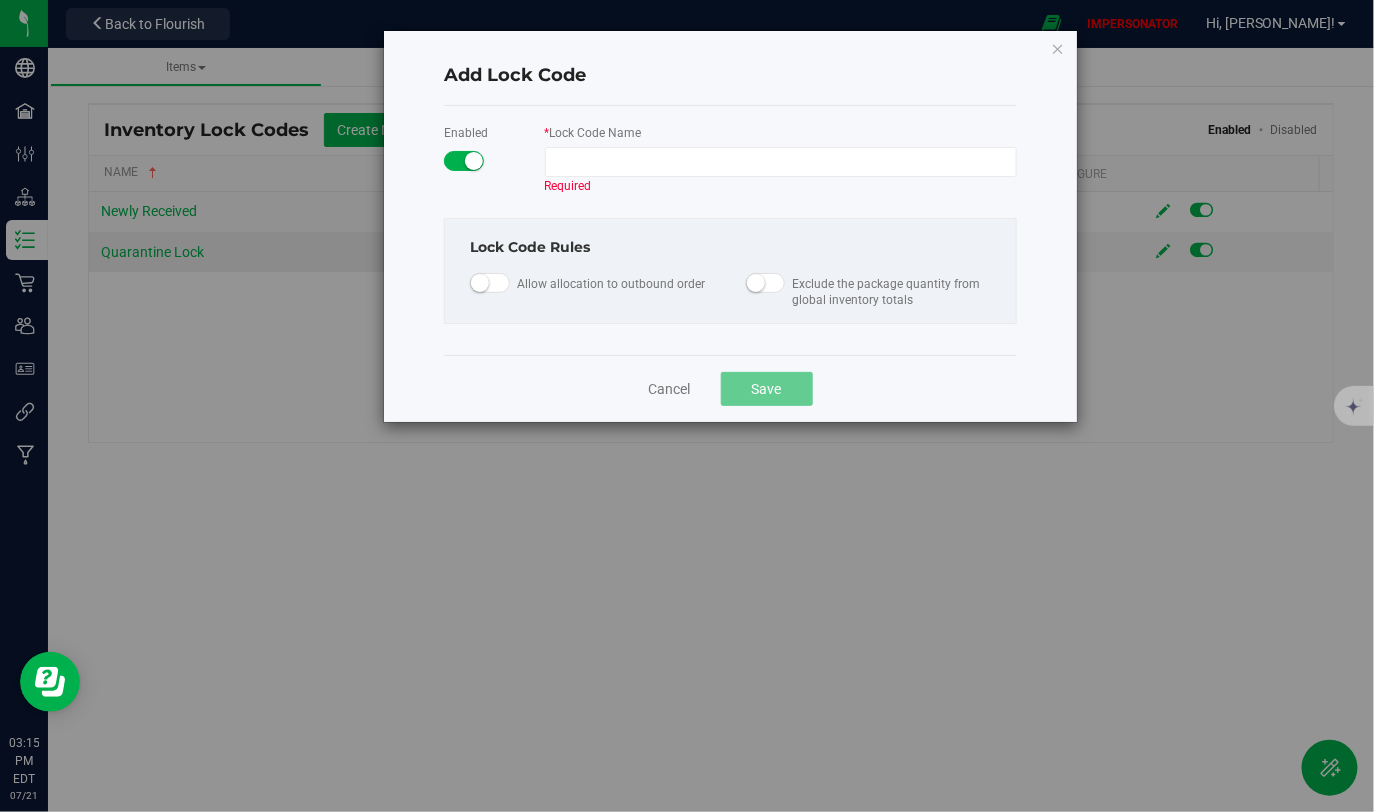 click on "Cancel
Save" at bounding box center (730, 388) 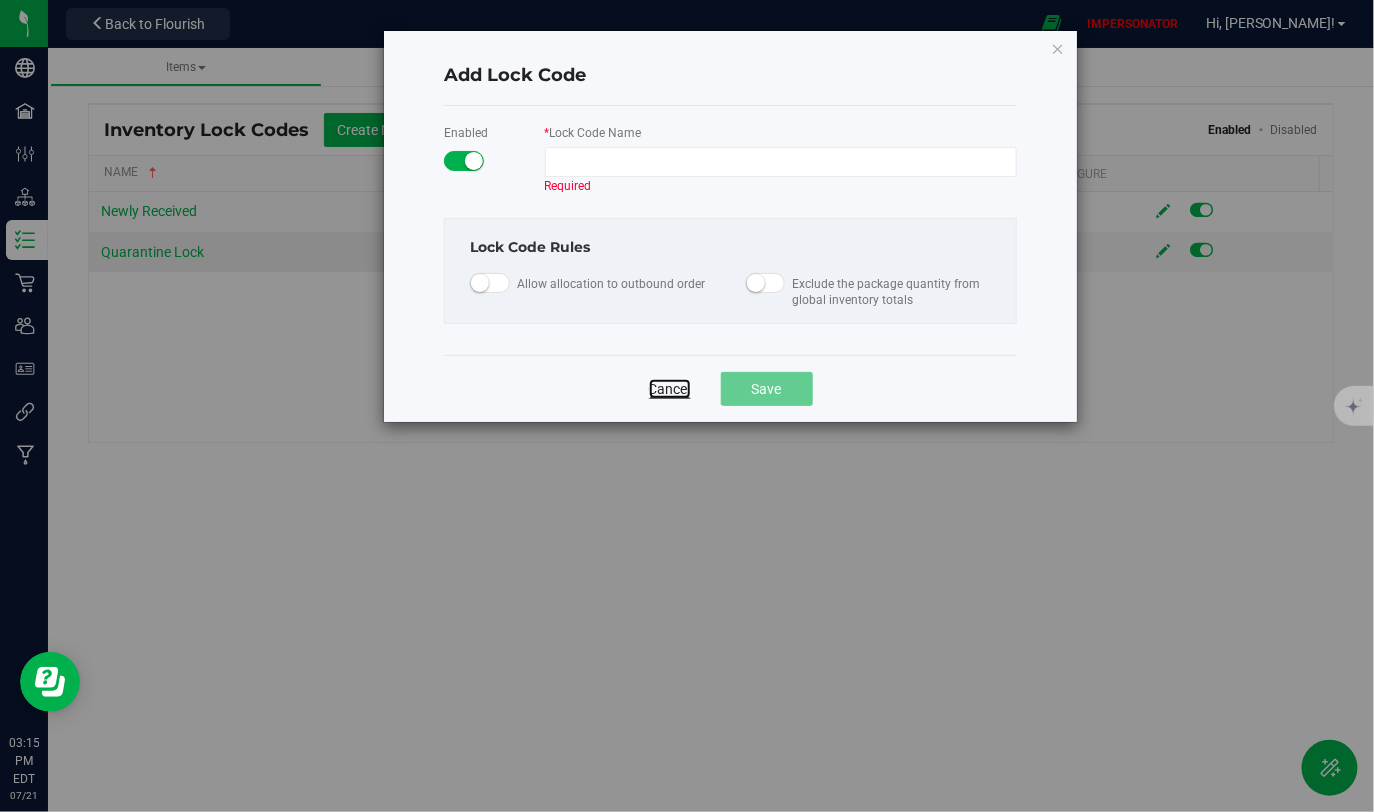 click on "Cancel" at bounding box center [670, 389] 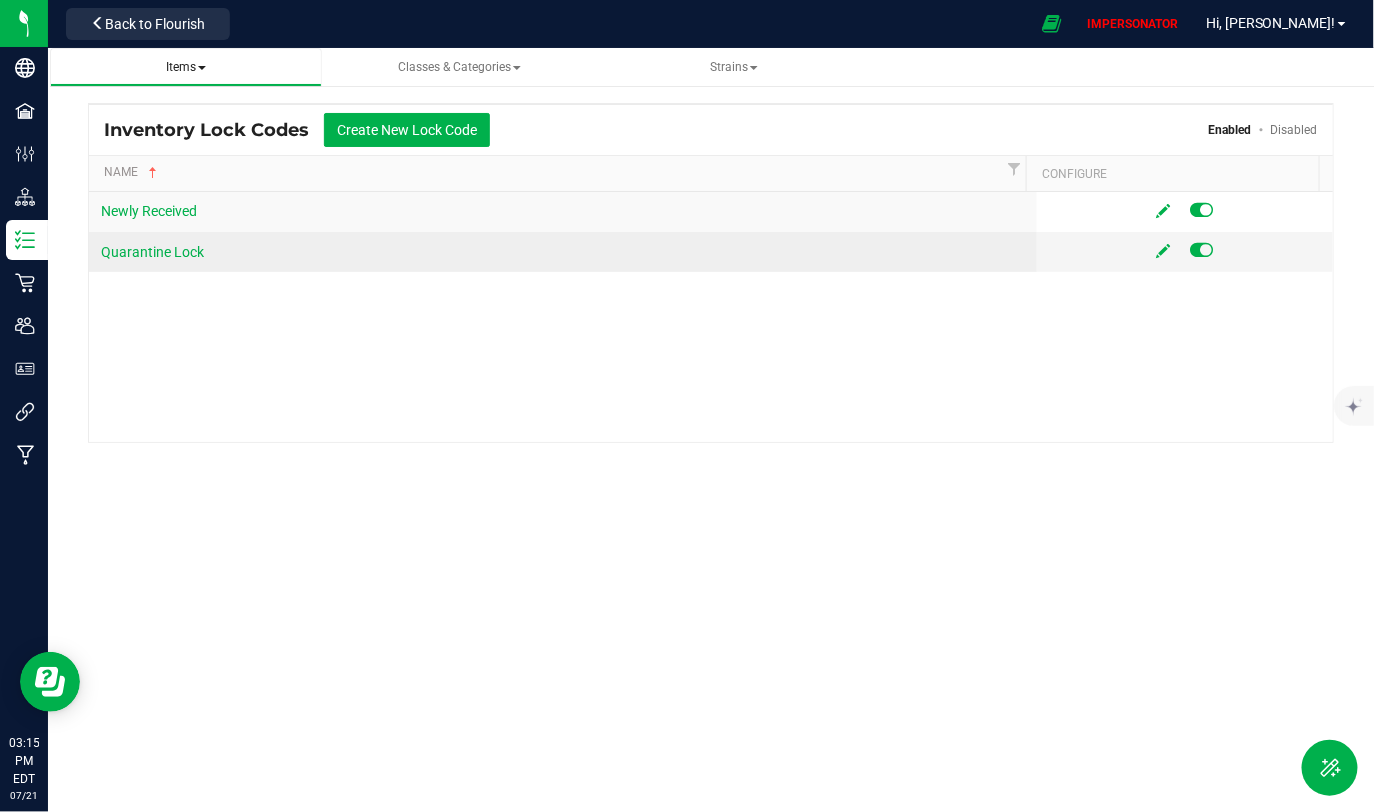 click on "Items   All items   All SKUs   Create new item   Inventory lock codes   Inventory adjustment codes   Inventory return reasons   Order cancellation reasons   Item pricing   All BOMs   Brands   Chart of Accounts   Item Ecommerce Names   Item Ecommerce Categories" at bounding box center [186, 67] 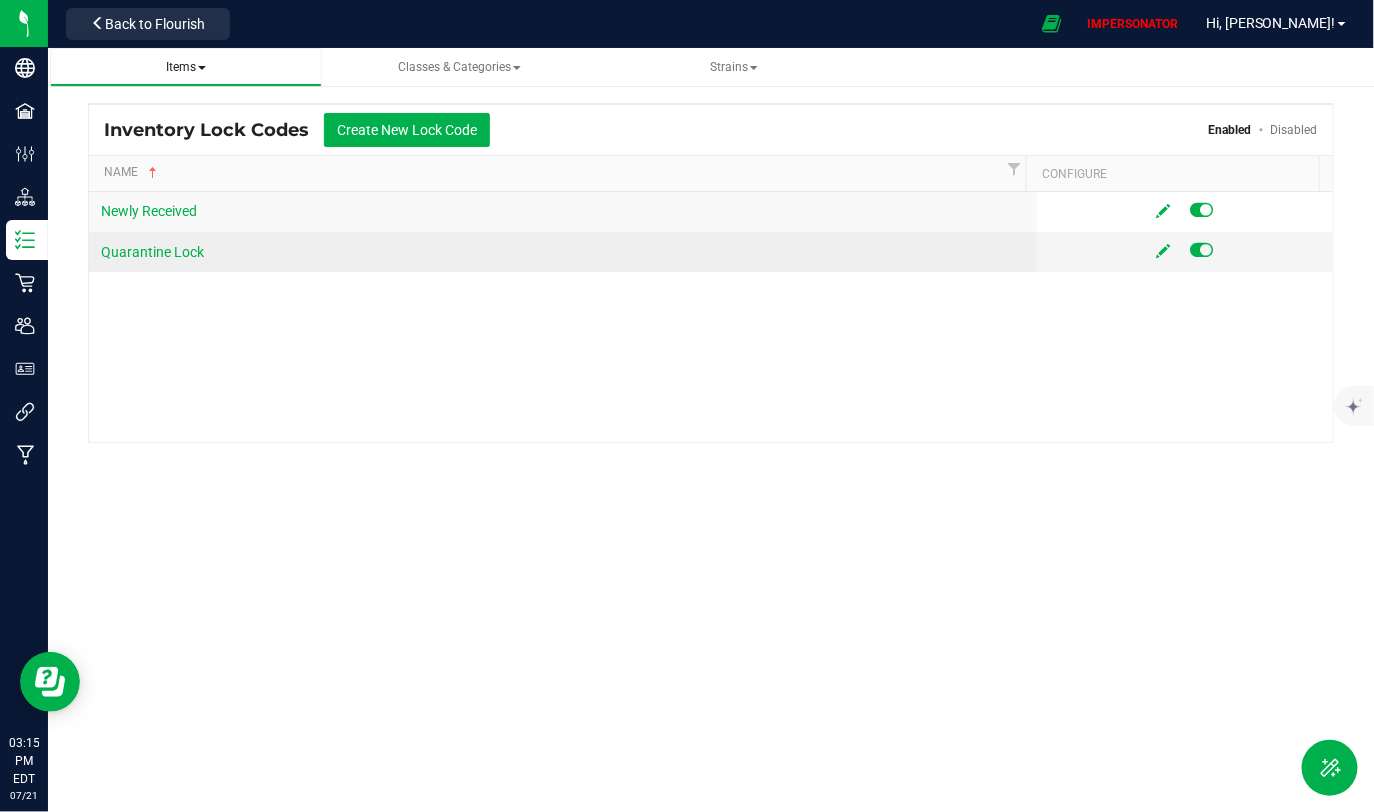 click on "Items" at bounding box center [186, 67] 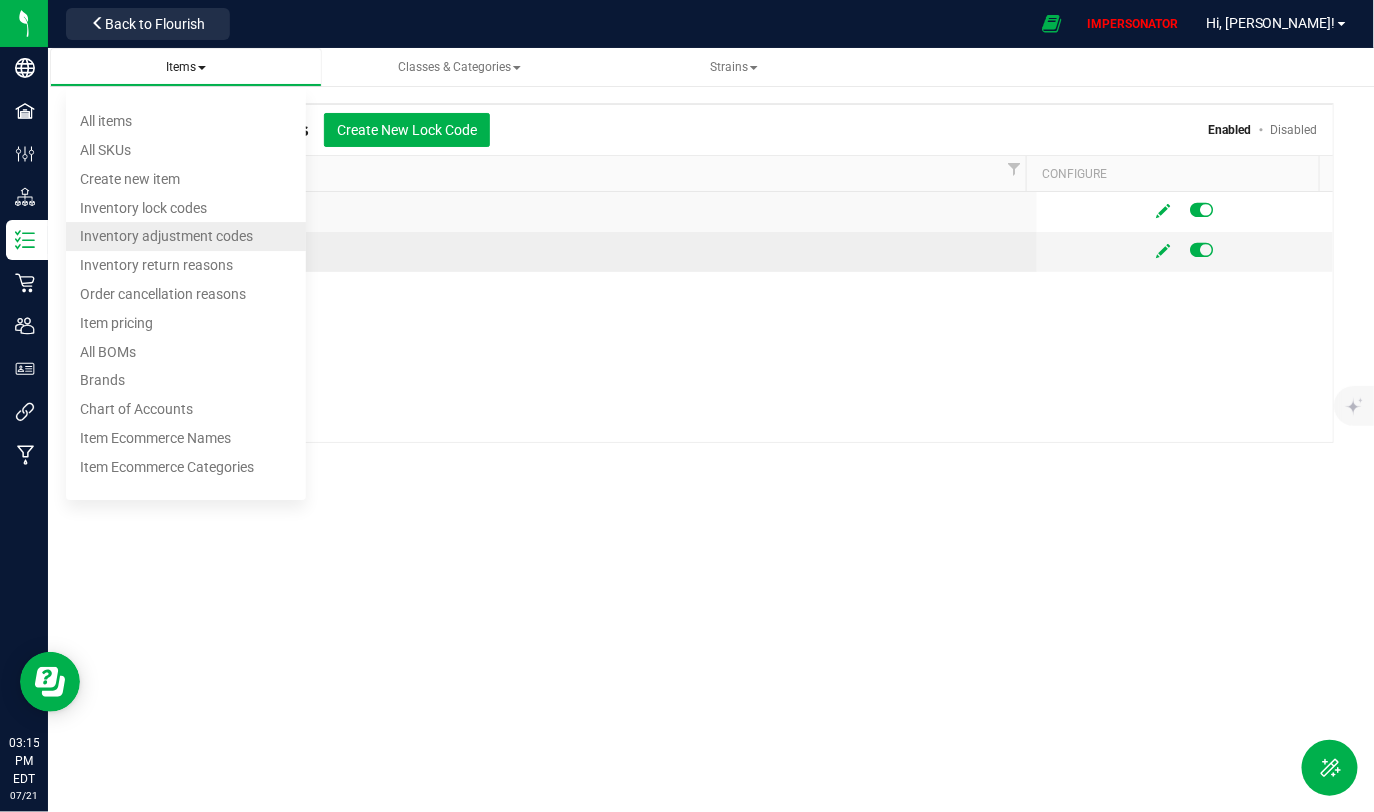 click on "Inventory adjustment codes" at bounding box center [166, 237] 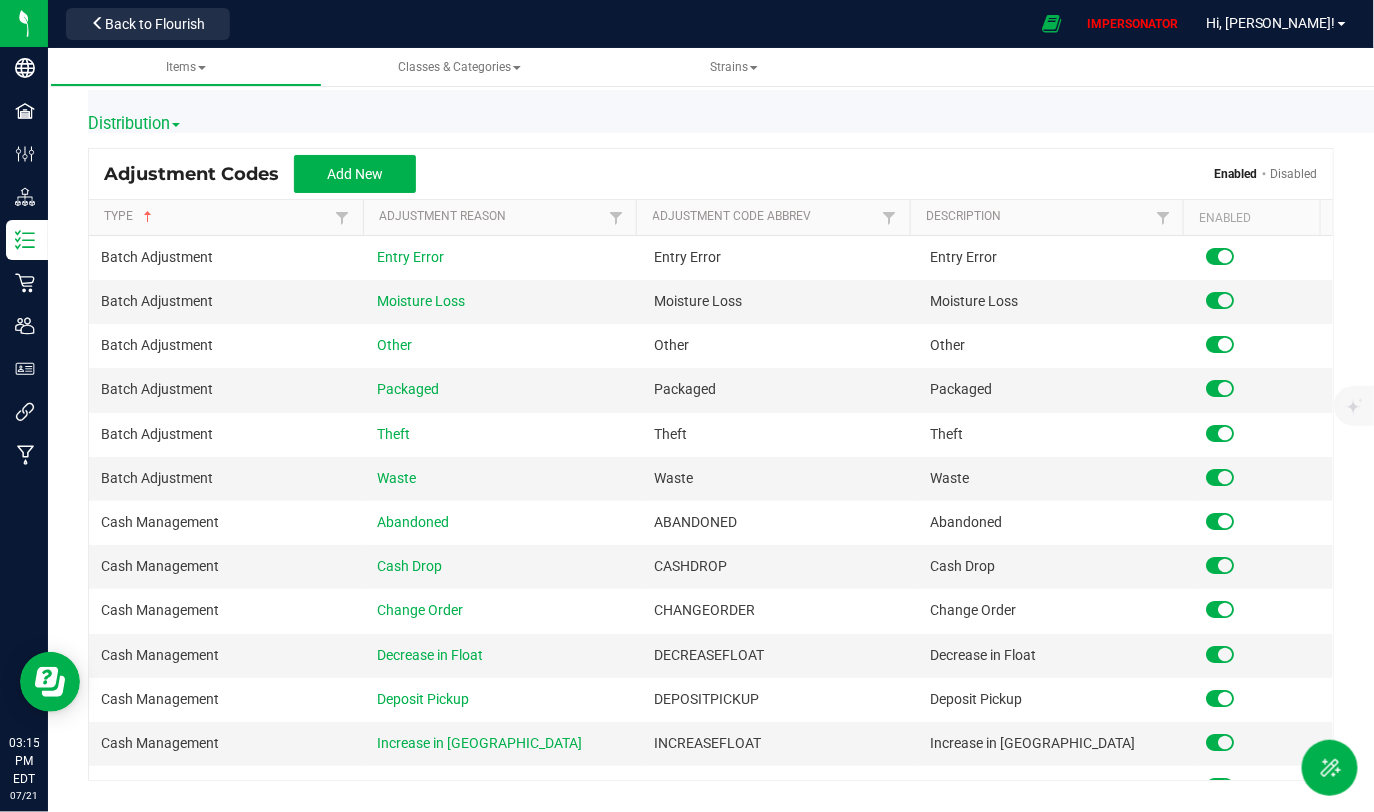click on "Distribution" at bounding box center (134, 123) 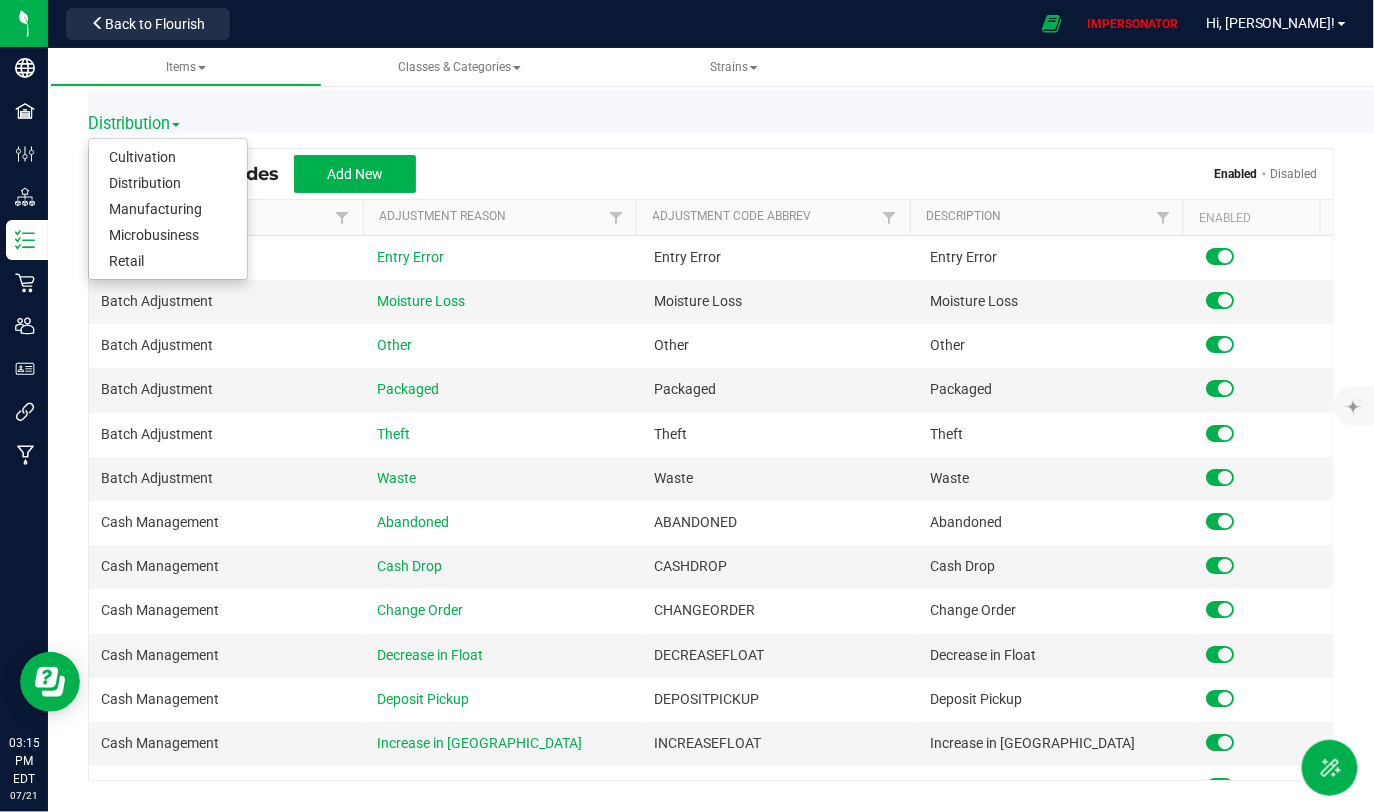 click on "Distribution
Cultivation
Distribution
Manufacturing
Microbusiness
Retail" at bounding box center [775, 111] 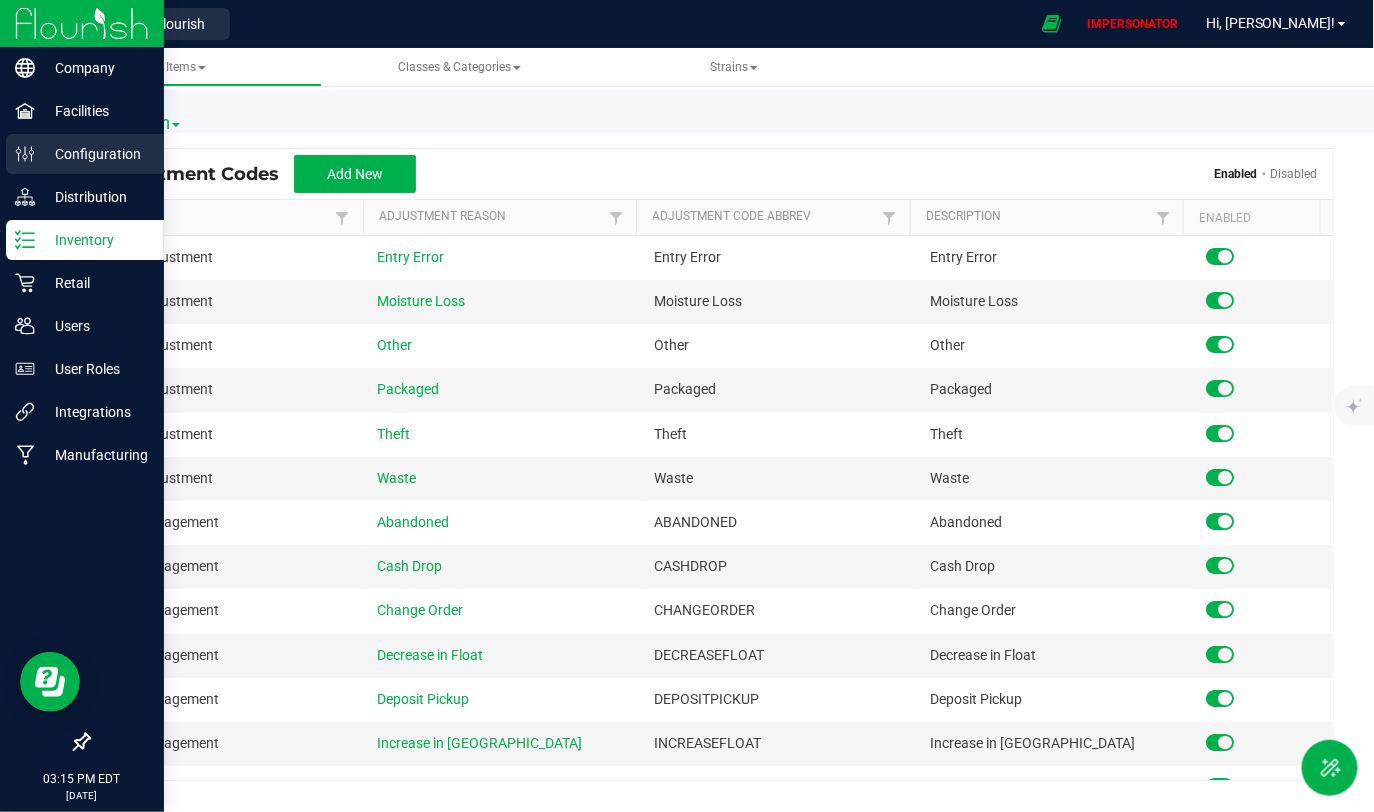 click on "Configuration" at bounding box center (95, 154) 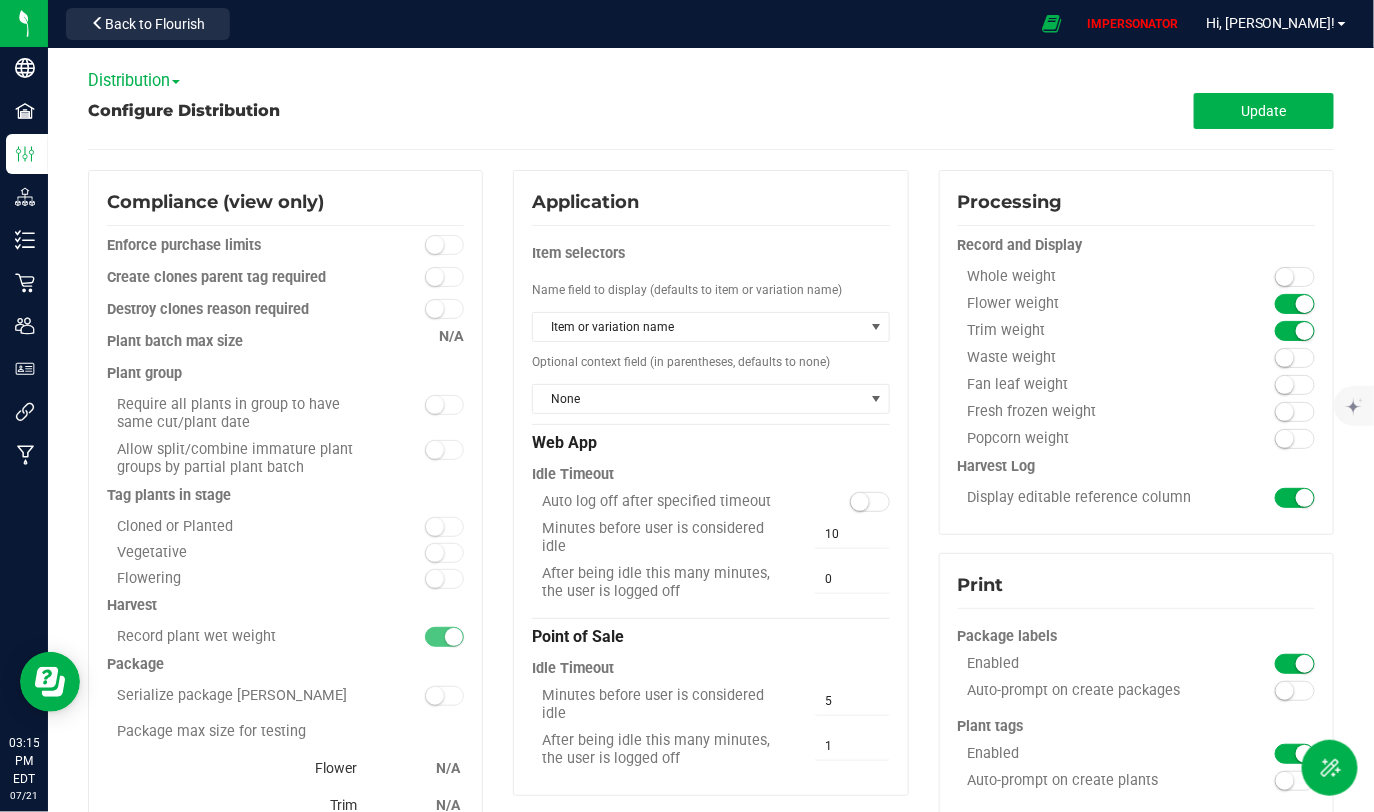 click on "Distribution" at bounding box center (134, 80) 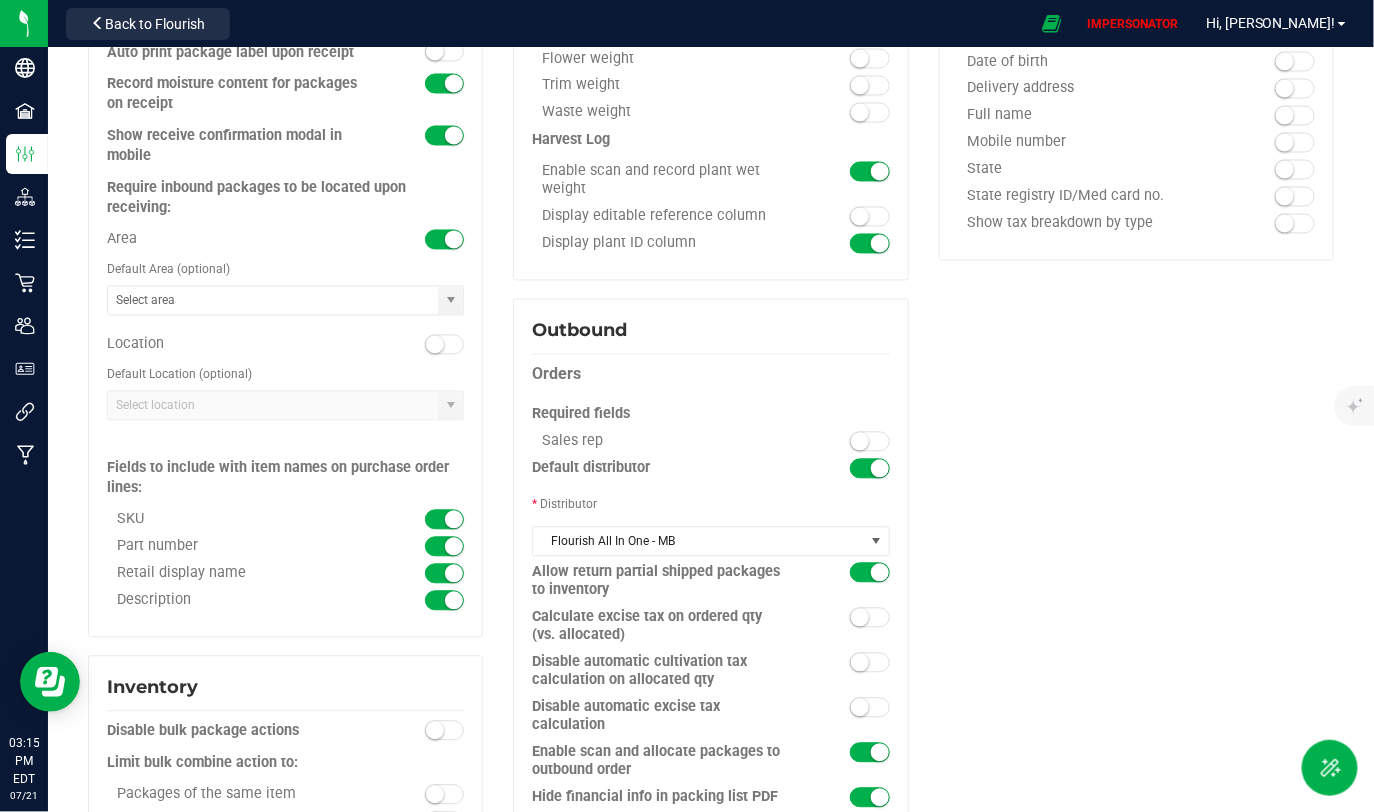 scroll, scrollTop: 1239, scrollLeft: 0, axis: vertical 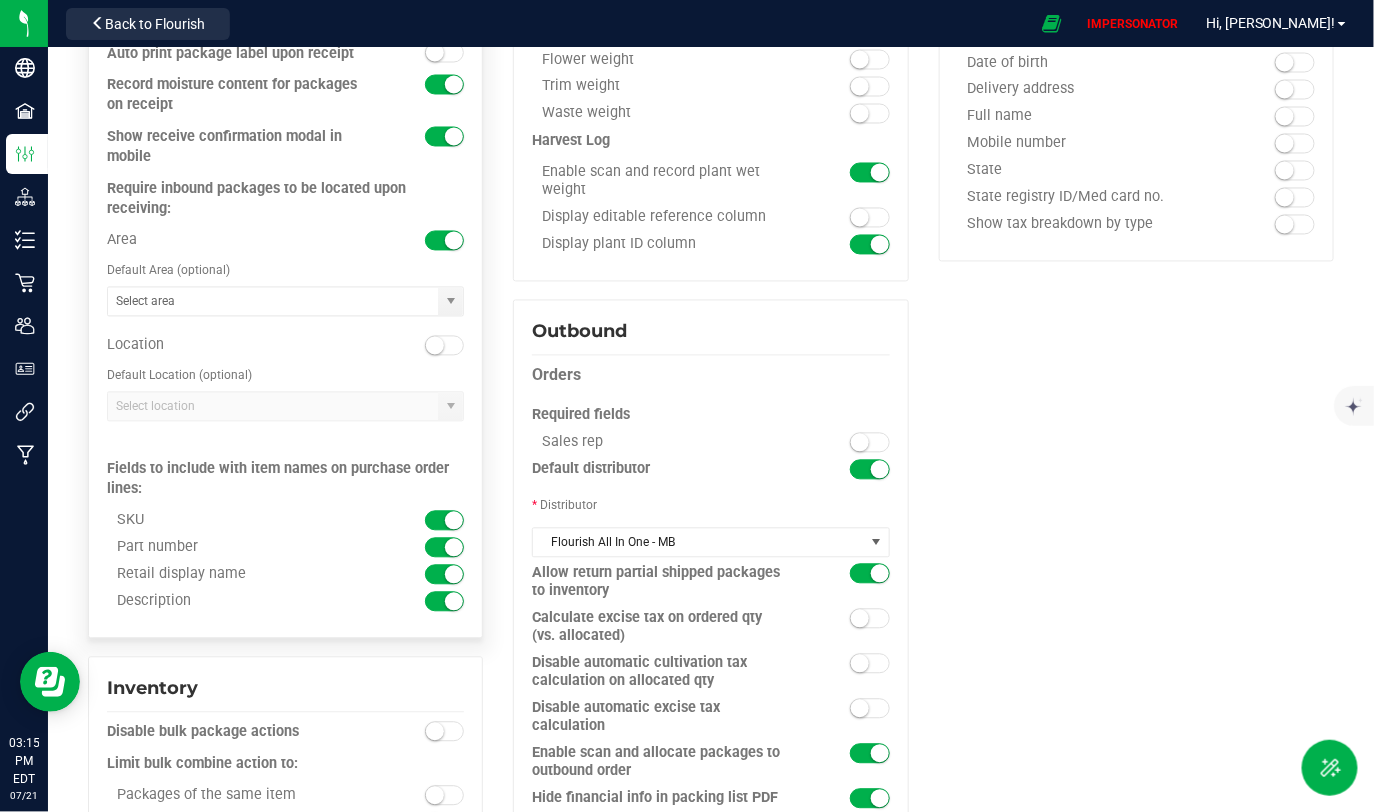 drag, startPoint x: 106, startPoint y: 191, endPoint x: 223, endPoint y: 224, distance: 121.5648 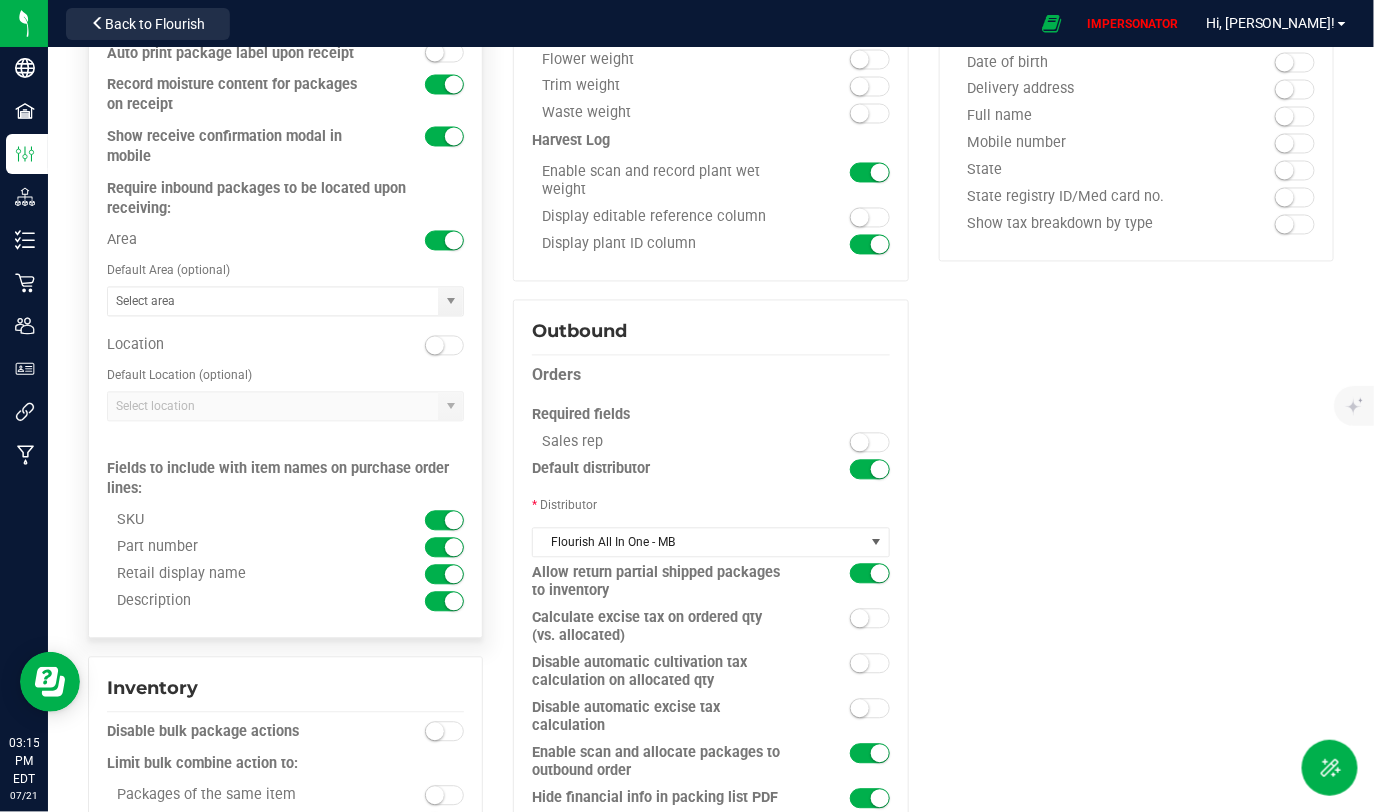 click on "Require inbound packages to be located upon receiving:
Area
Default Area (optional)
Location" at bounding box center (285, 311) 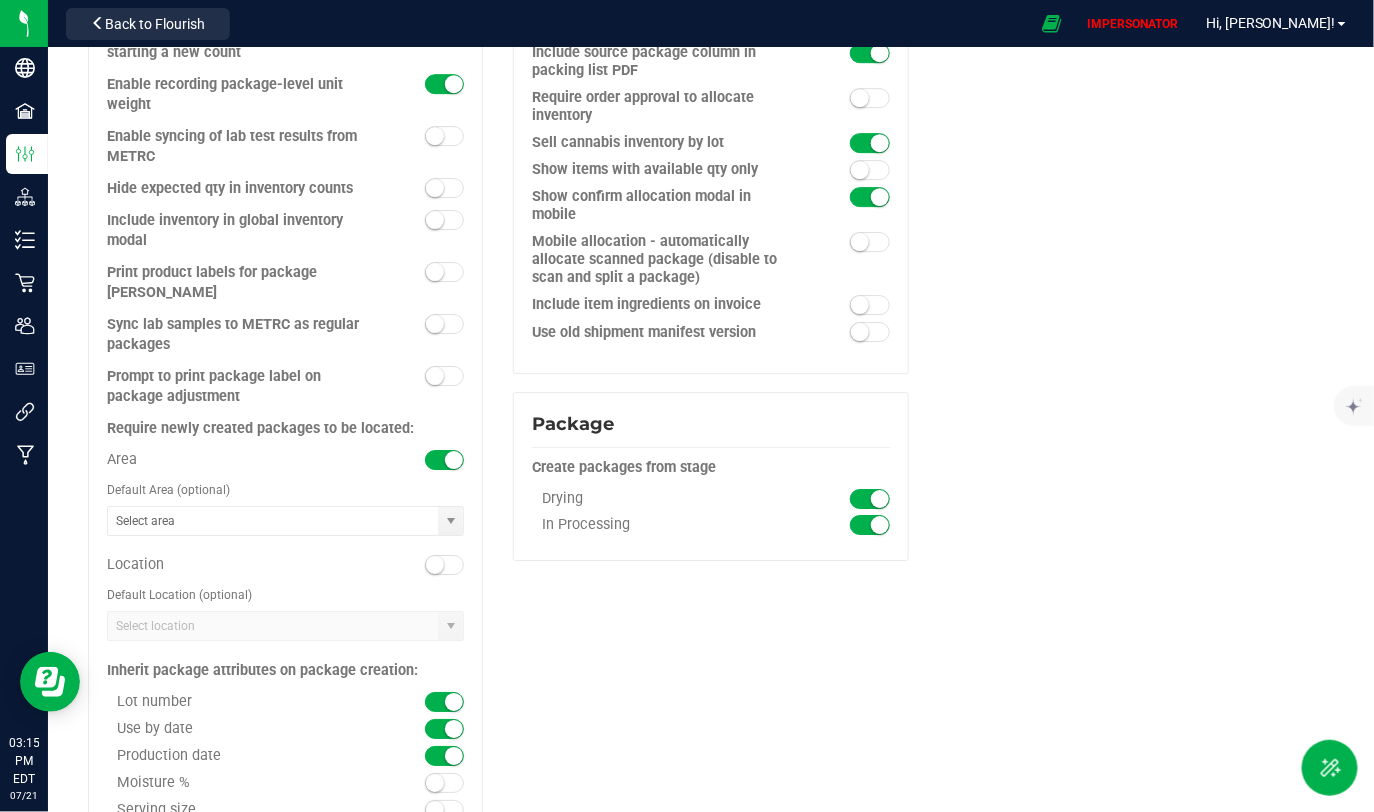 scroll, scrollTop: 2059, scrollLeft: 0, axis: vertical 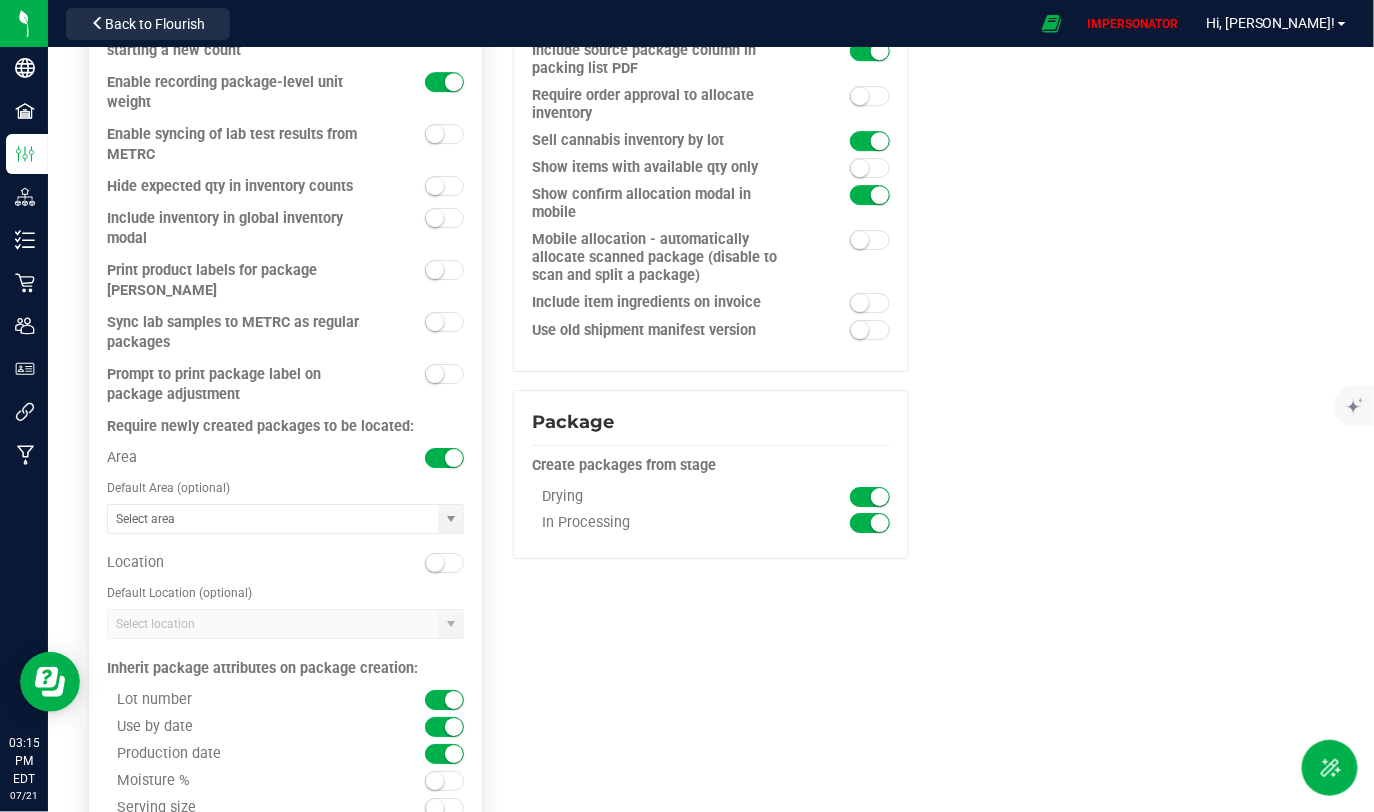 drag, startPoint x: 110, startPoint y: 397, endPoint x: 386, endPoint y: 409, distance: 276.26074 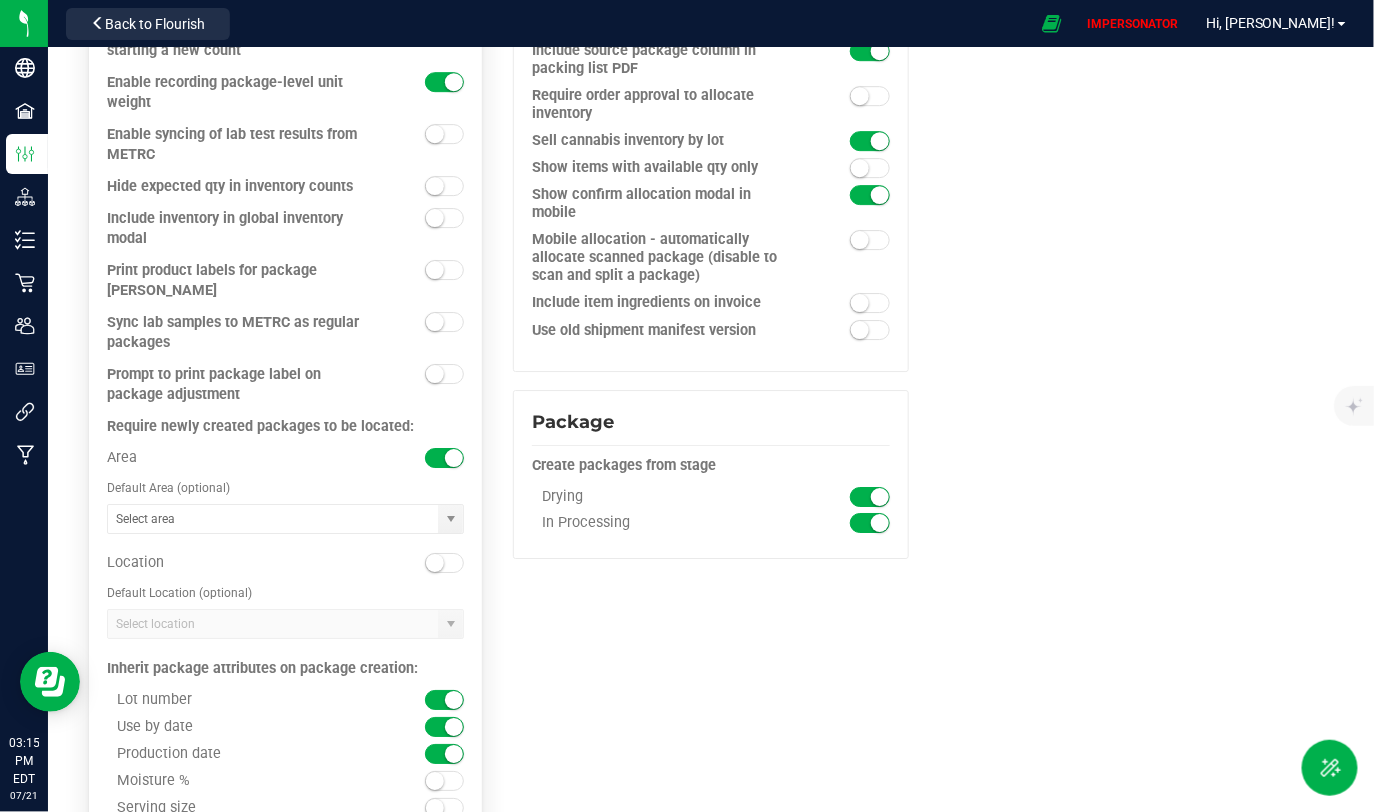 click on "Require newly created packages to be located:" at bounding box center [285, 427] 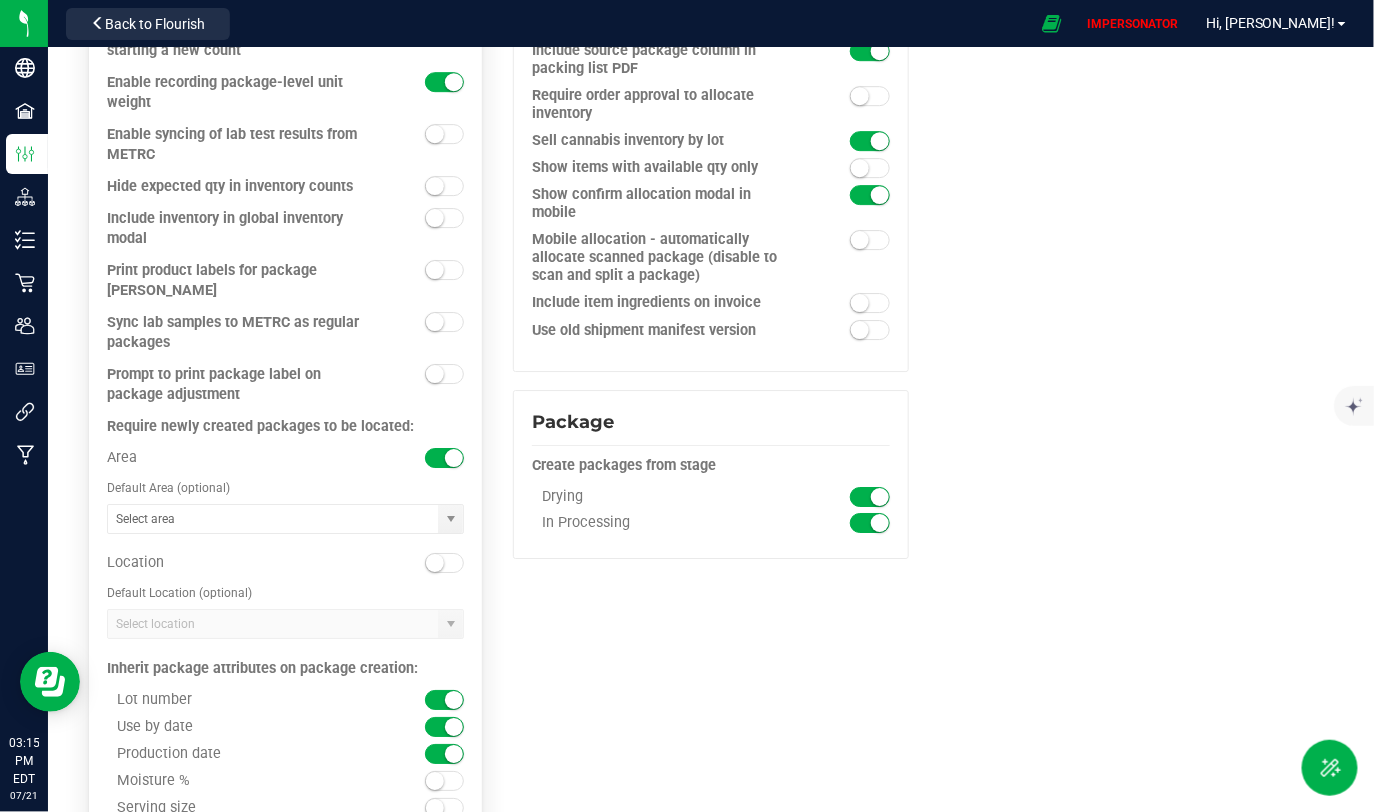 click on "Area" at bounding box center (241, 458) 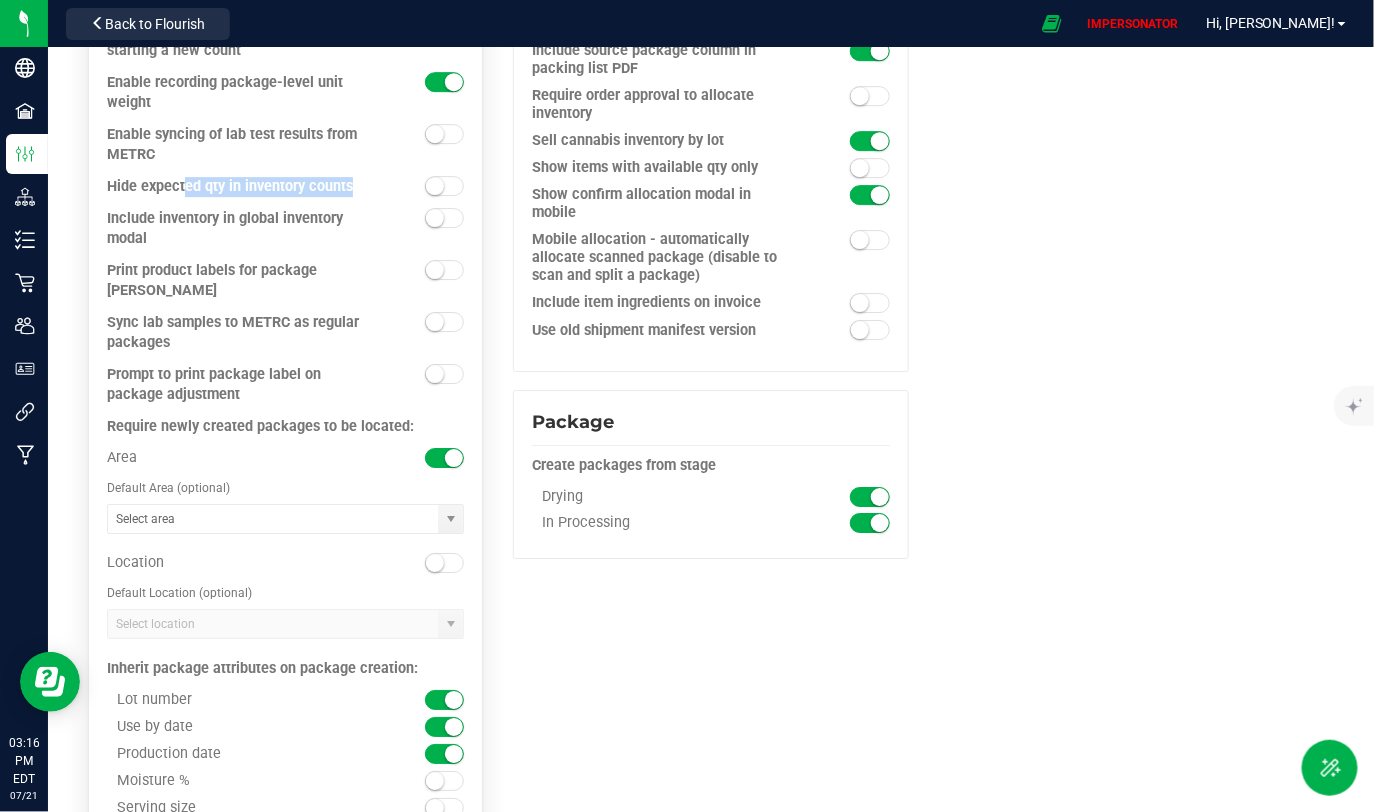 drag, startPoint x: 106, startPoint y: 186, endPoint x: 380, endPoint y: 186, distance: 274 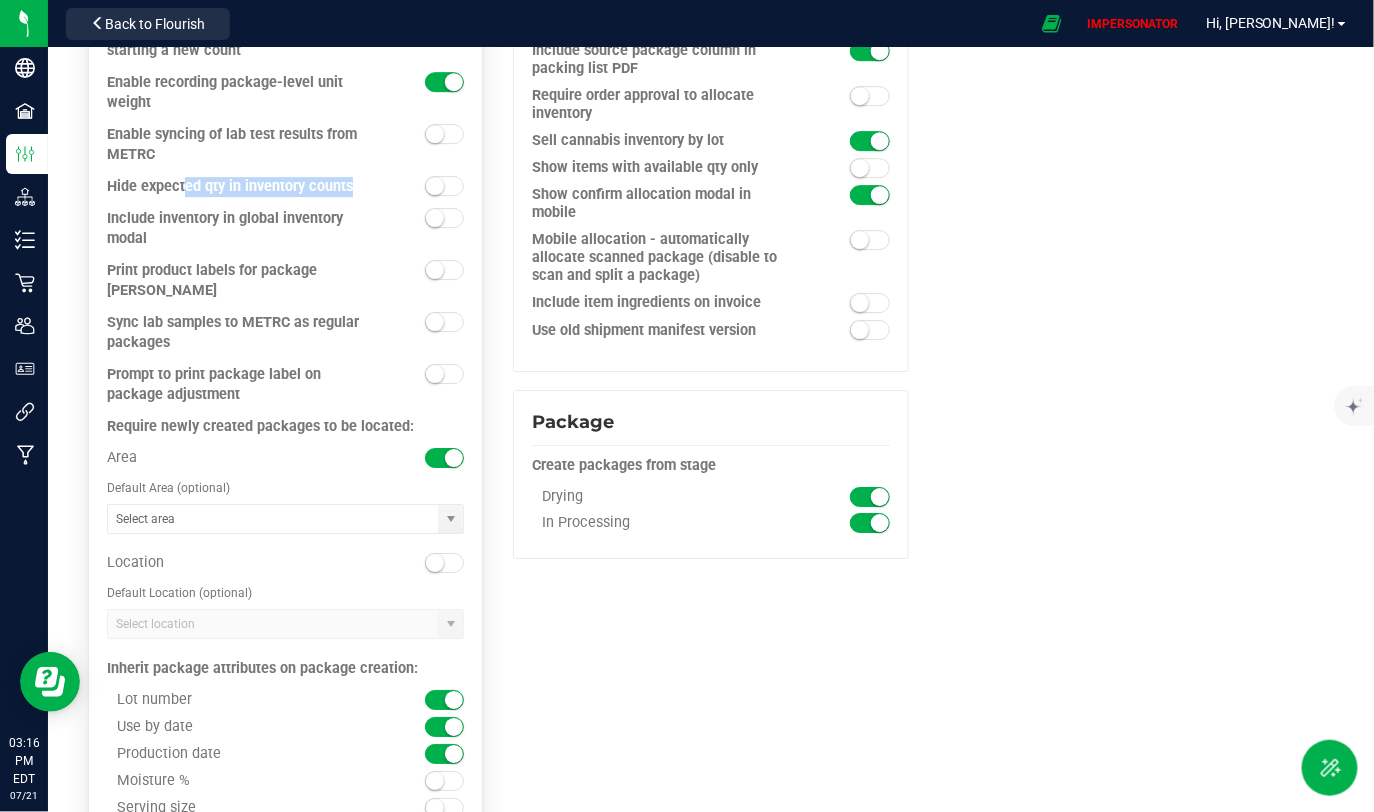 click on "Hide expected qty in inventory counts" at bounding box center (285, 193) 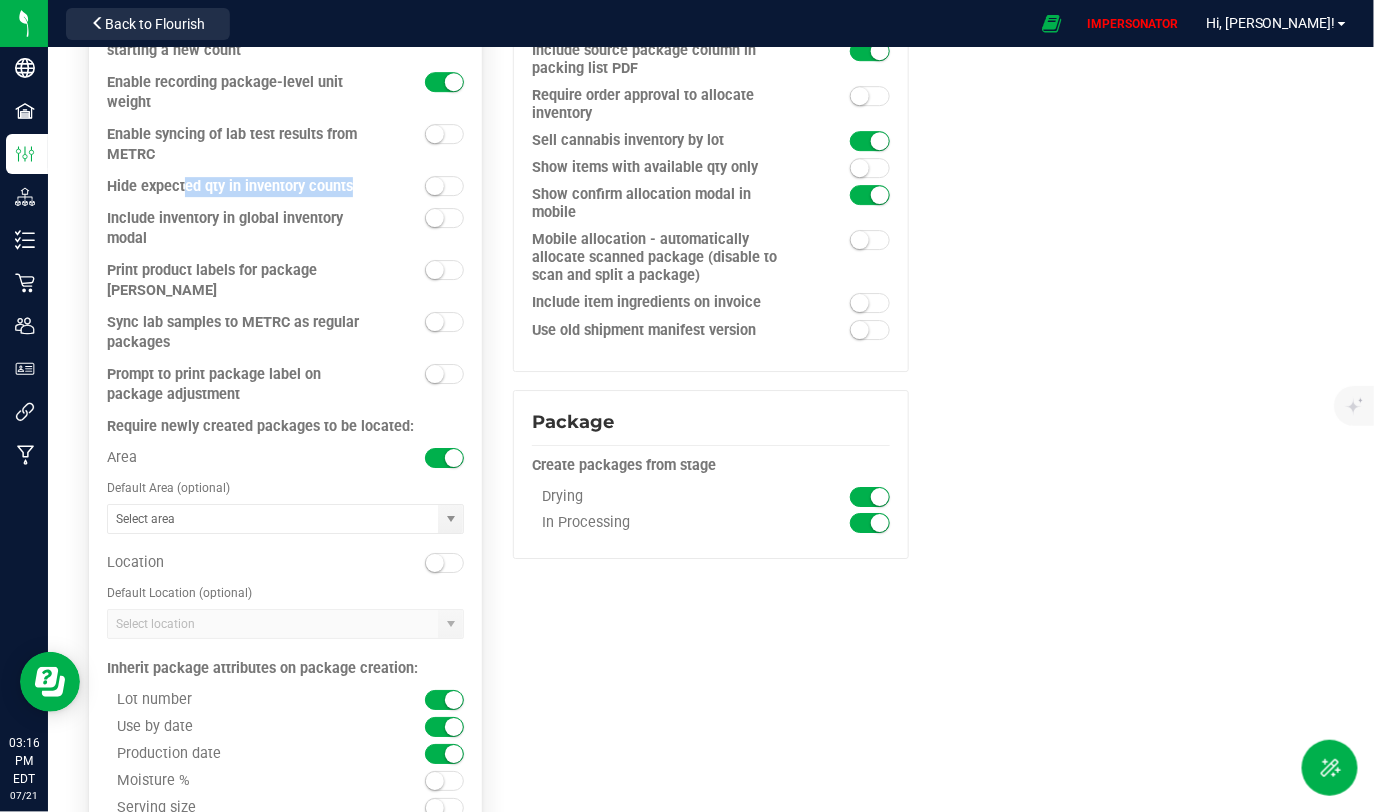 click at bounding box center [419, 187] 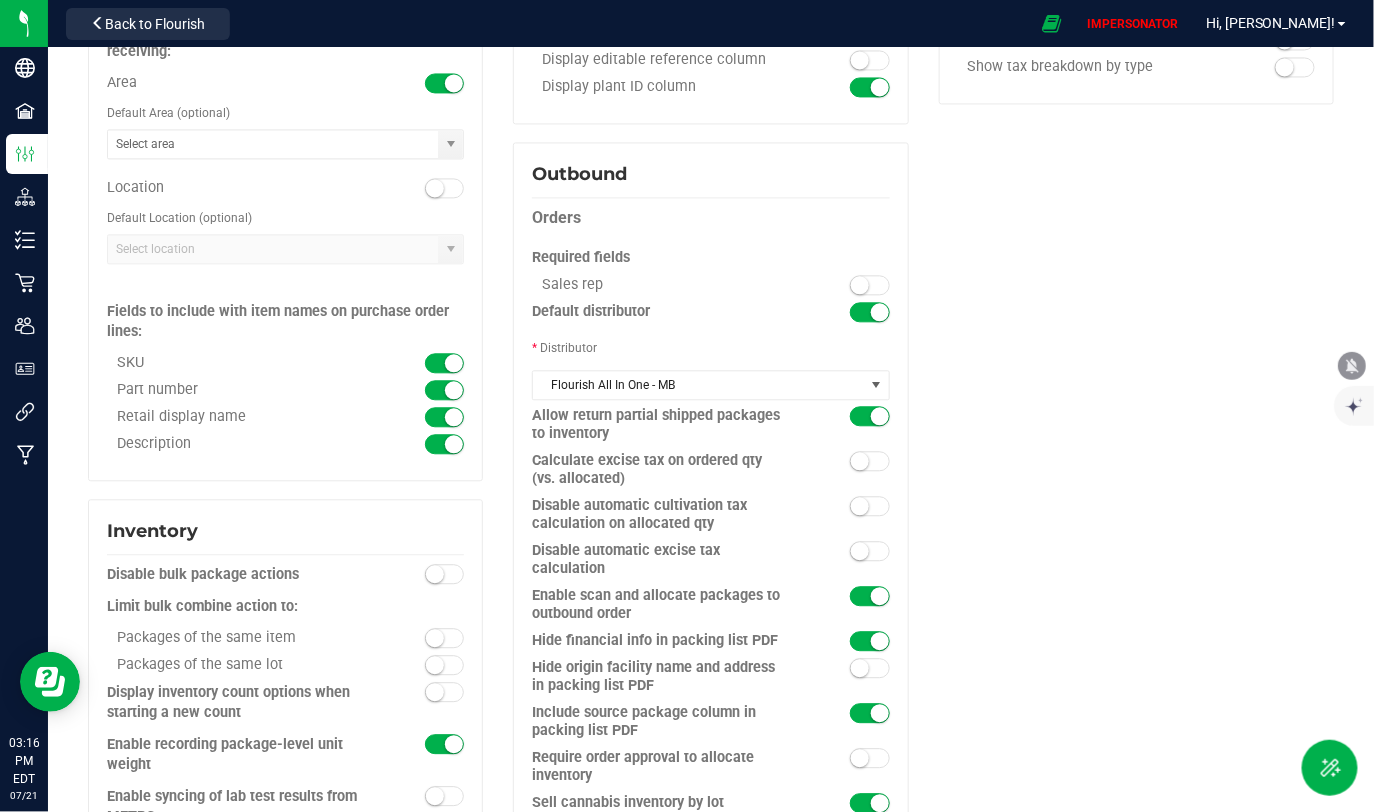 scroll, scrollTop: 1397, scrollLeft: 0, axis: vertical 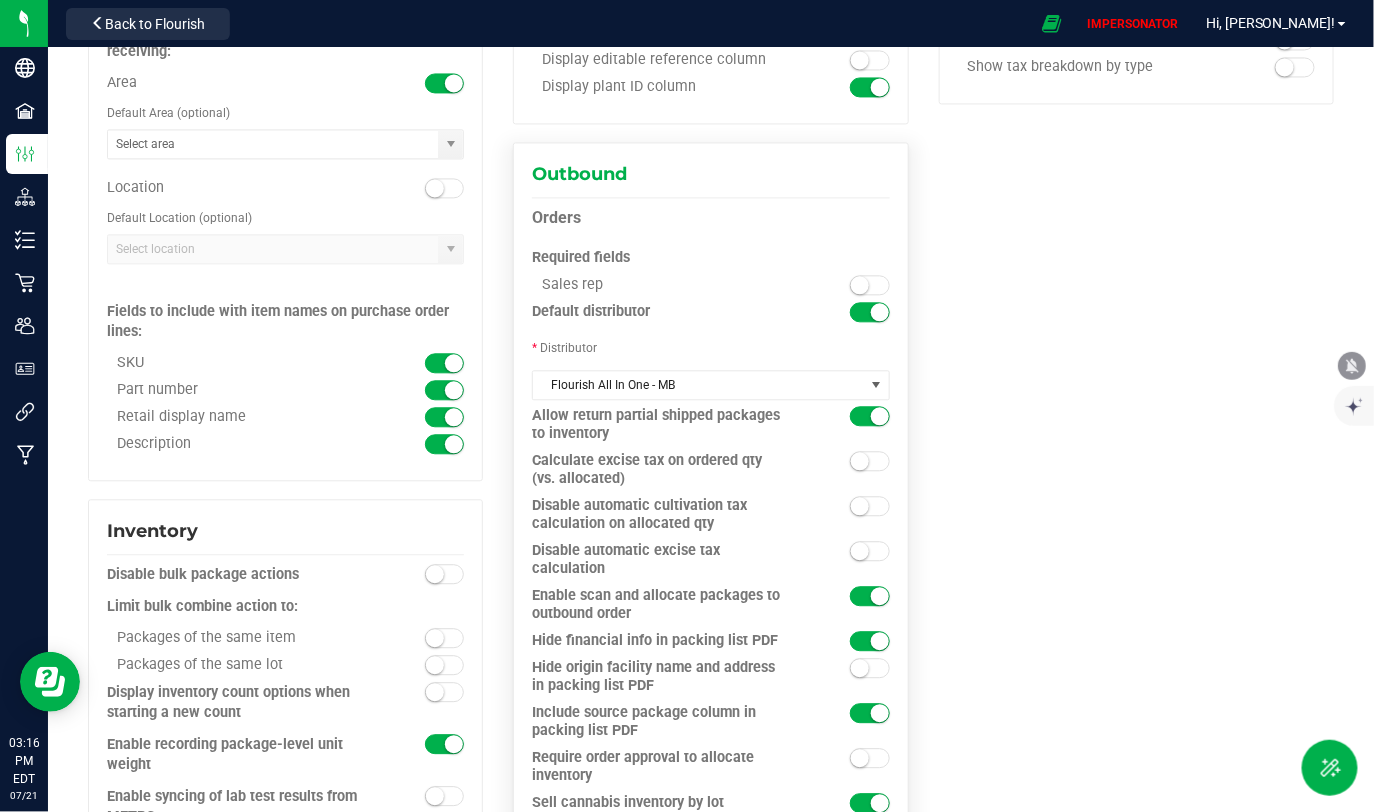 drag, startPoint x: 542, startPoint y: 287, endPoint x: 873, endPoint y: 275, distance: 331.21744 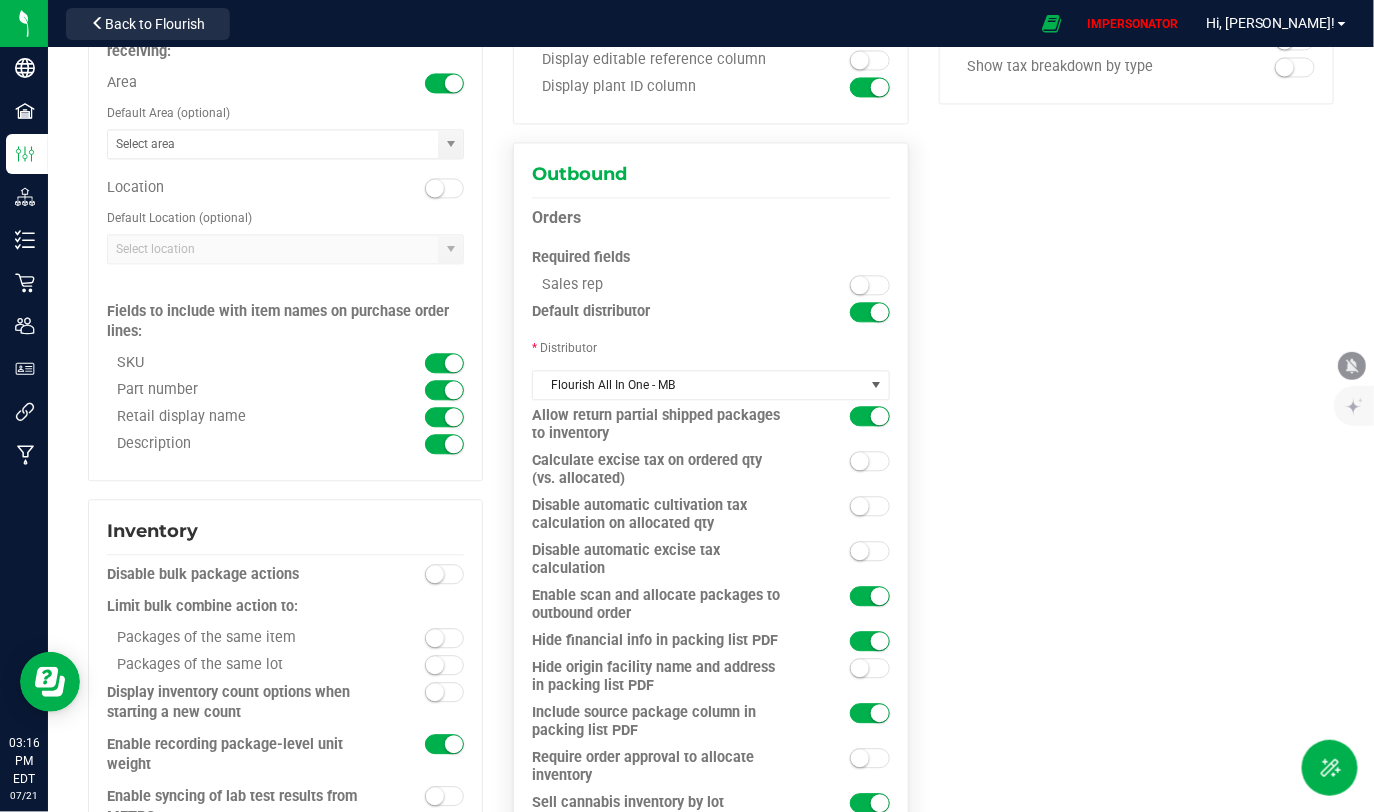 click on "Sales rep" at bounding box center [710, 276] 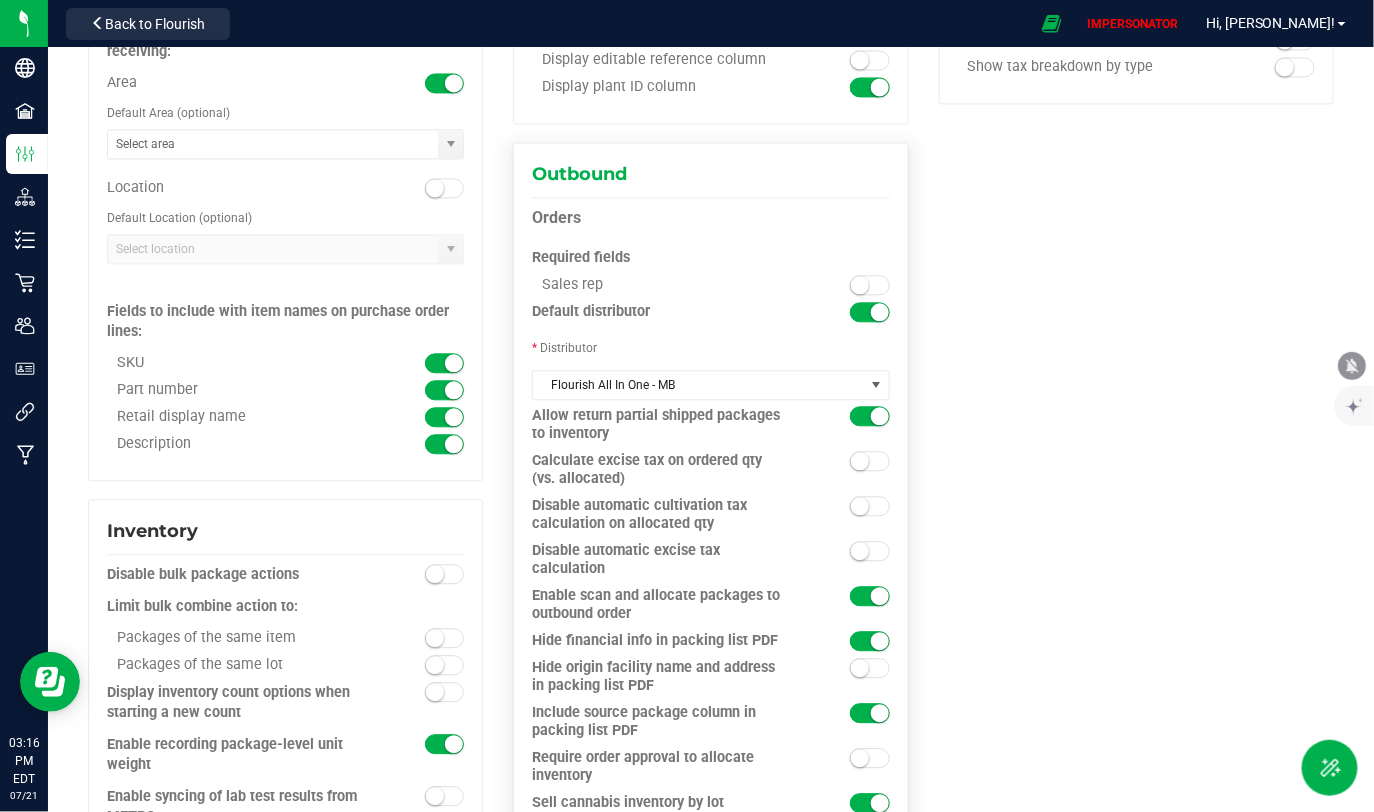 click on "Sales rep" at bounding box center [666, 285] 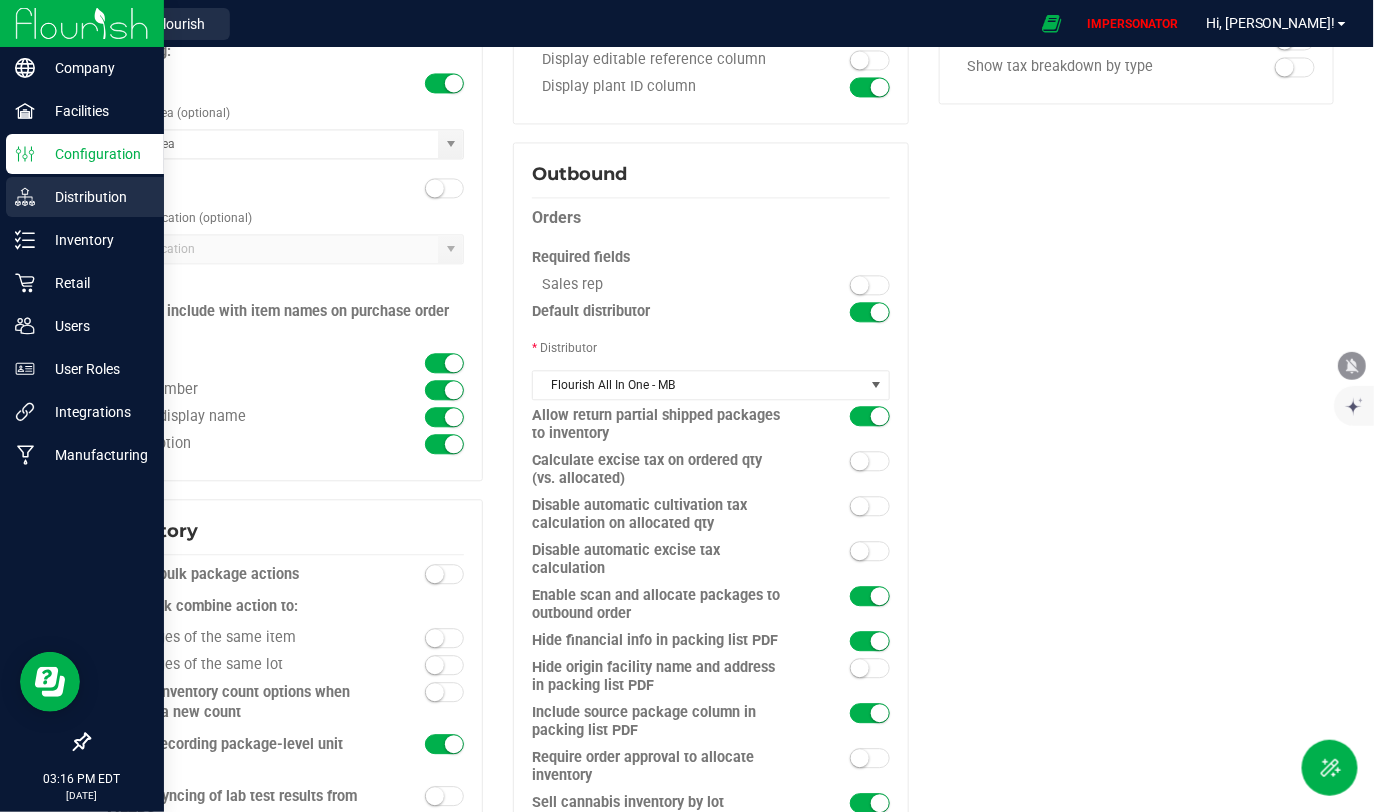 click on "Distribution" at bounding box center (95, 197) 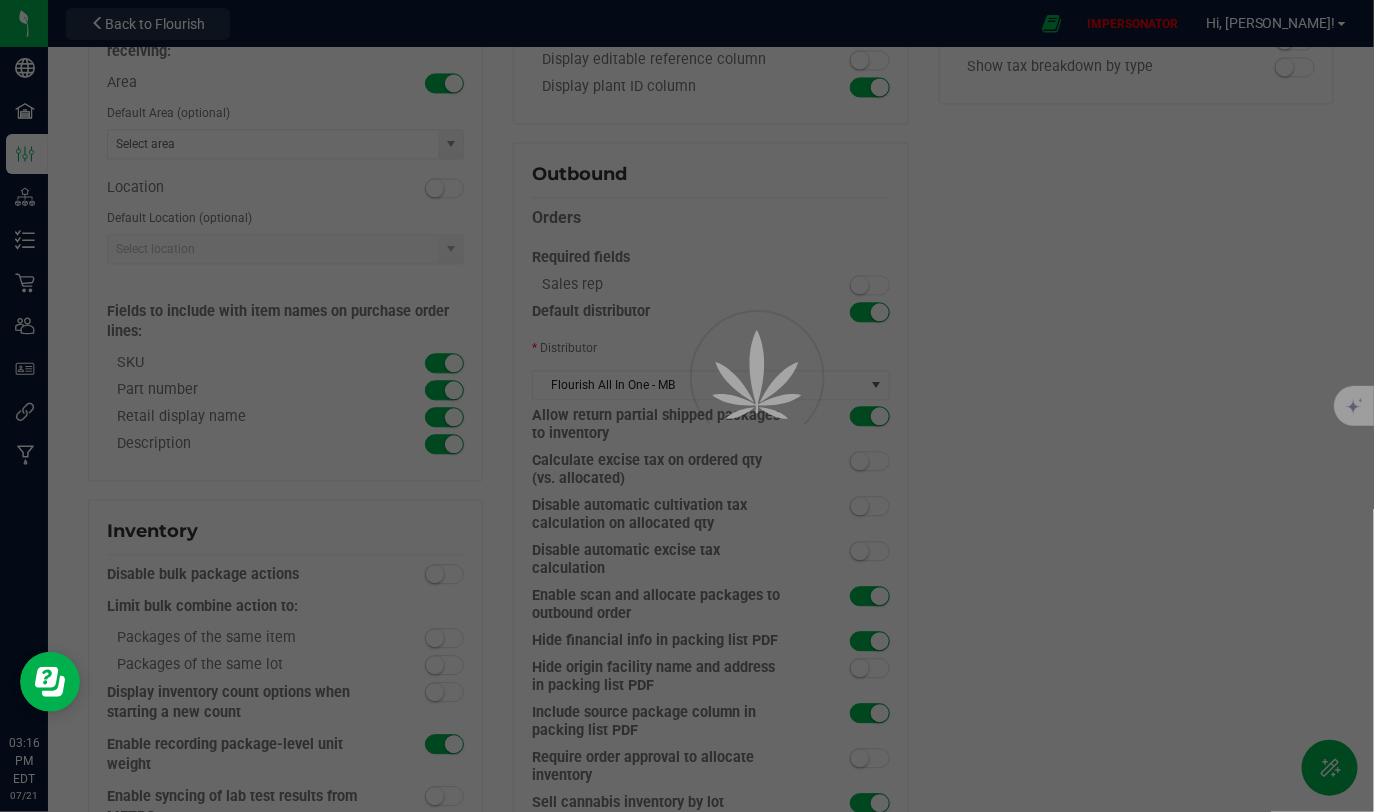 scroll, scrollTop: 0, scrollLeft: 0, axis: both 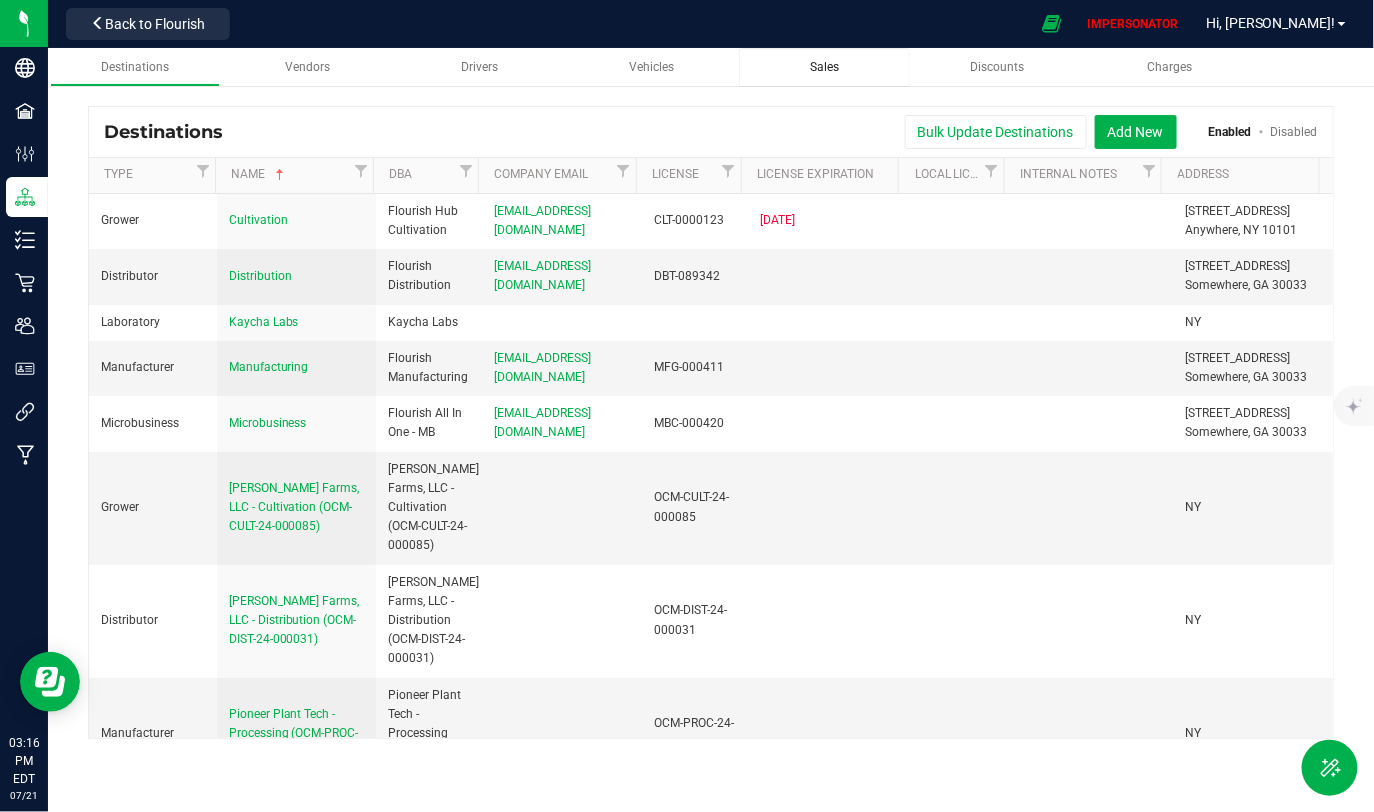 click on "Sales" at bounding box center (824, 67) 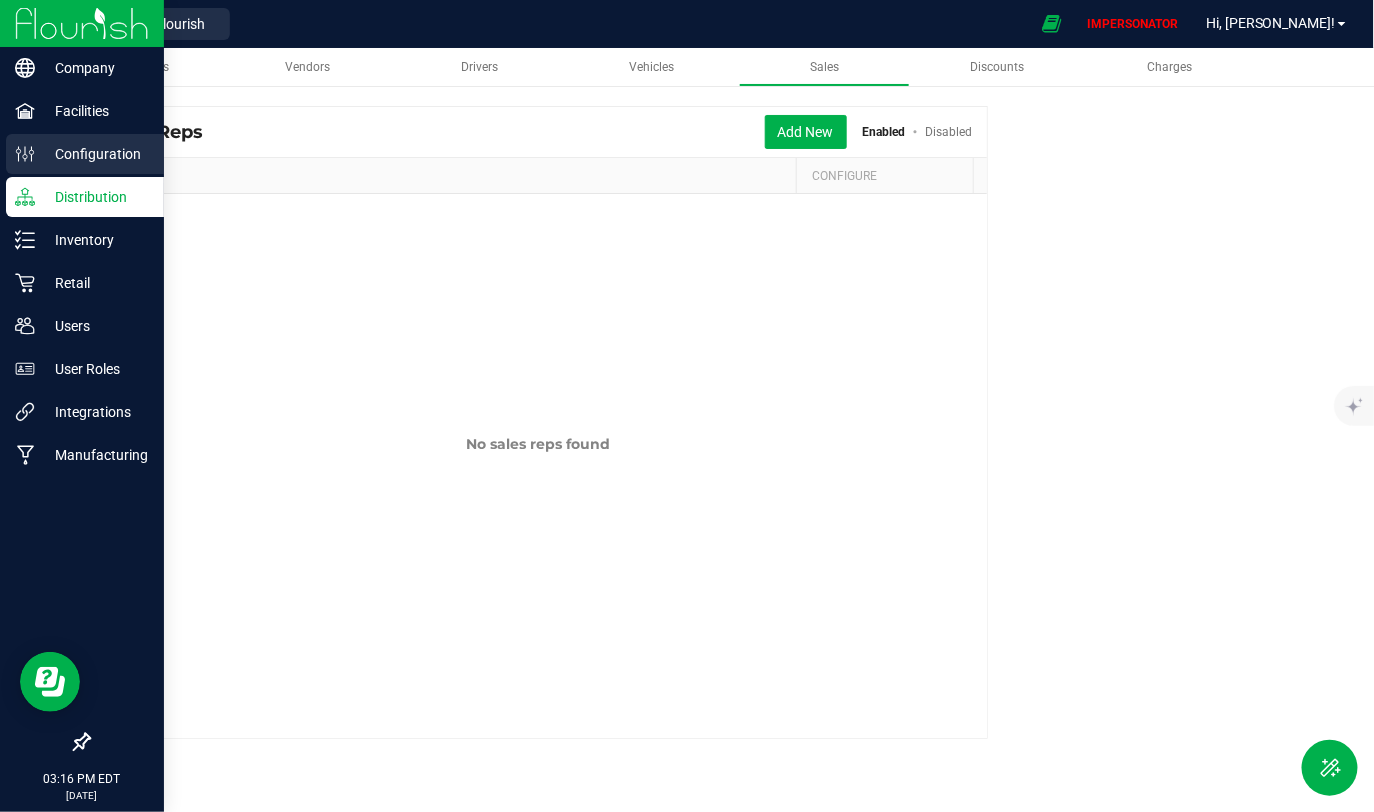 click on "Configuration" at bounding box center (95, 154) 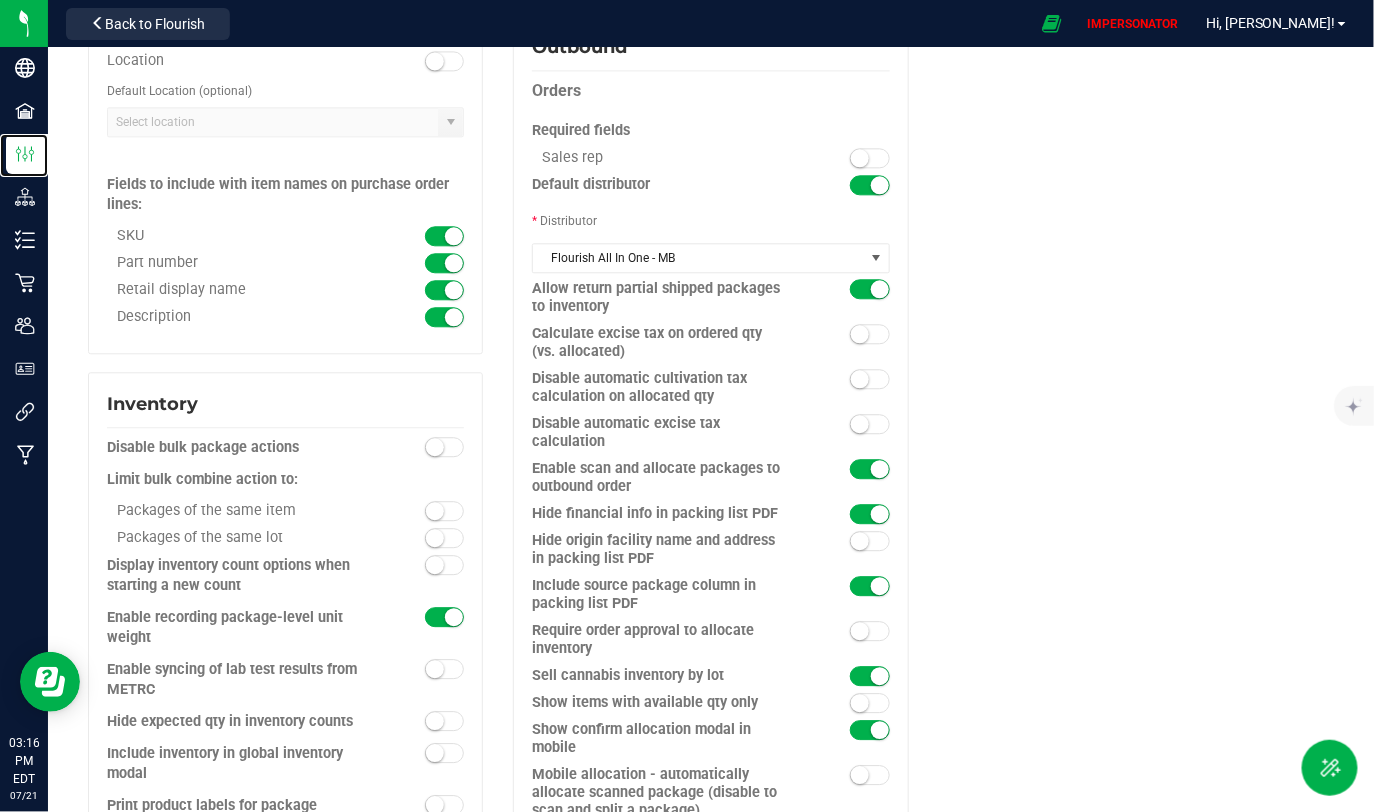 scroll, scrollTop: 1525, scrollLeft: 0, axis: vertical 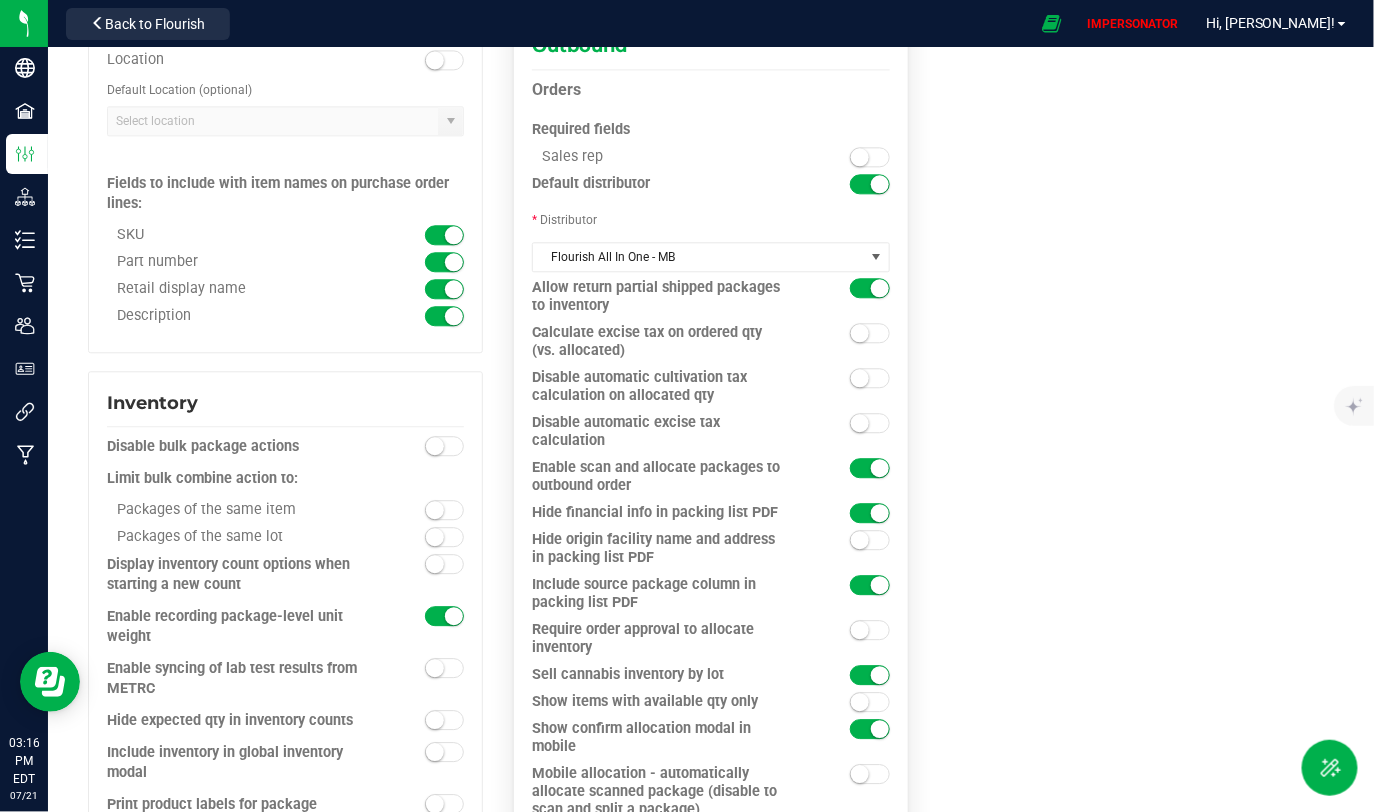 drag, startPoint x: 525, startPoint y: 179, endPoint x: 664, endPoint y: 178, distance: 139.0036 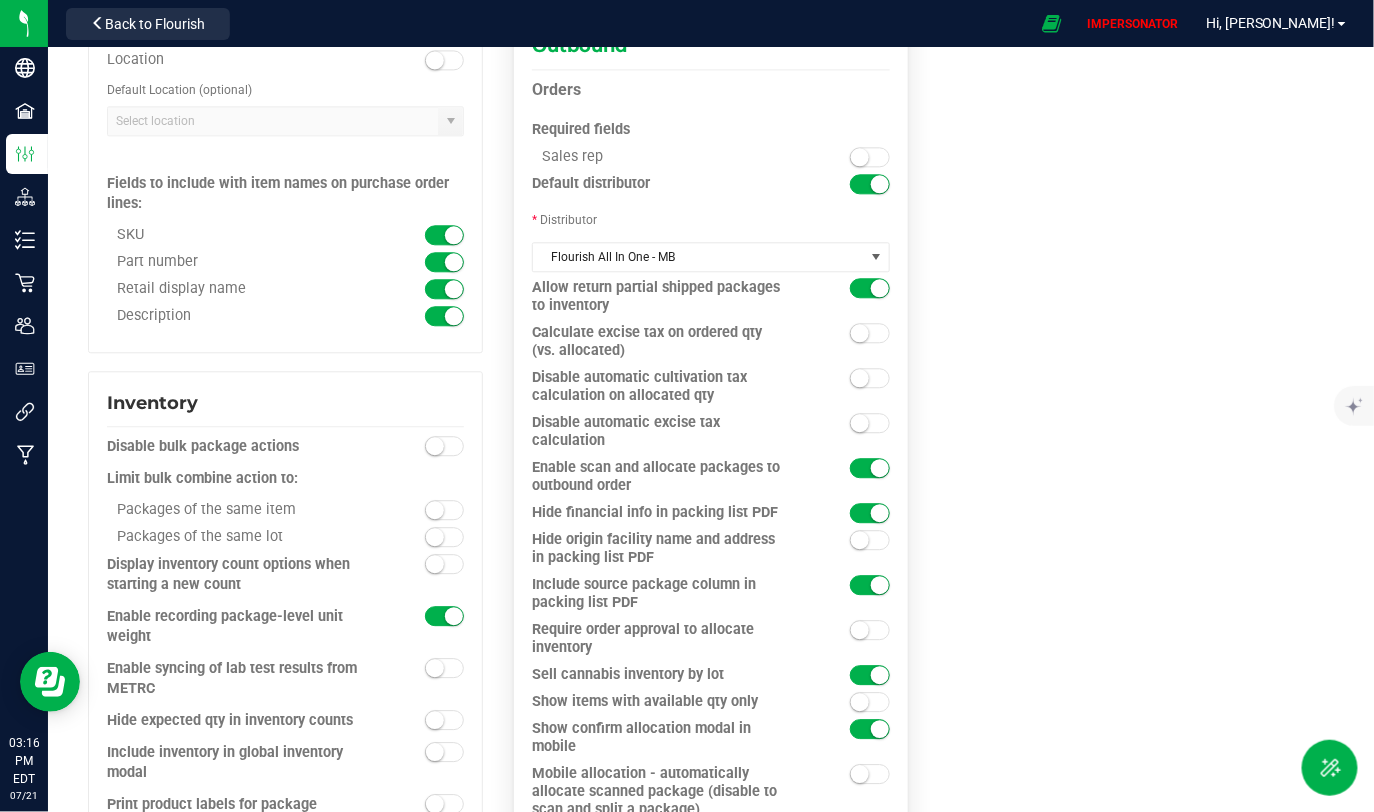 click on "Outbound
Orders
Required fields
Sales rep" at bounding box center [710, 460] 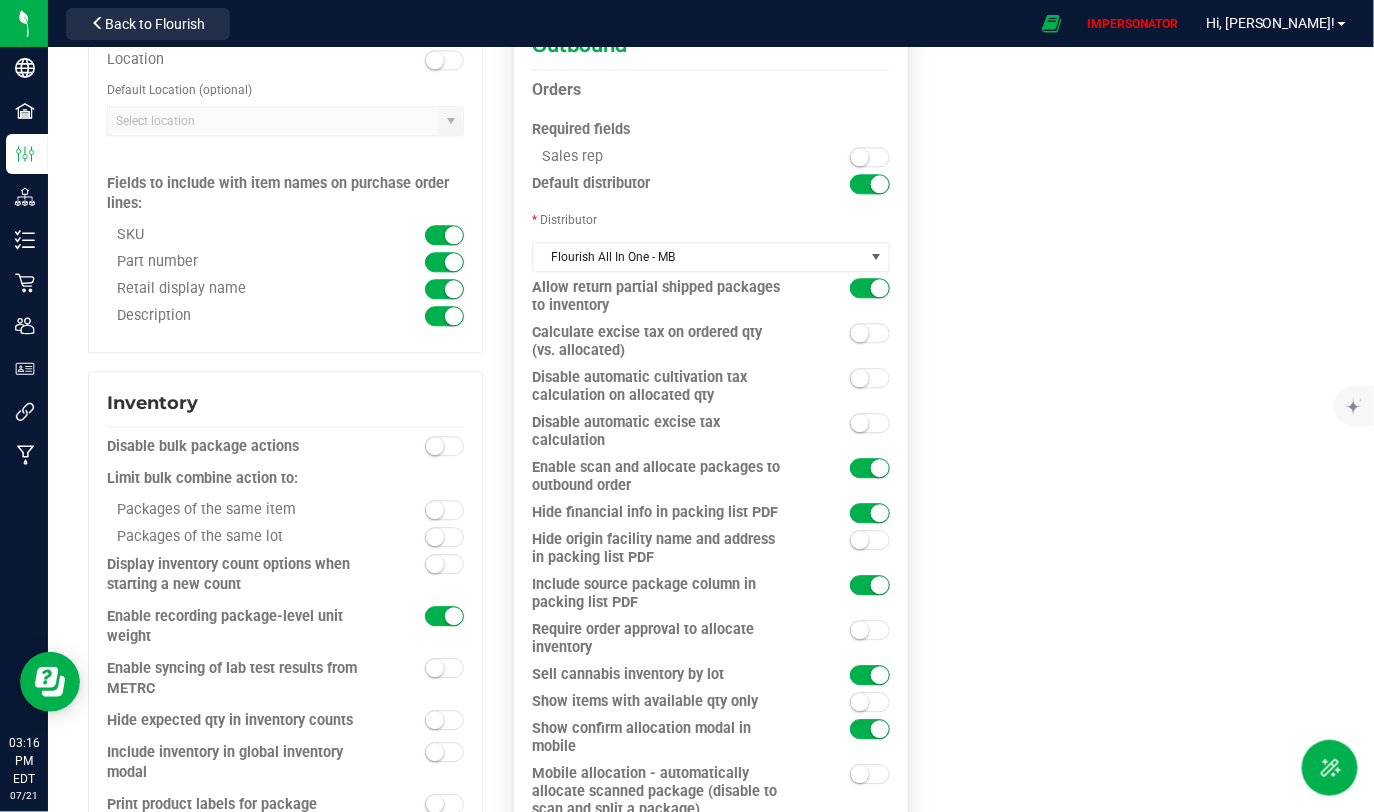 click on "Default distributor" at bounding box center (666, 184) 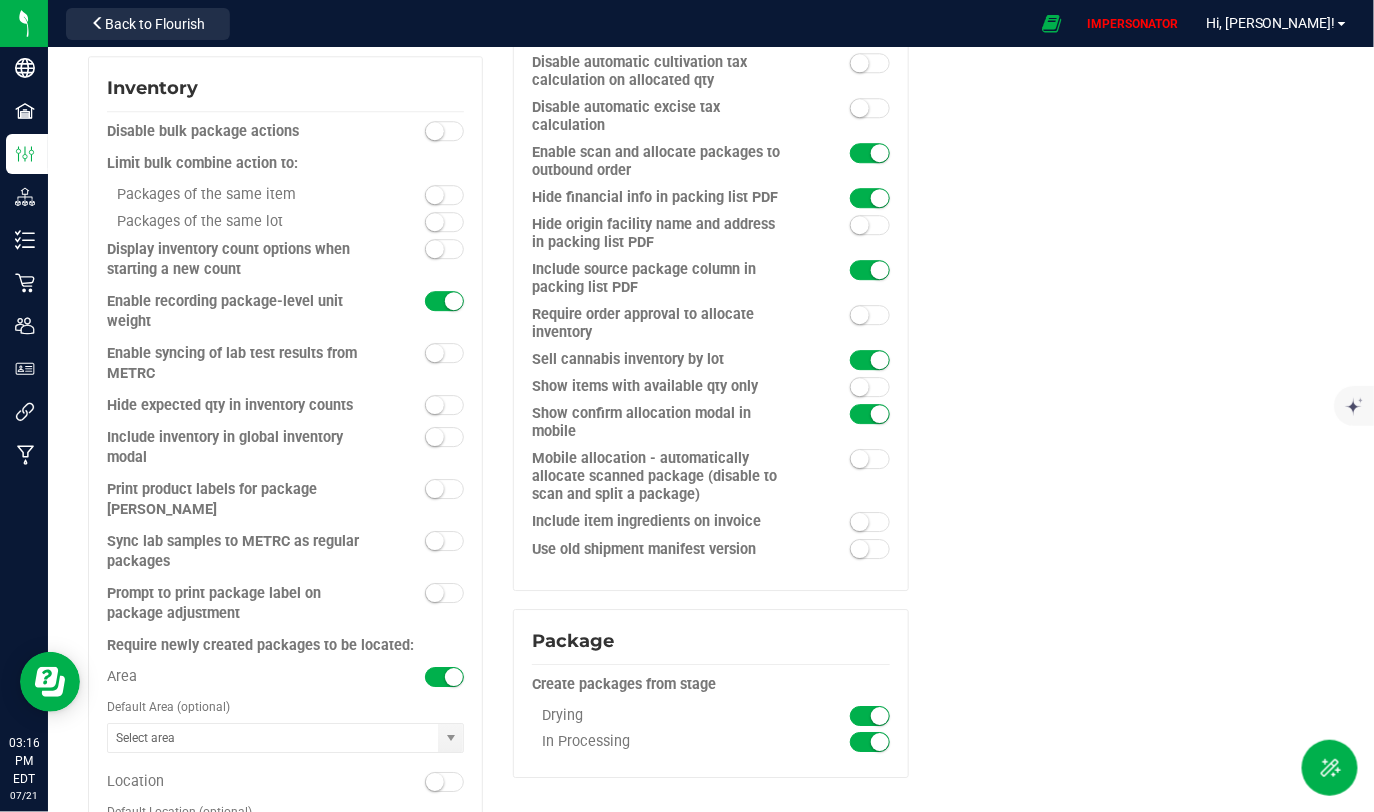 scroll, scrollTop: 1849, scrollLeft: 0, axis: vertical 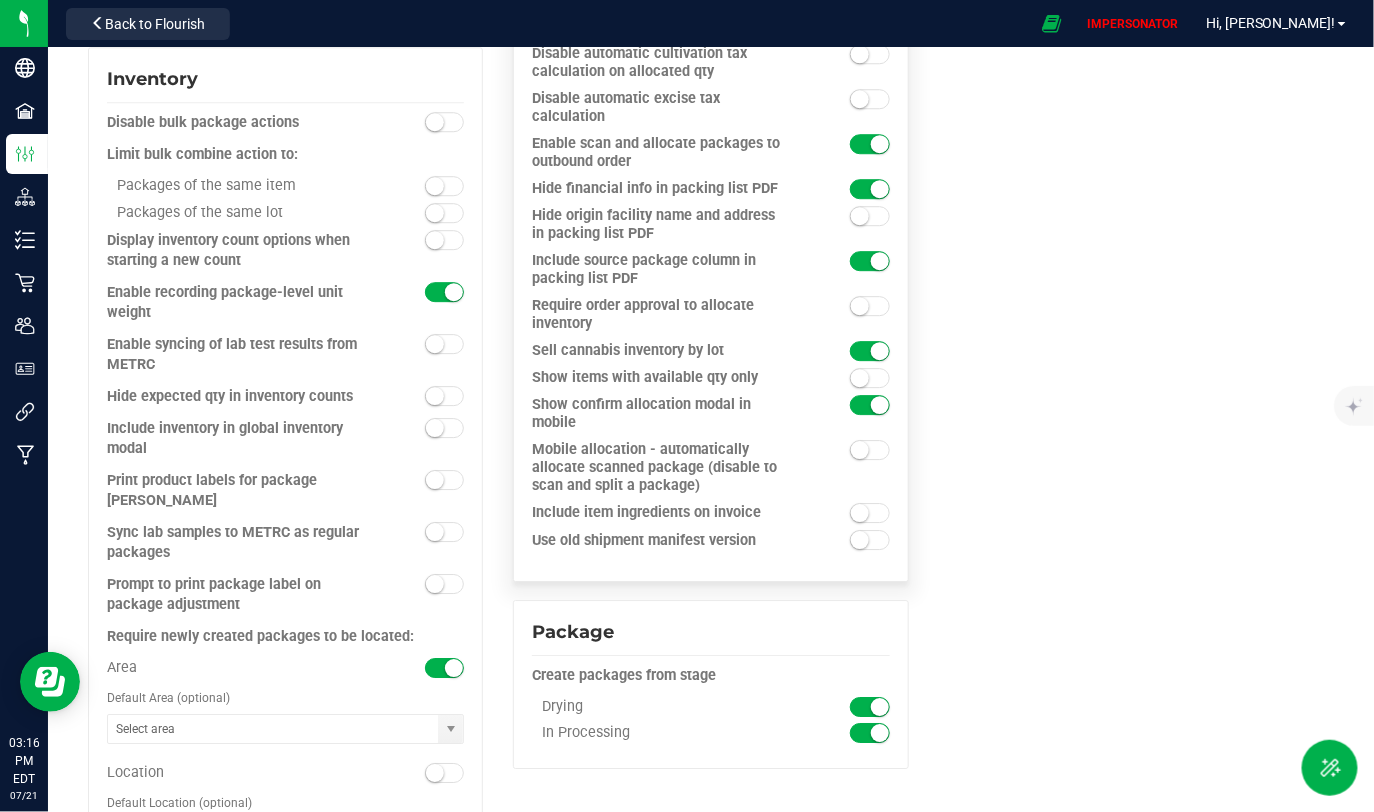 drag, startPoint x: 531, startPoint y: 379, endPoint x: 785, endPoint y: 379, distance: 254 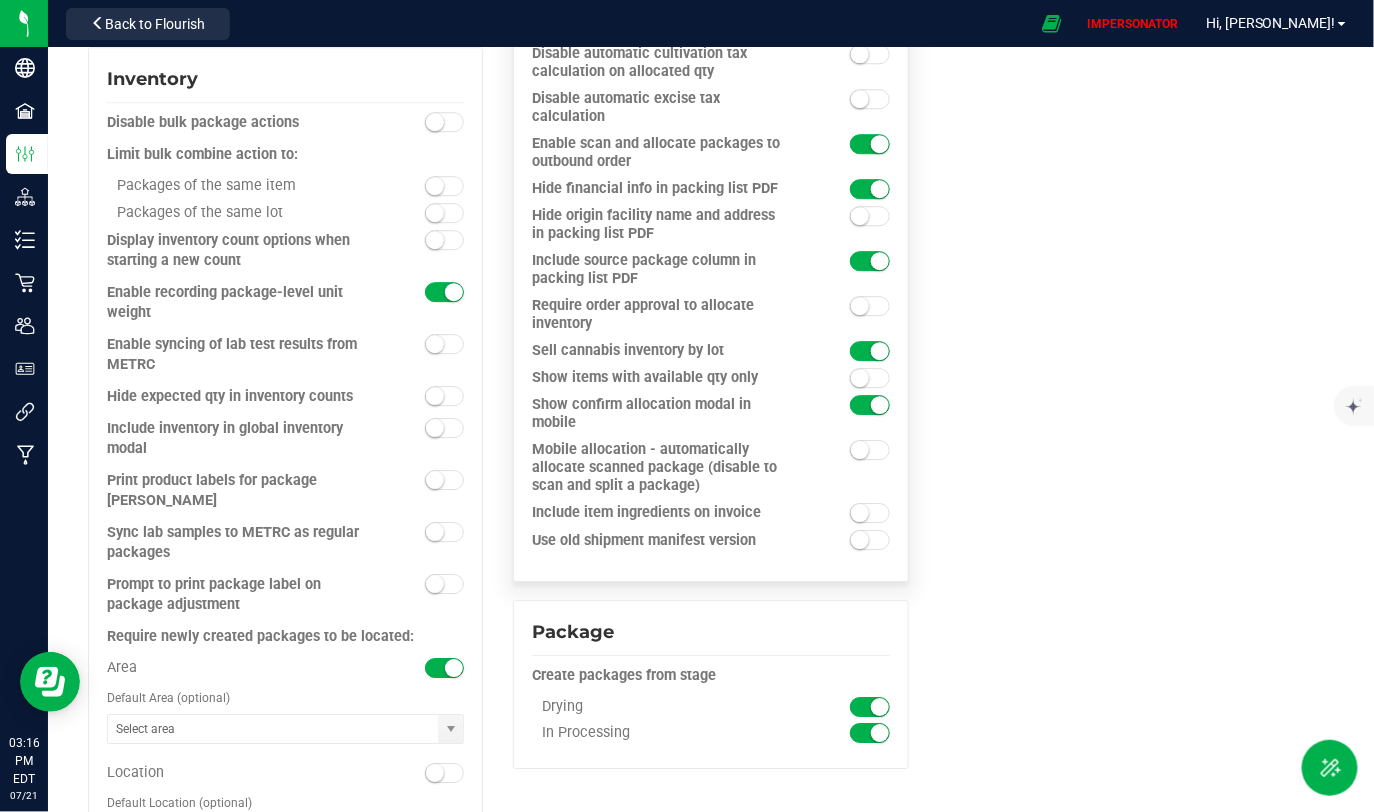 click on "Show items with available qty only" at bounding box center (666, 378) 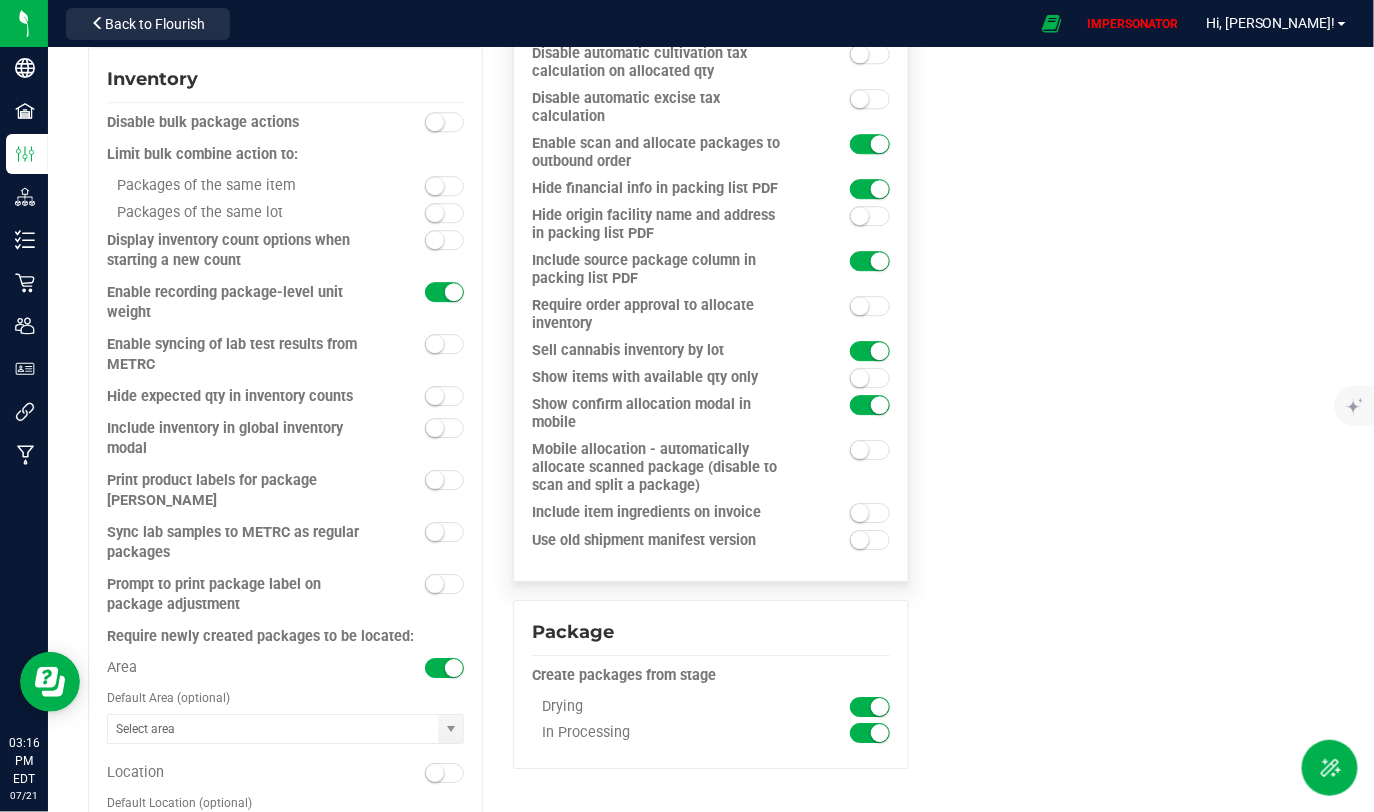 click on "Show items with available qty only" at bounding box center (666, 378) 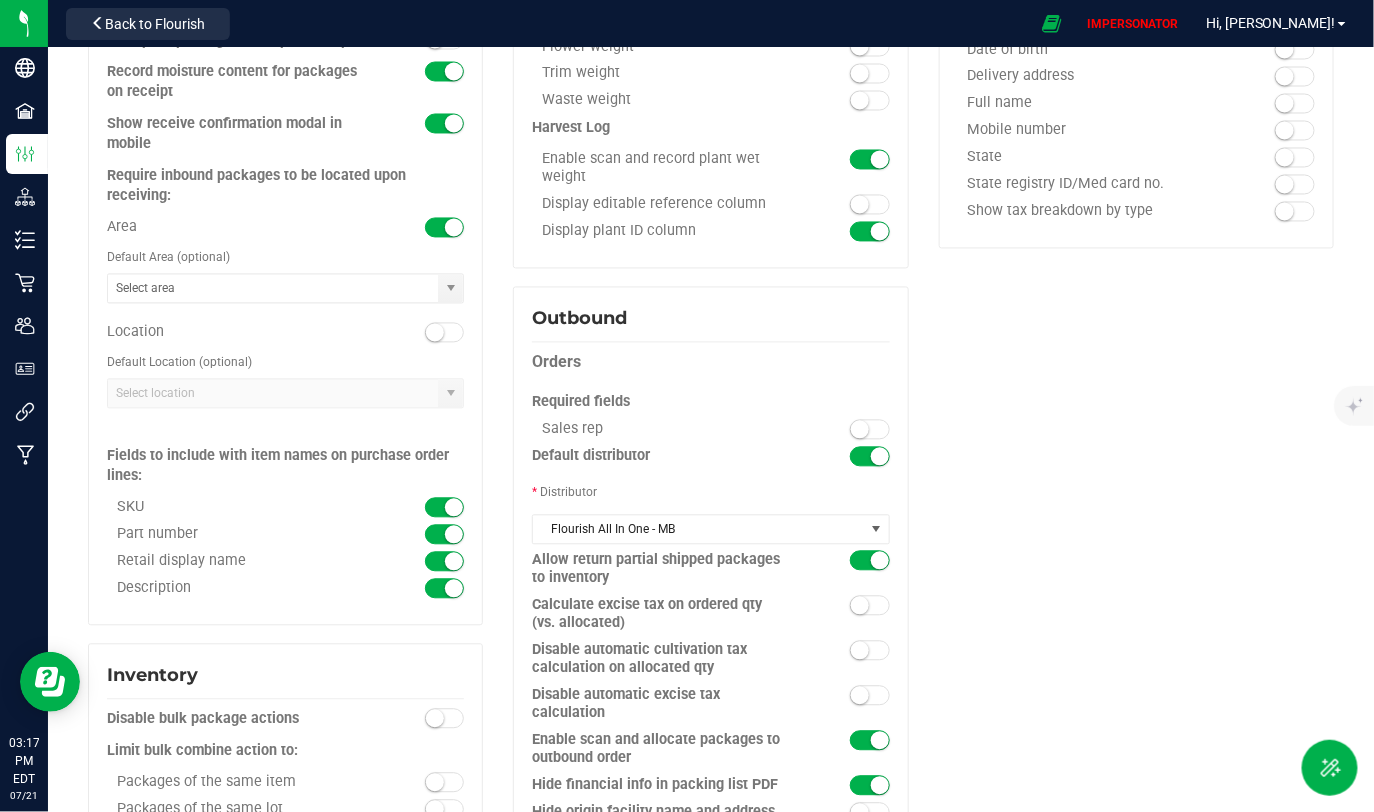 scroll, scrollTop: 1142, scrollLeft: 0, axis: vertical 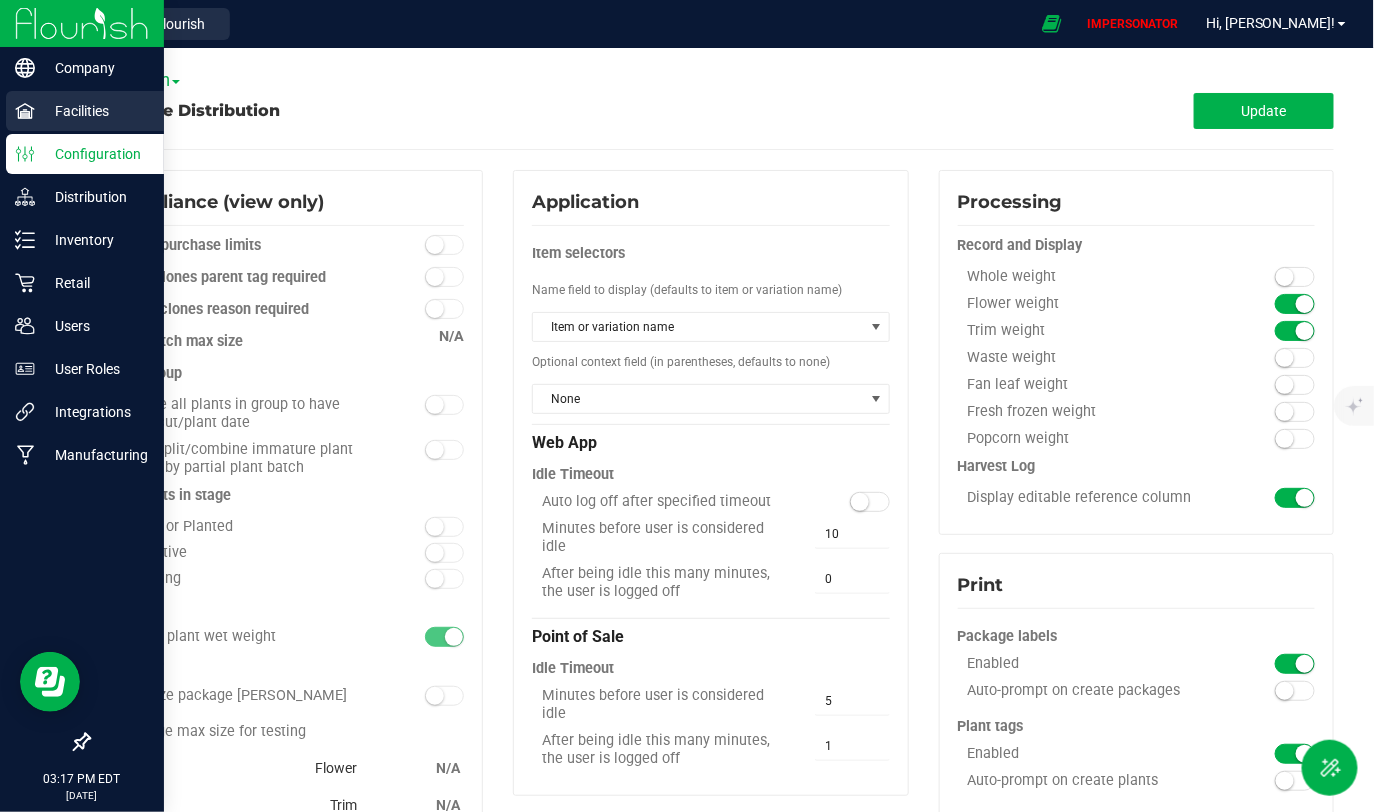 click on "Facilities" at bounding box center (95, 111) 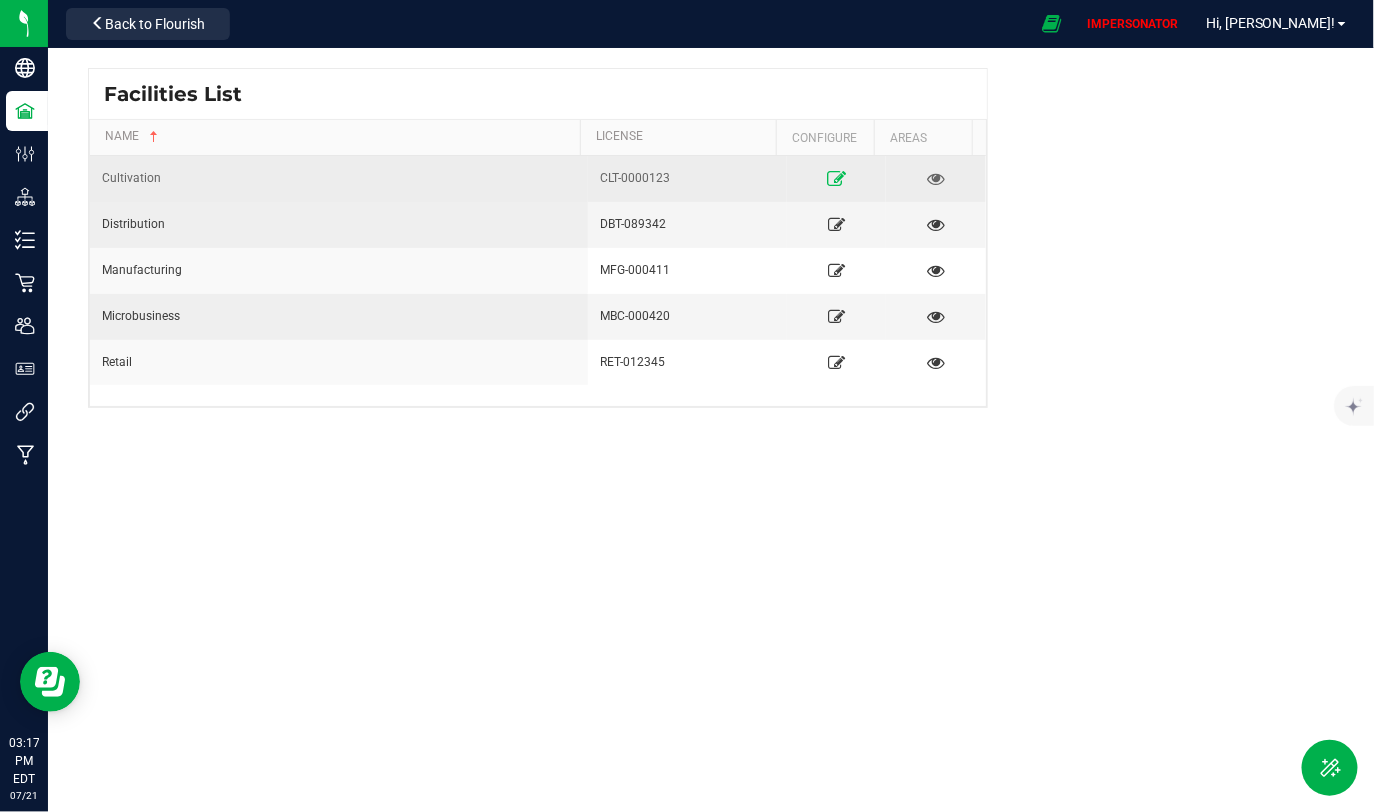 click at bounding box center [836, 178] 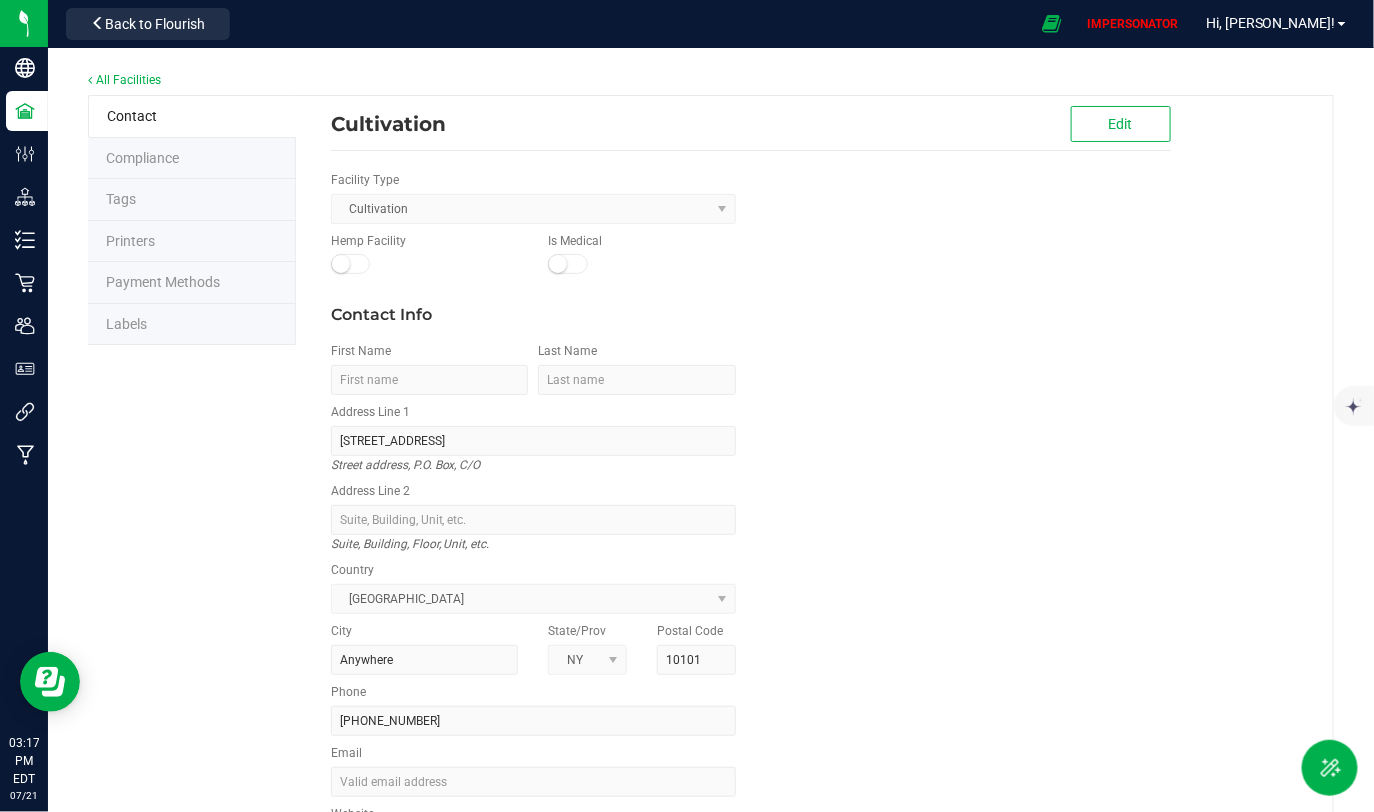 click on "Payment Methods" at bounding box center [163, 282] 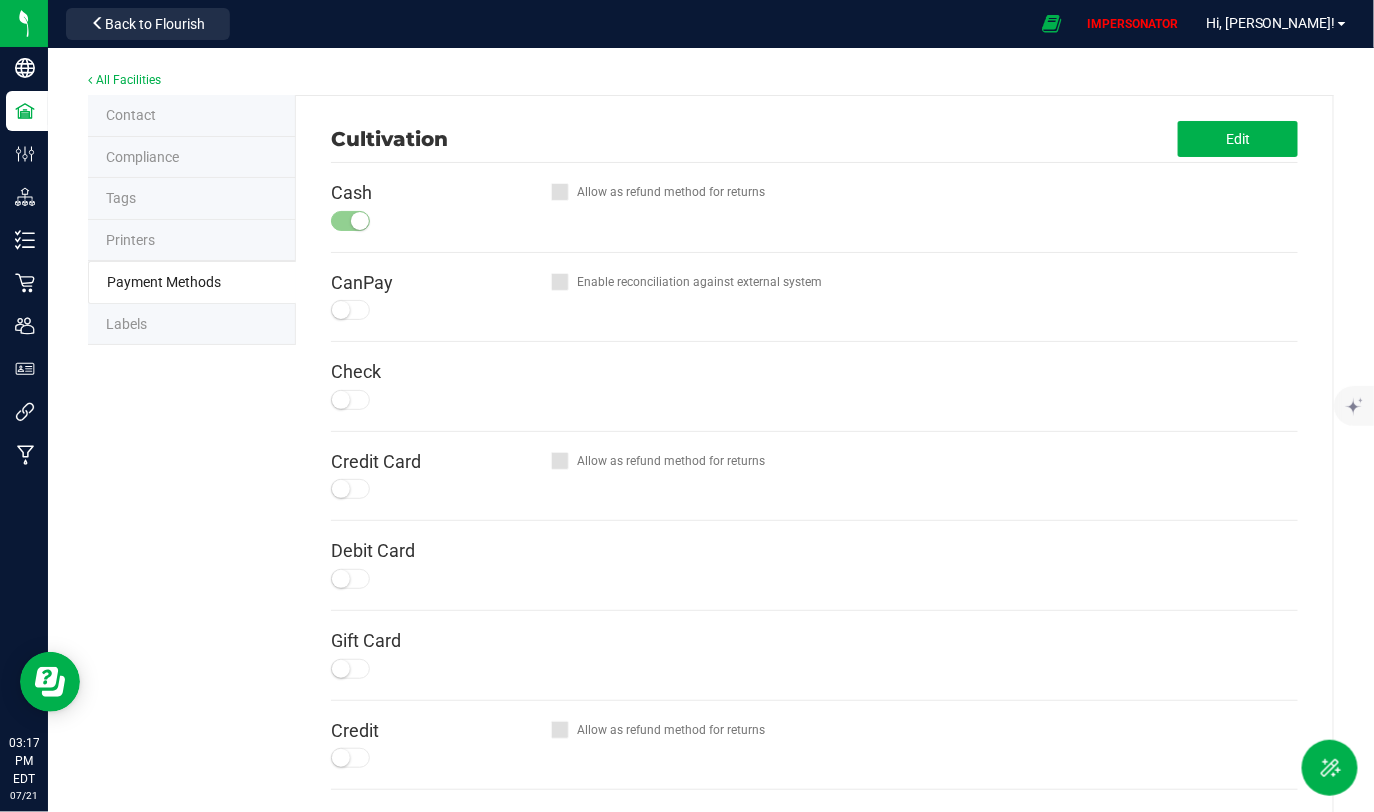 click on "Labels" at bounding box center [192, 325] 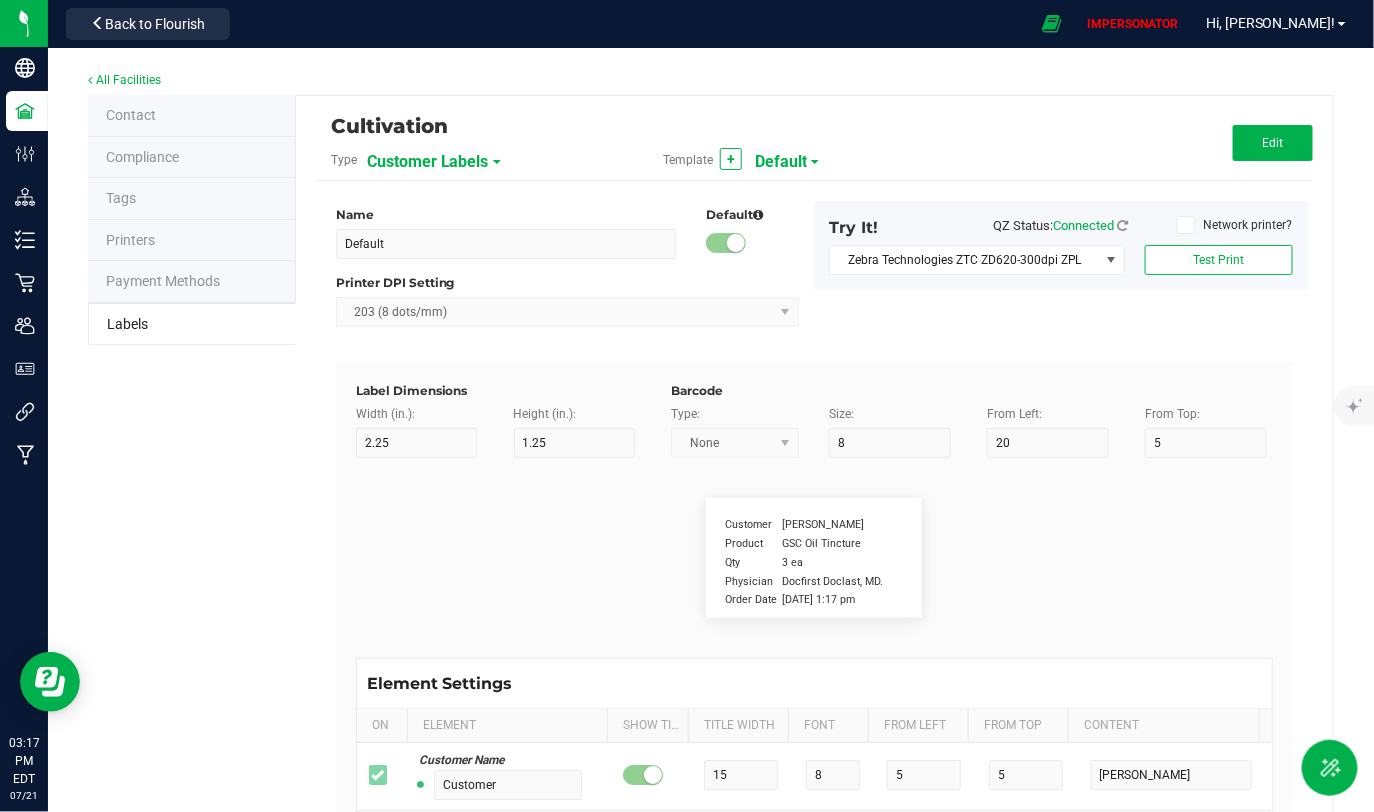 click on "Customer Labels" at bounding box center [428, 162] 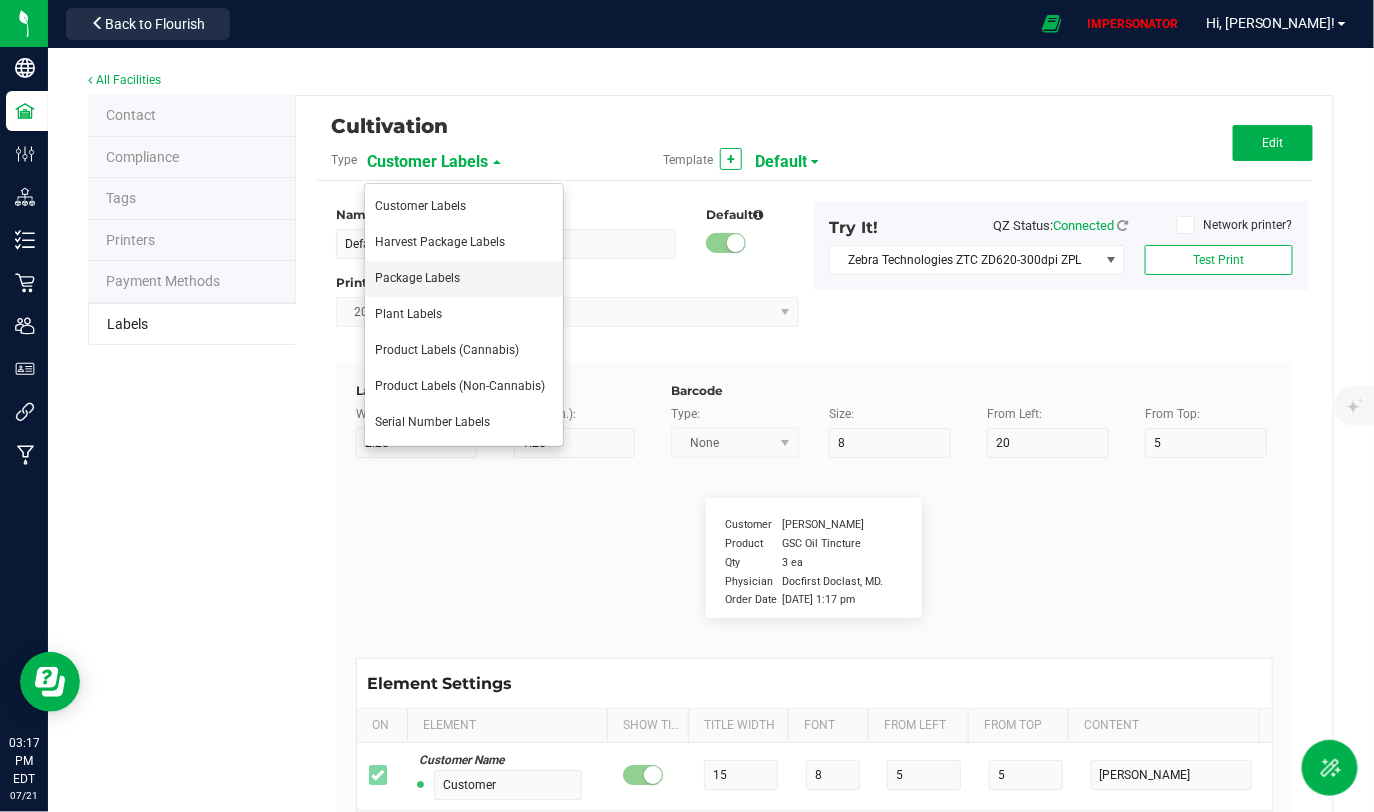 click on "Package Labels" at bounding box center [417, 278] 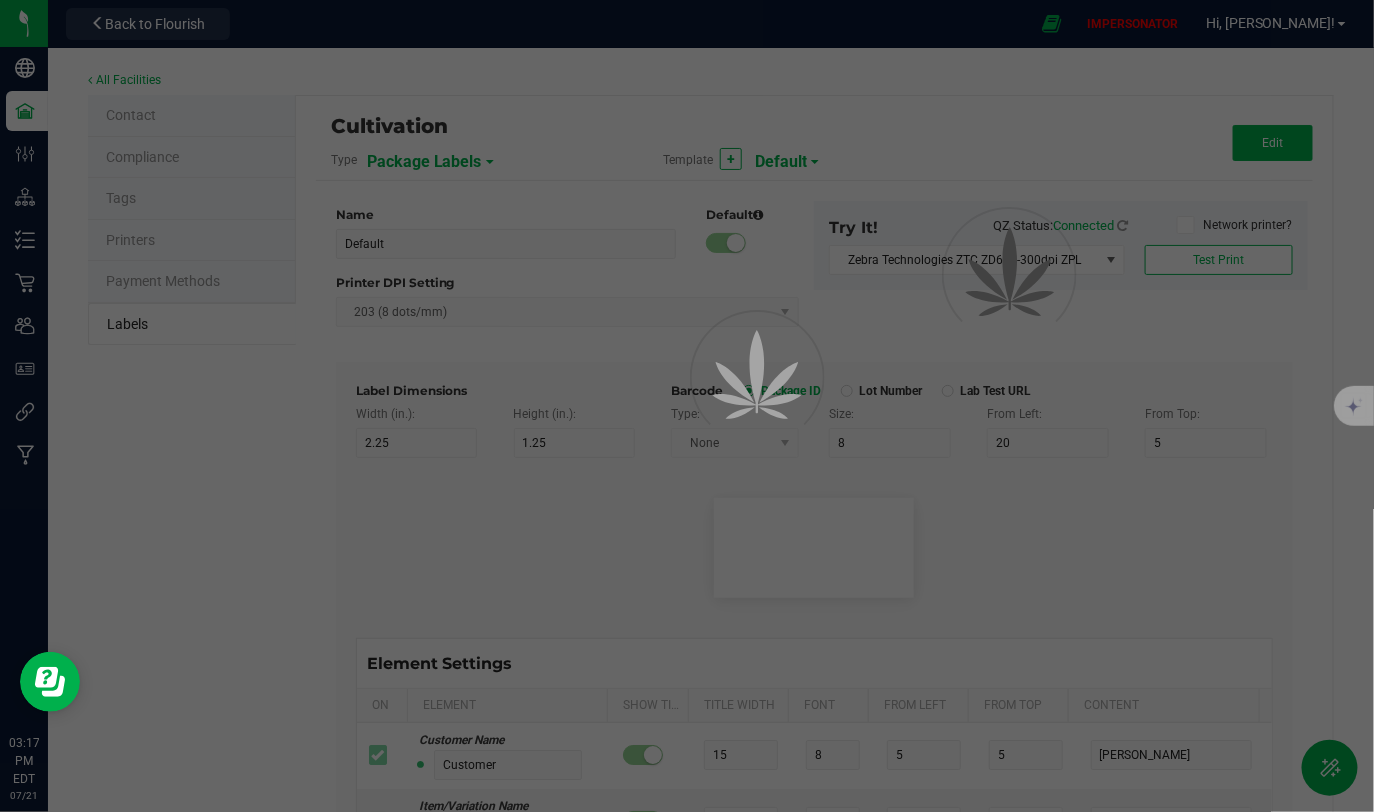 type on "2" 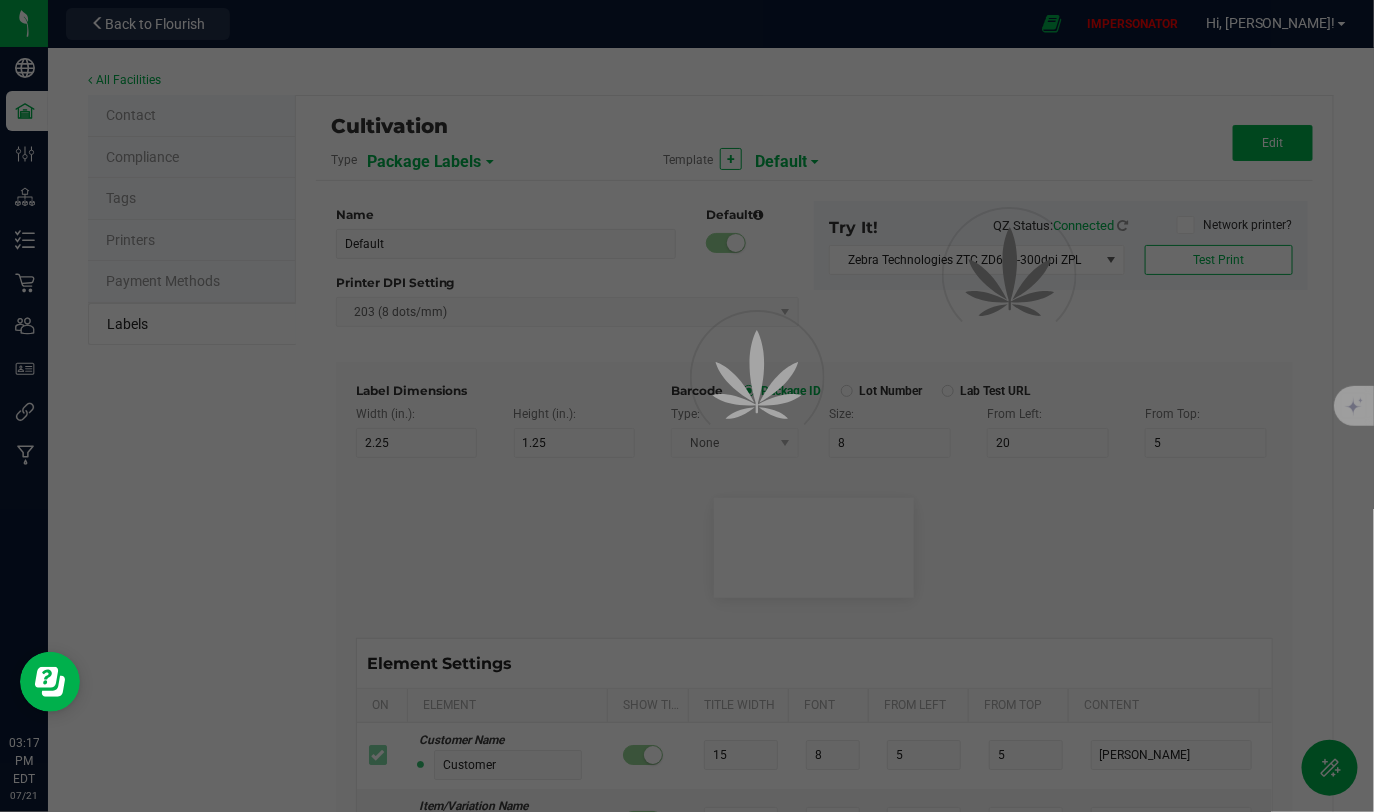 type on "2" 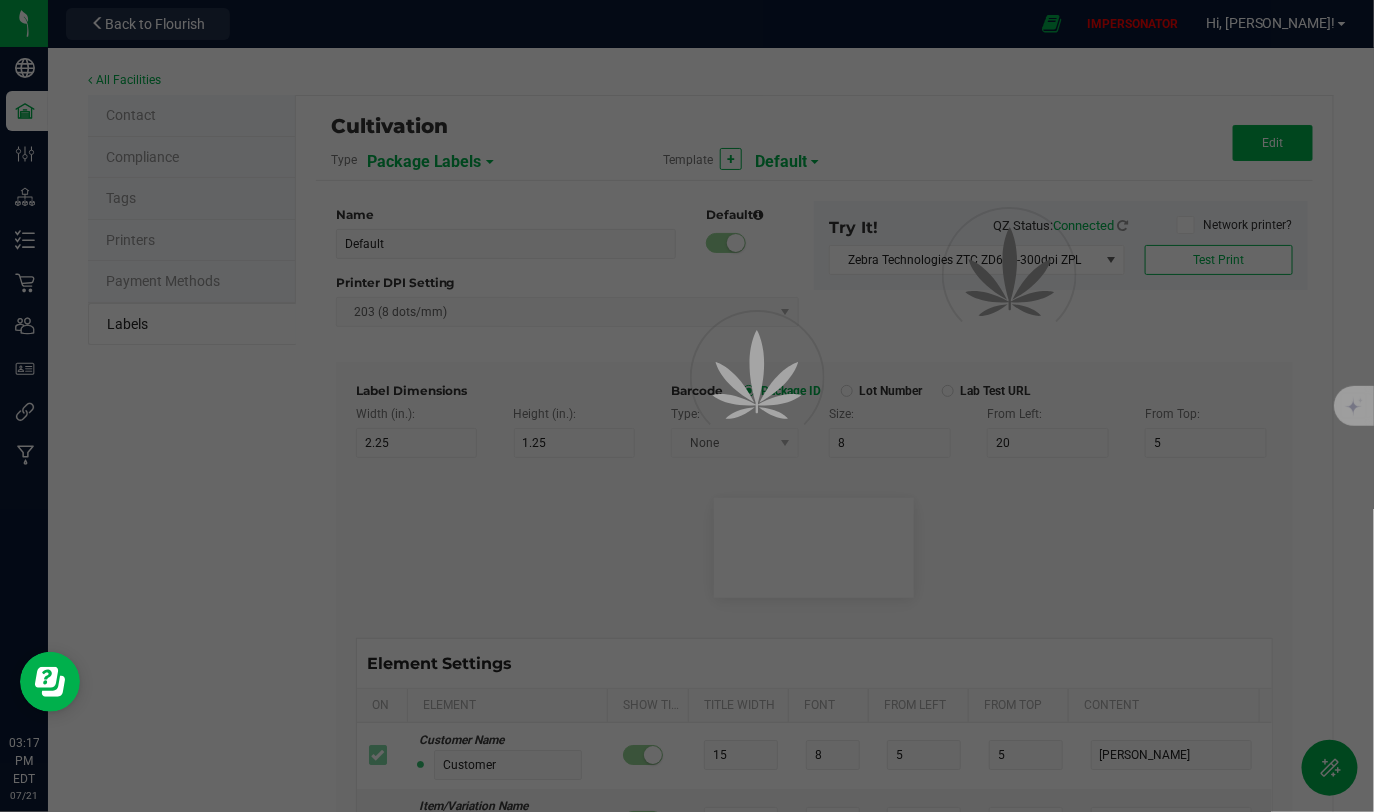 type on "40" 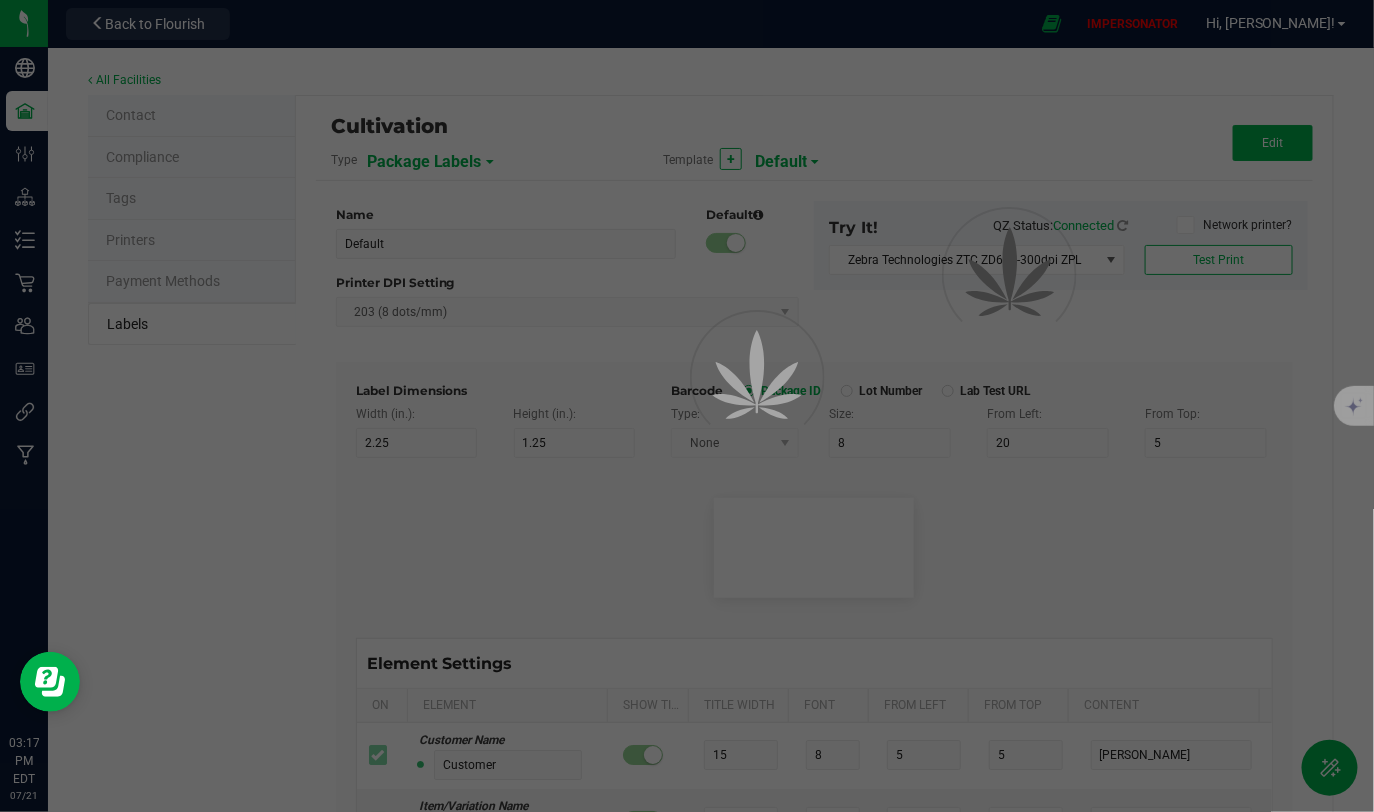 type on "38" 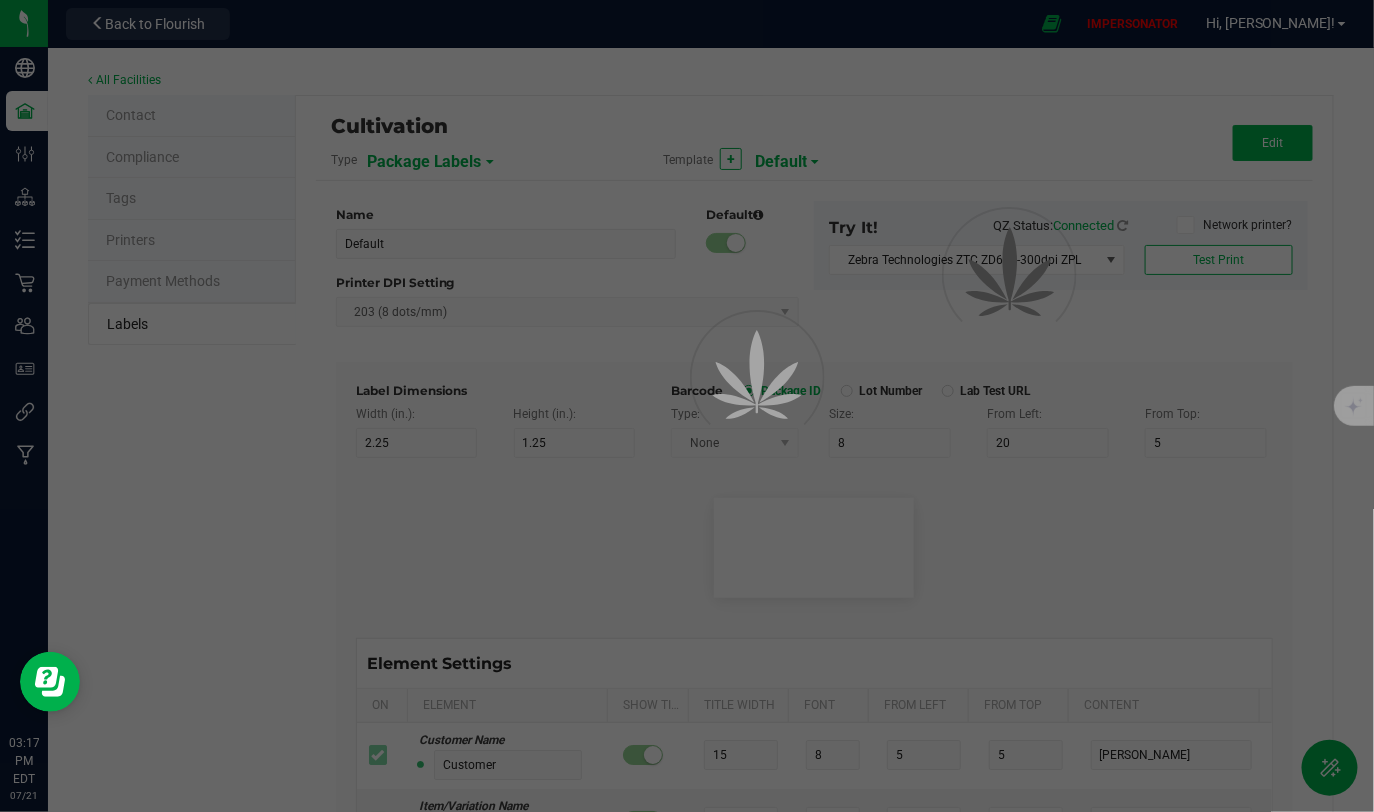 type on "Package ID" 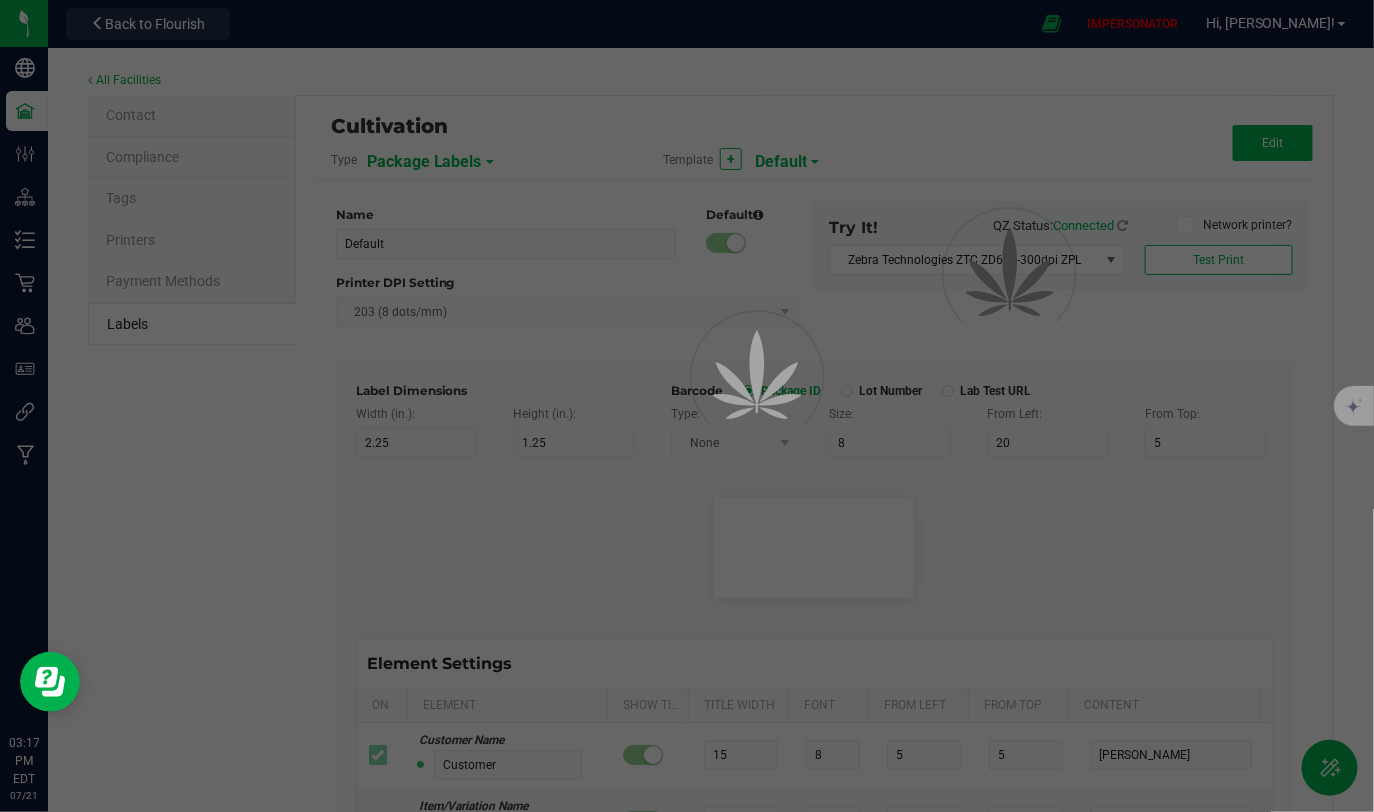 type on "20" 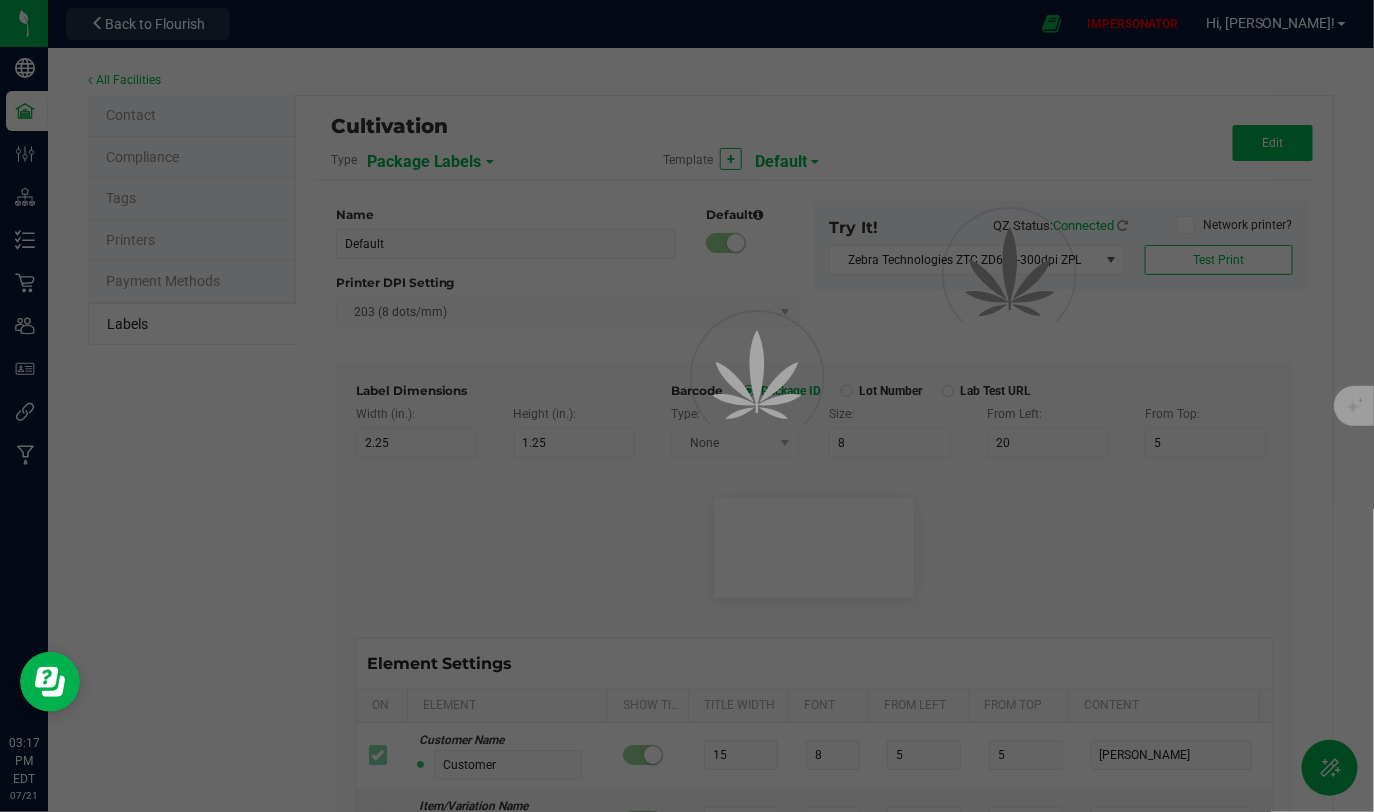 type on "1" 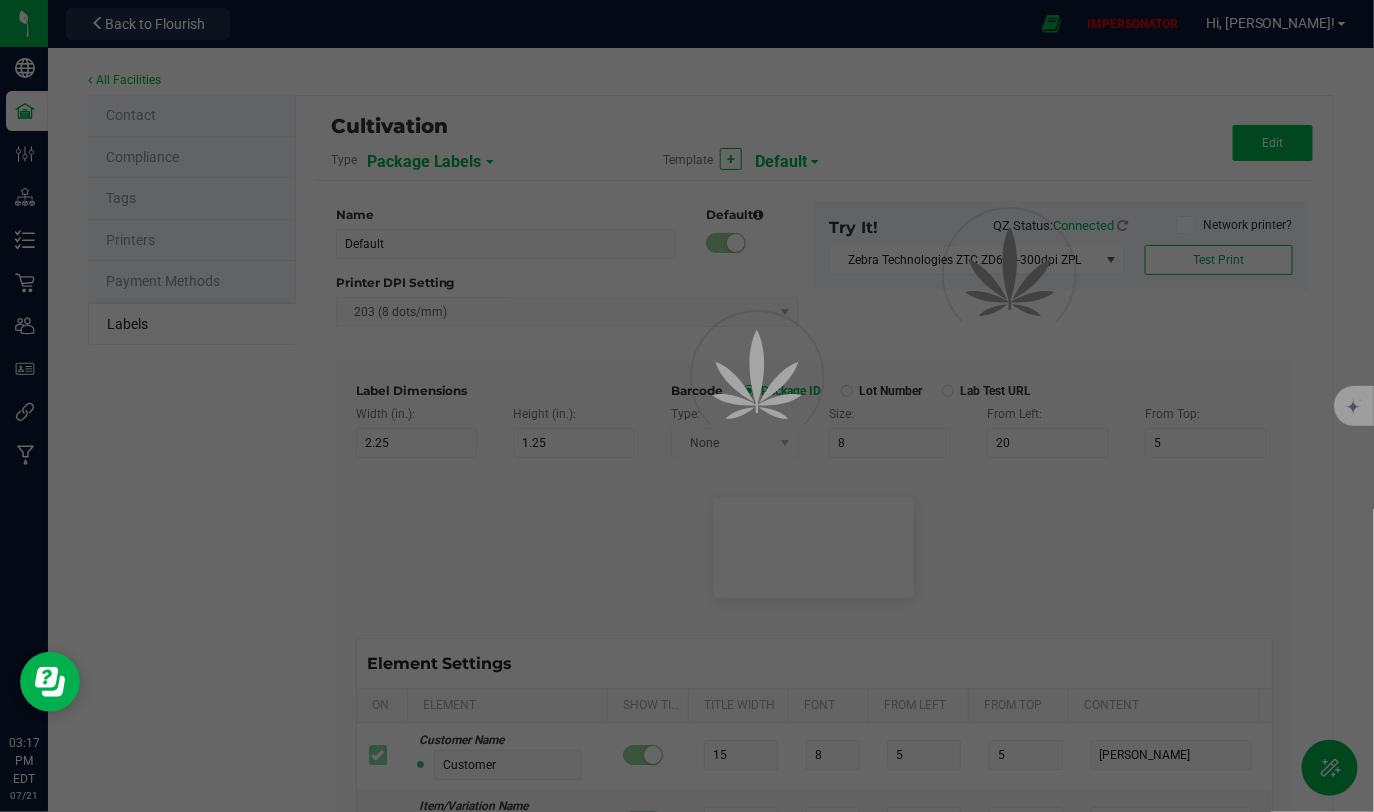 type on "CADMODS-20200420-096" 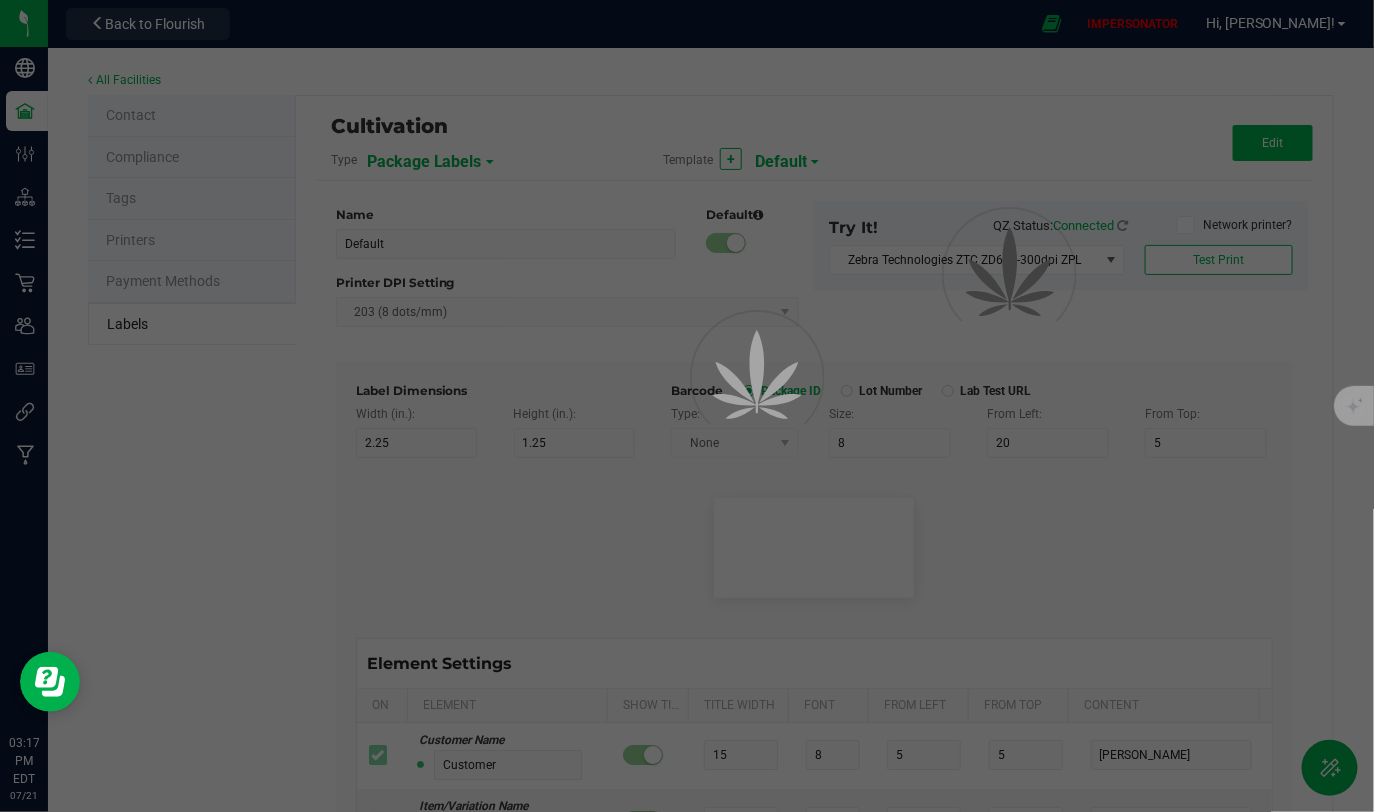 type on "SKU Name" 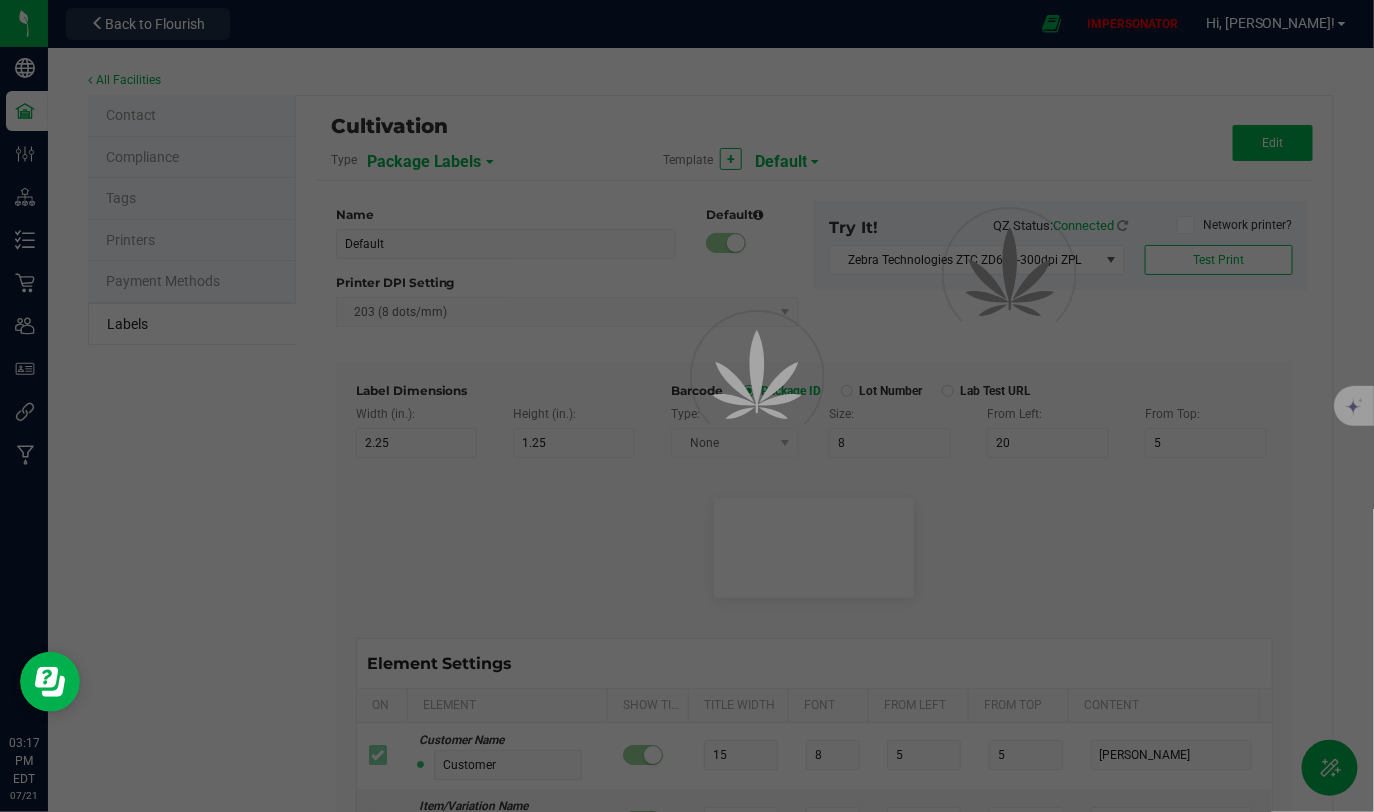 type on "25" 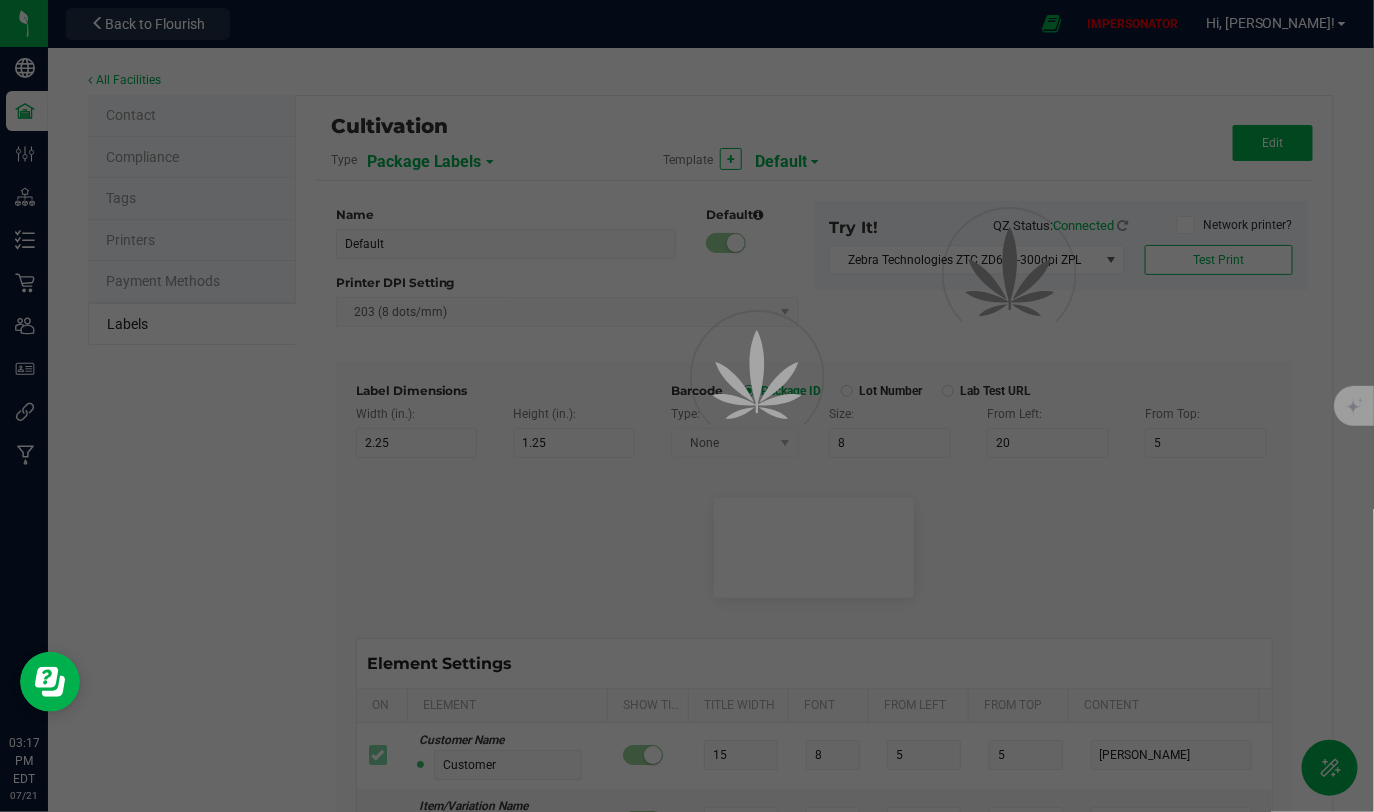 type on "1" 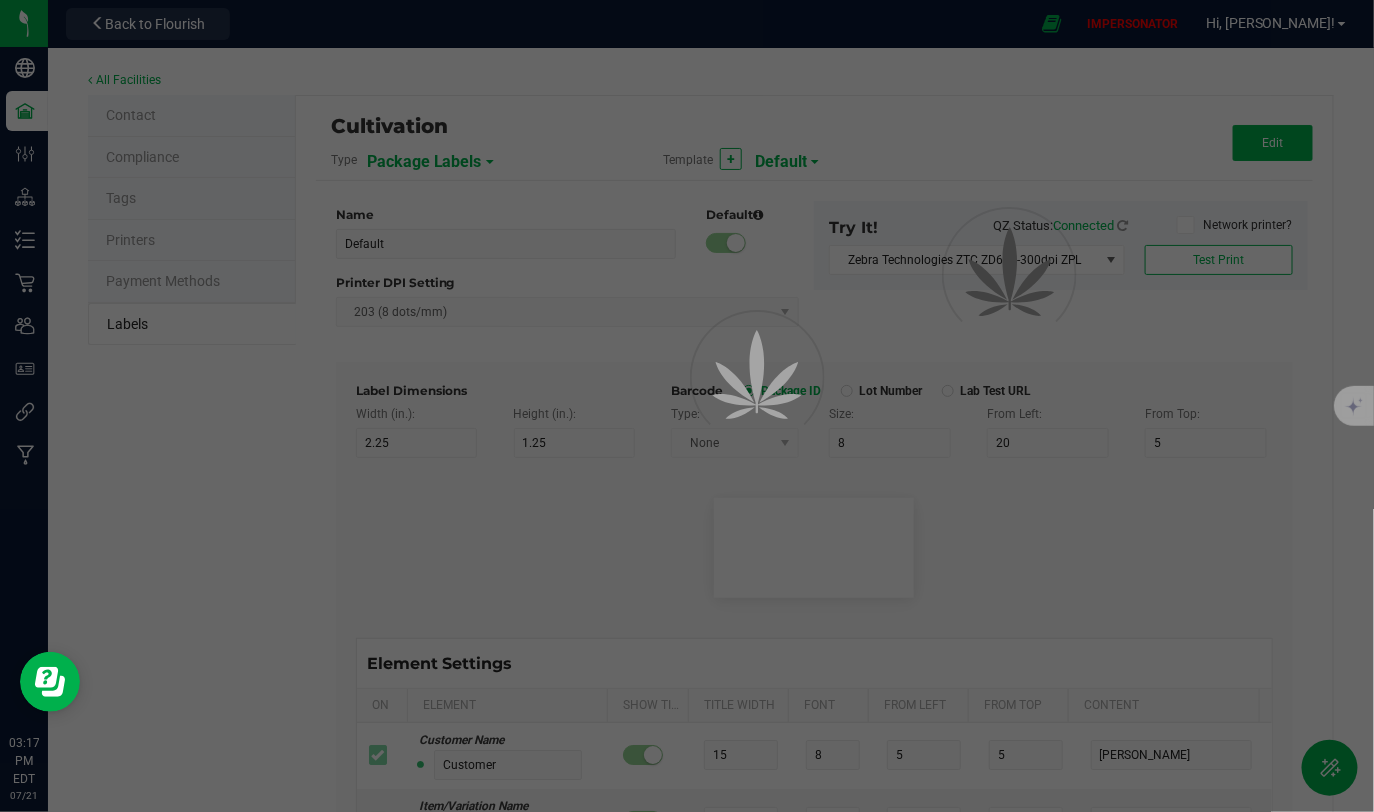 type on "Gelato Pen" 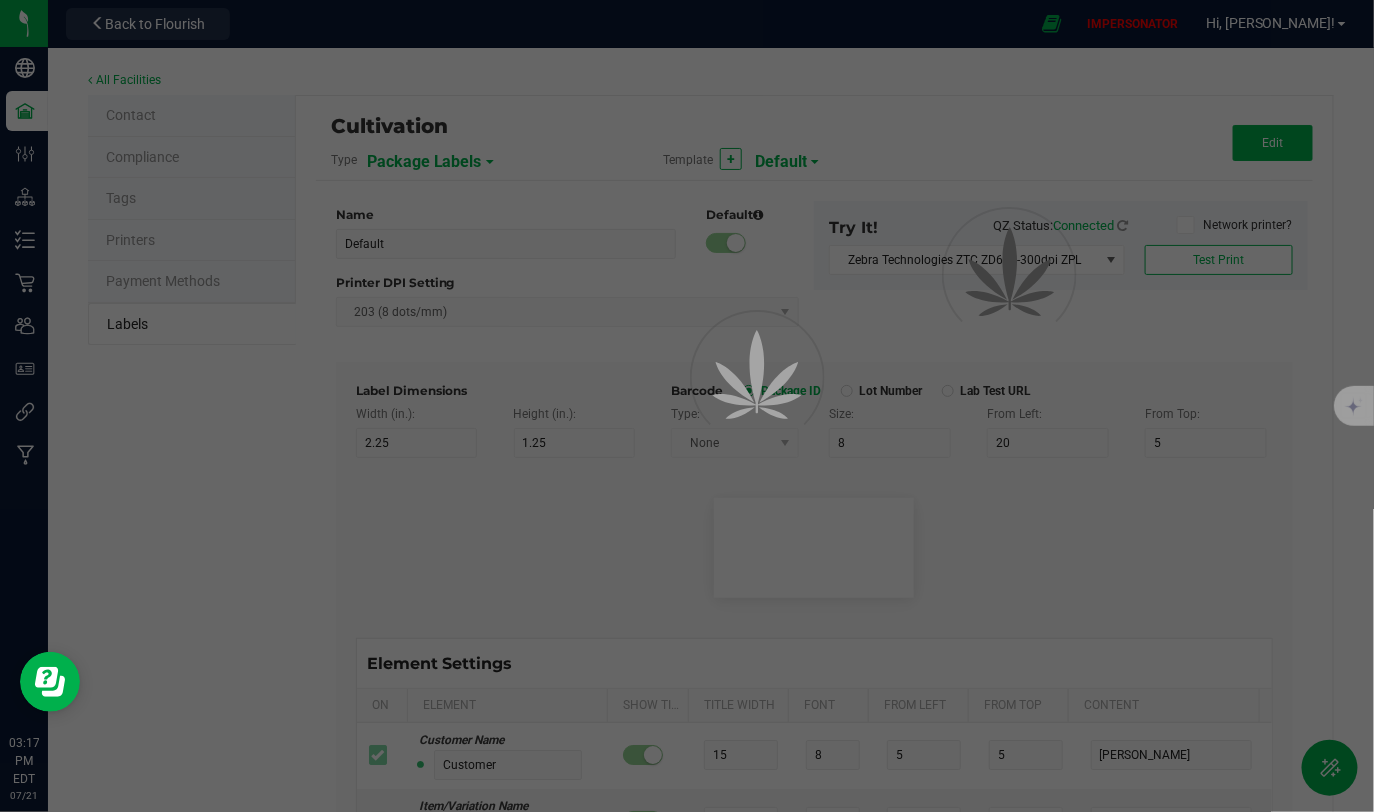 type on "Strain" 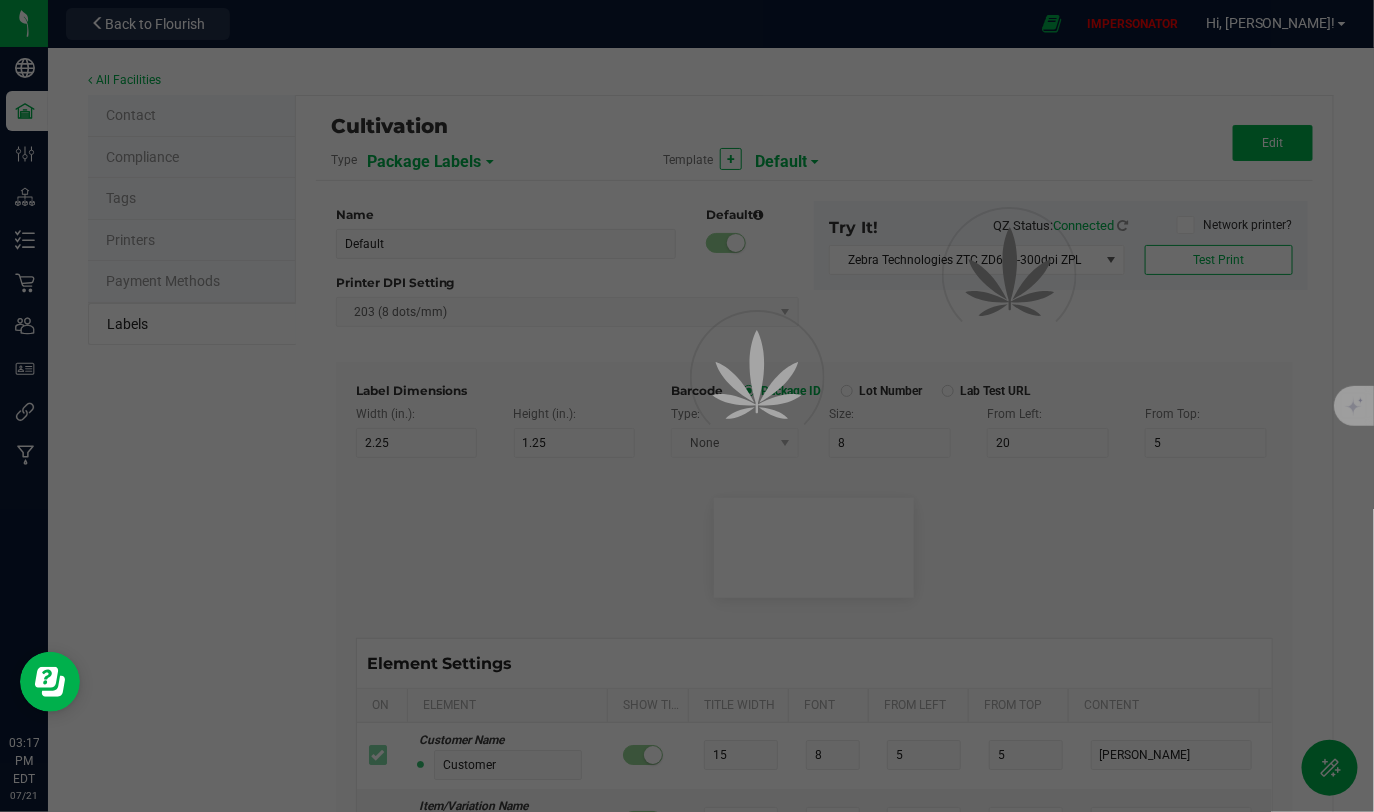 type on "25" 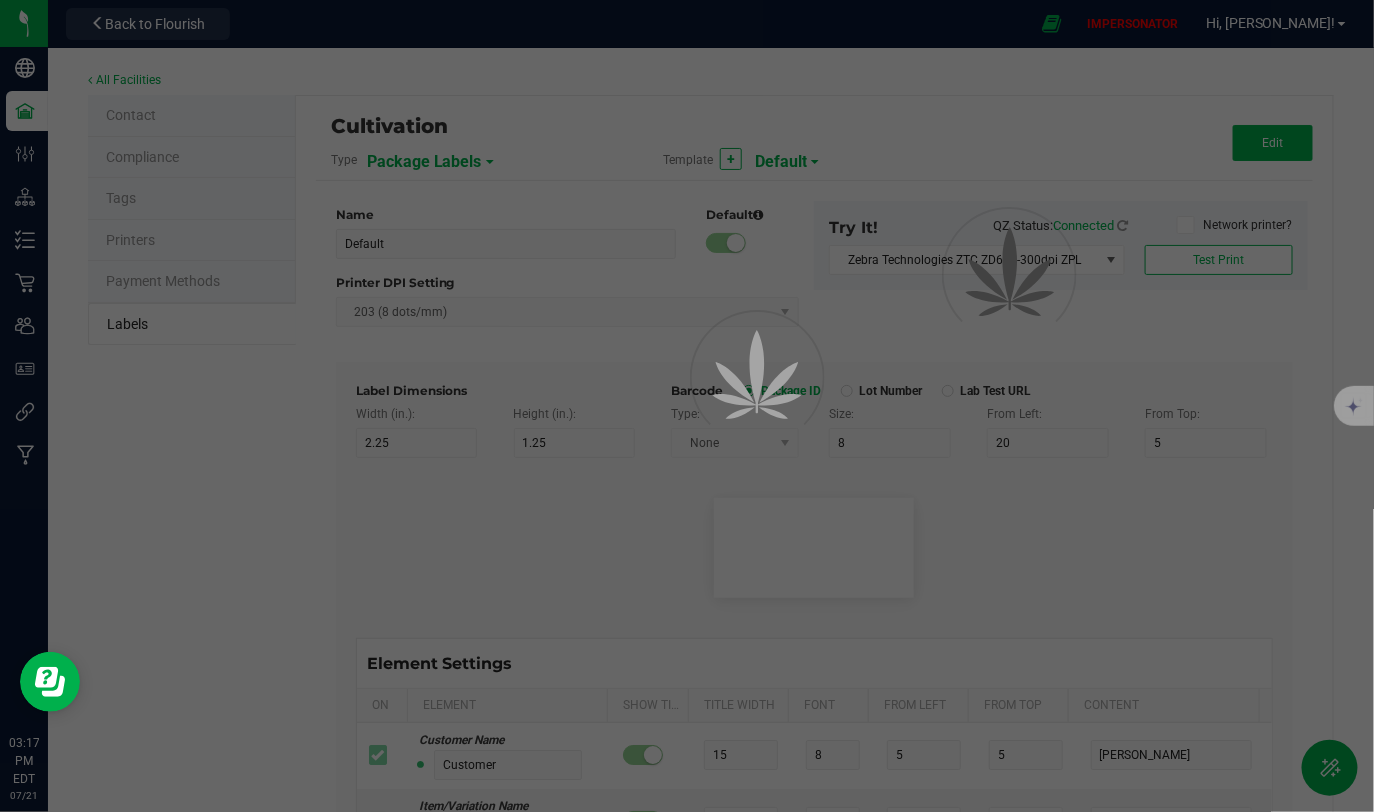 type on "1" 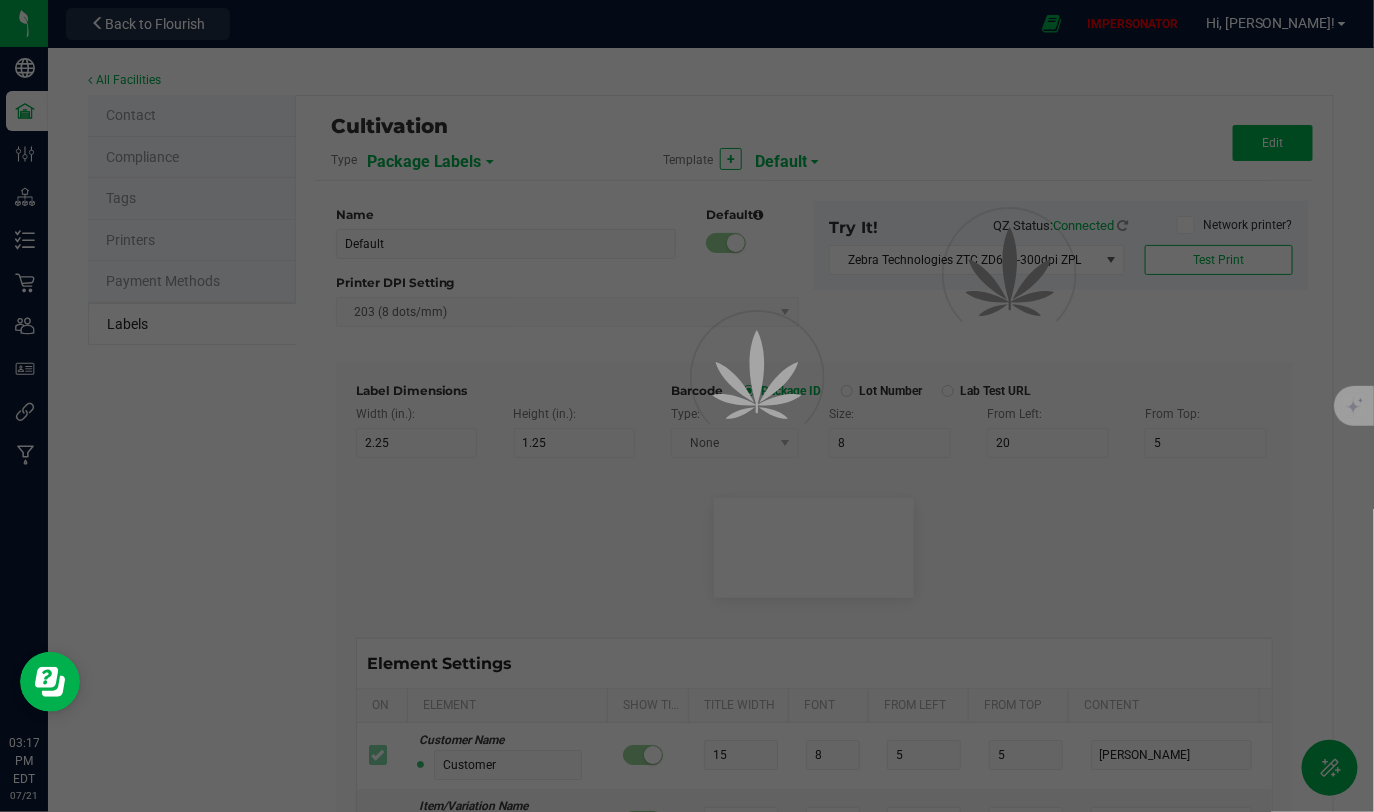 type on "Gelato" 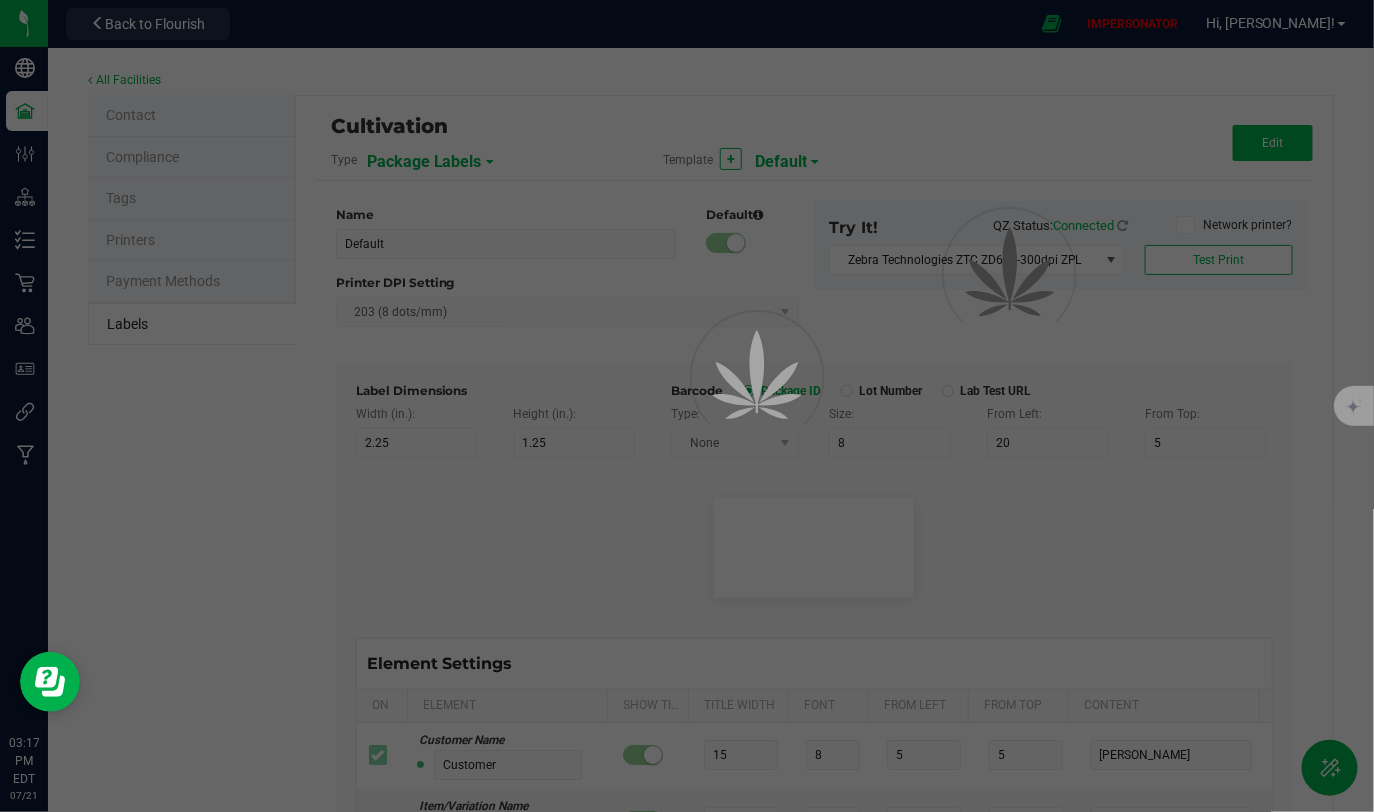 type on "Package Date" 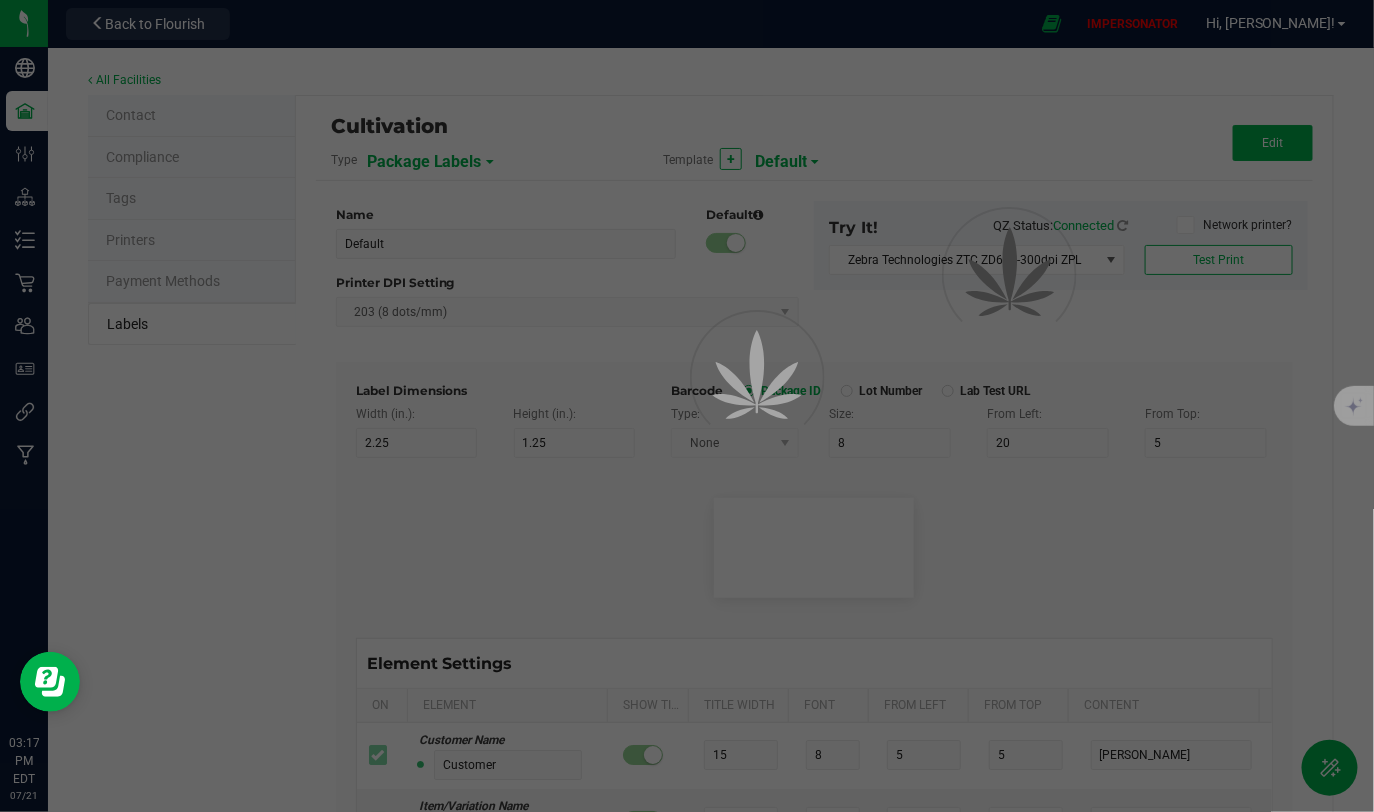type on "25" 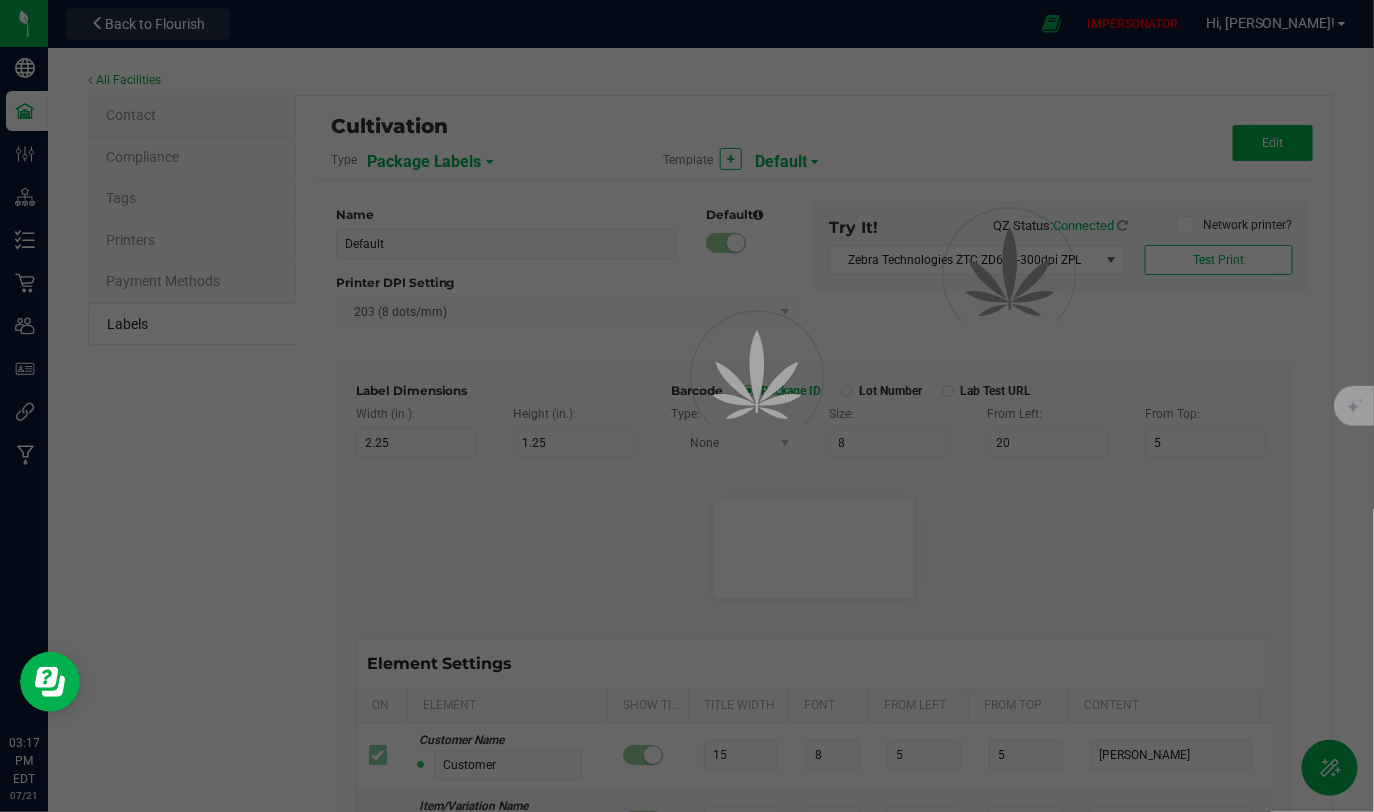 type on "1" 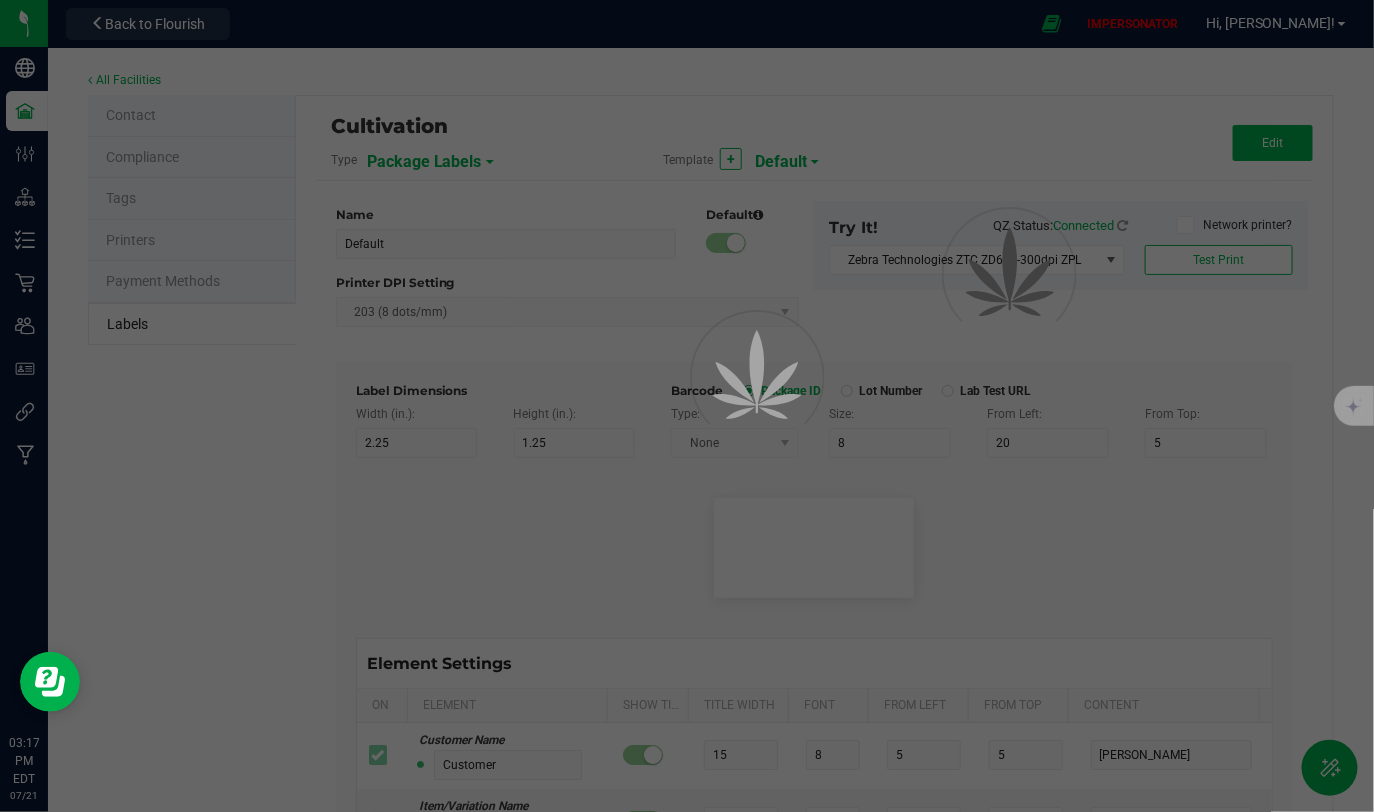 type on "25" 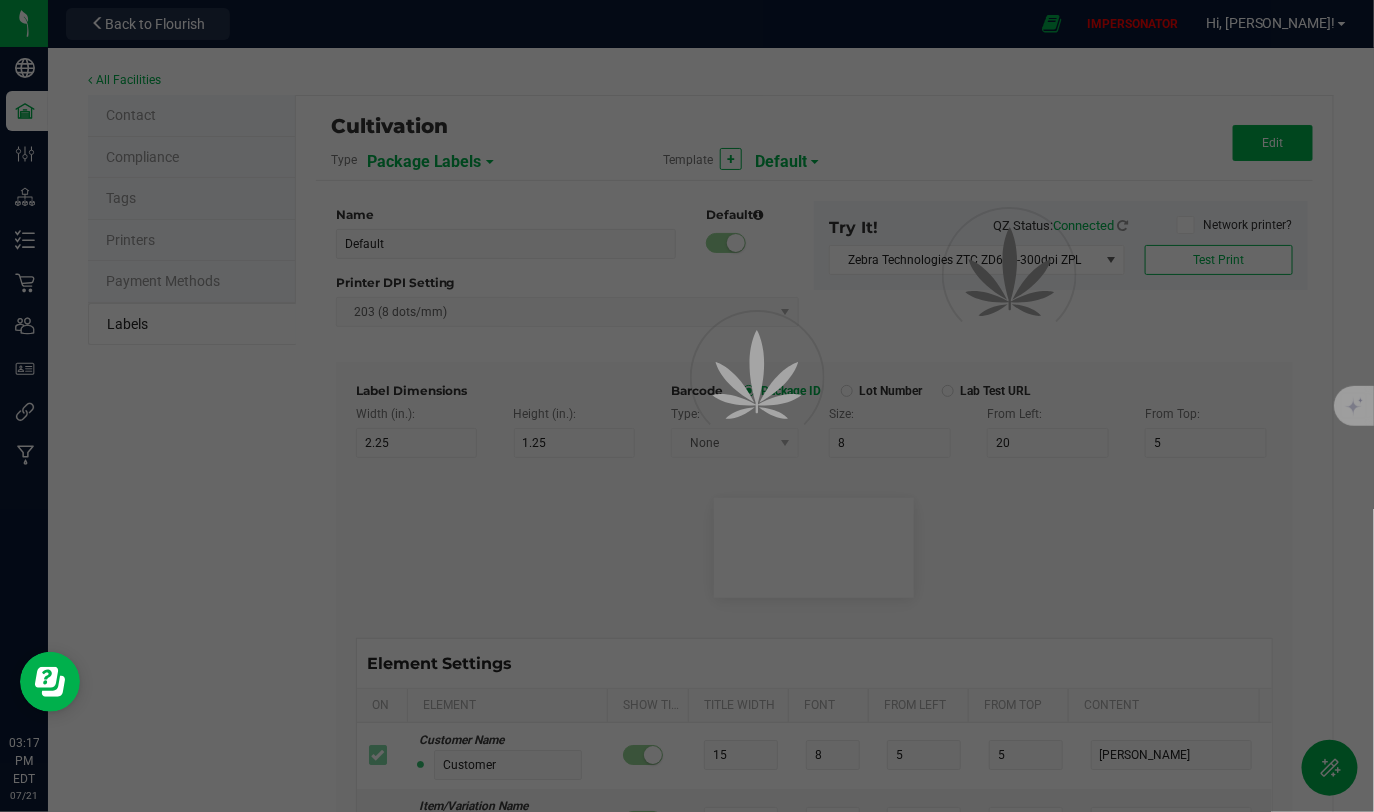 type on "[DATE] 10:14pm" 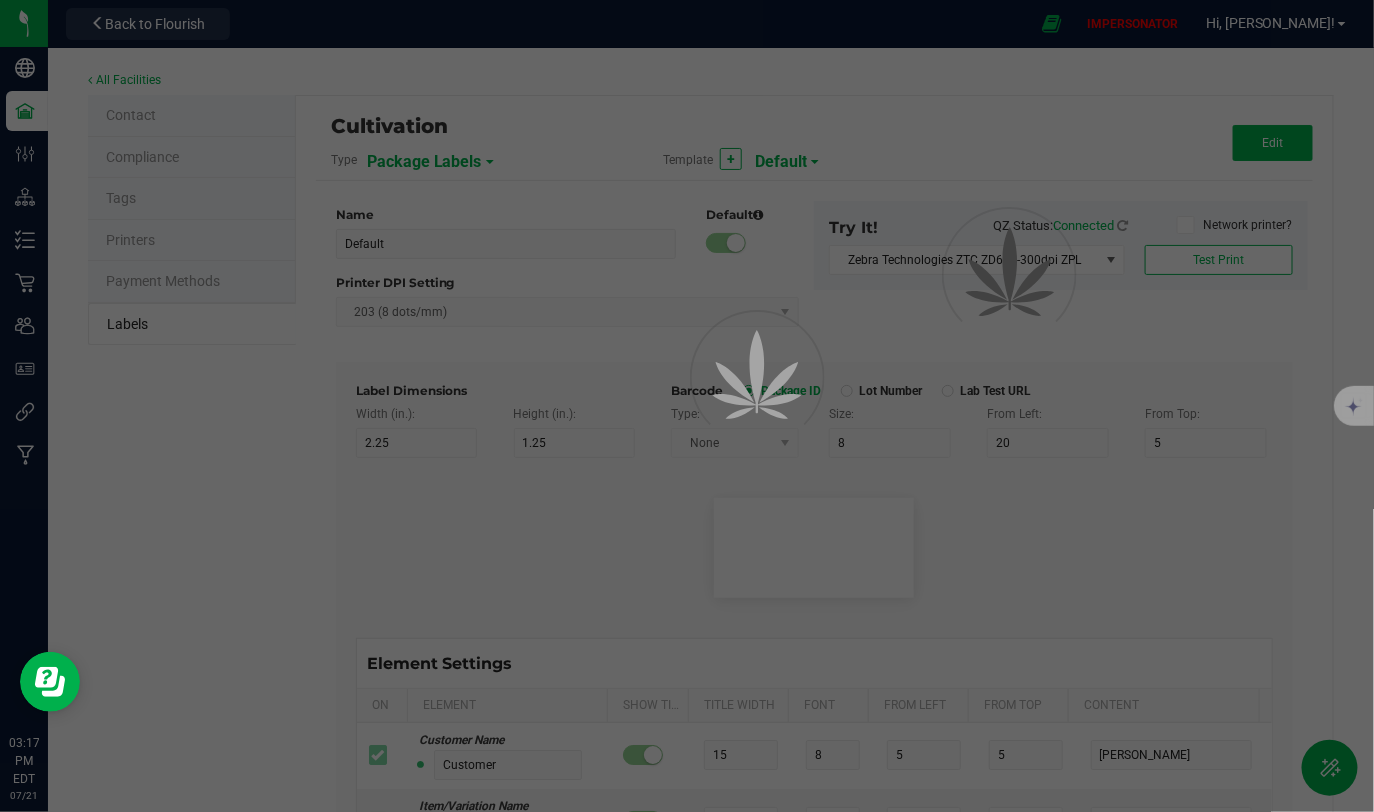 type on "Lot Number" 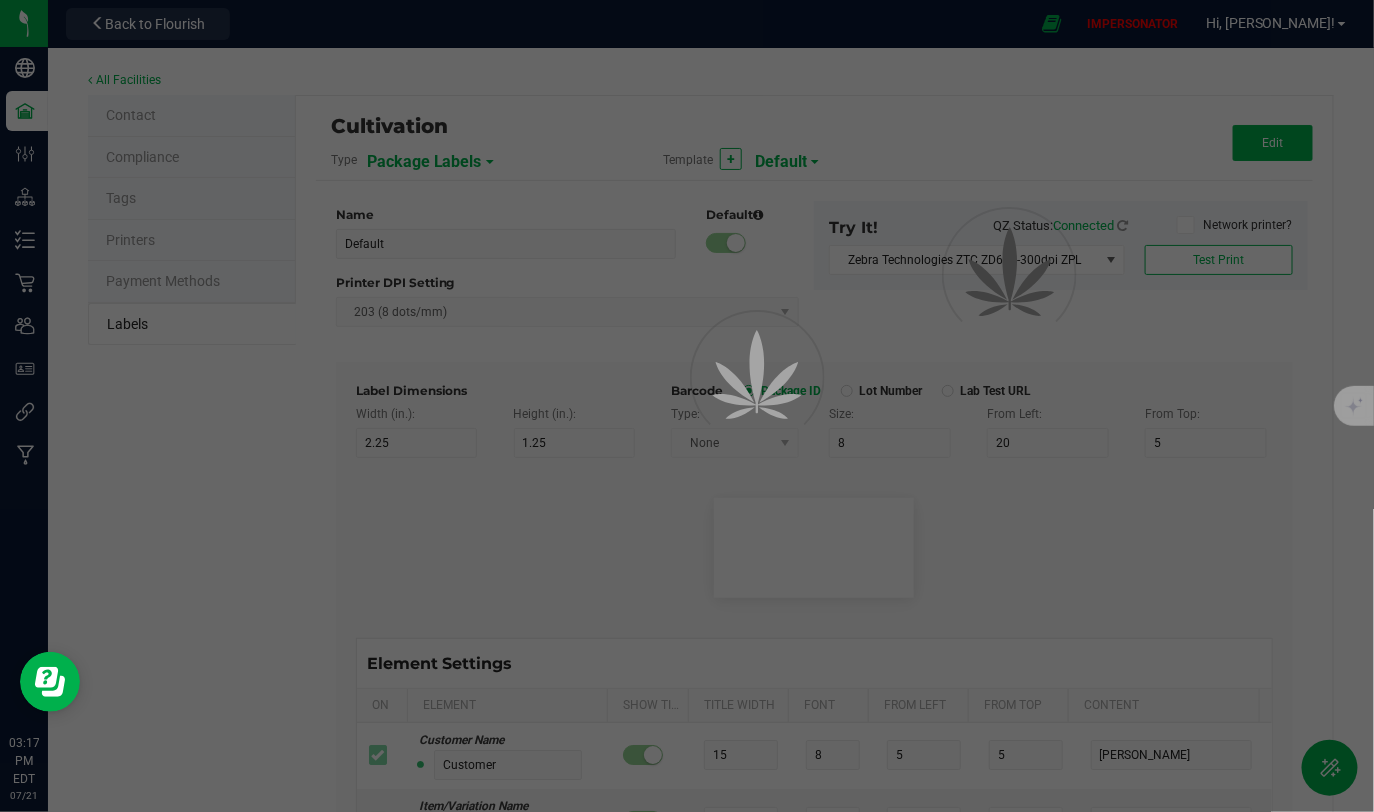 type on "25" 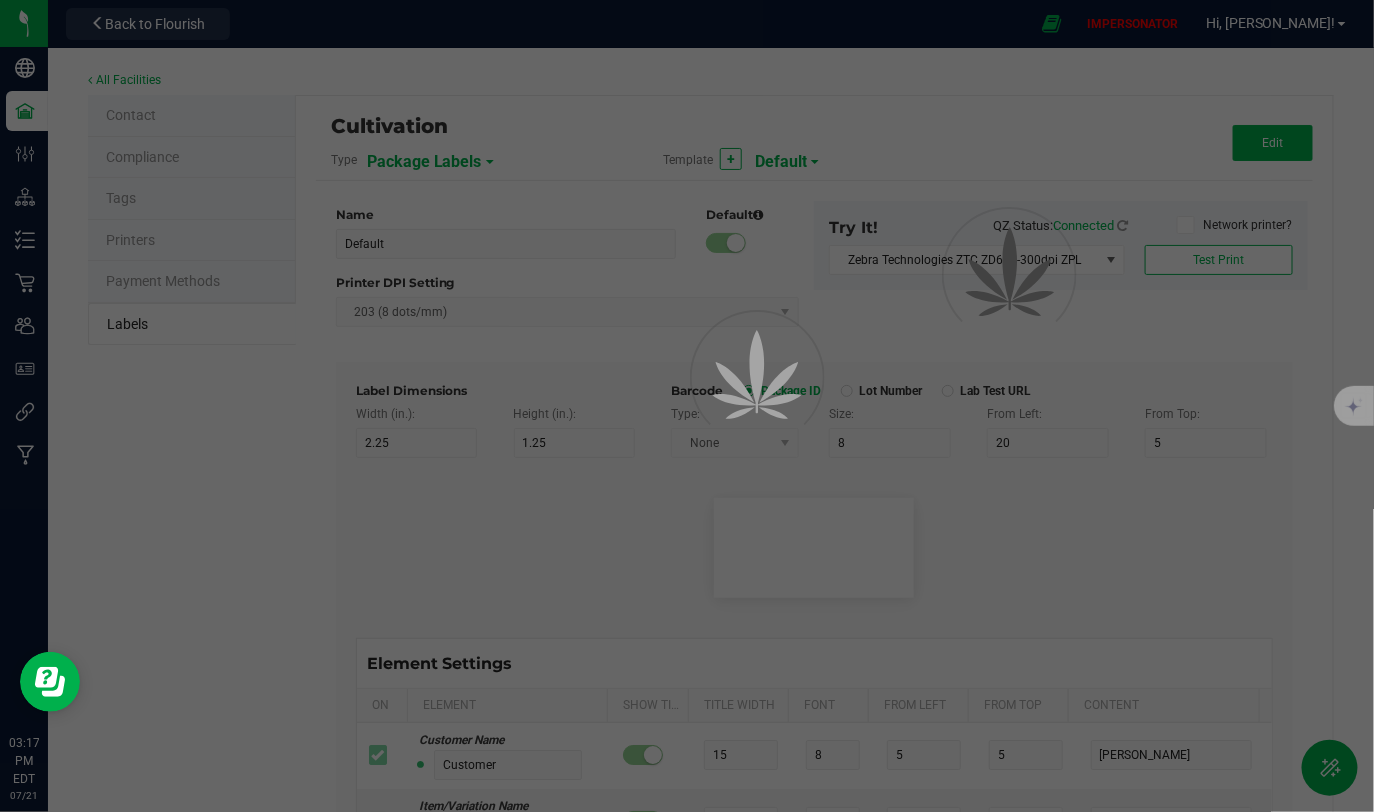type on "1" 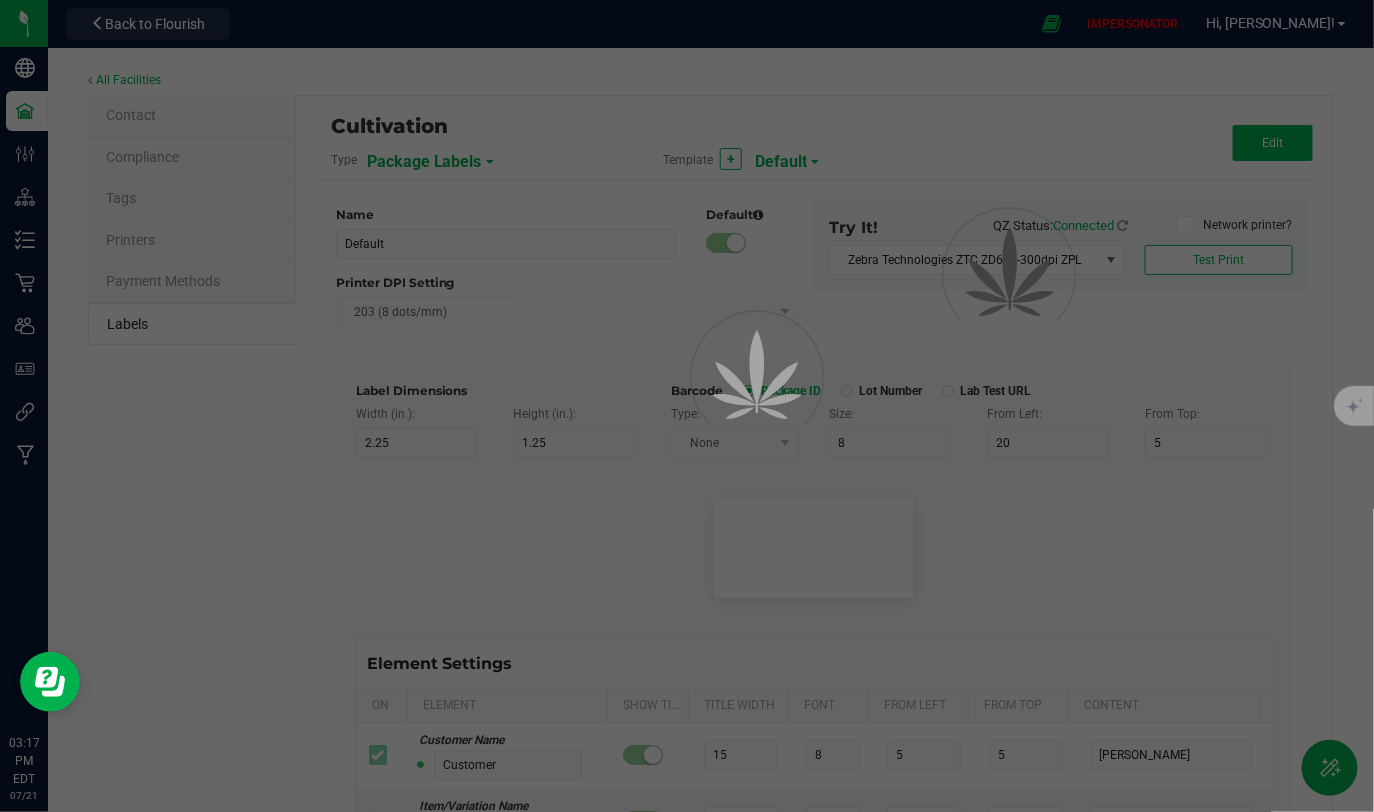 type on "30" 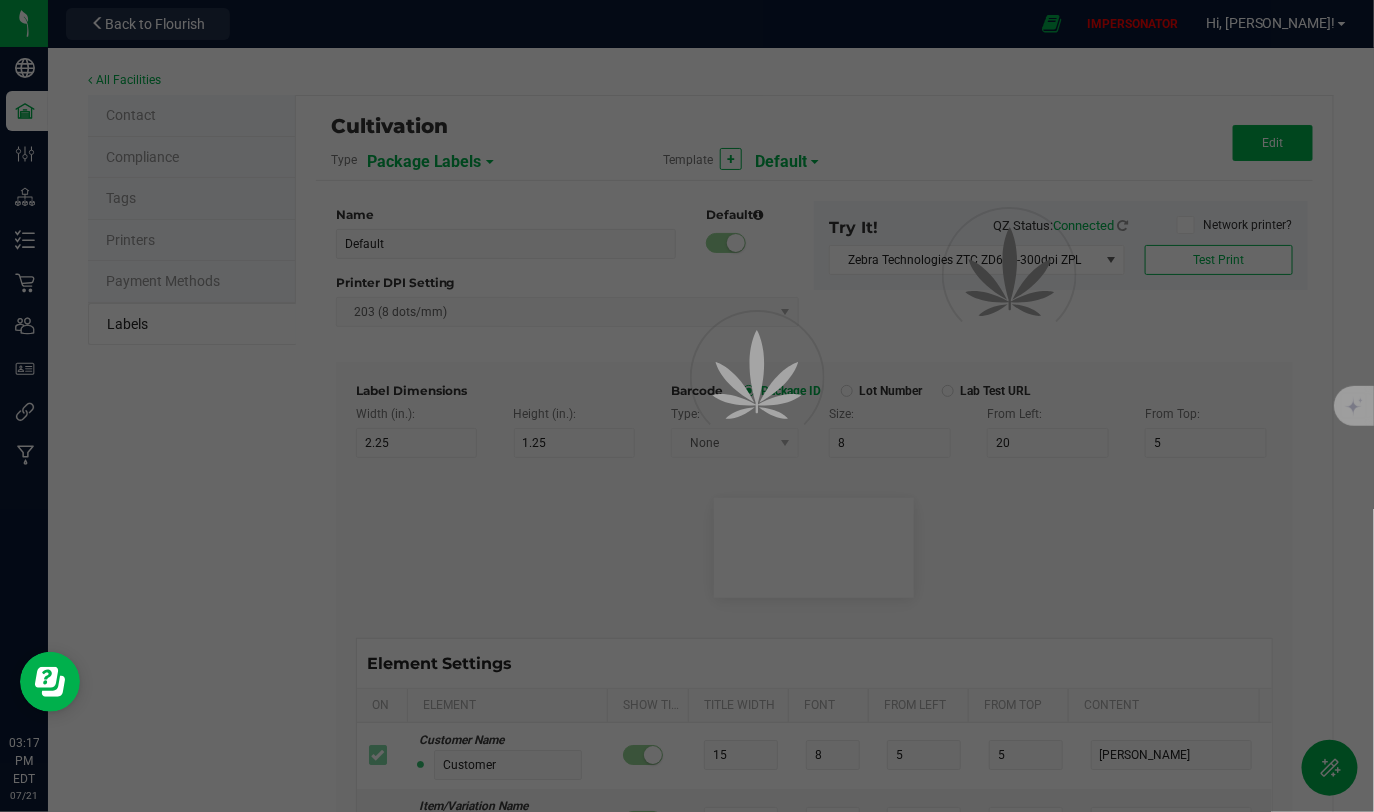 type on "LOT918234" 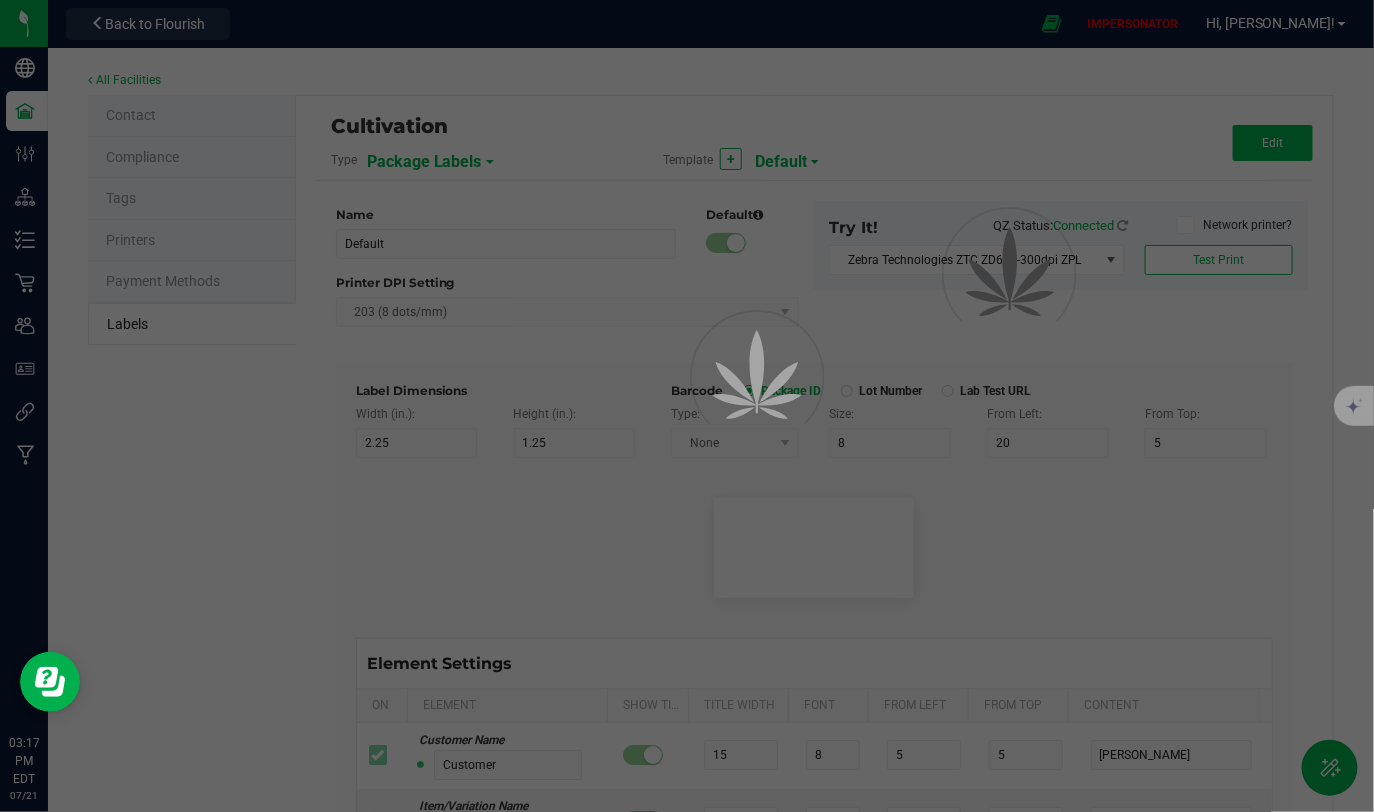 type on "Brand" 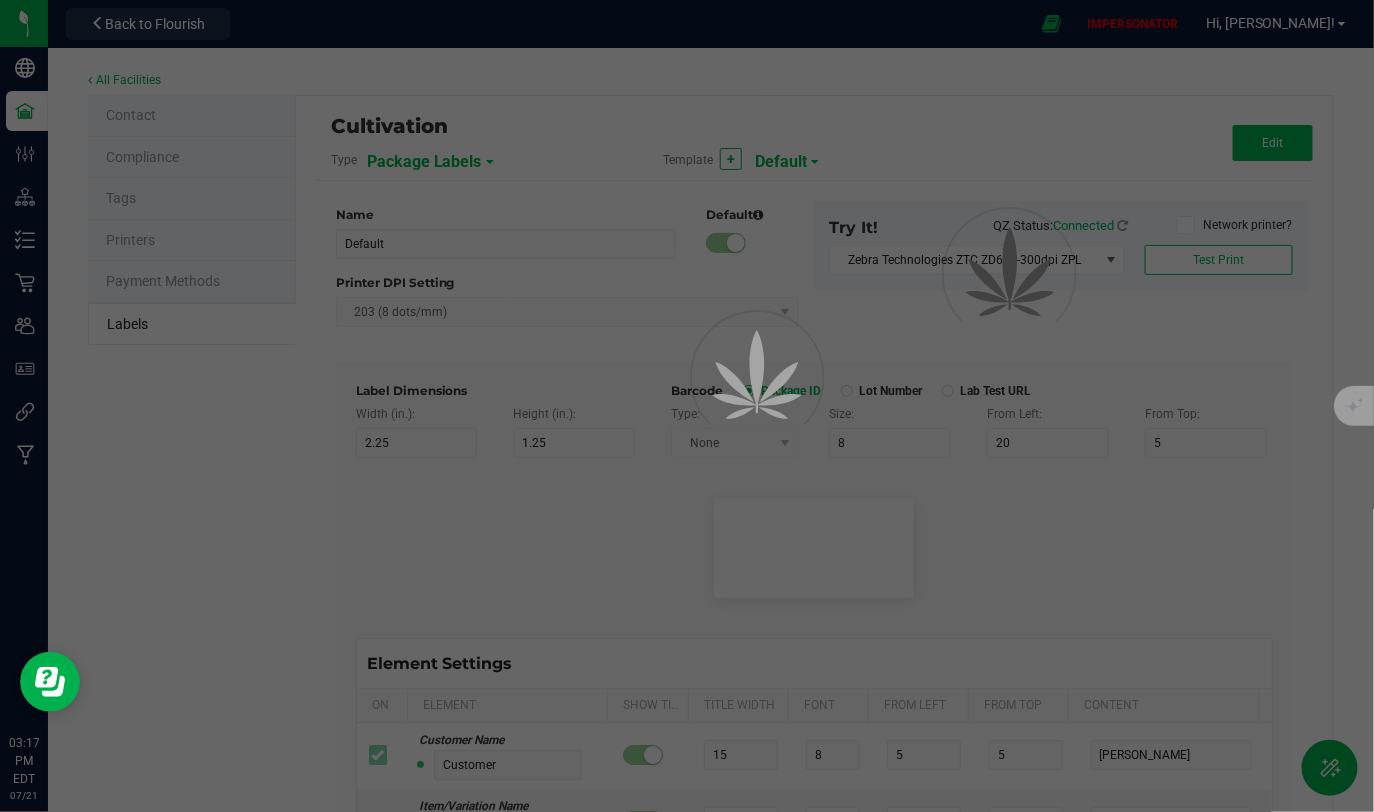 type on "25" 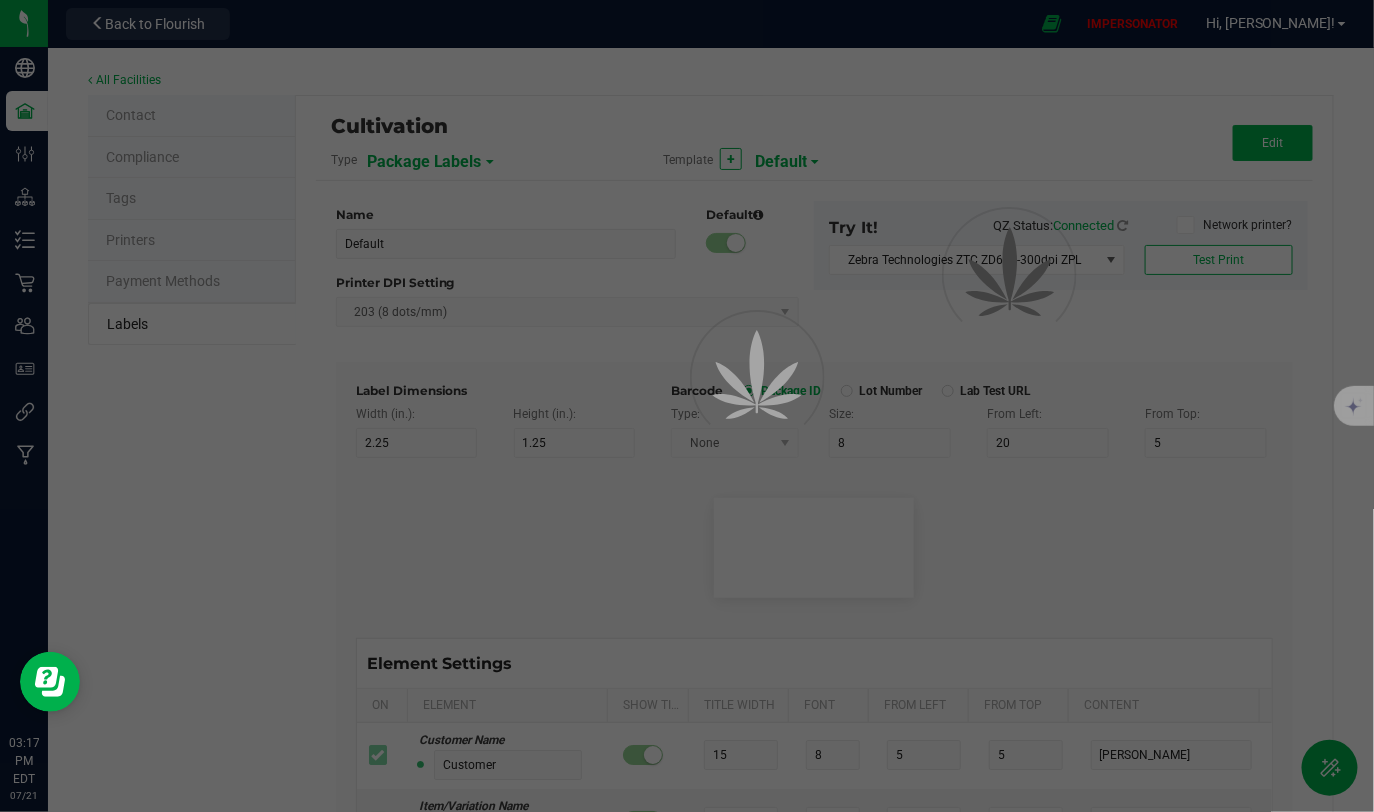 type on "35" 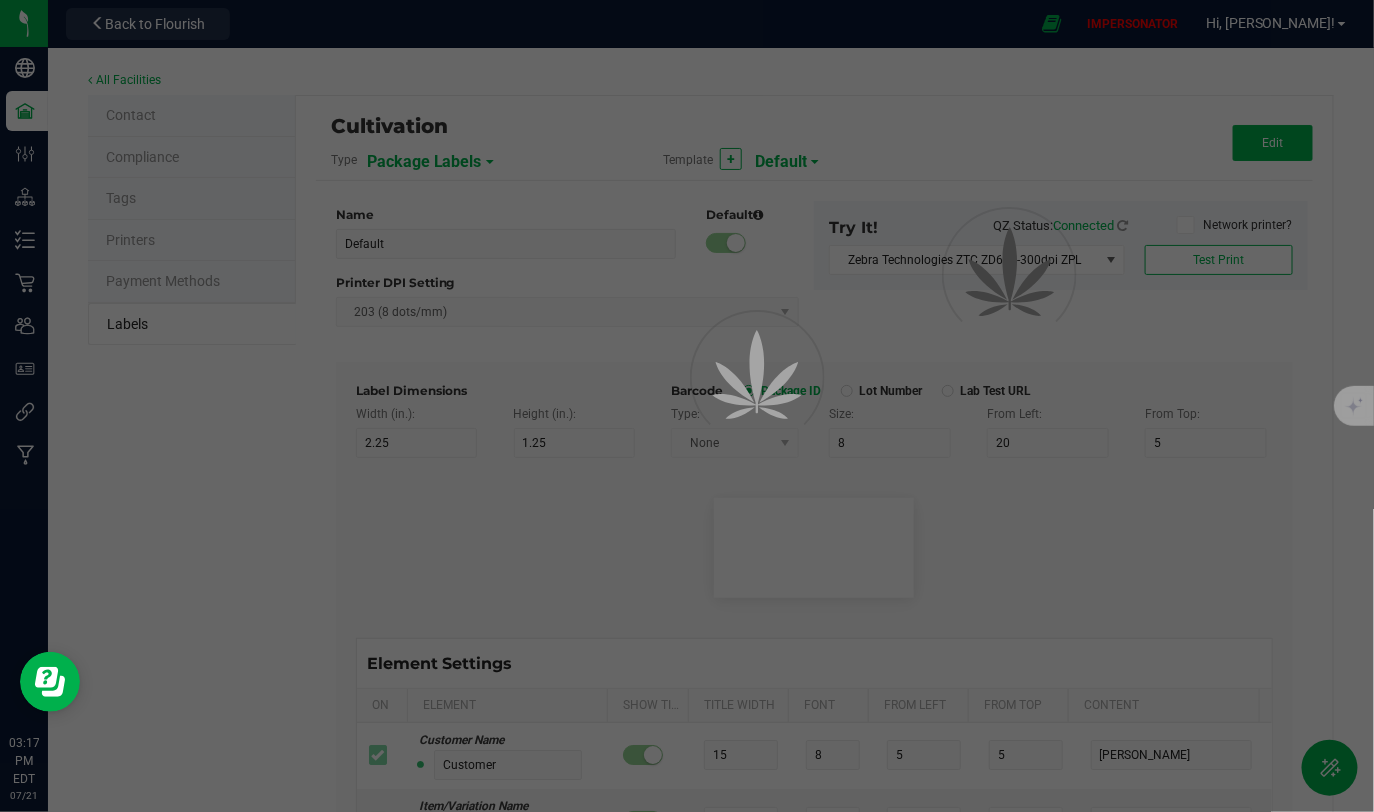 type on "Cannabis Co." 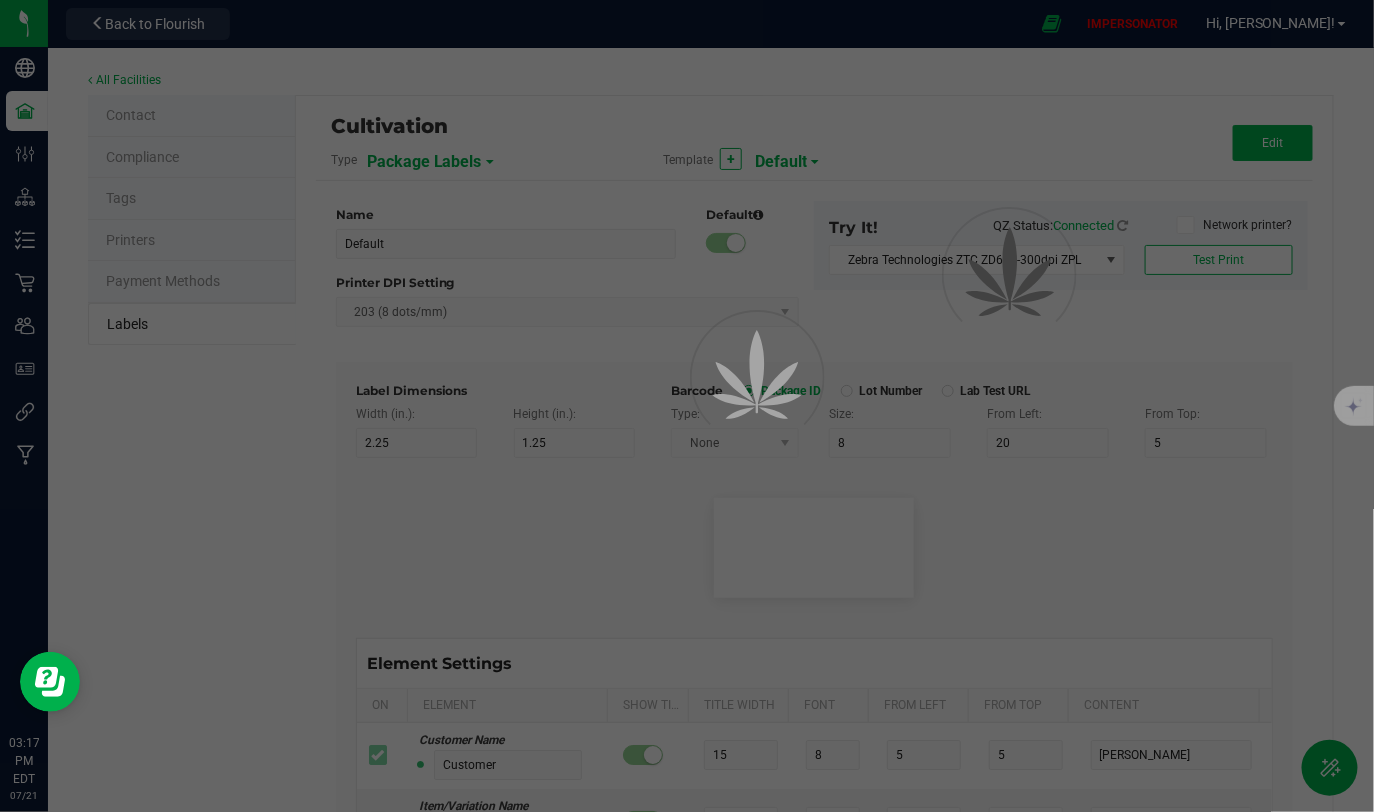 type on "Unit Weight" 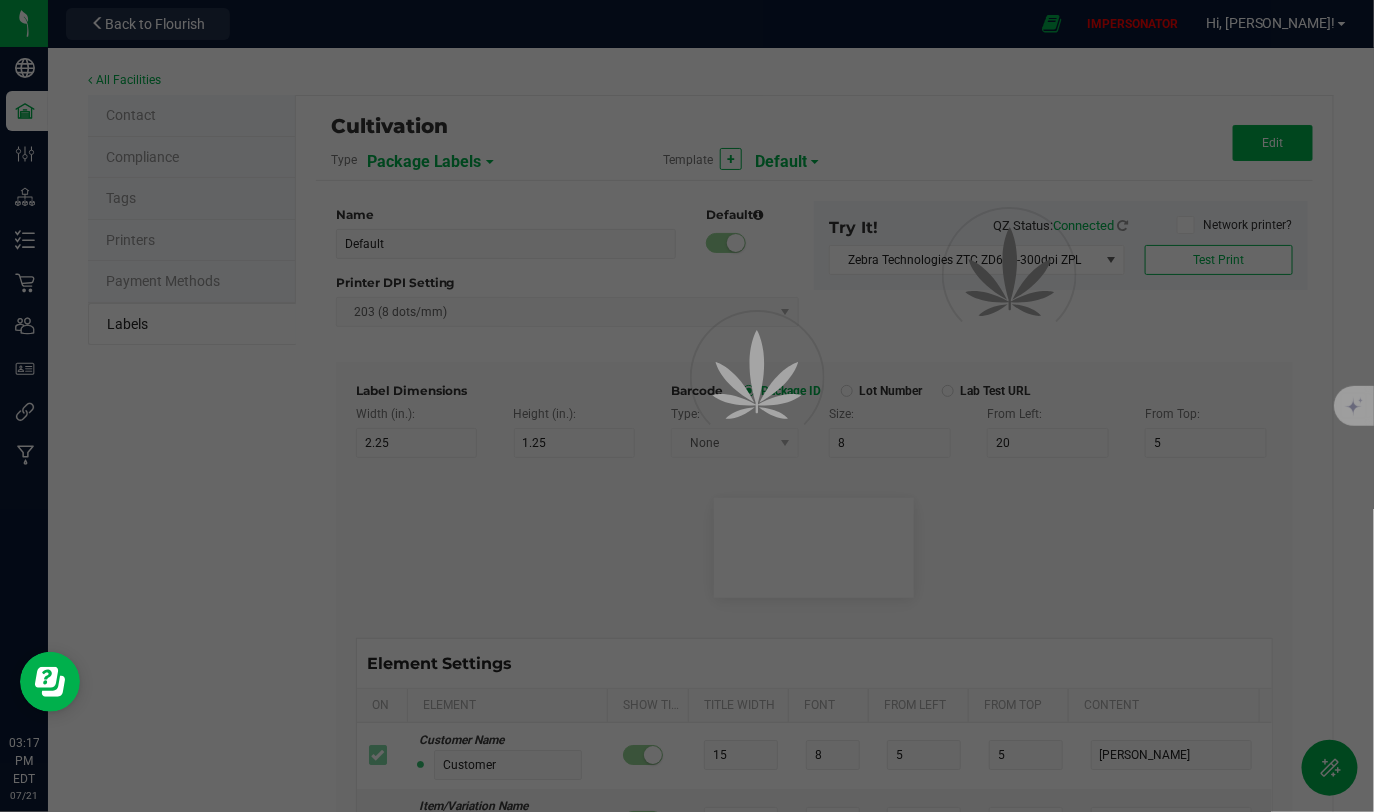 type on "25" 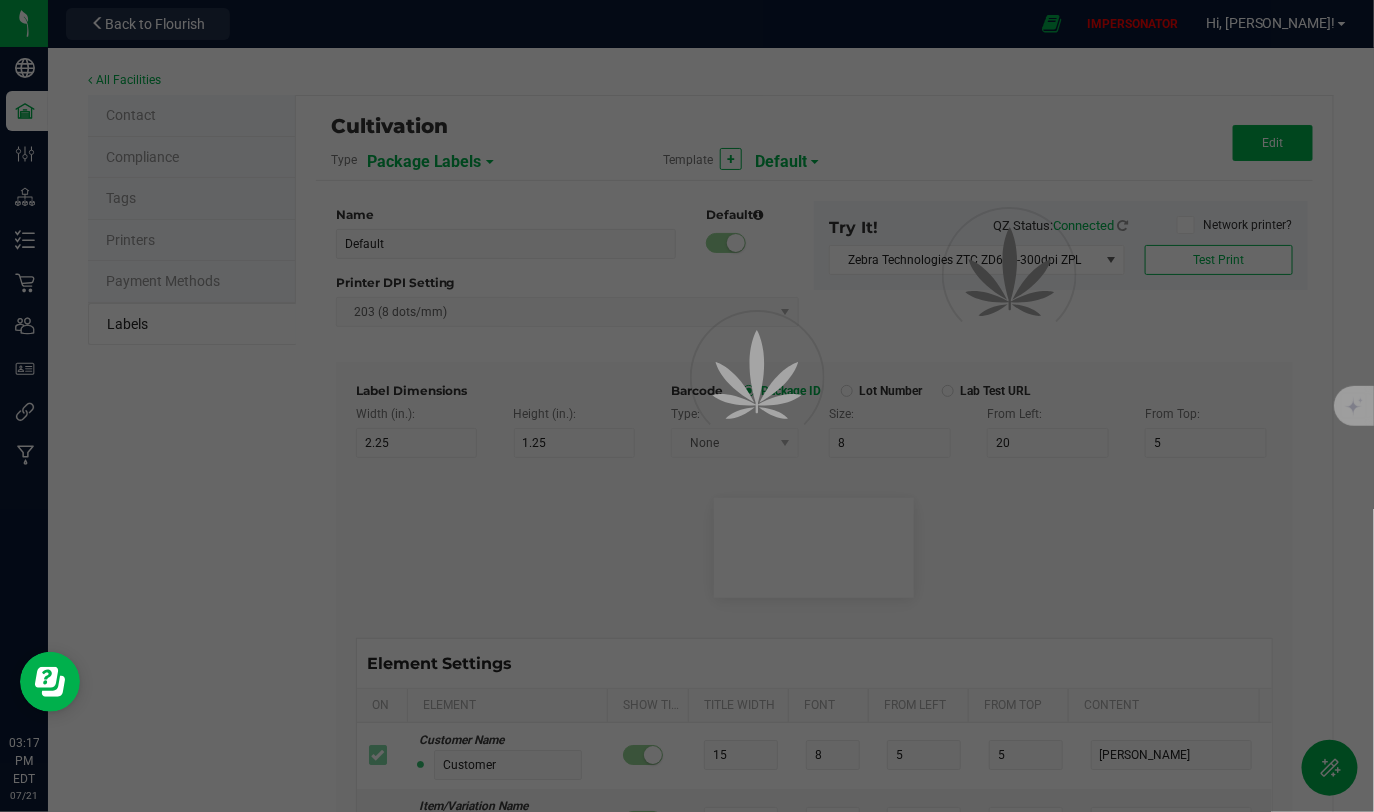 type on "20" 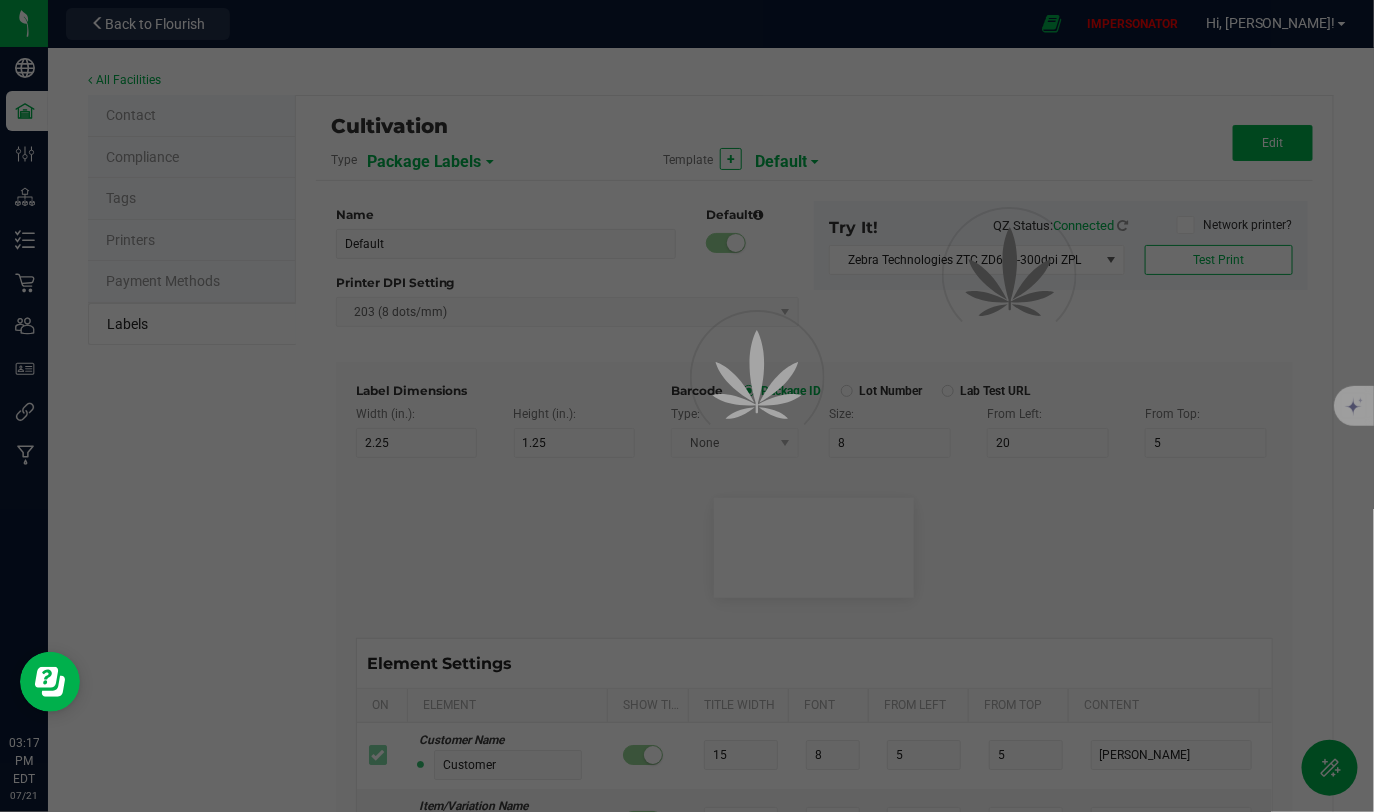type on "3.5 g" 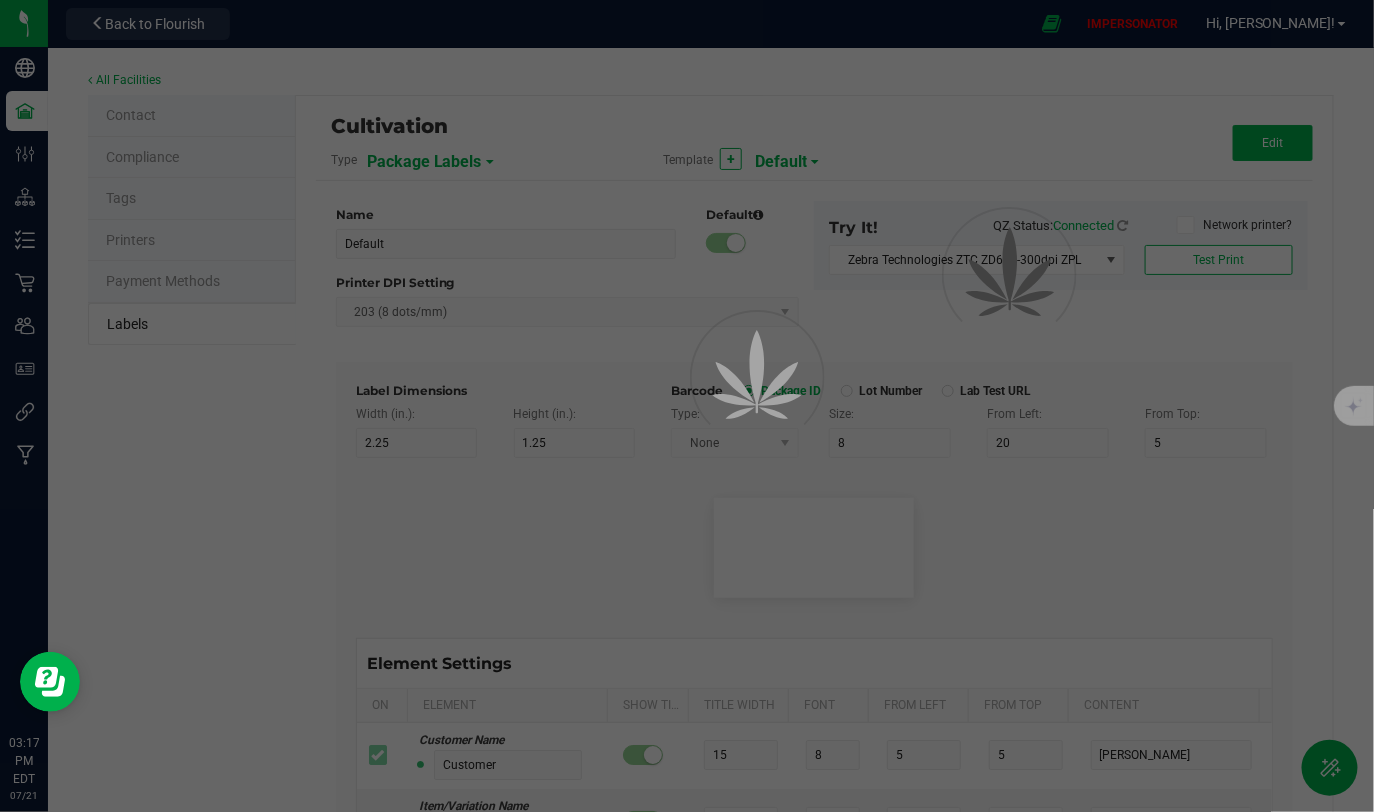 type on "Size" 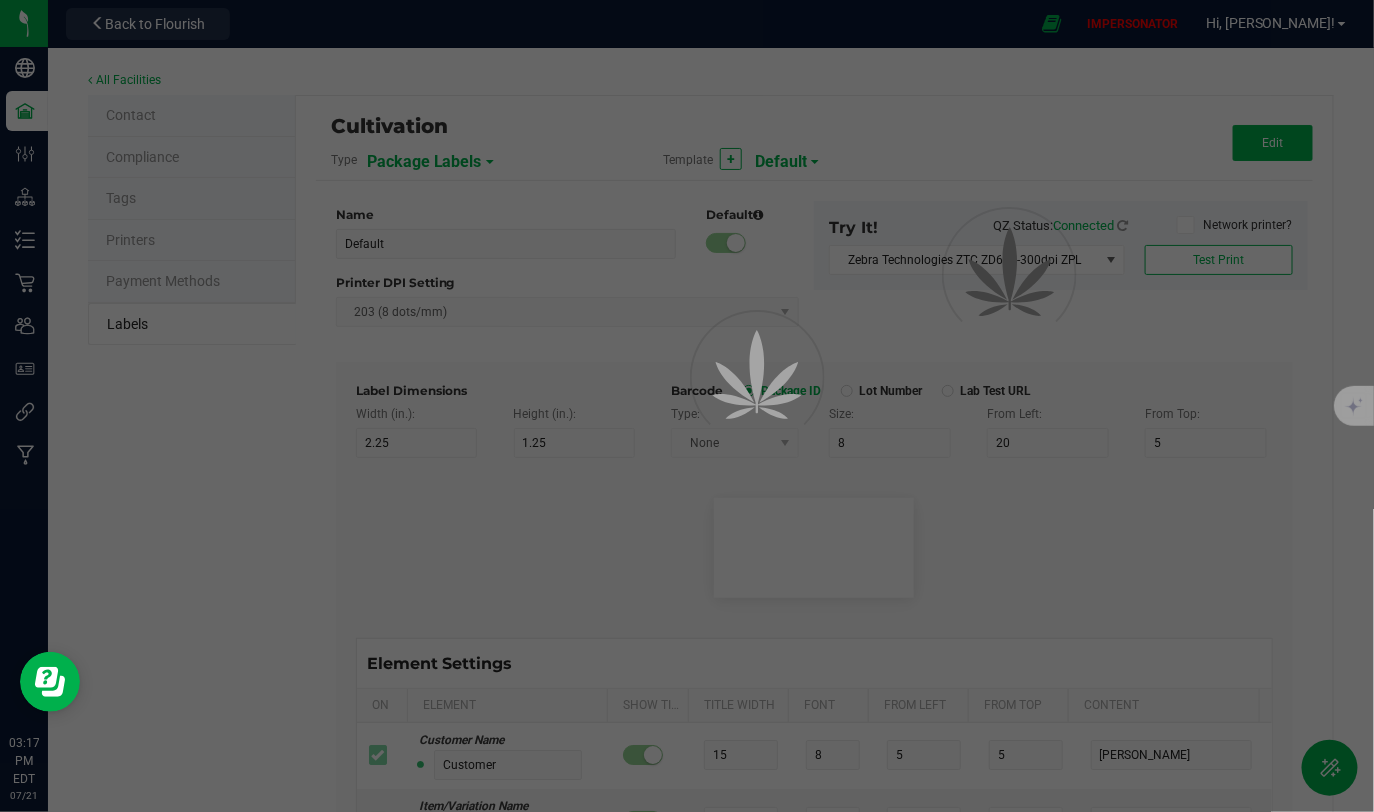 type on "25" 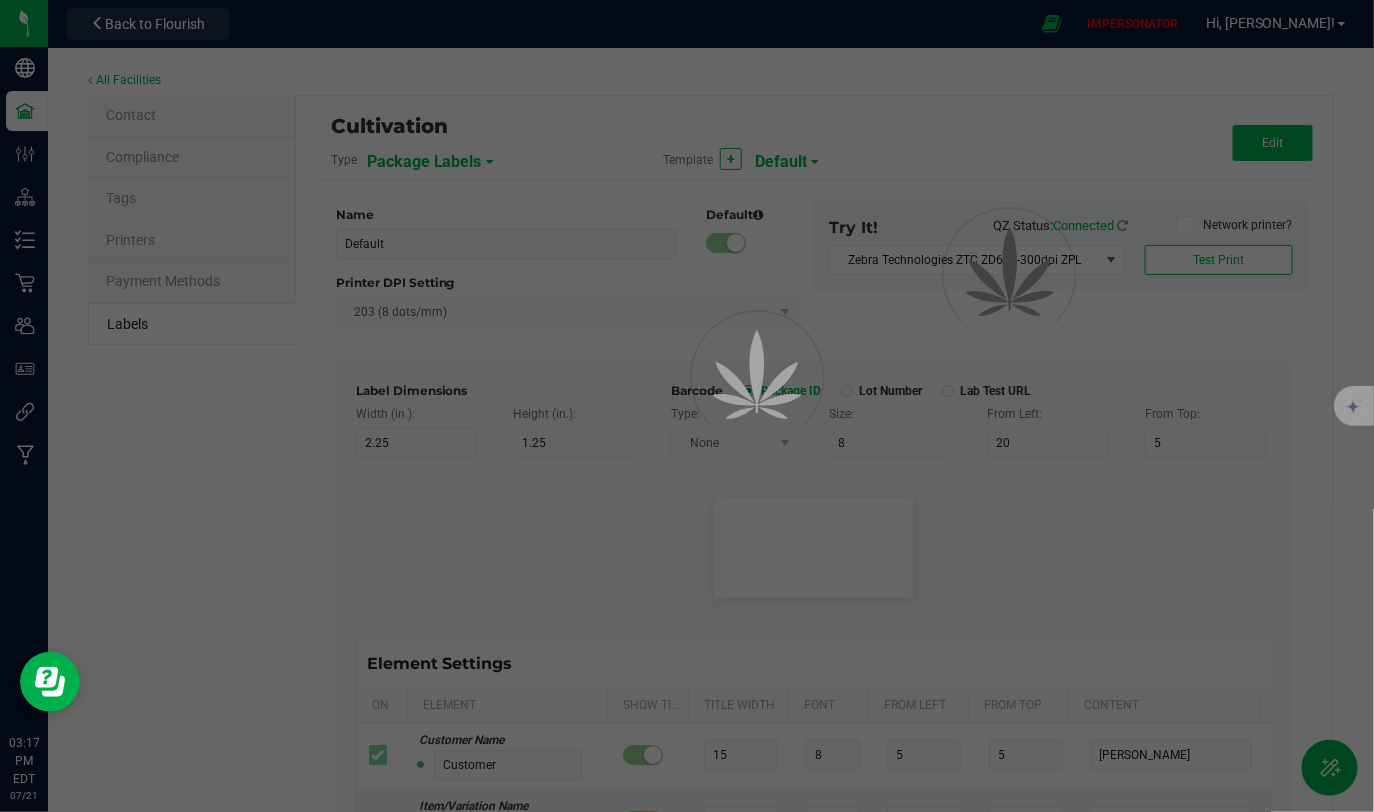 type on "10" 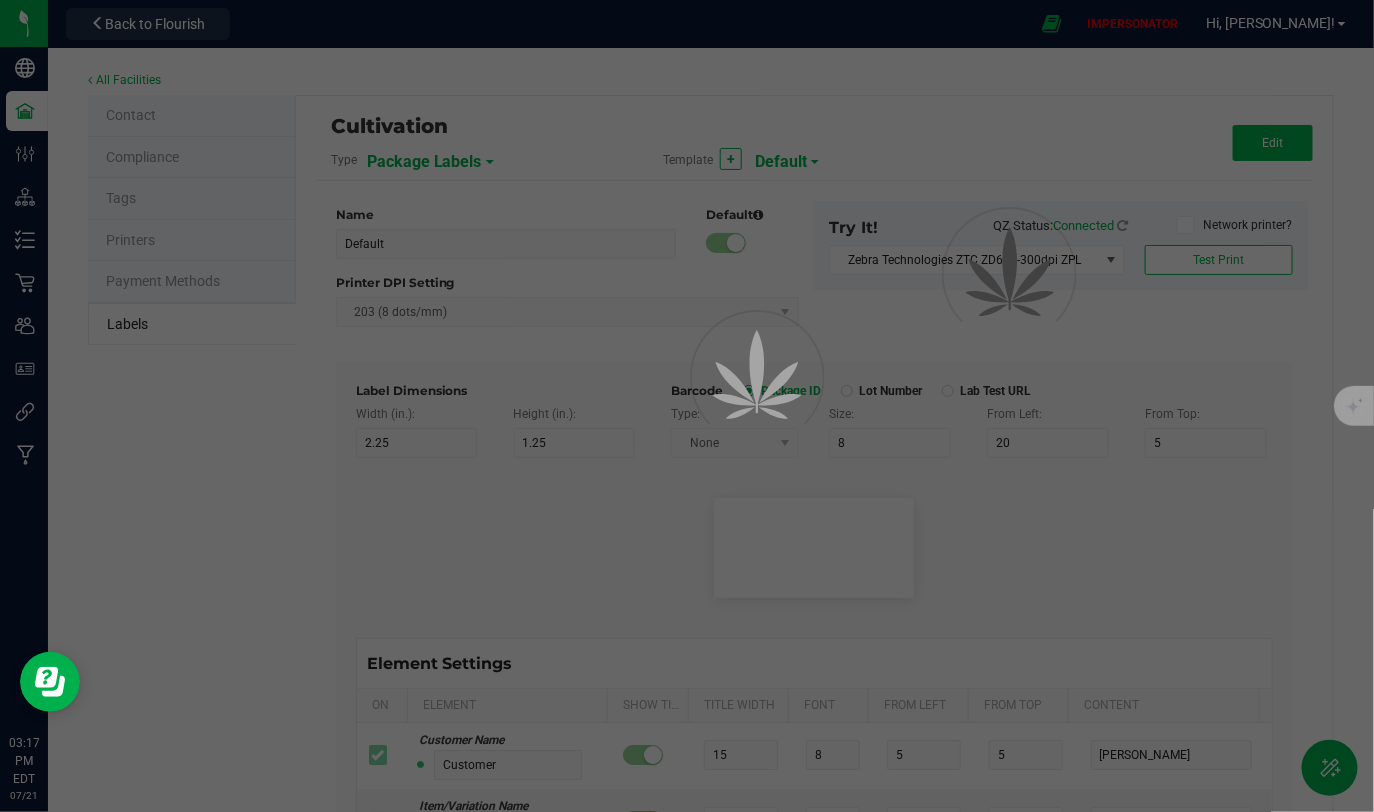 type on "20" 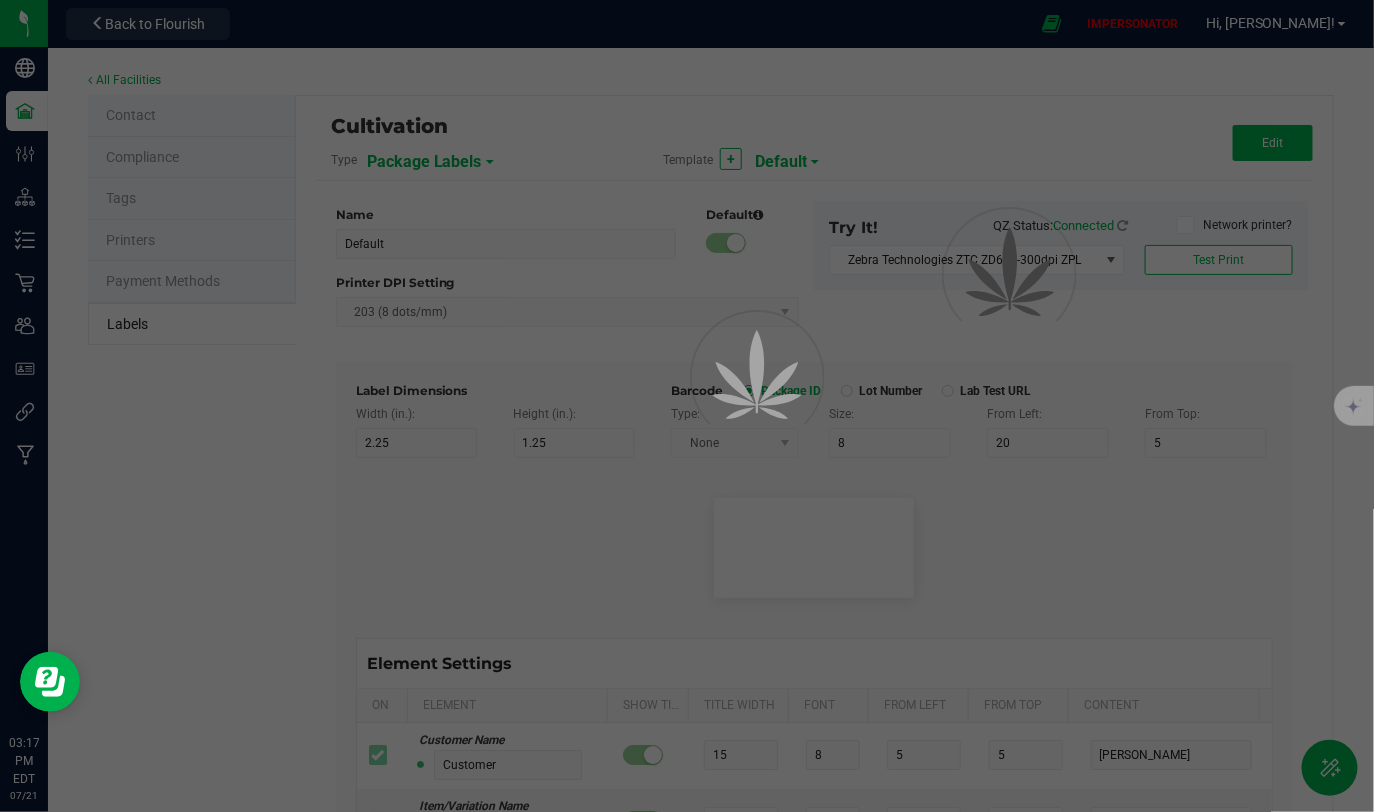 type on "44 ea" 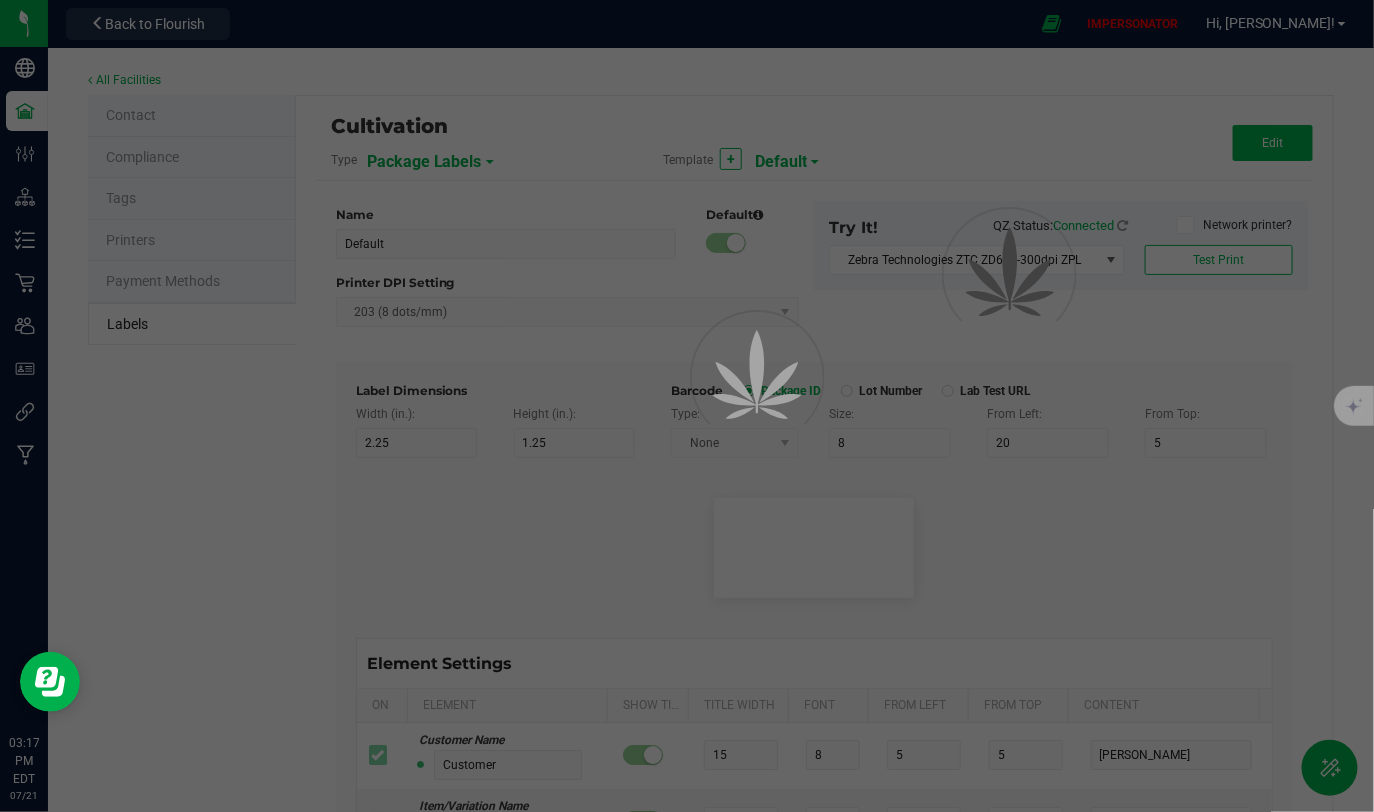 type on "SKU" 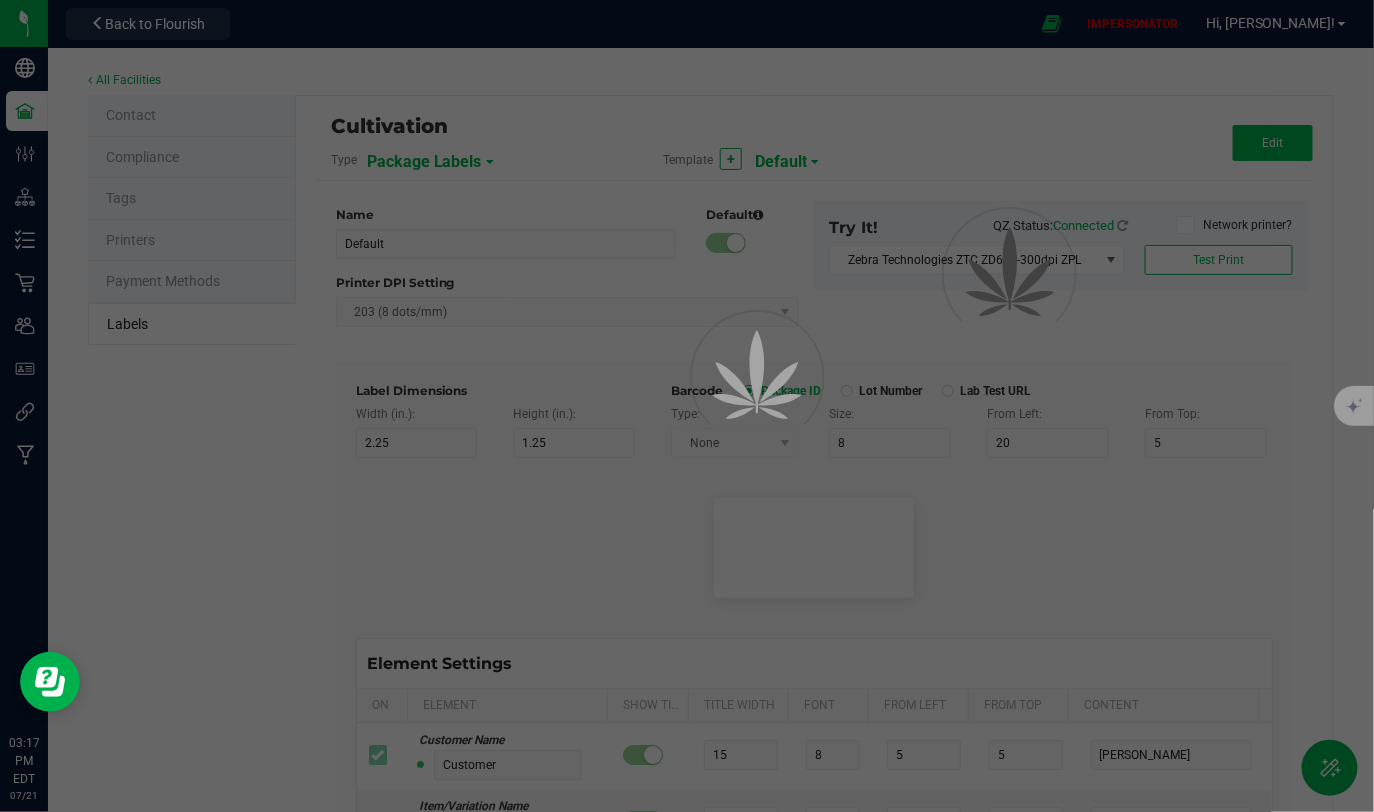 type on "25" 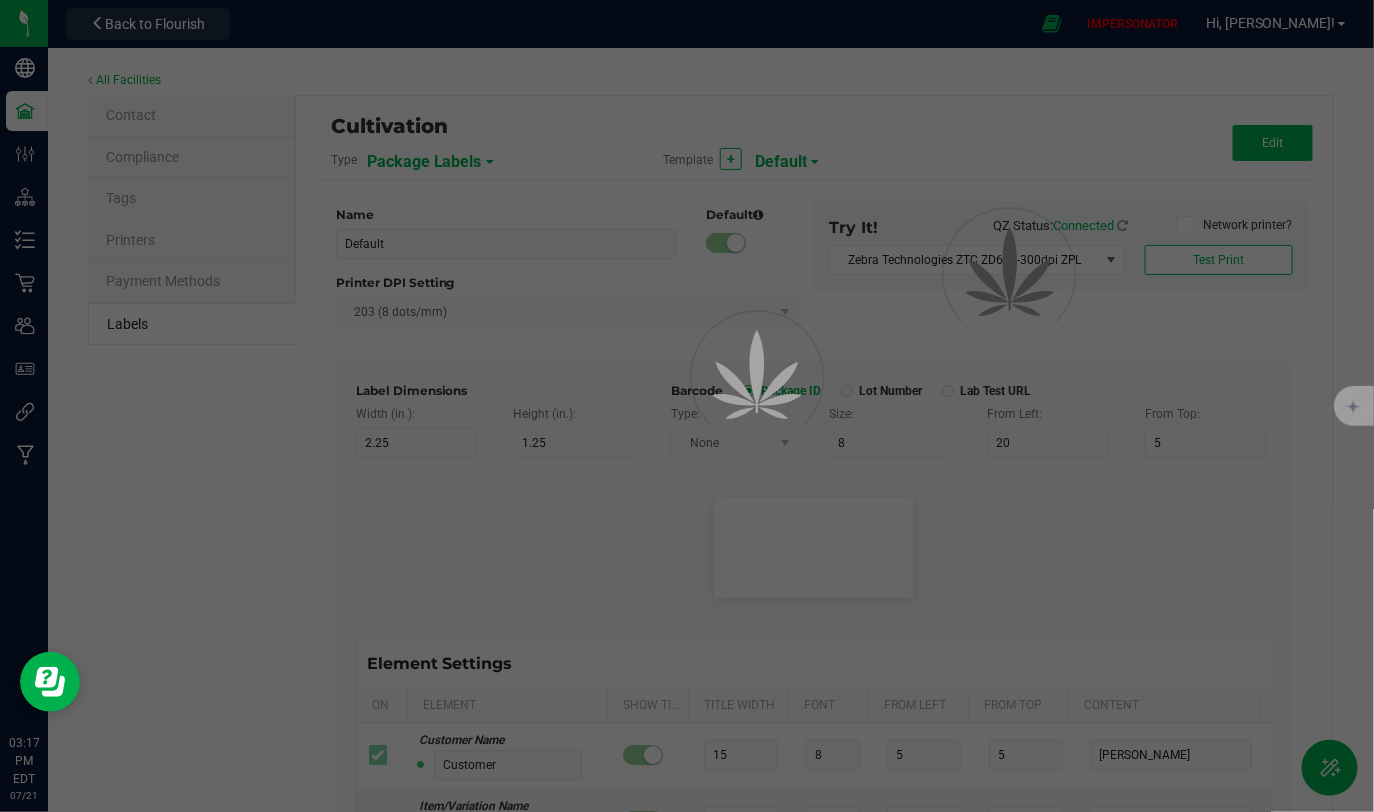 type on "10" 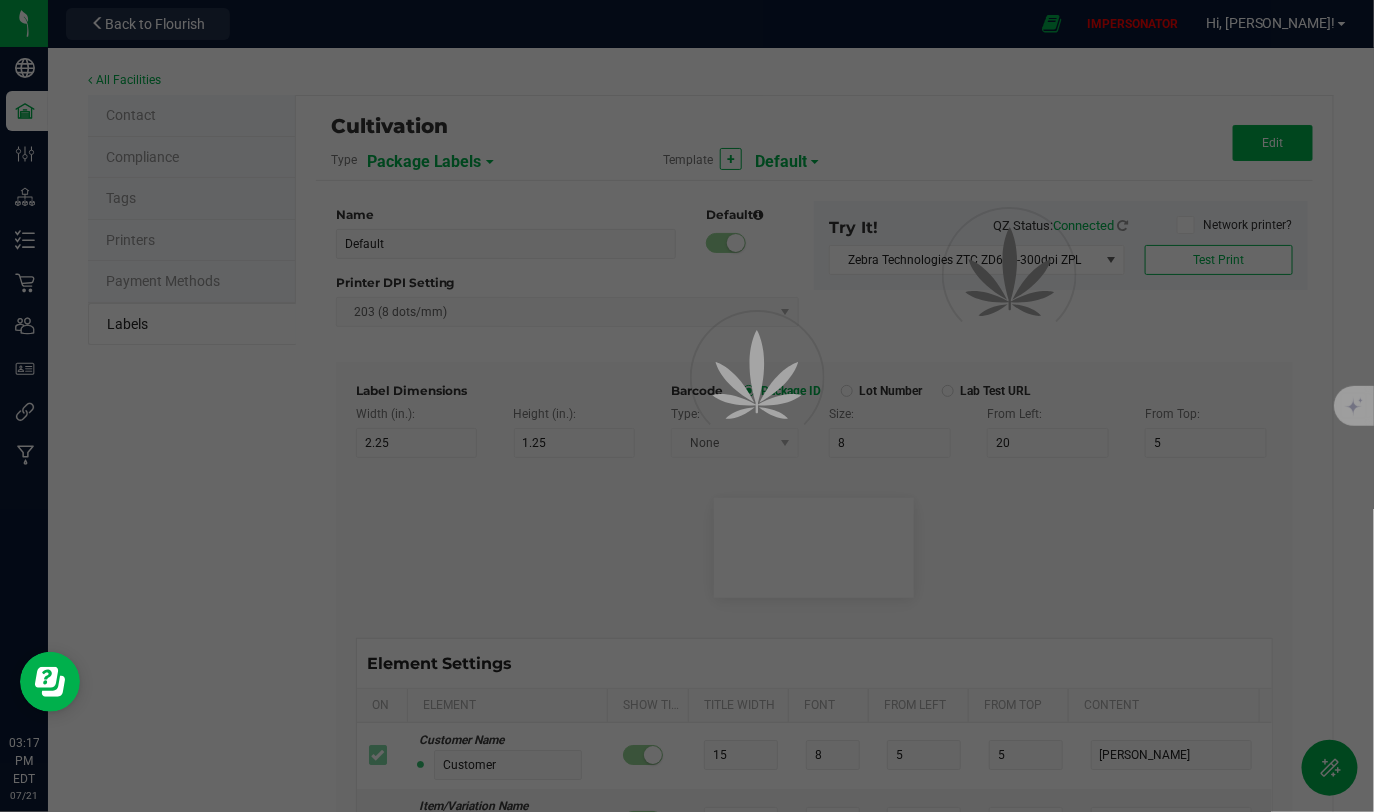 type on "42P017" 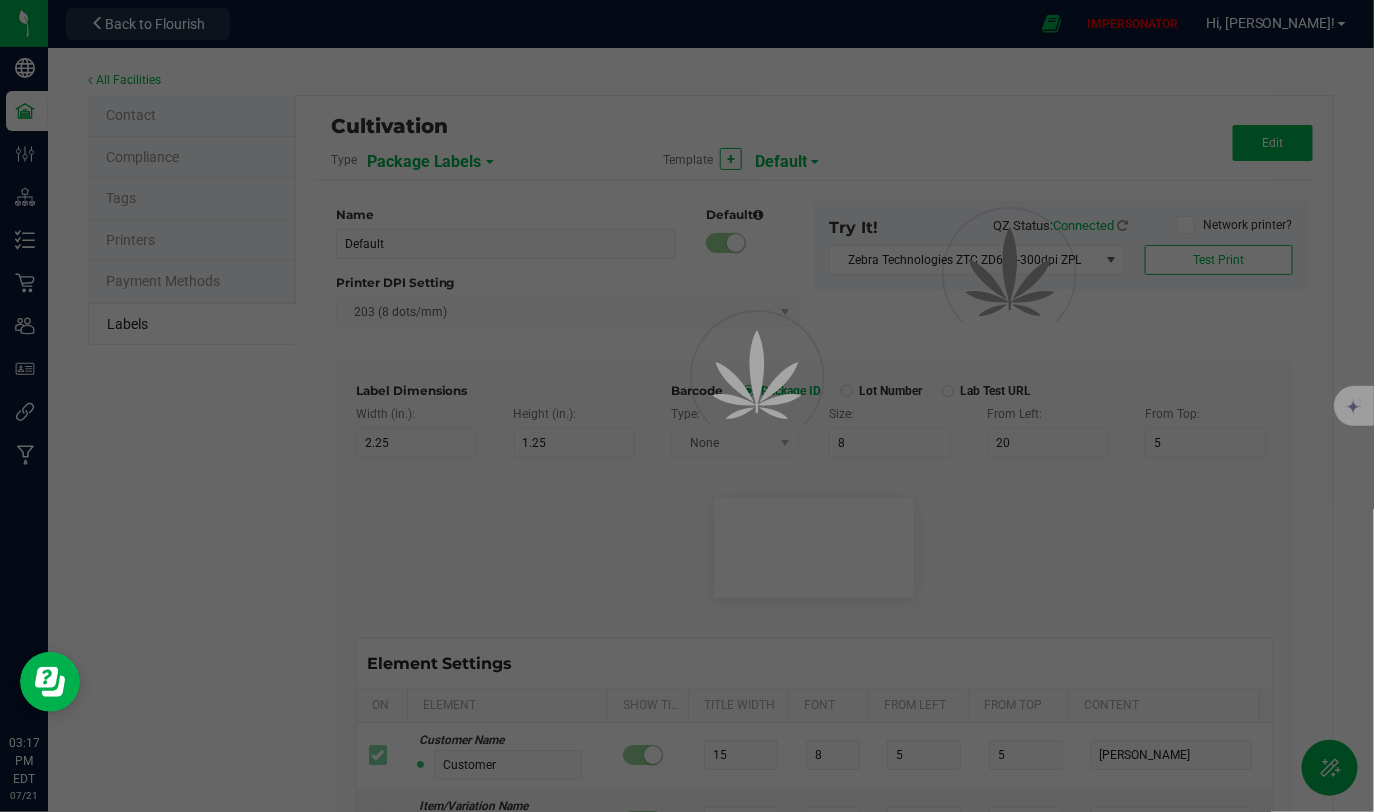 type on "Ref Field 1" 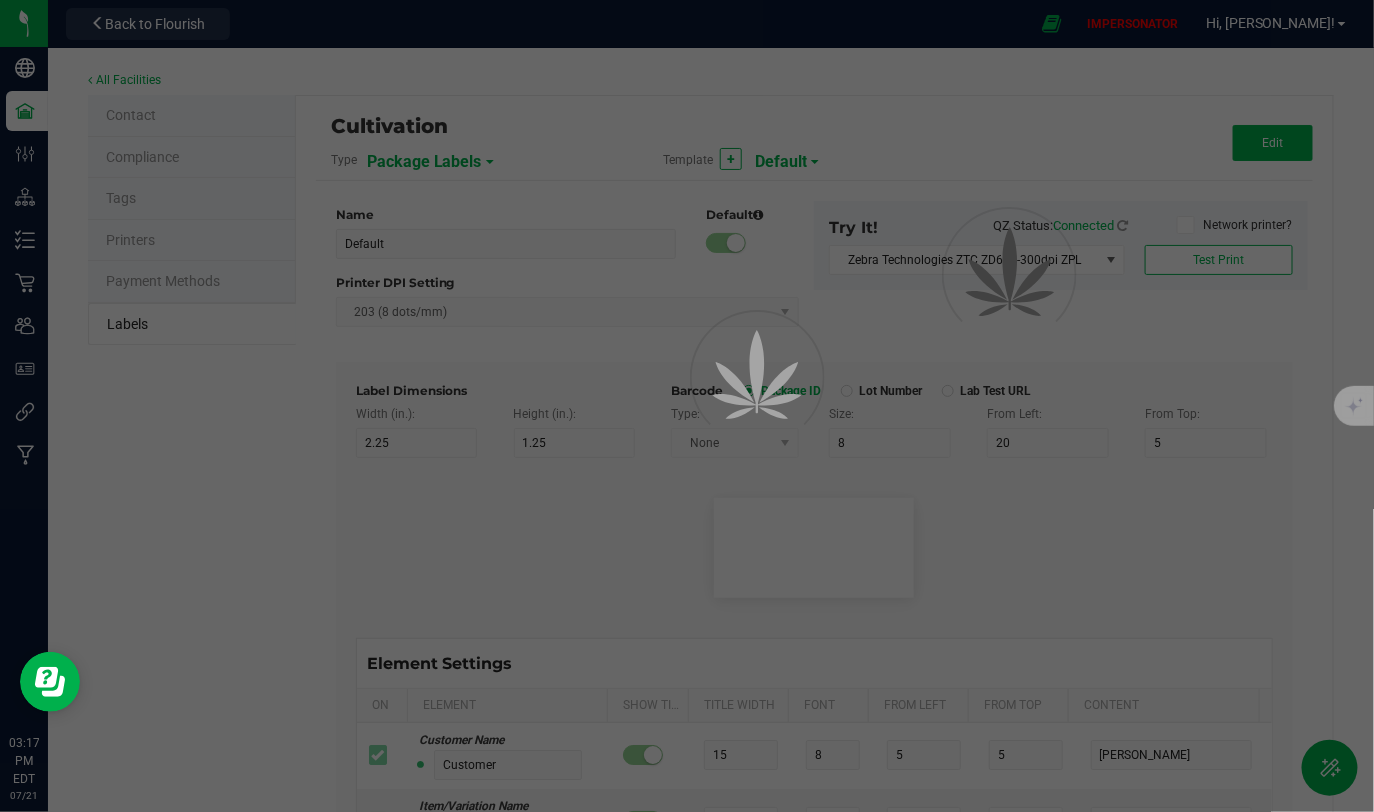 type on "25" 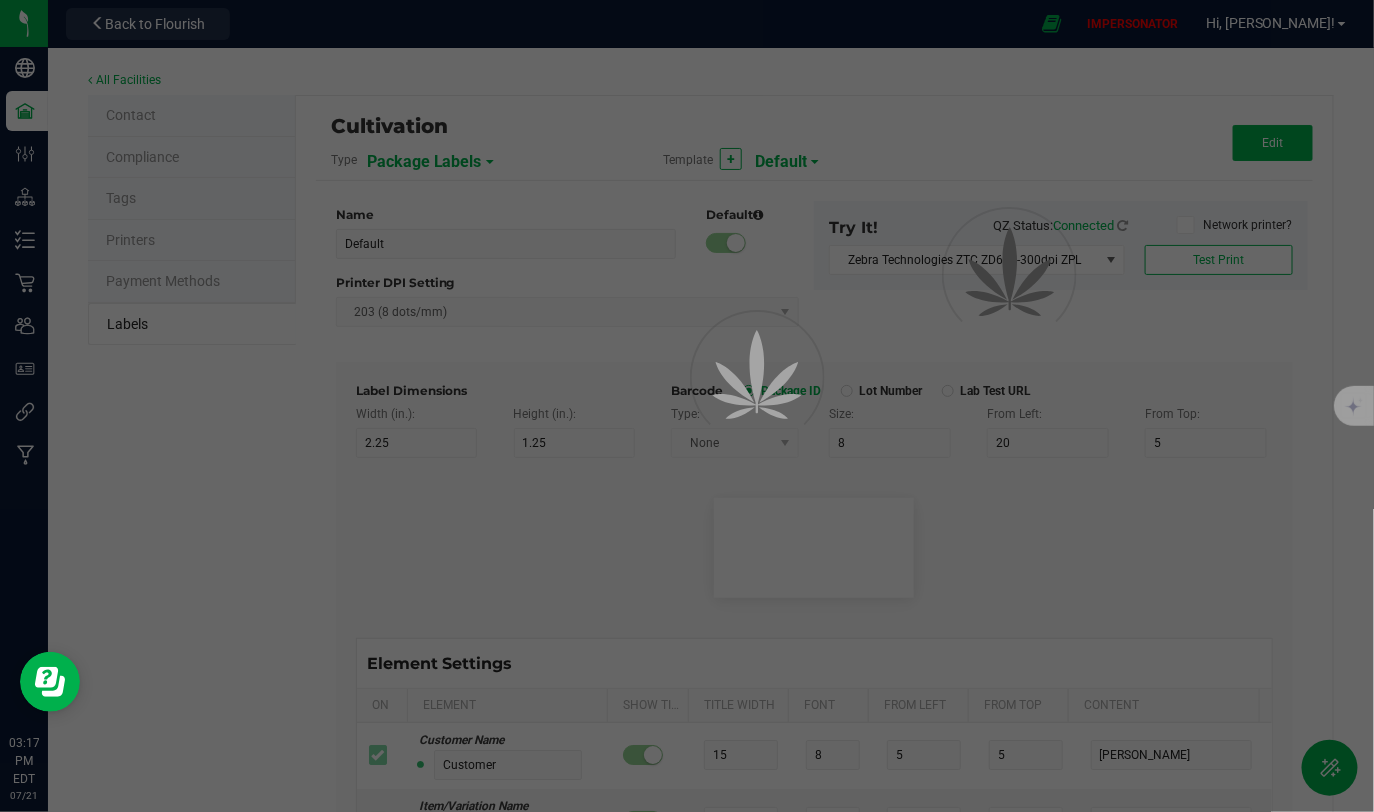type on "10" 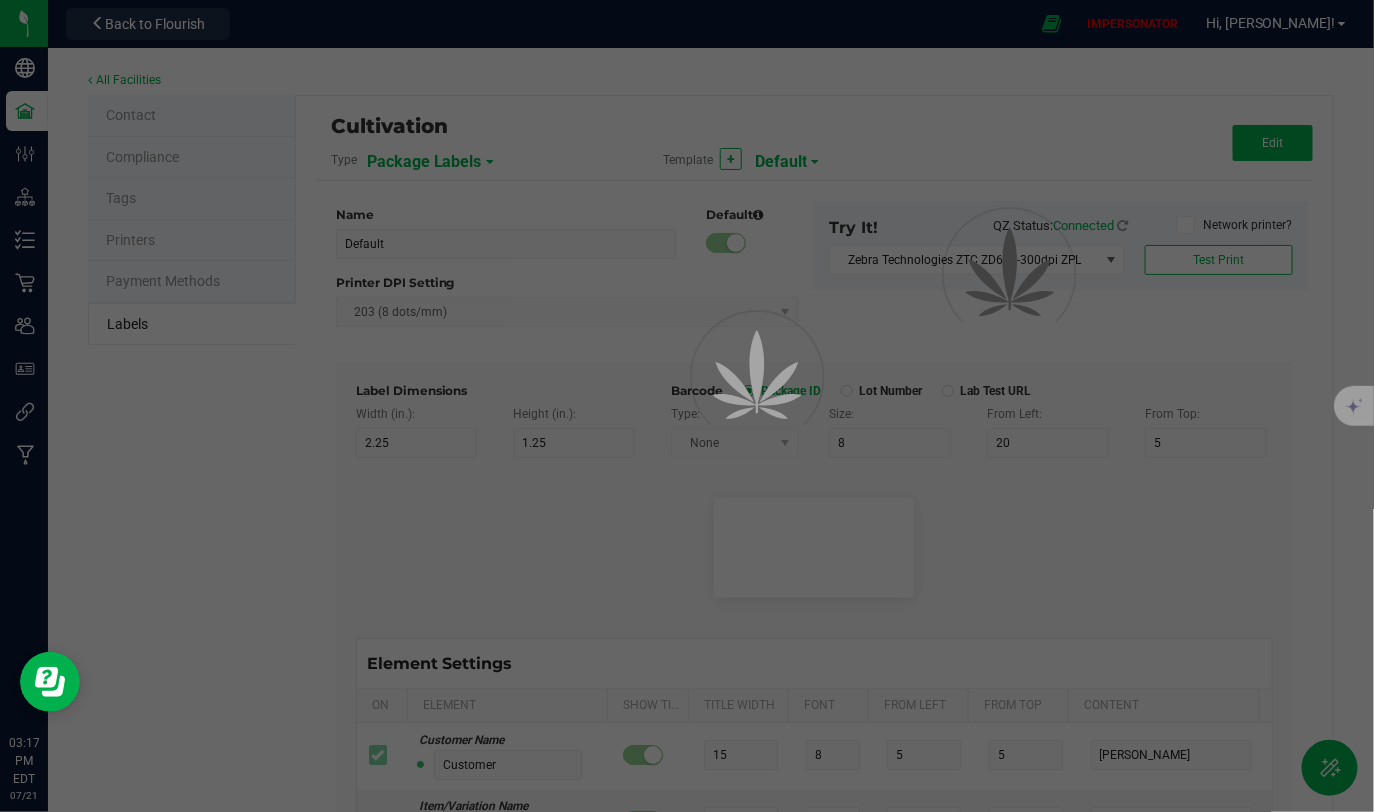 type on "35" 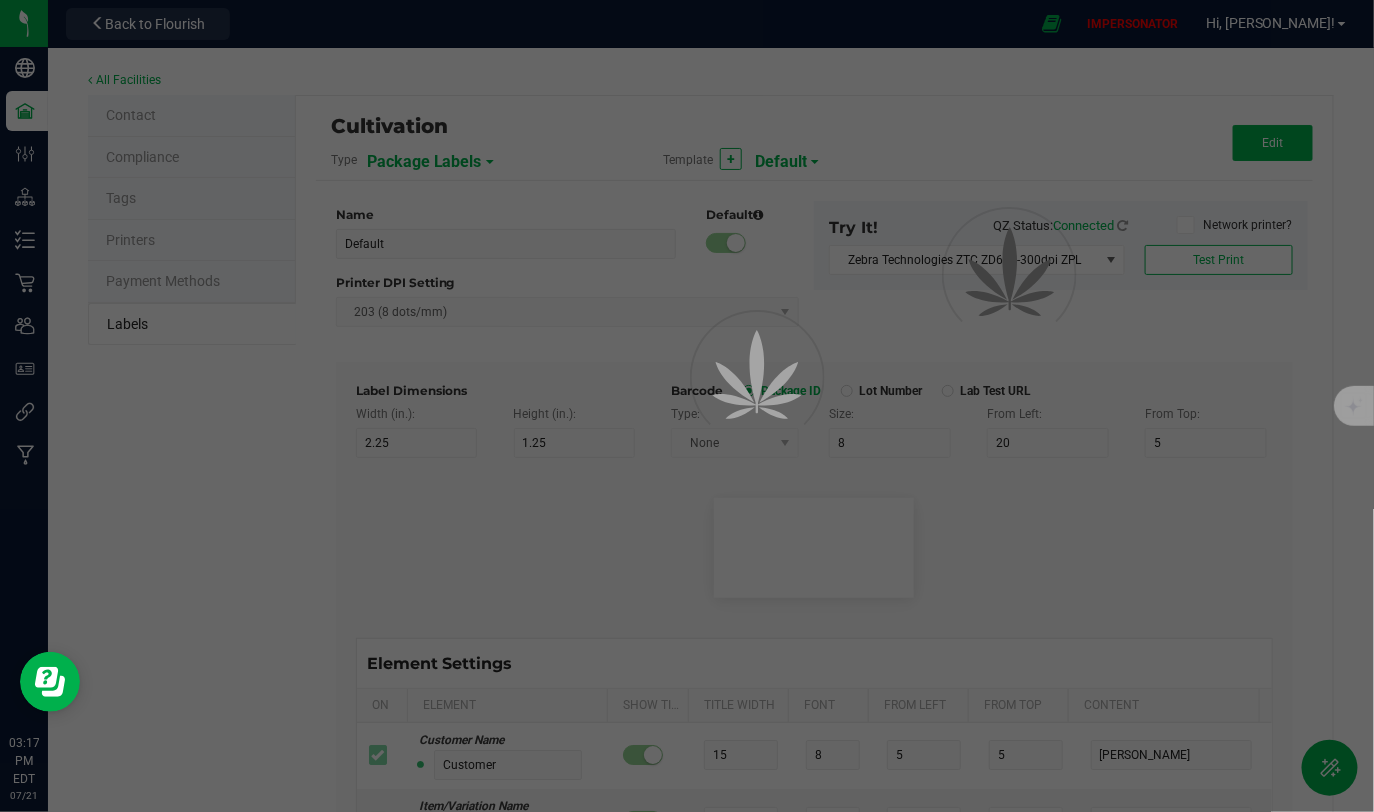 type on "Ref Field 1 Value" 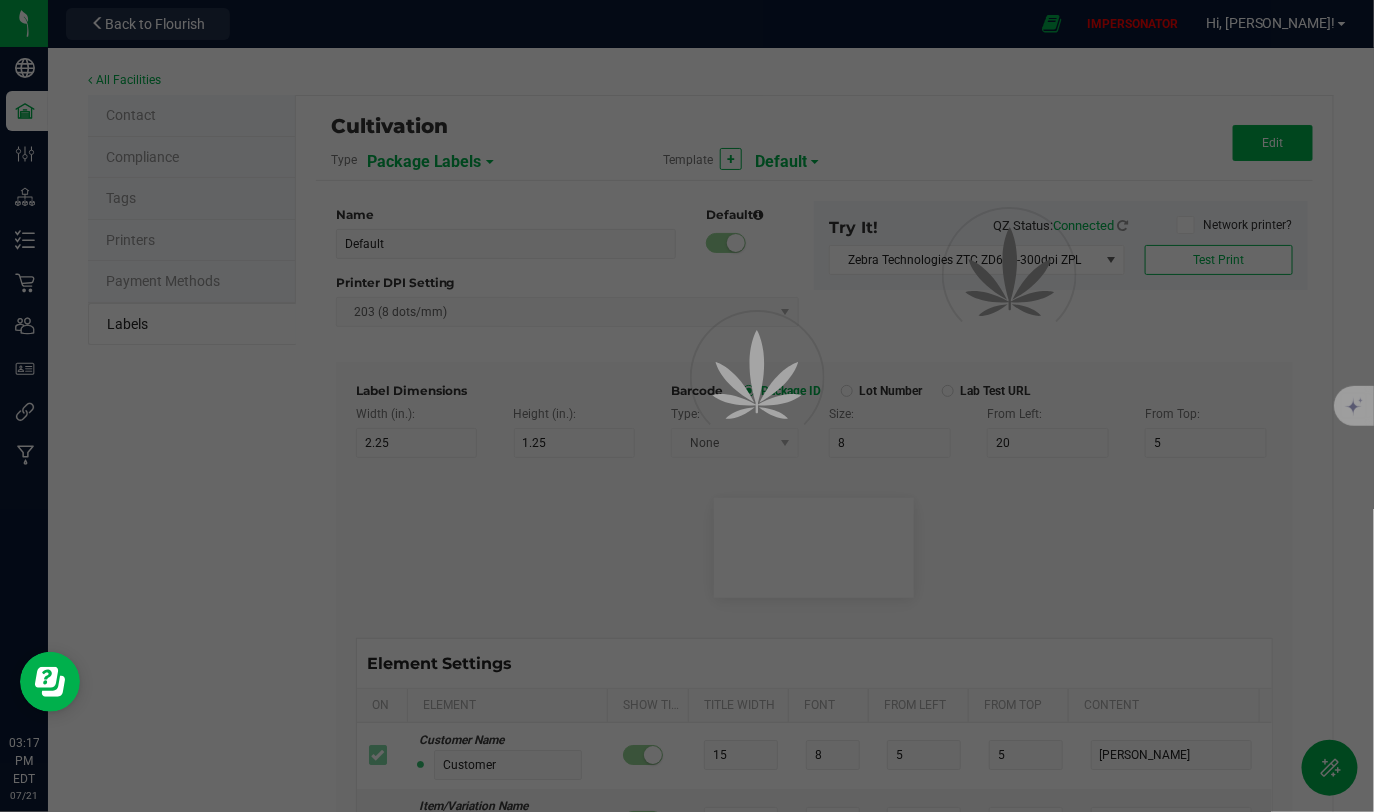 type on "Ref Field 2" 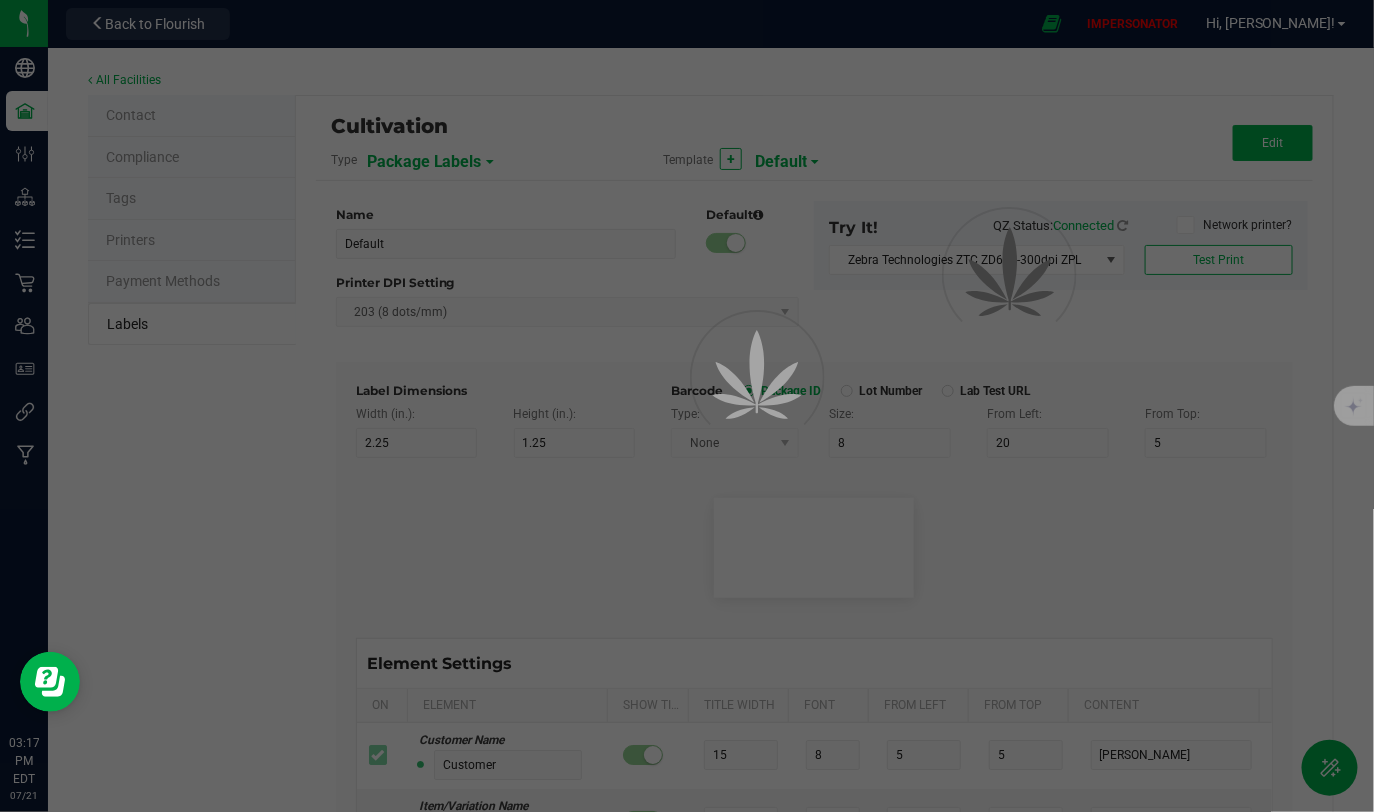 type on "25" 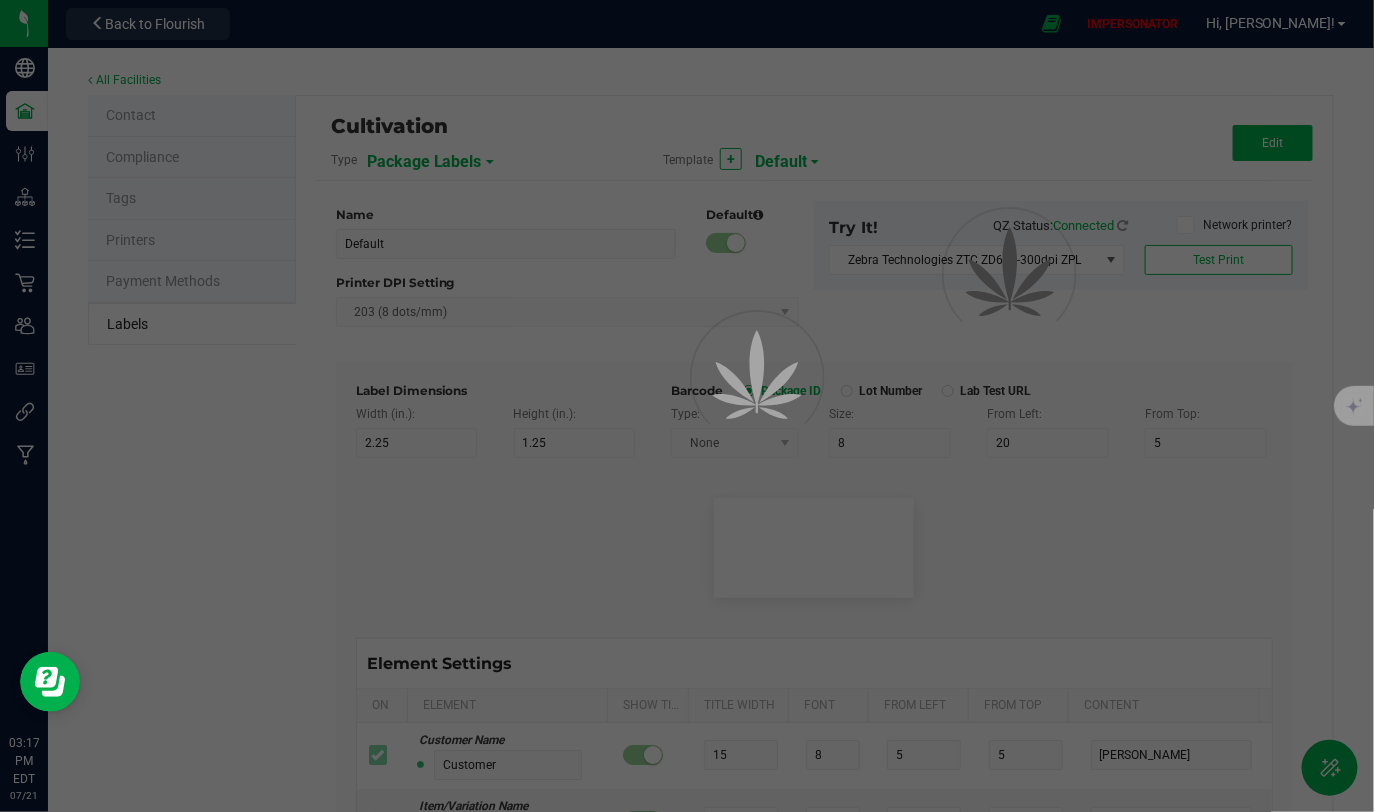 type on "10" 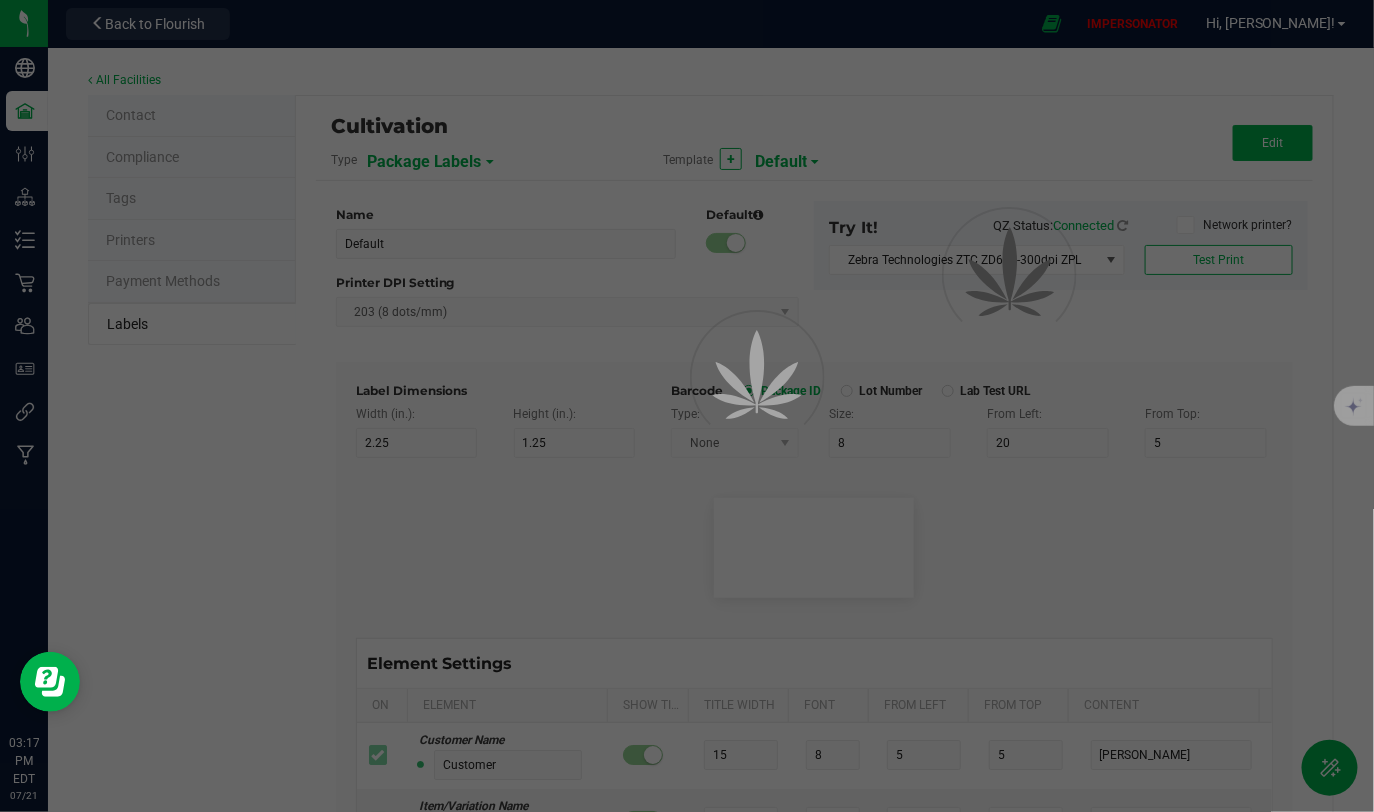 type on "35" 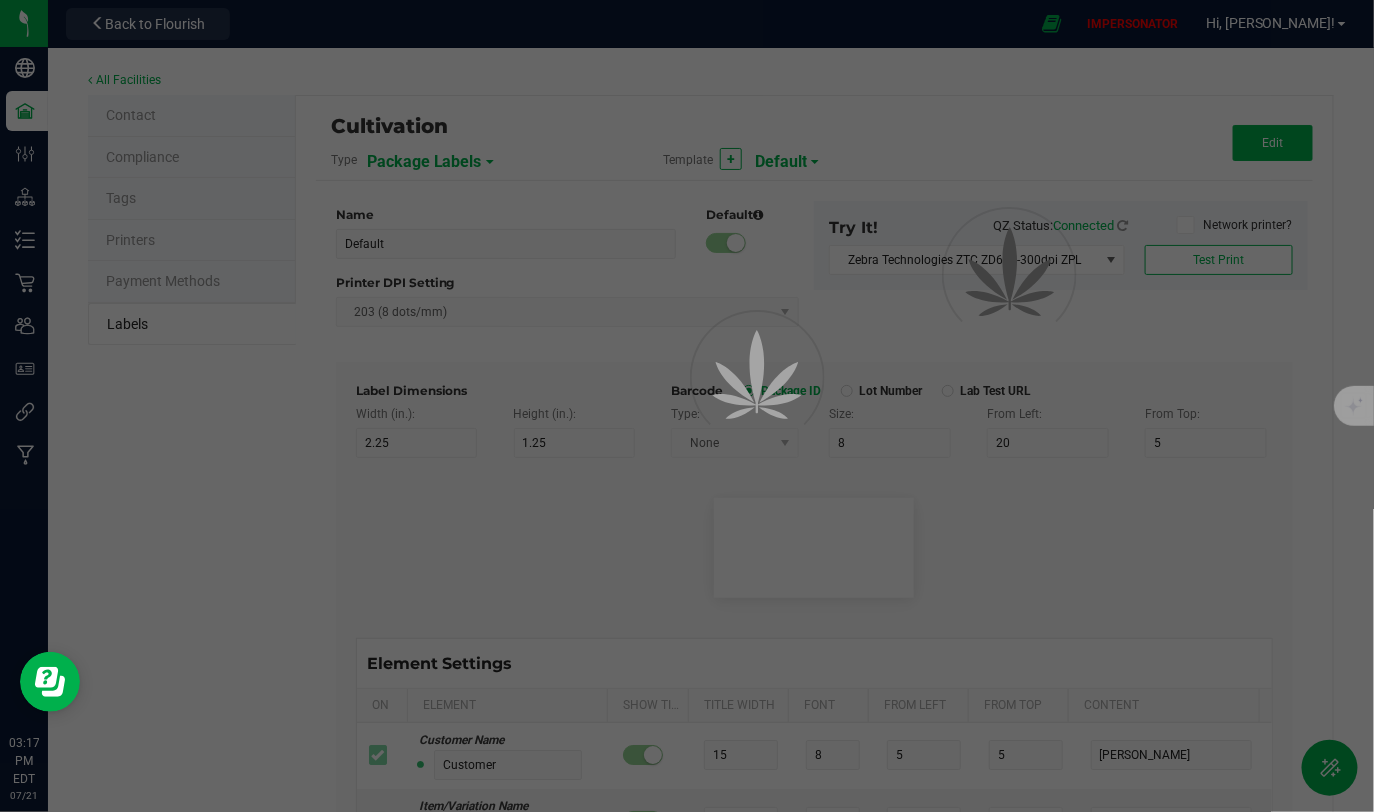 type on "Ref Field 2 Value" 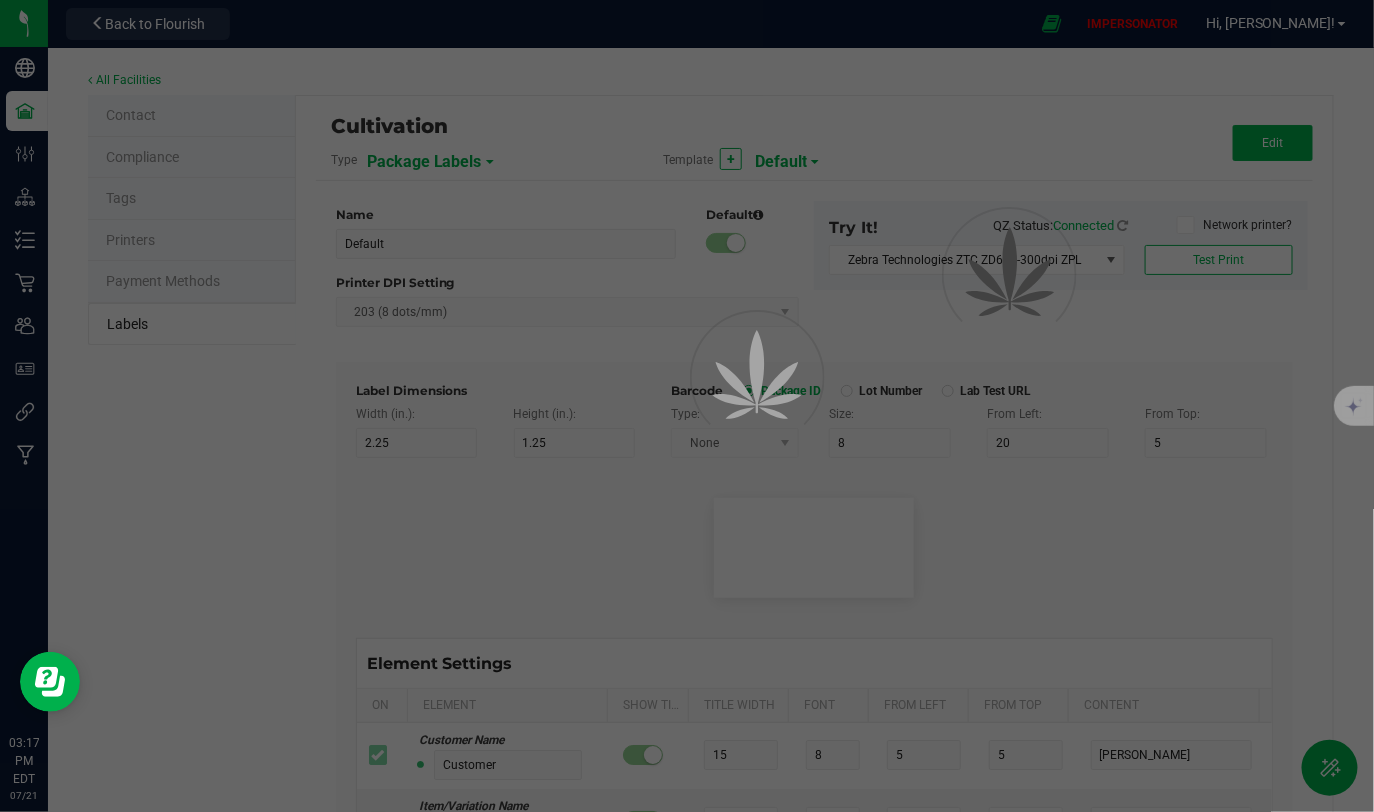 type on "Ref Field 3" 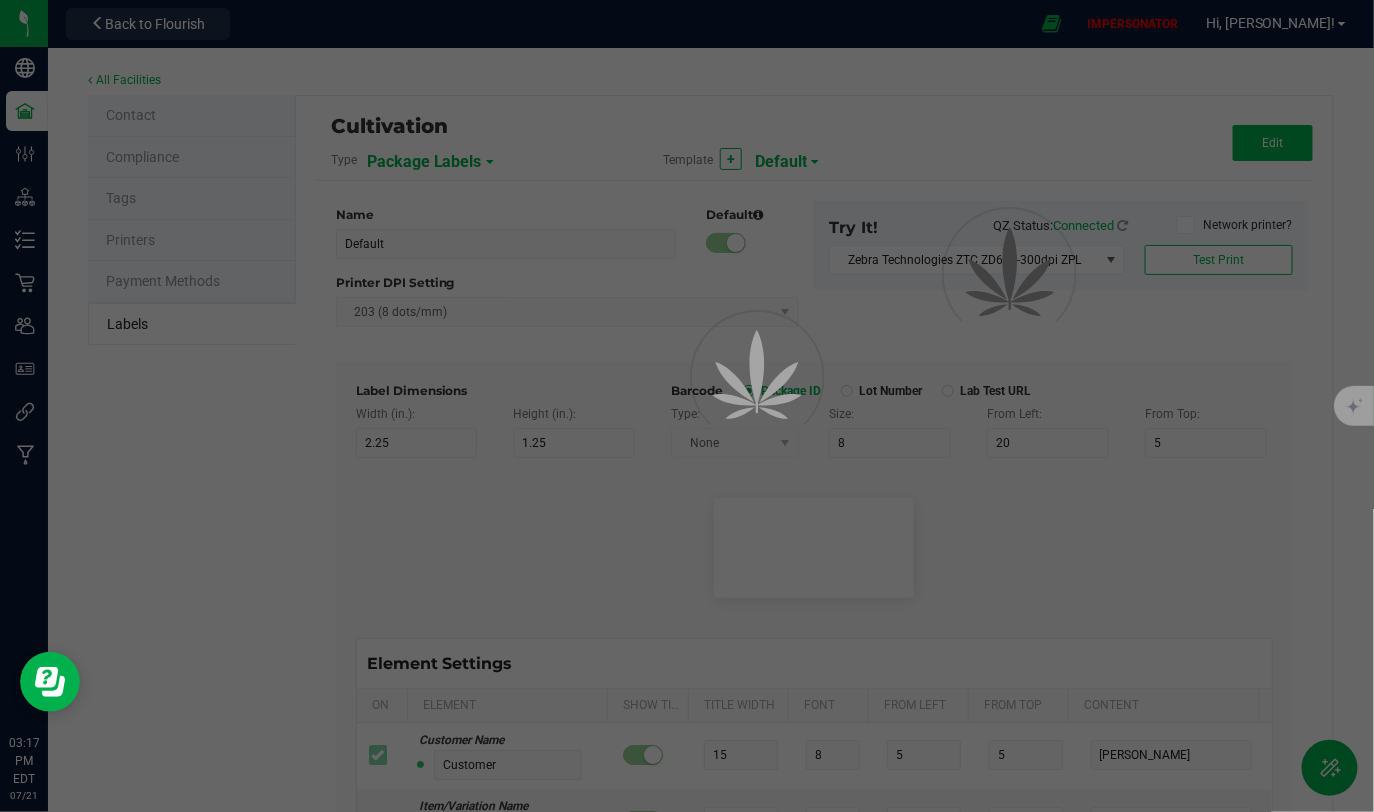 type on "25" 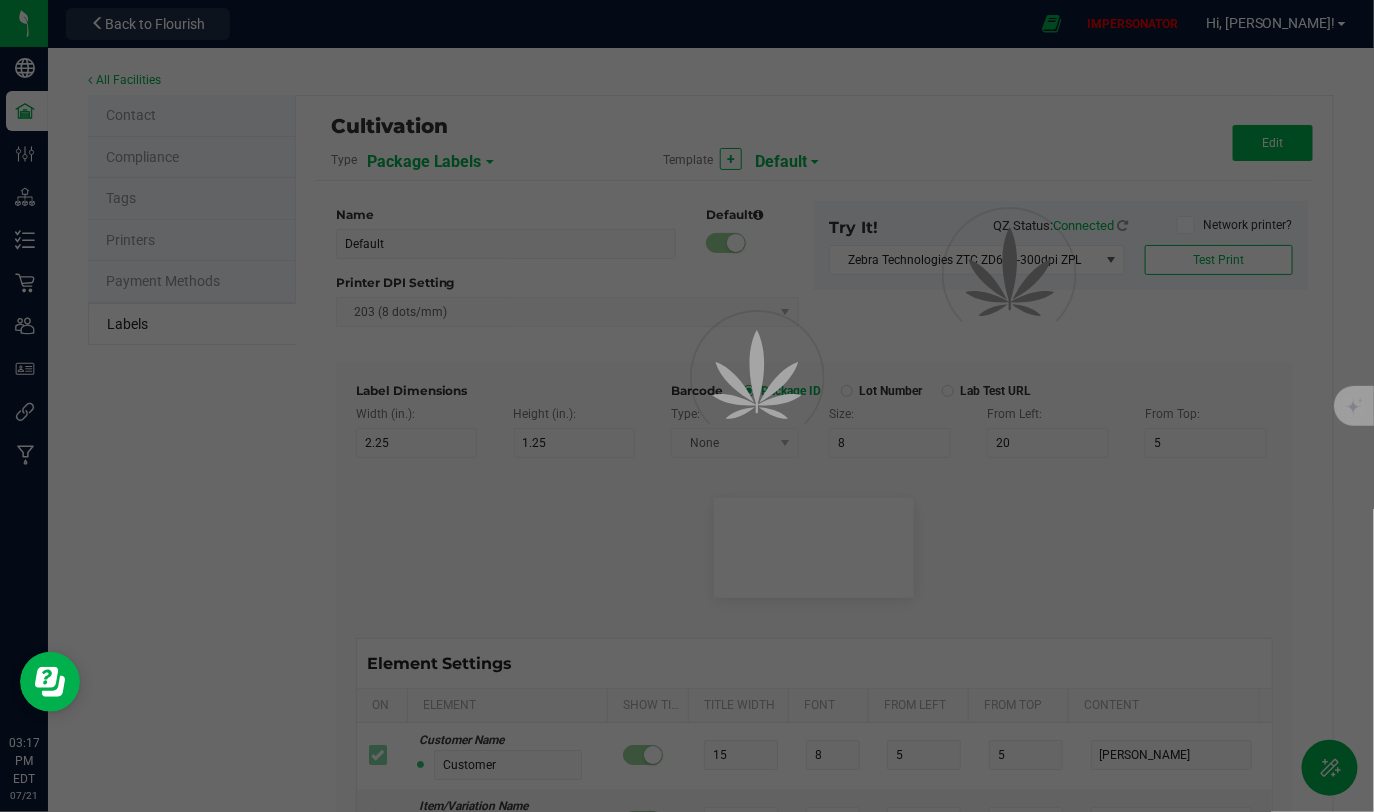 type on "10" 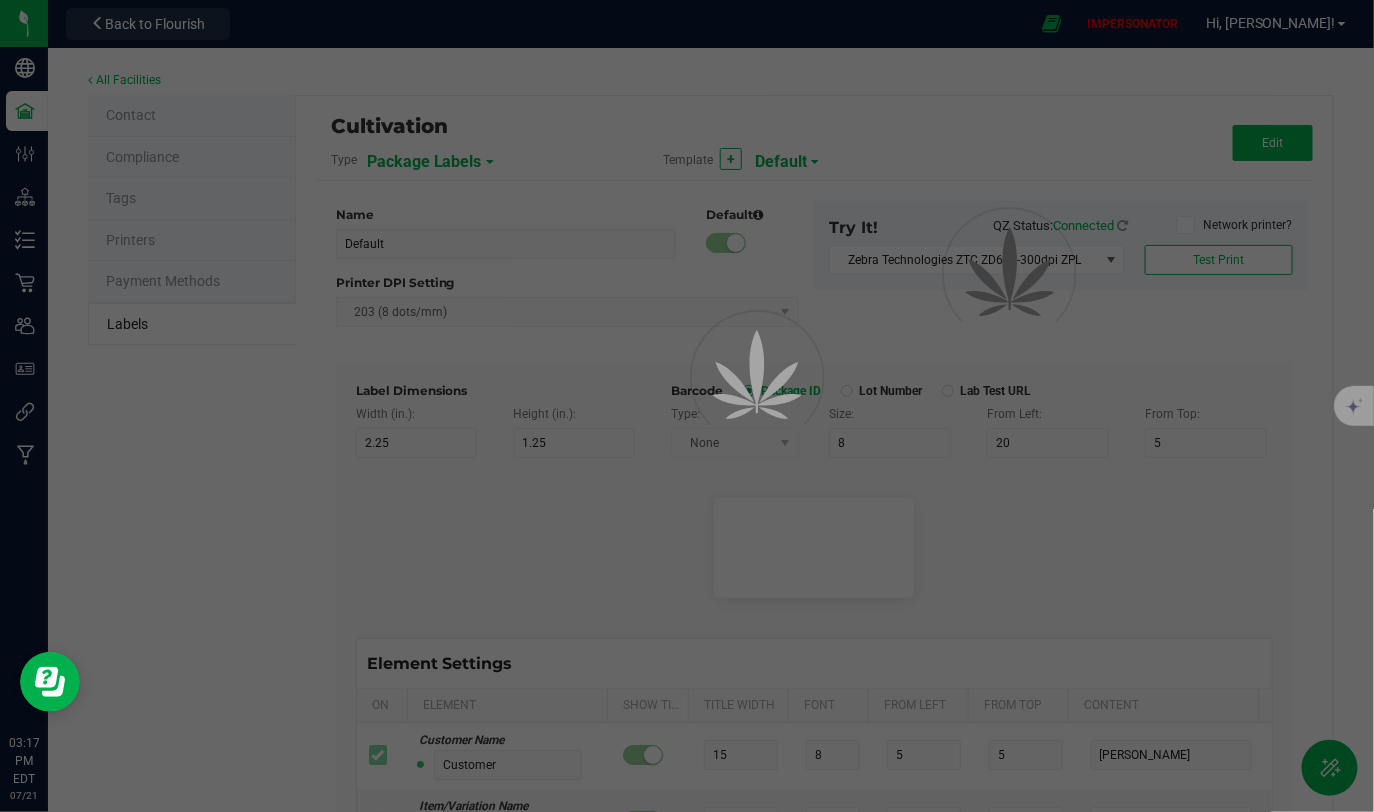 type on "35" 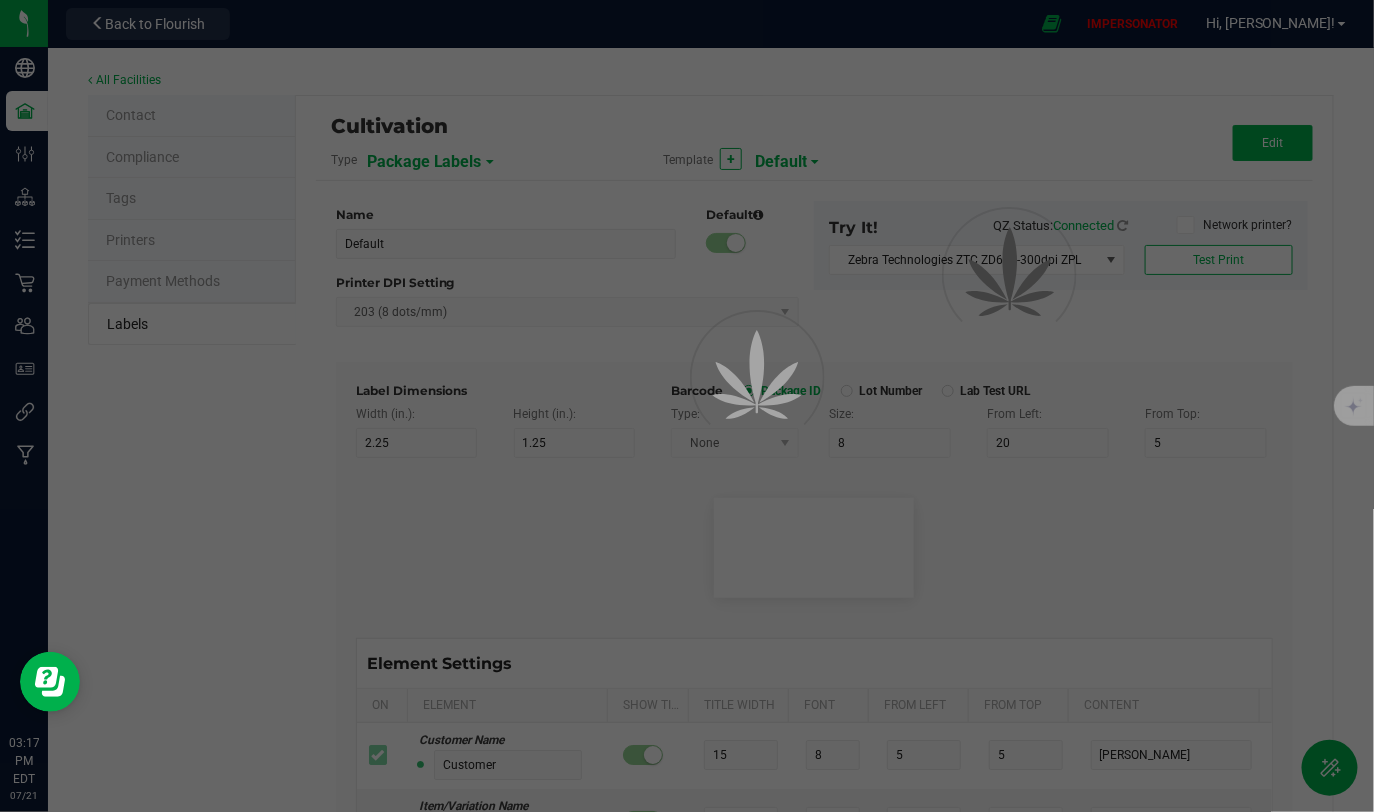 type on "Ref Field 3 Value" 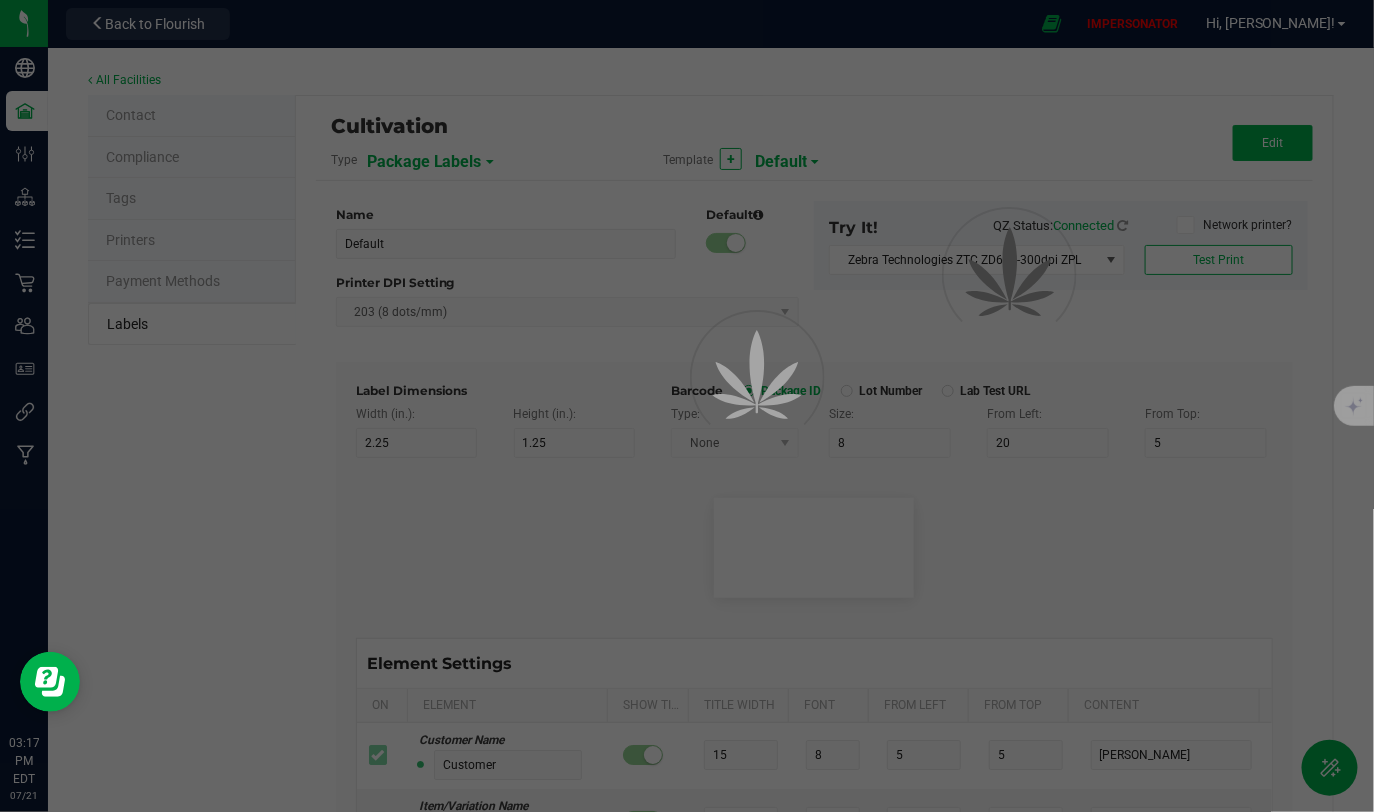 type on "Item Ref Field 1" 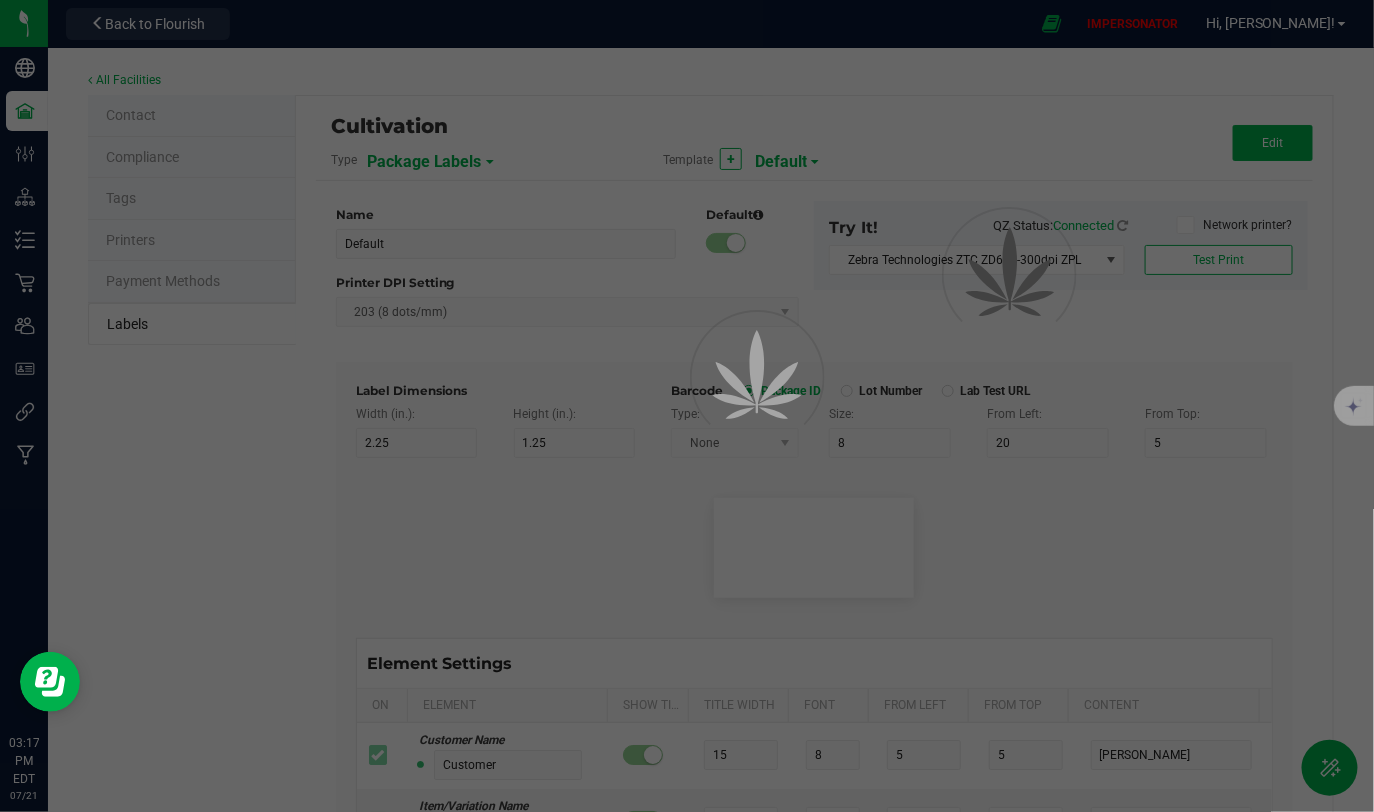 type on "25" 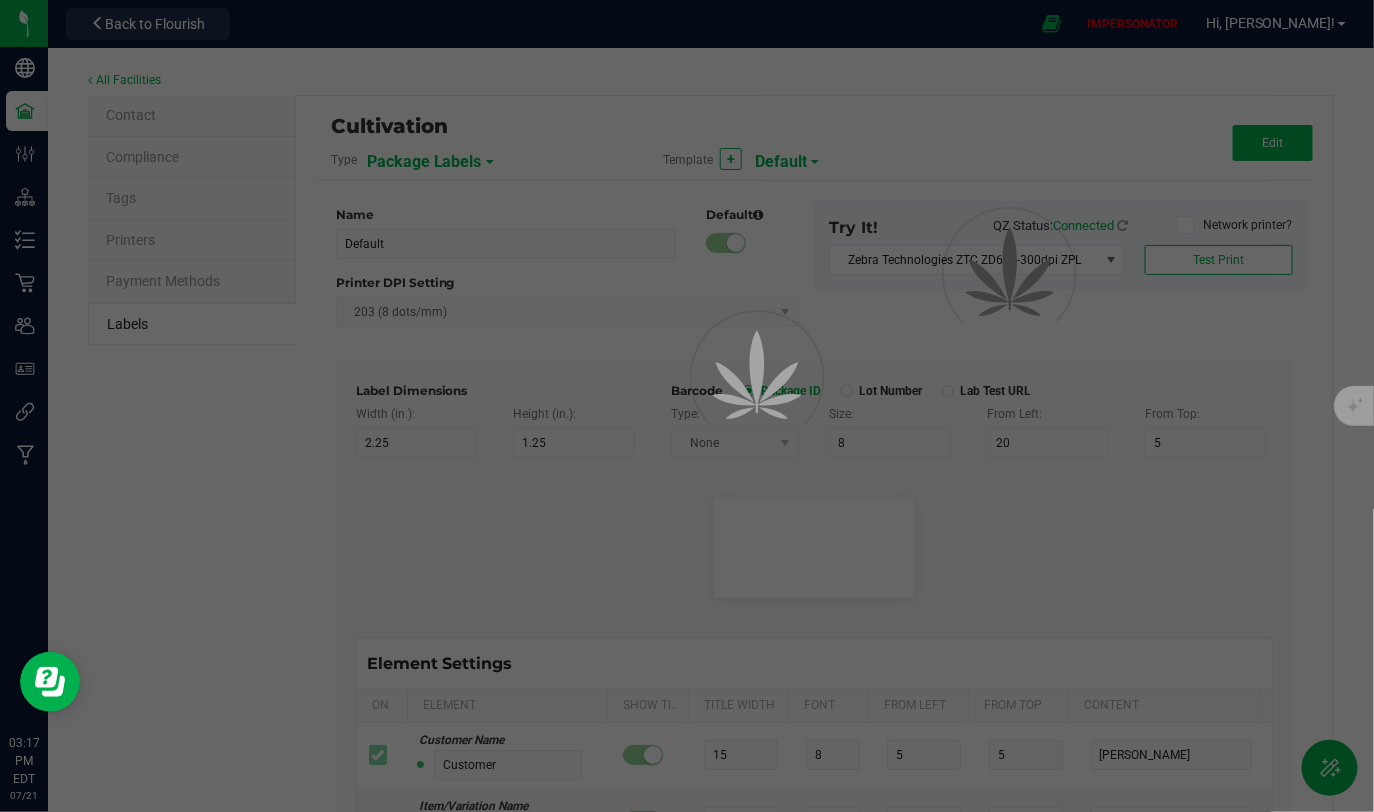 type on "10" 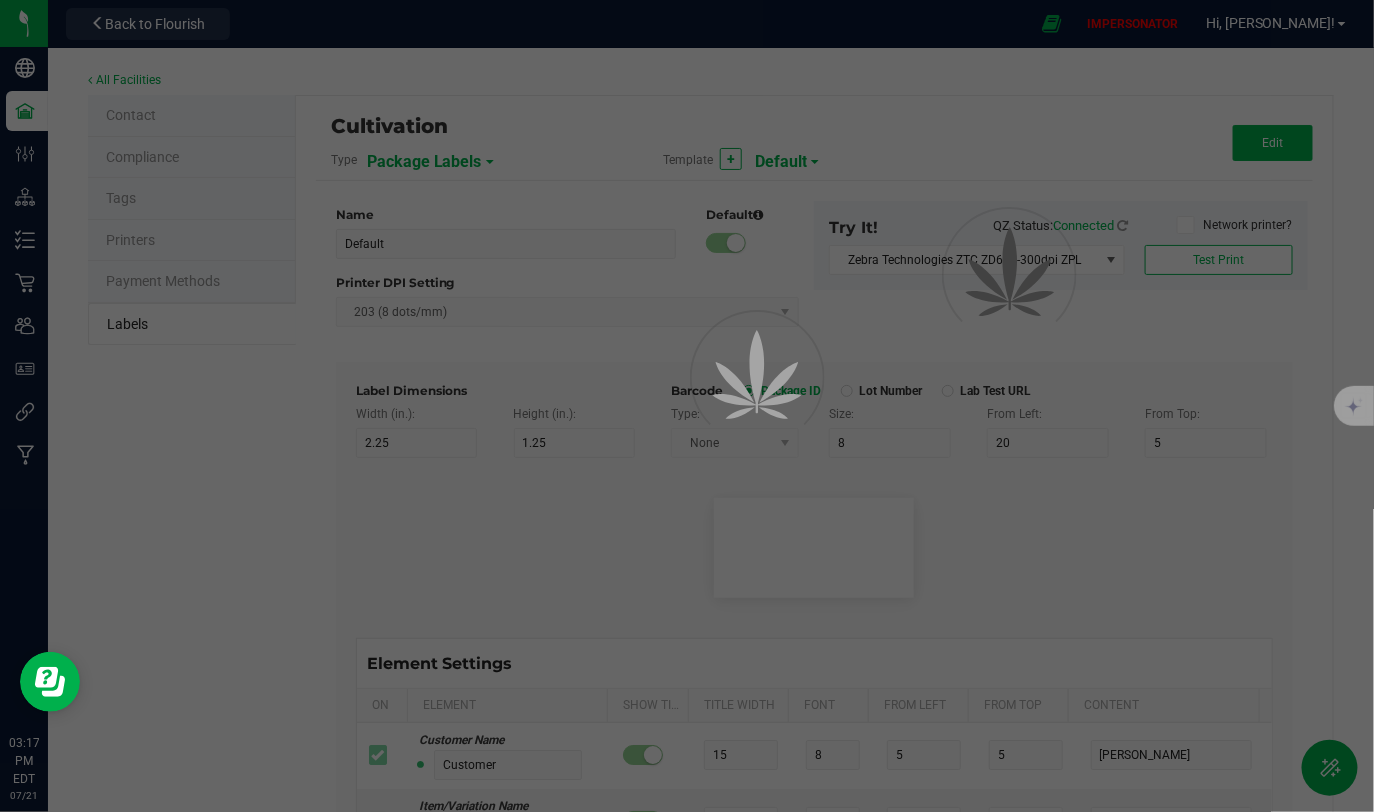 type on "35" 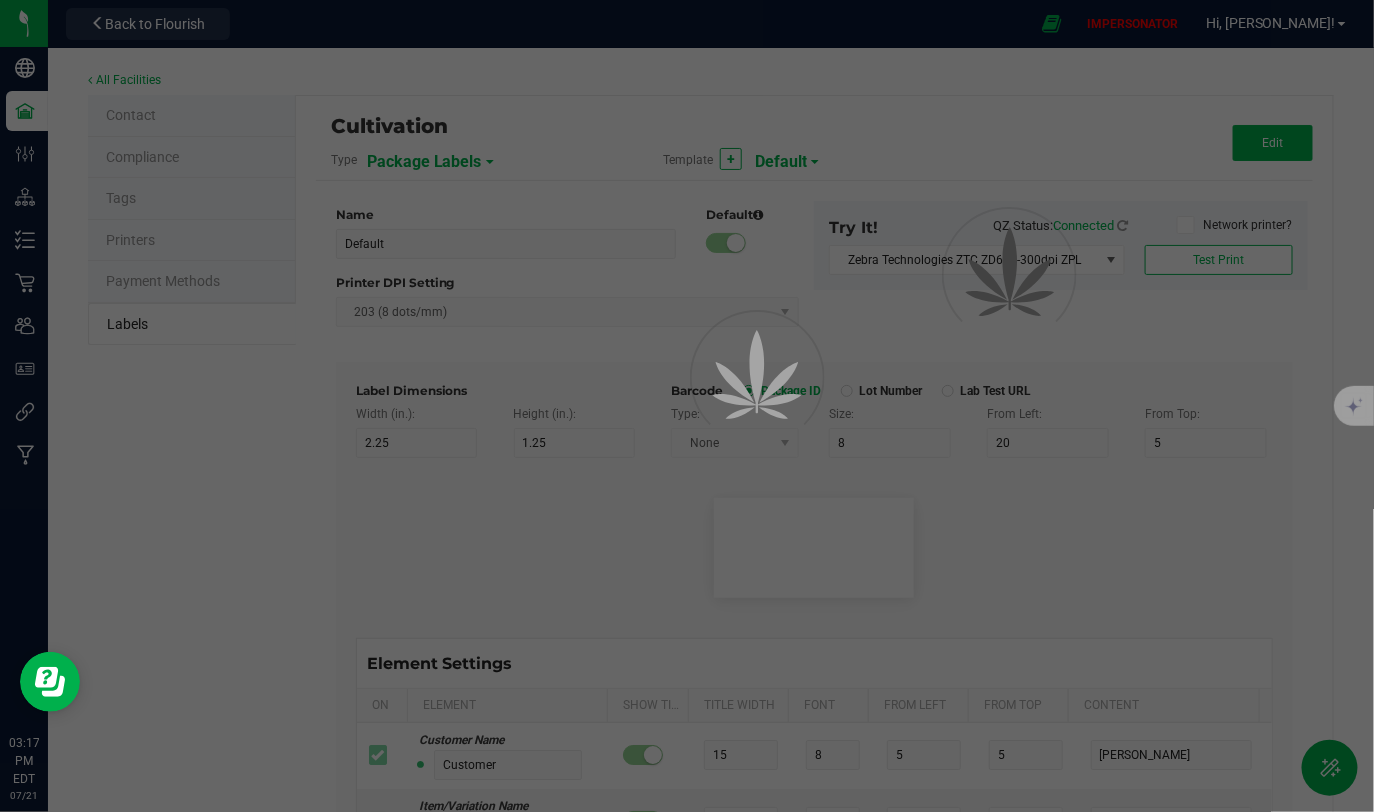 type on "Item Ref Field 1 Value" 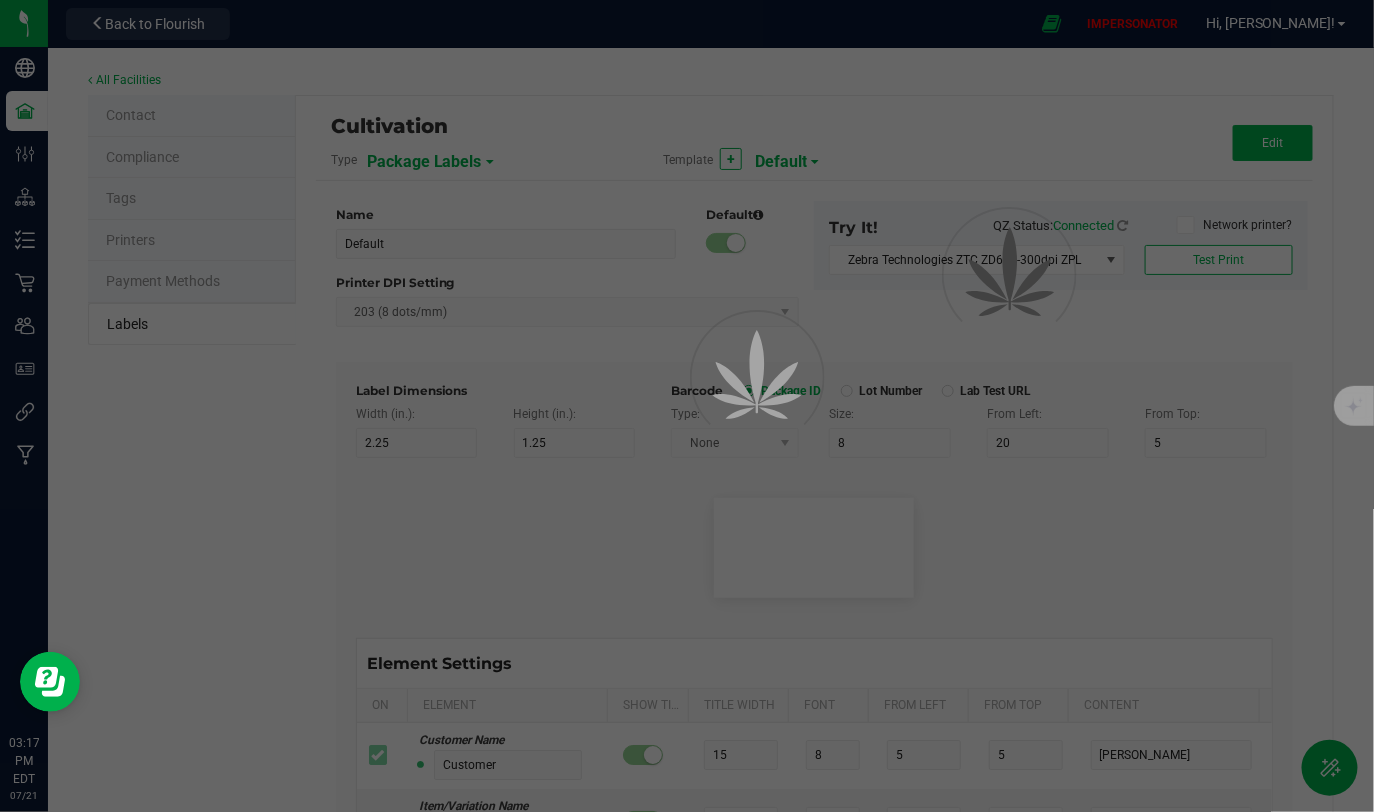 type on "Item Ref Field 2" 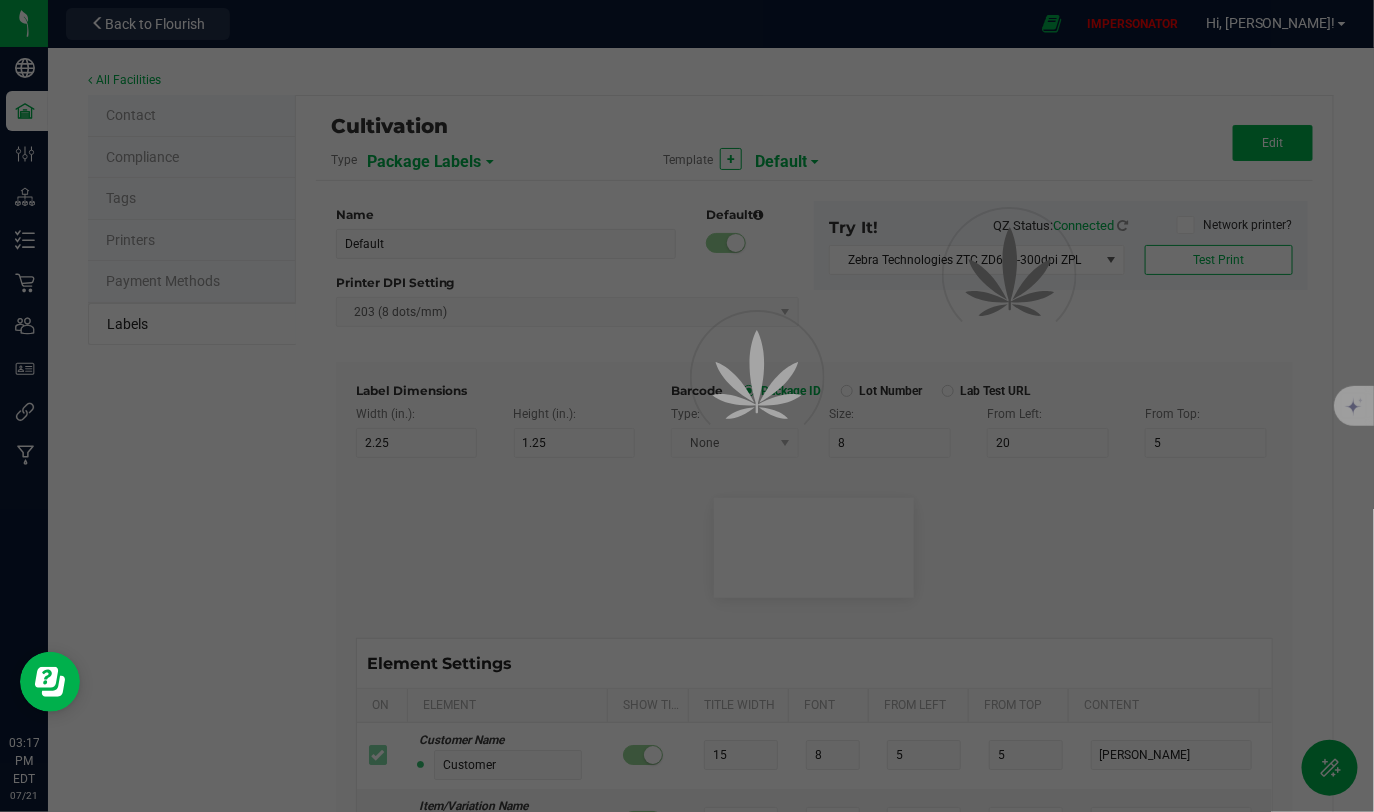 type on "25" 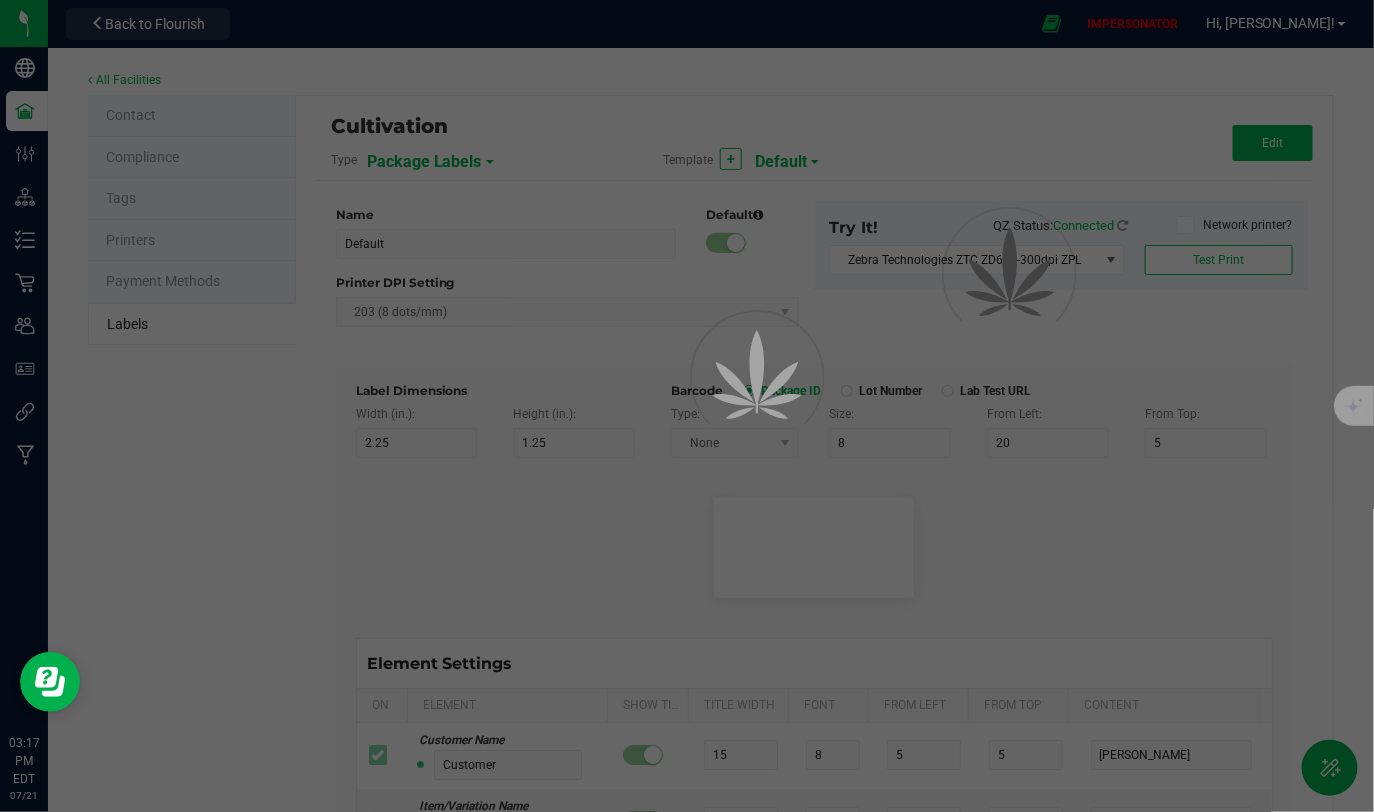 type on "10" 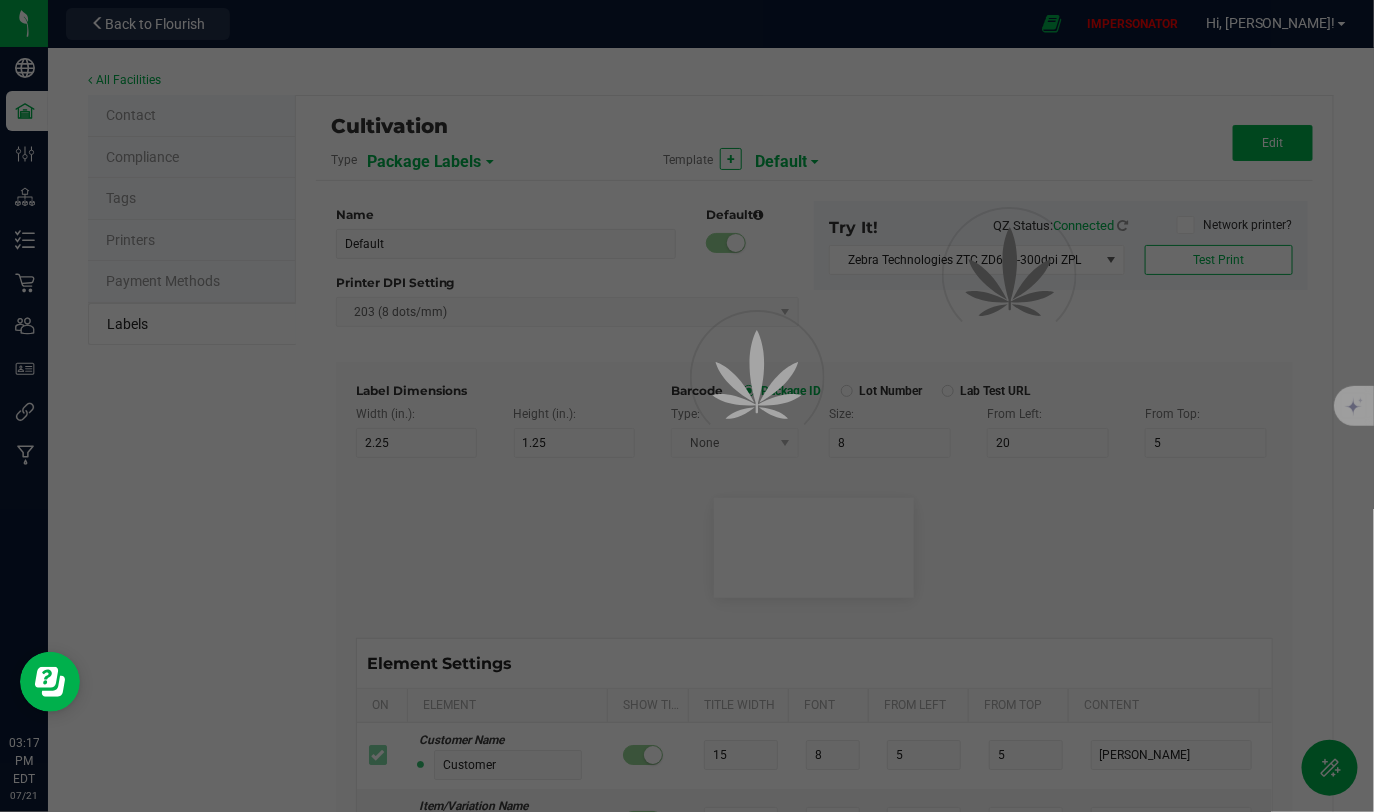 type on "35" 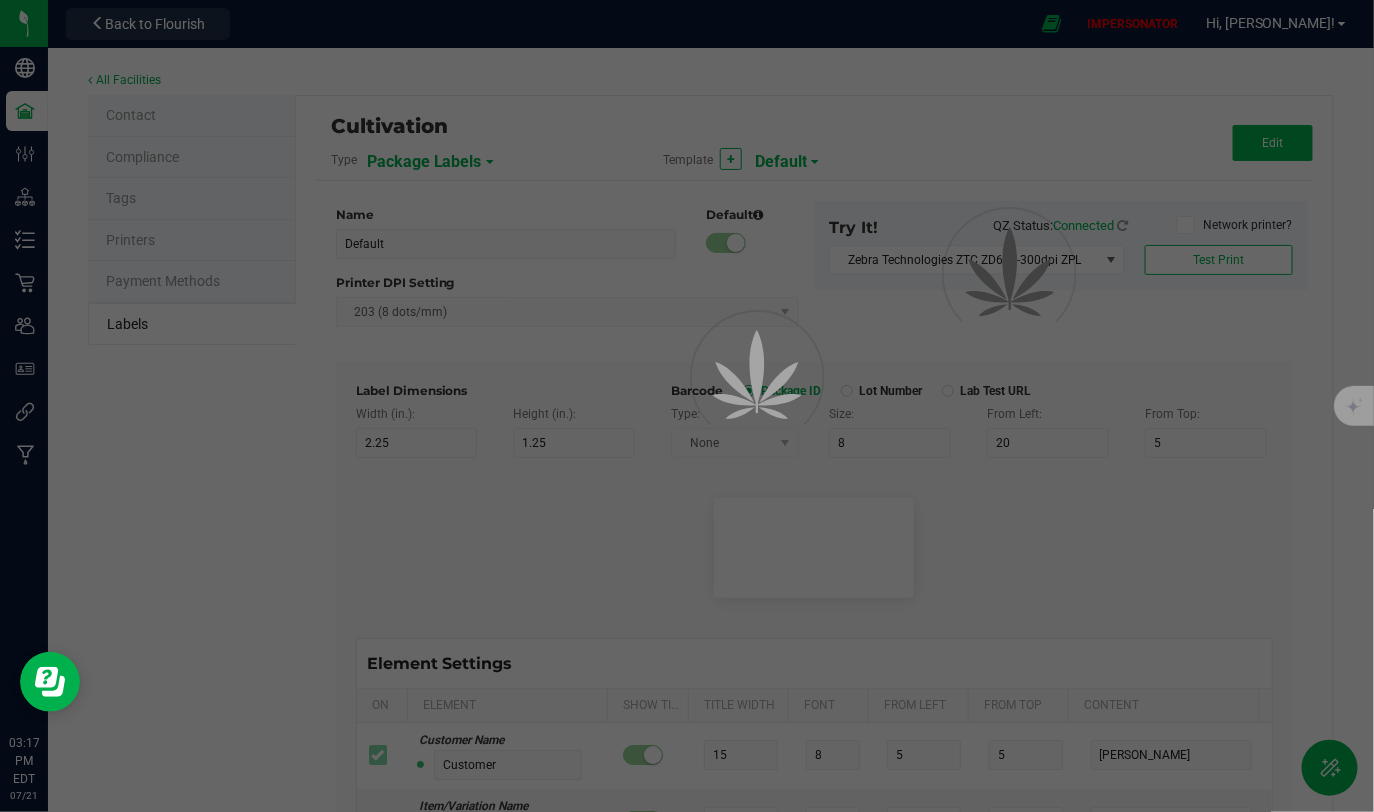 type on "Item Ref Field 2 Value" 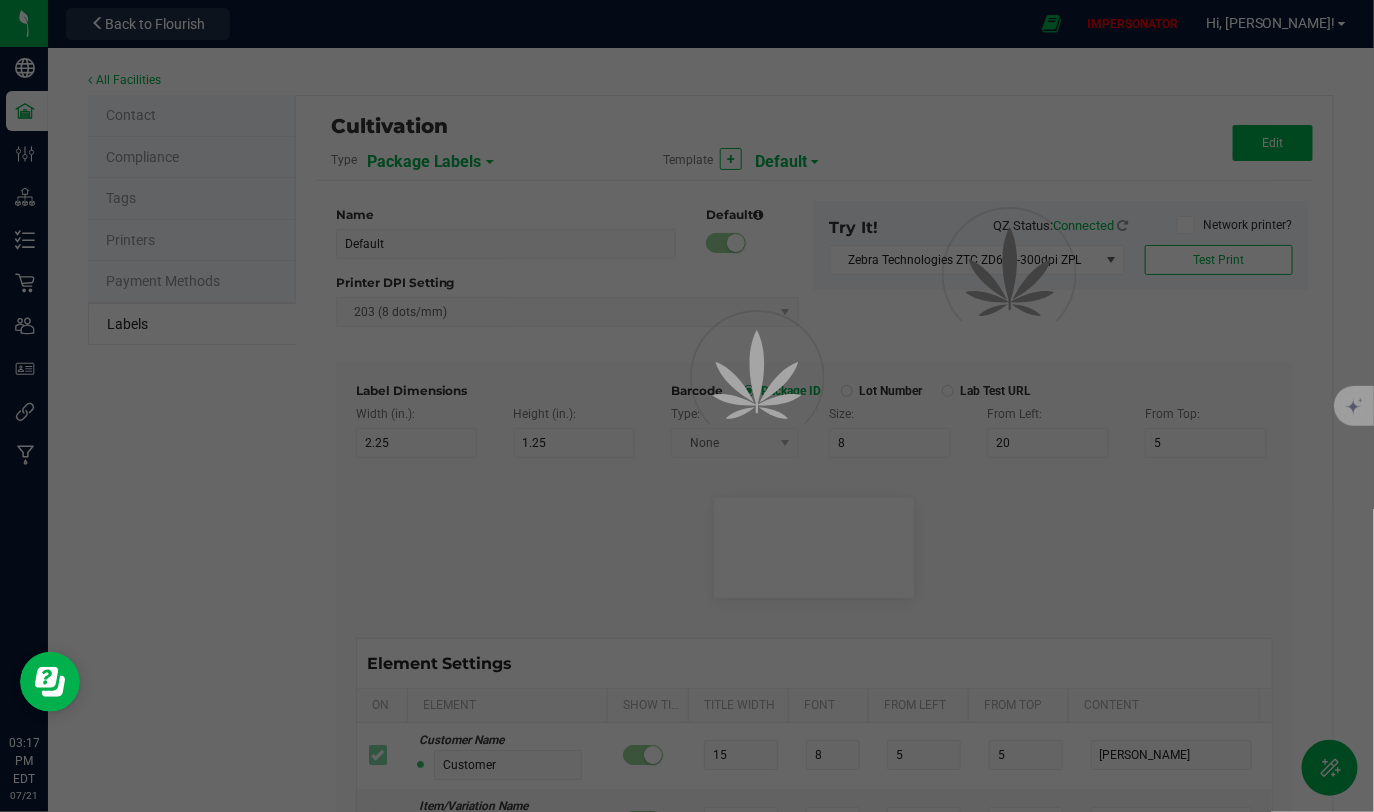 type on "Item Ref Field 3" 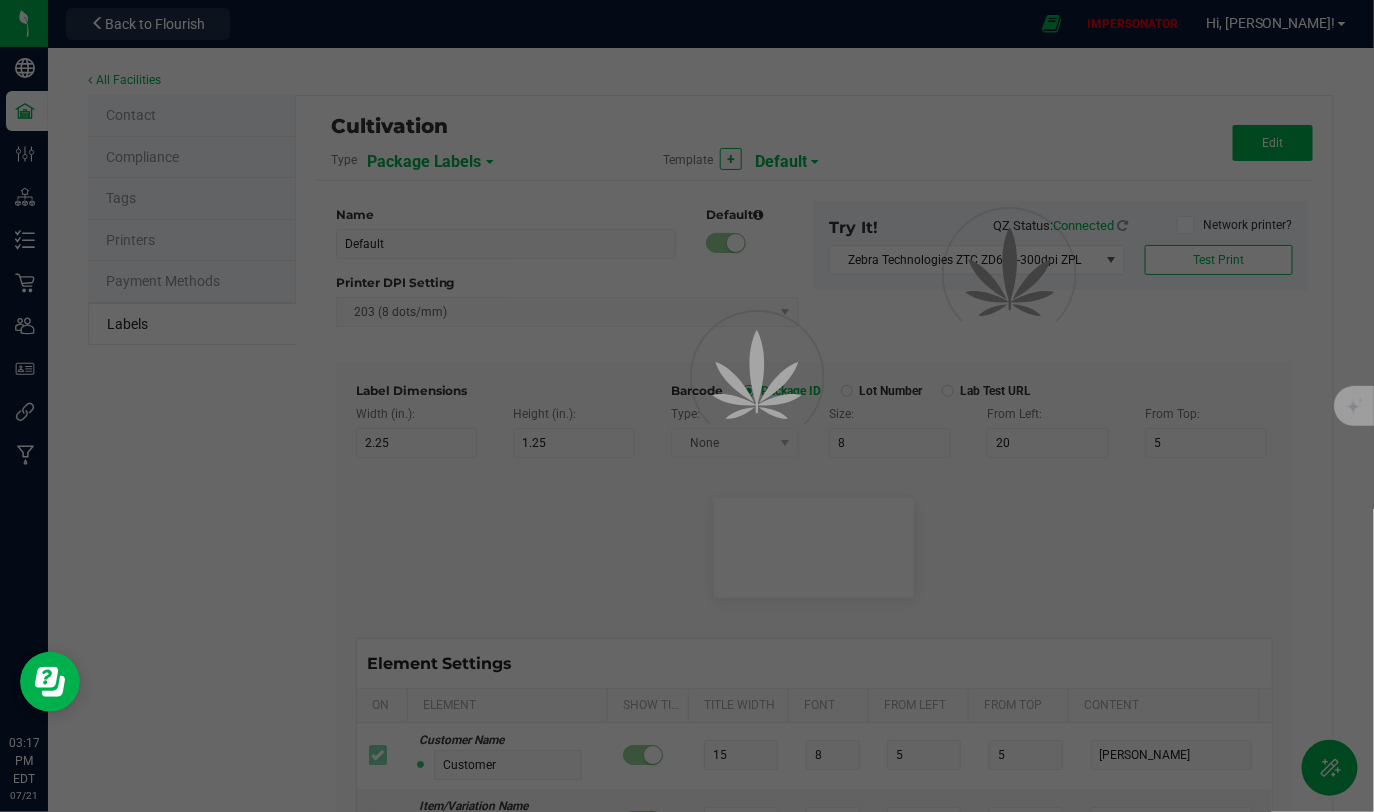 type on "25" 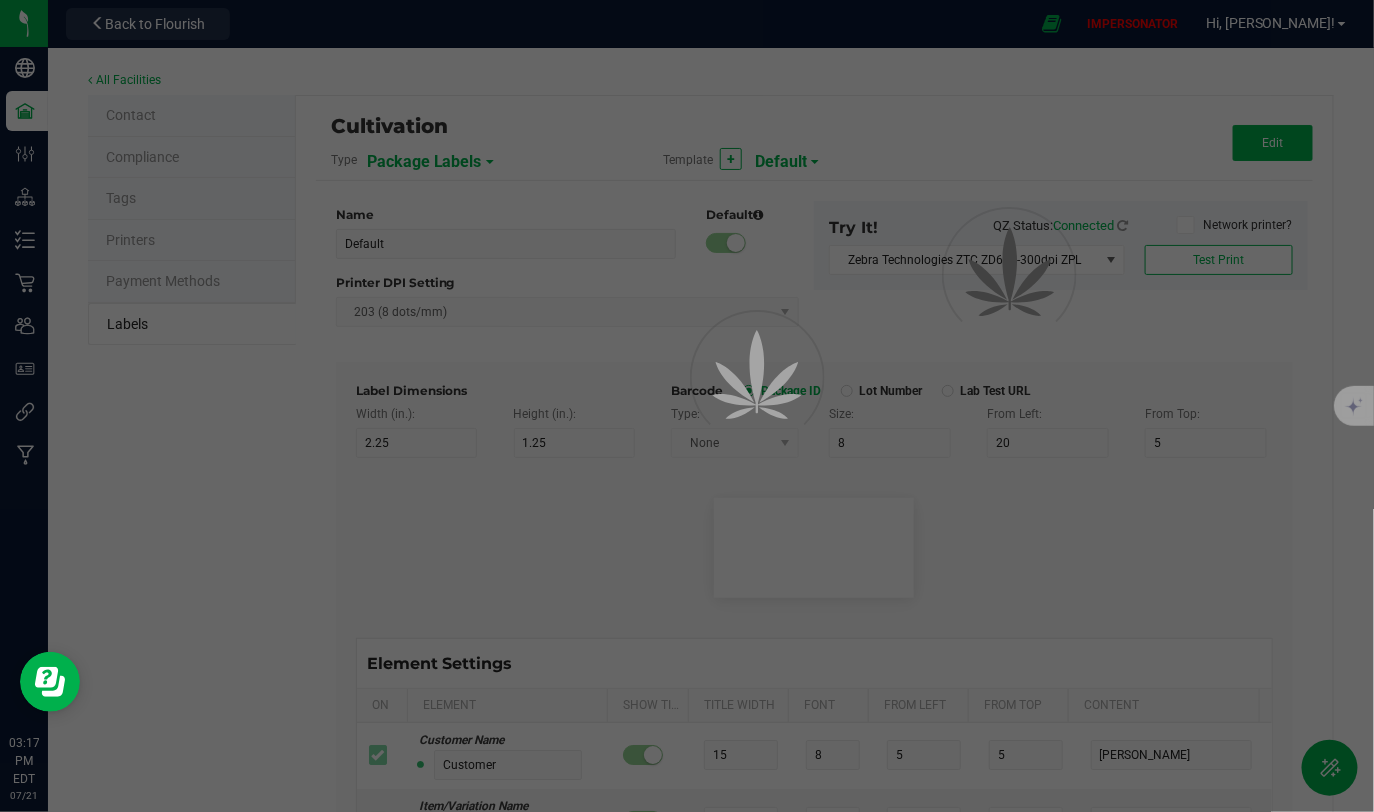 type on "10" 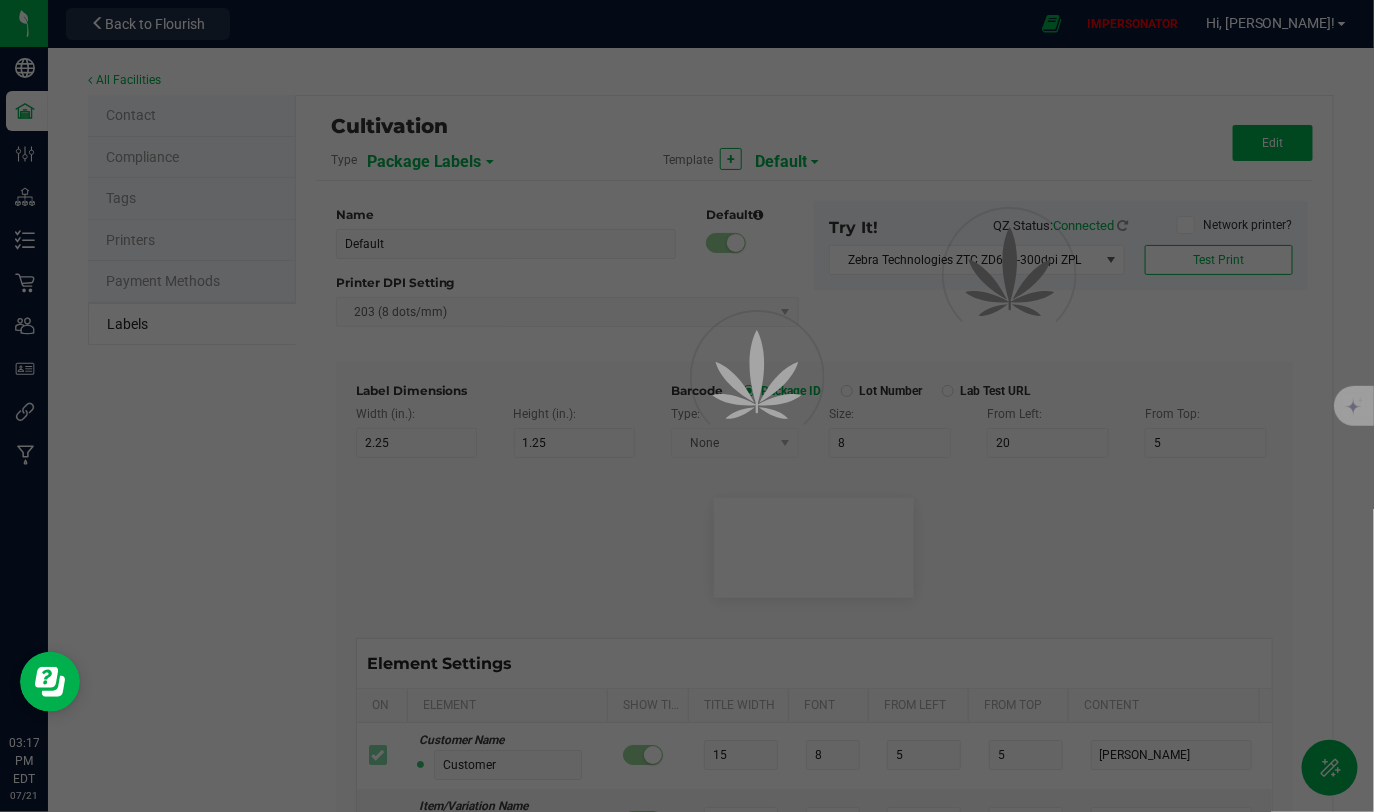 type on "35" 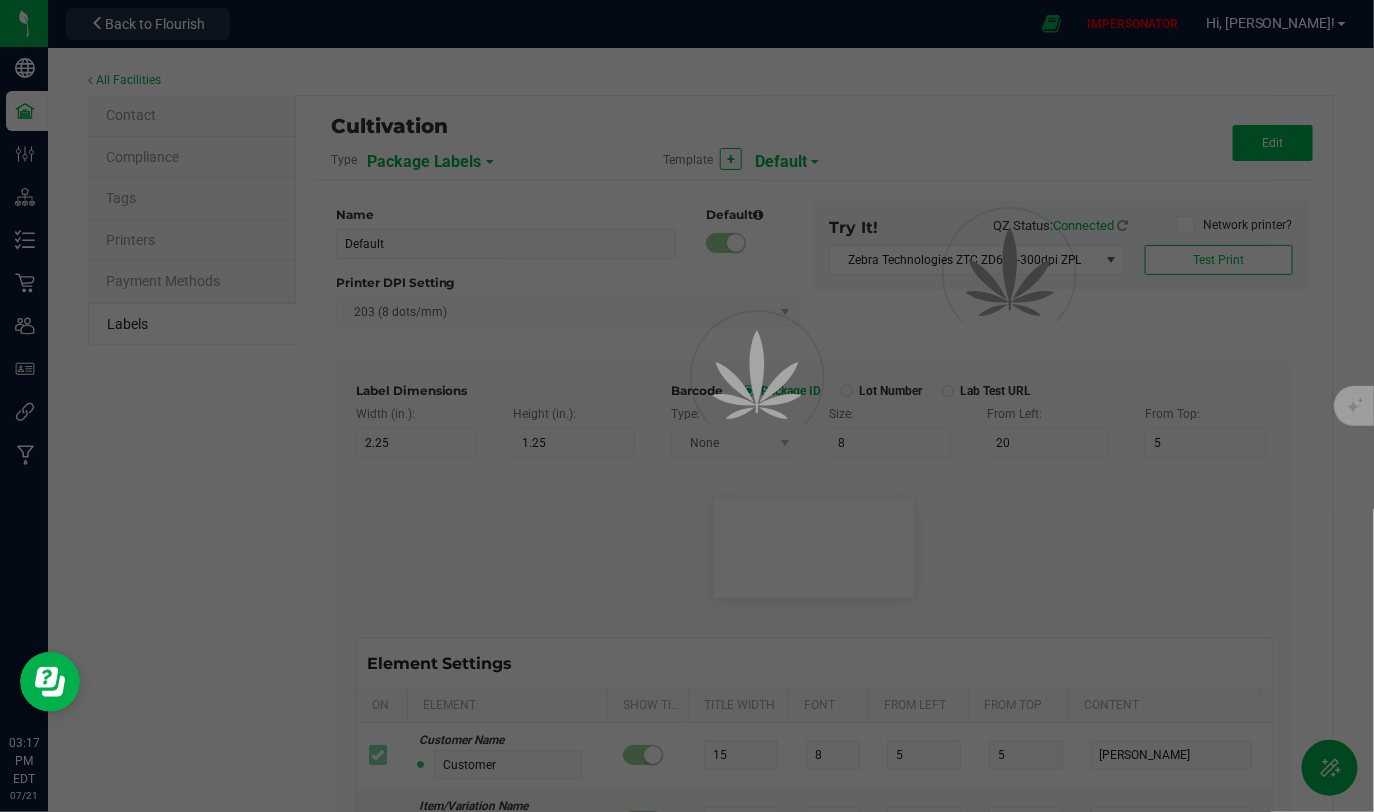 type on "Item Ref Field 3 Value" 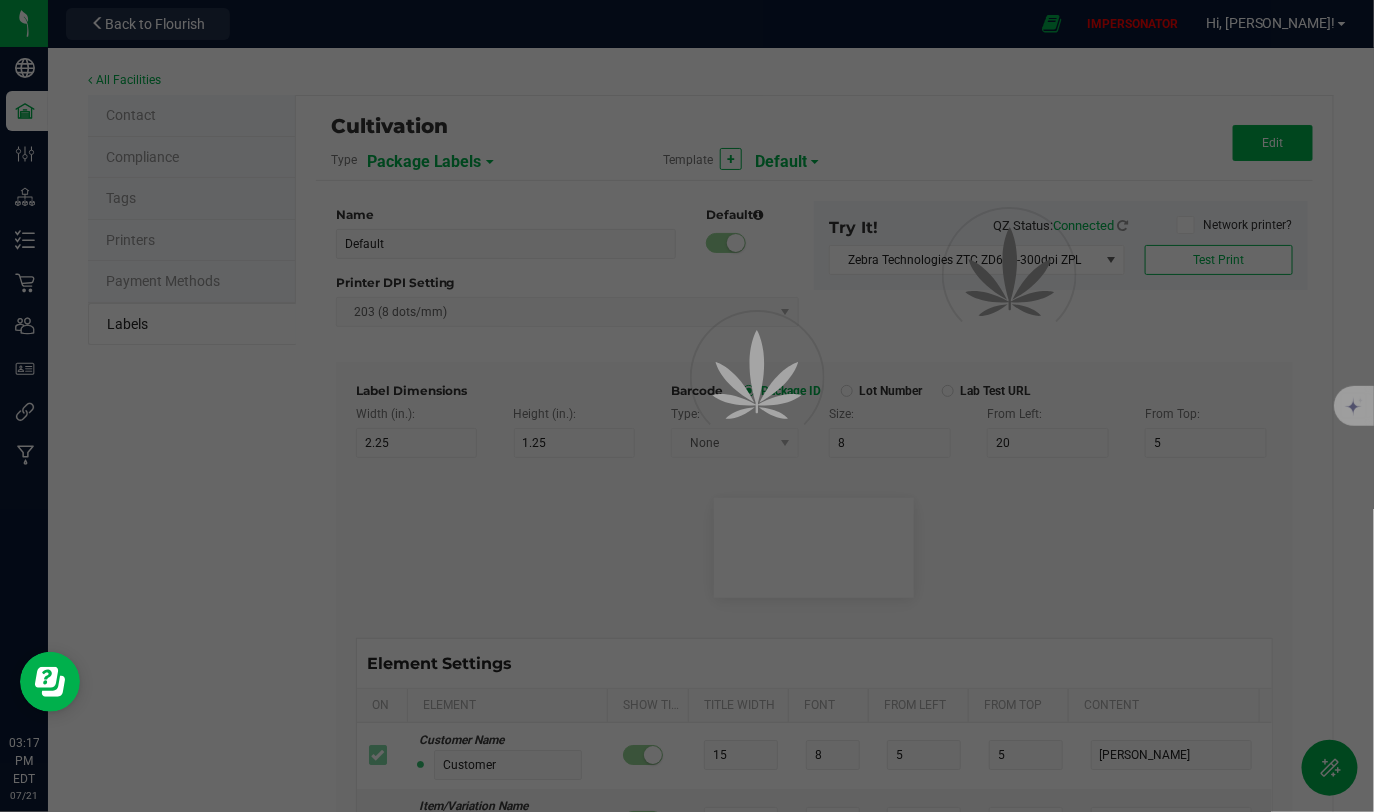 type on "Item Ref Field 4" 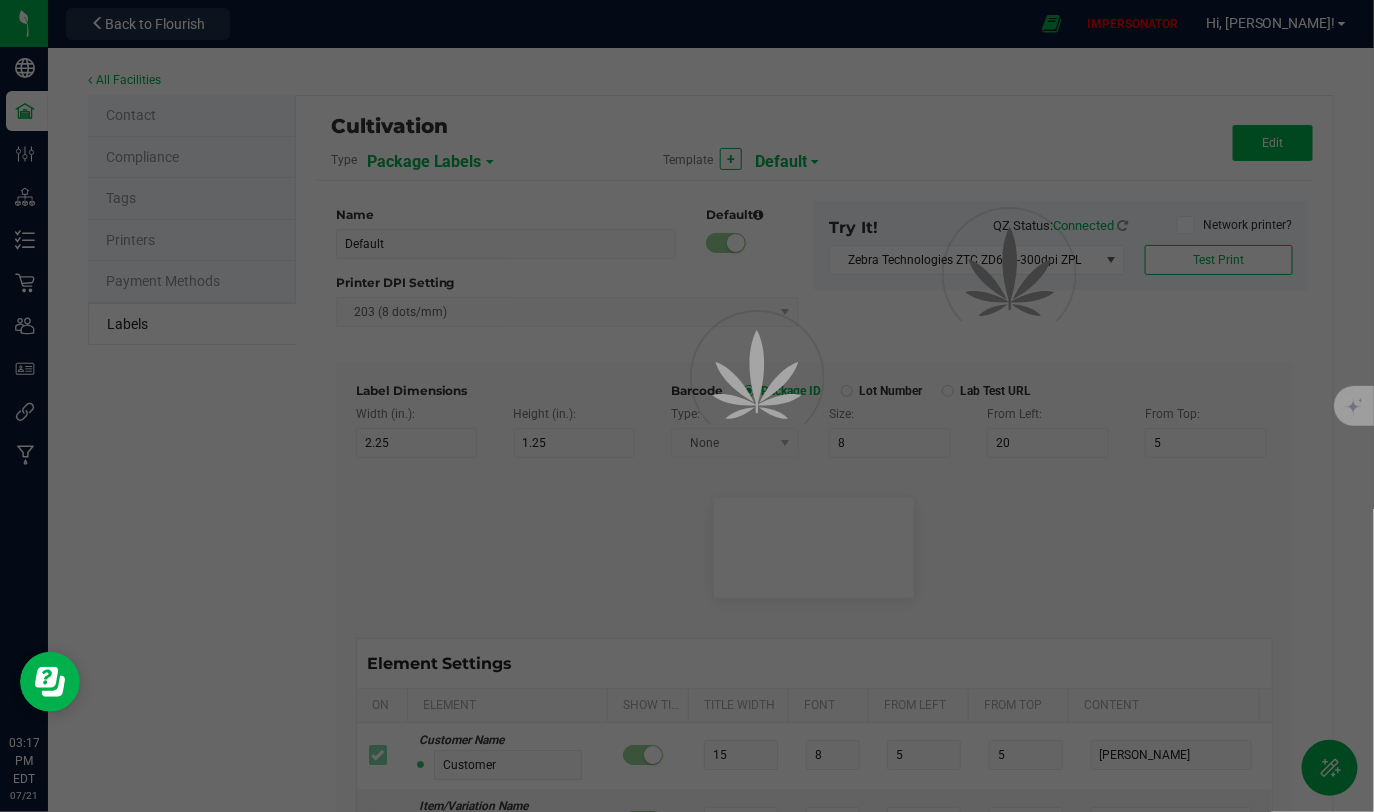 type on "25" 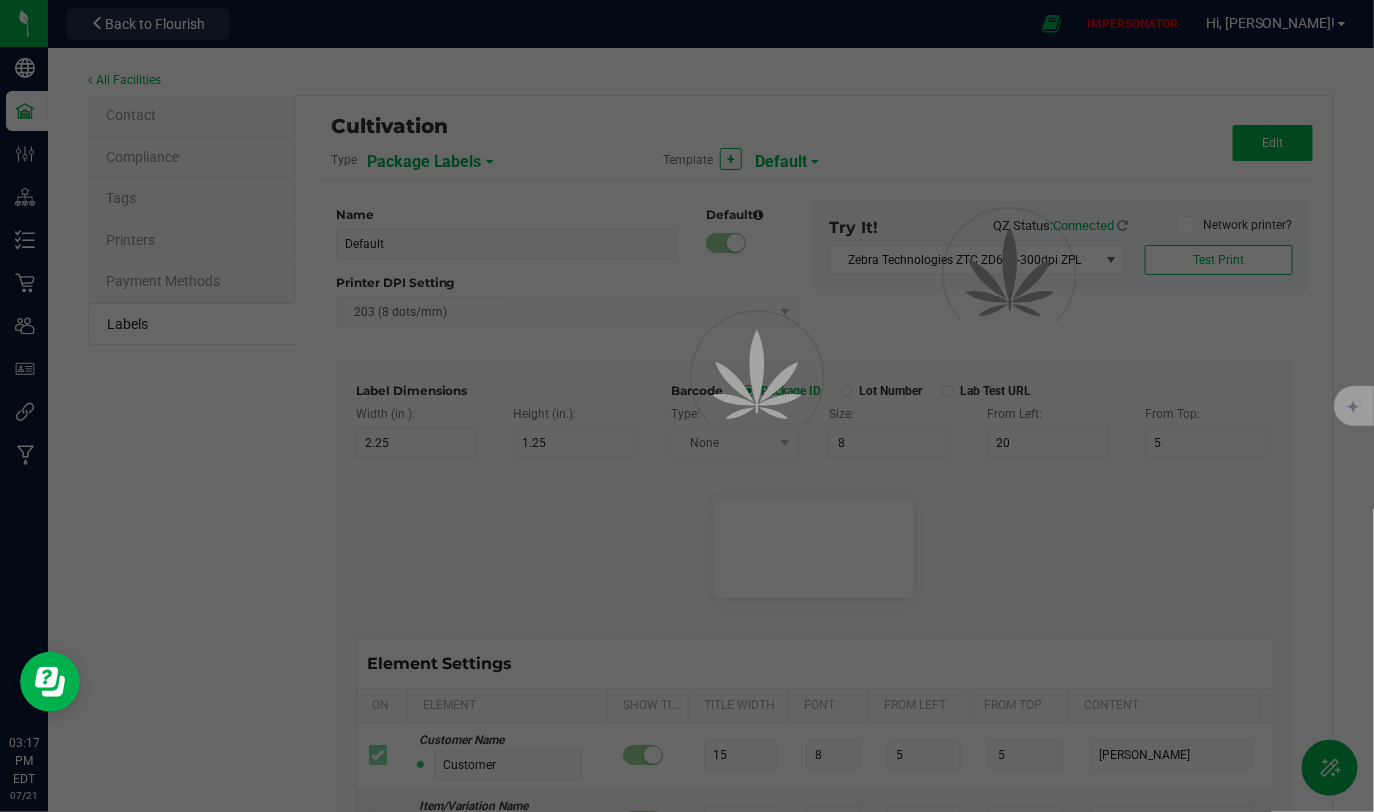 type on "10" 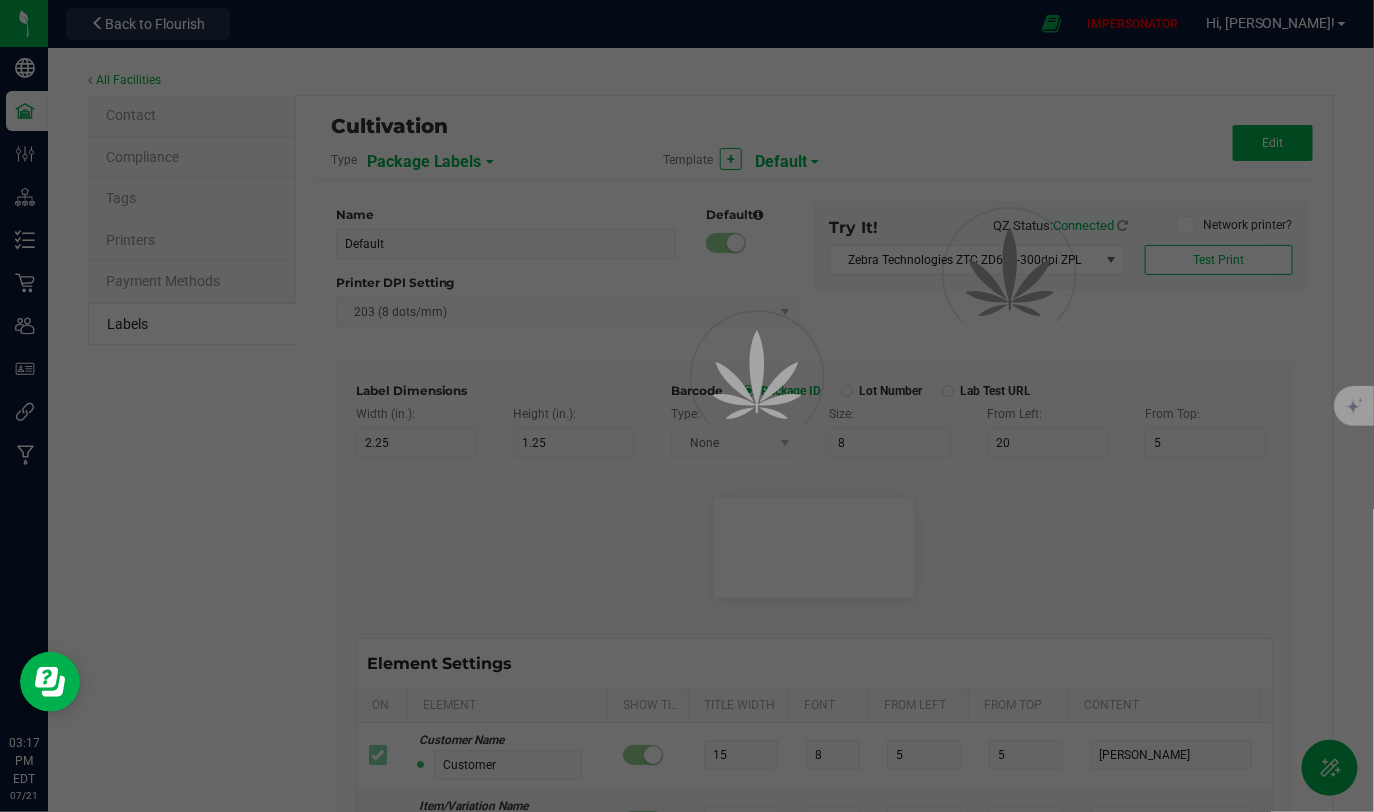 type on "35" 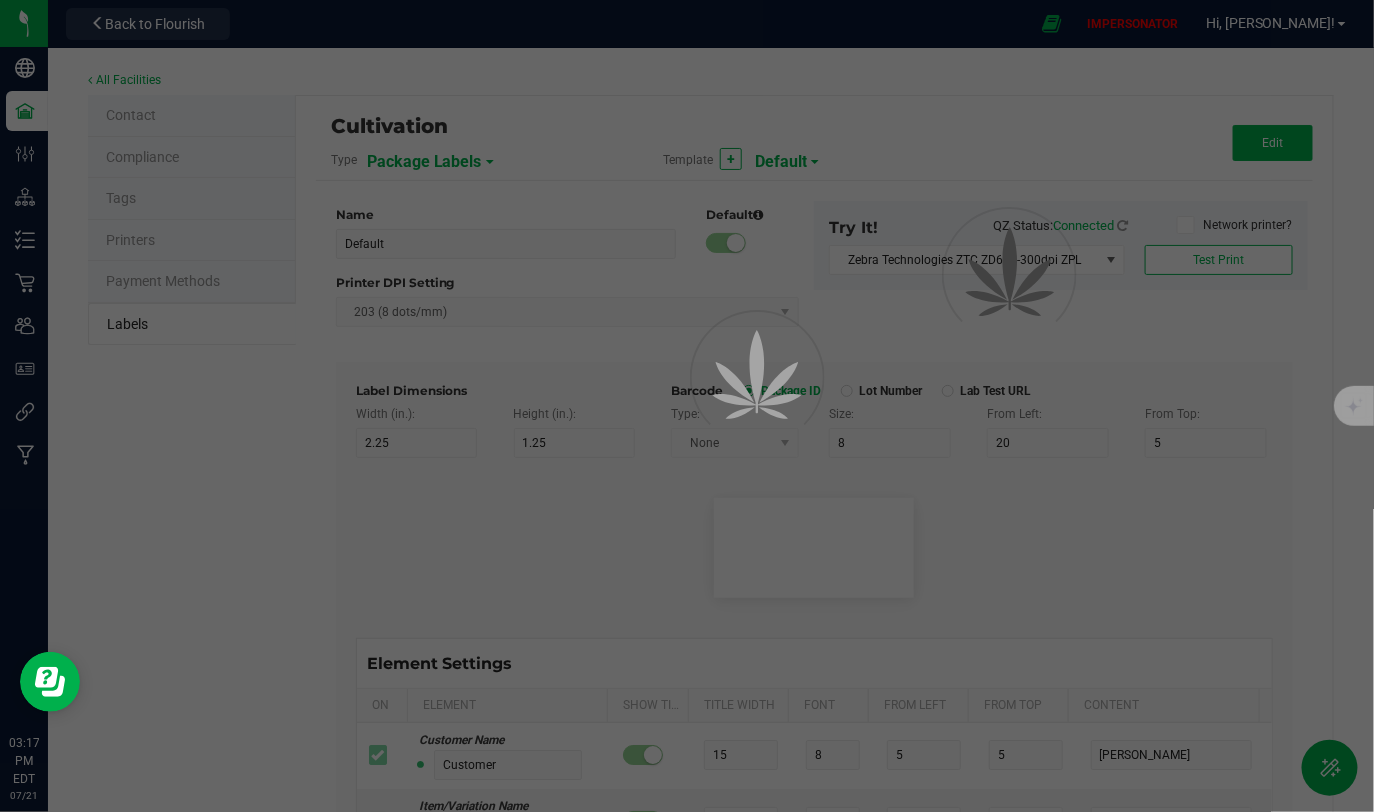 type on "Item Ref Field 4 Value" 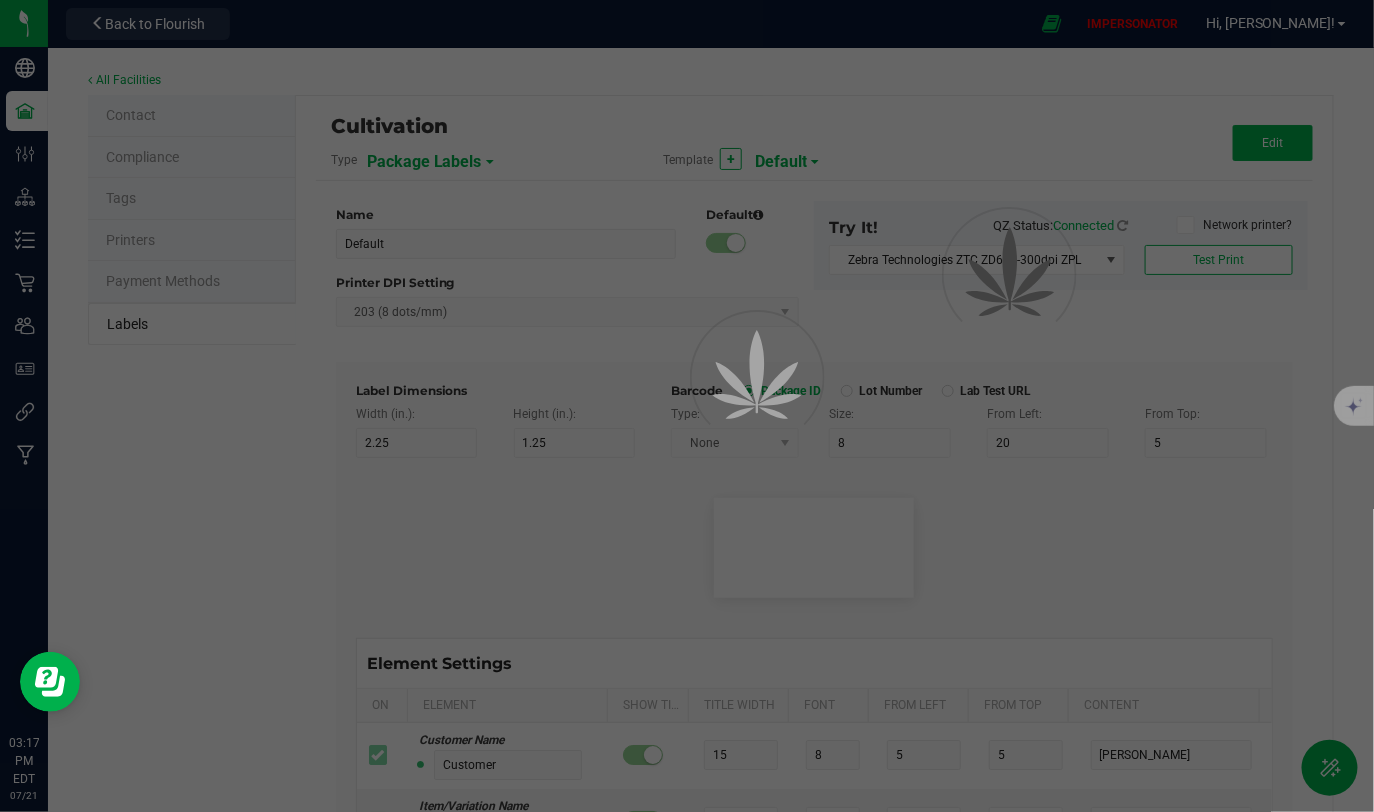 type on "Item Ref Field 5" 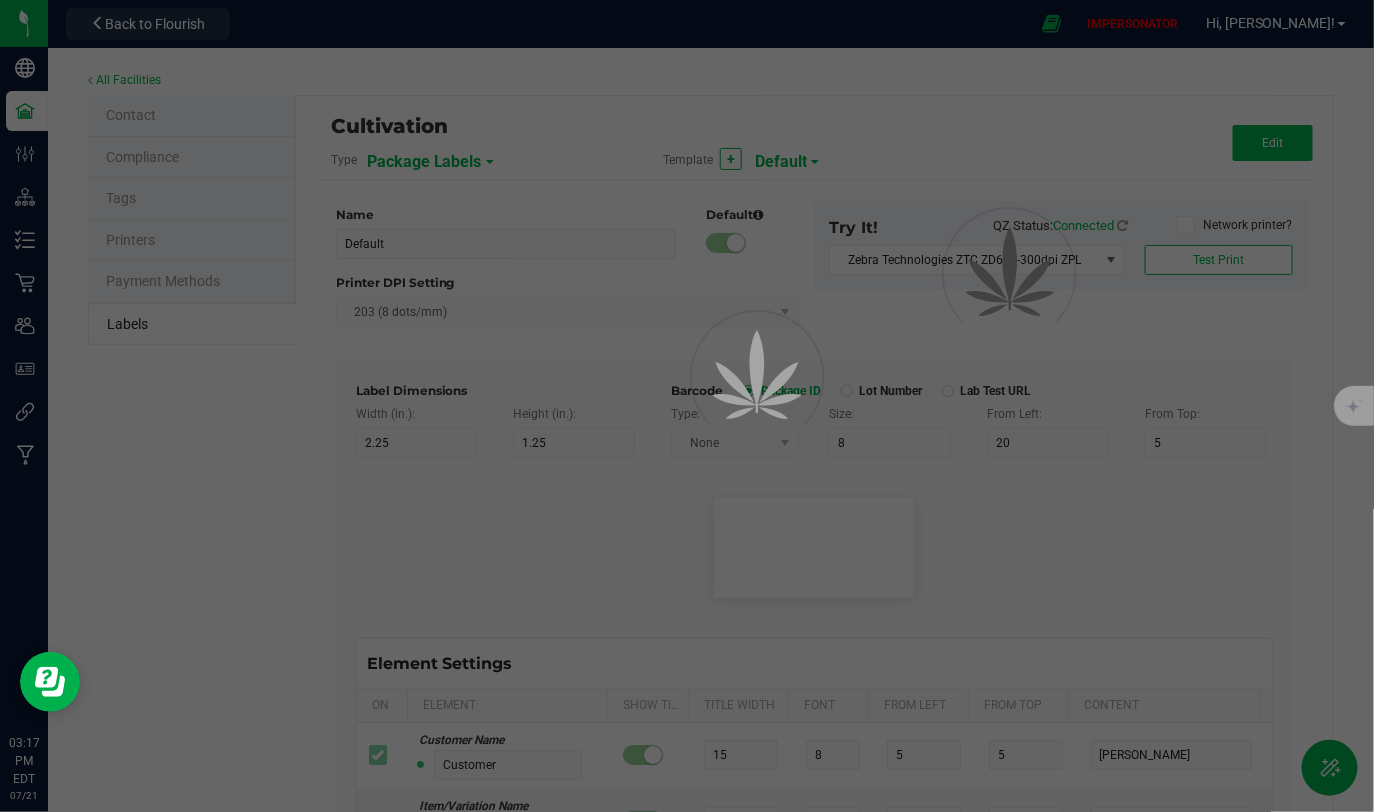 type on "25" 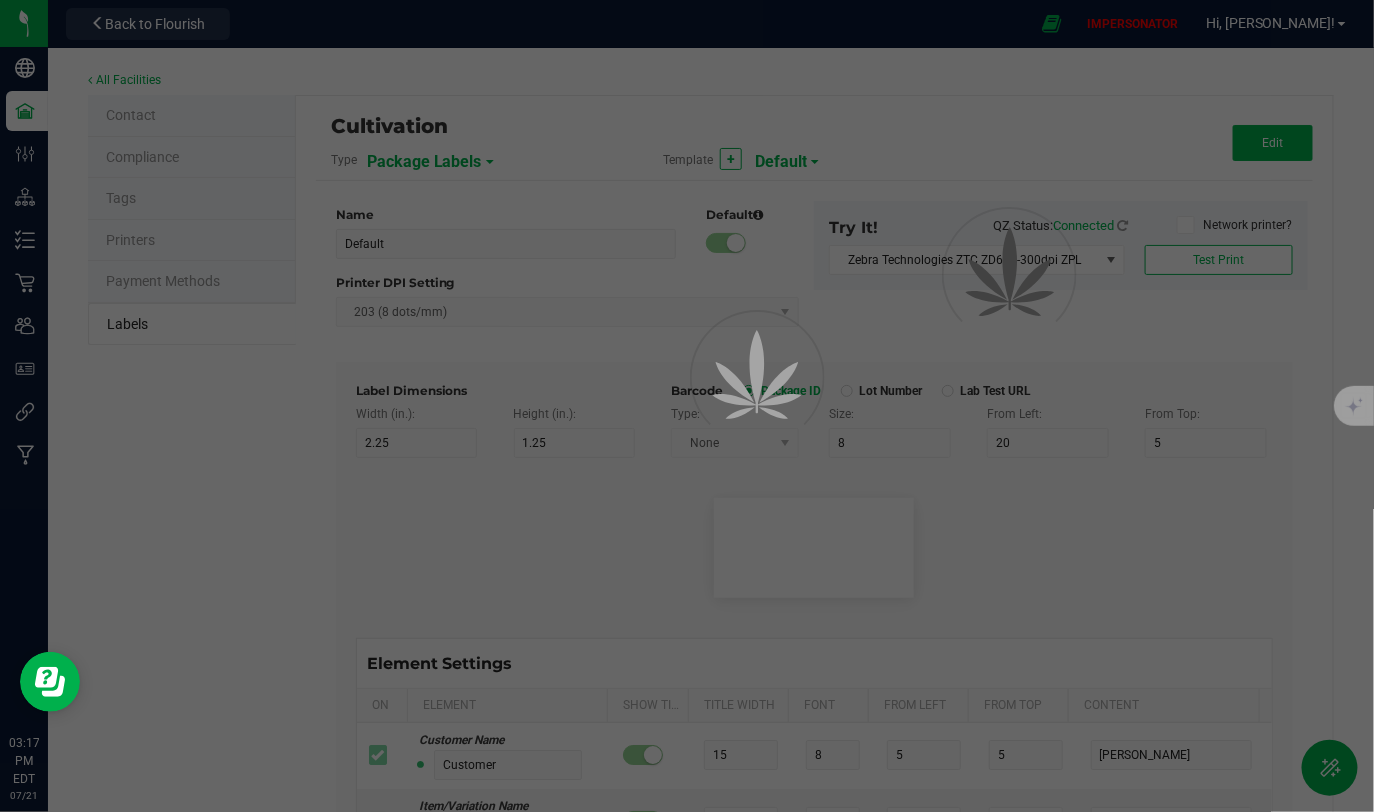type on "10" 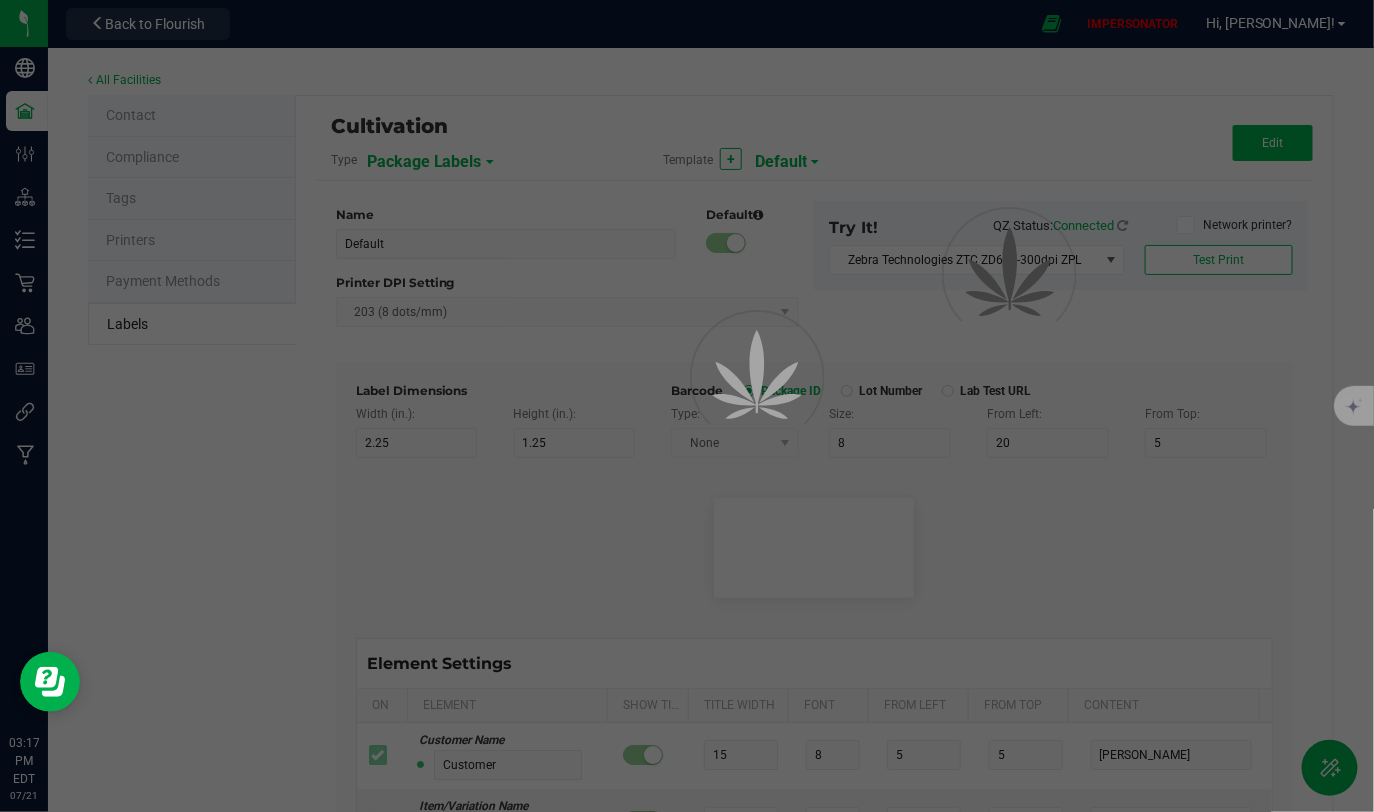 type on "35" 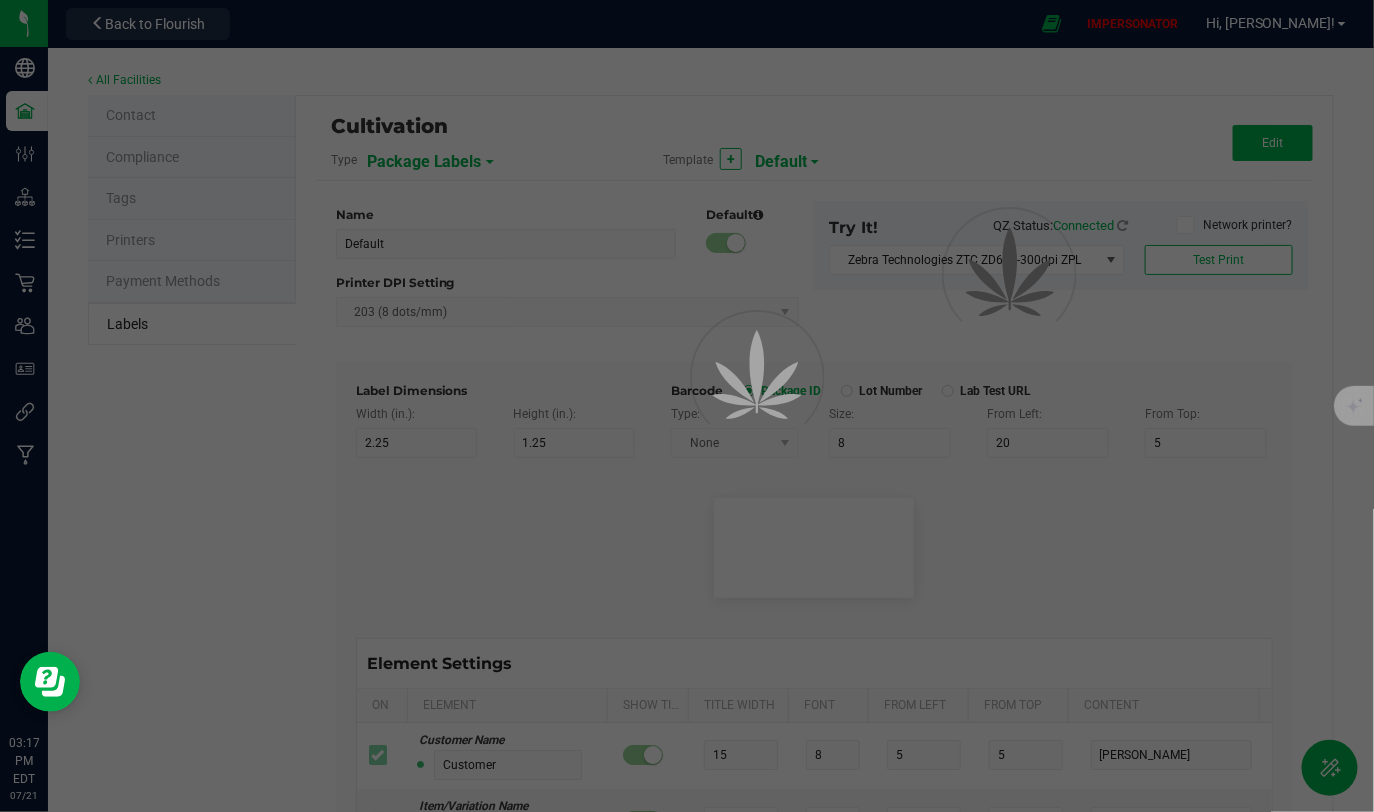 type on "Item Ref Field 5 Value" 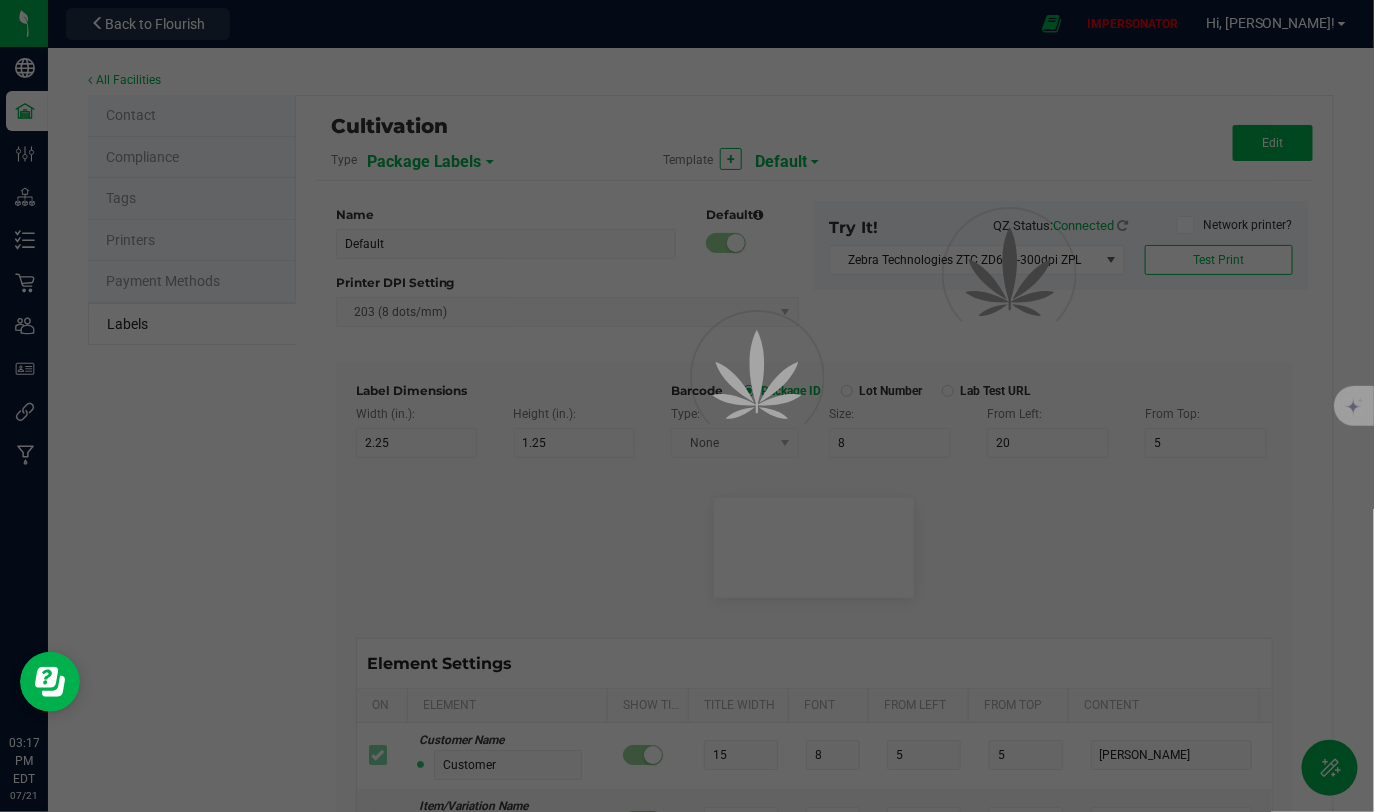 type on "NDC Number" 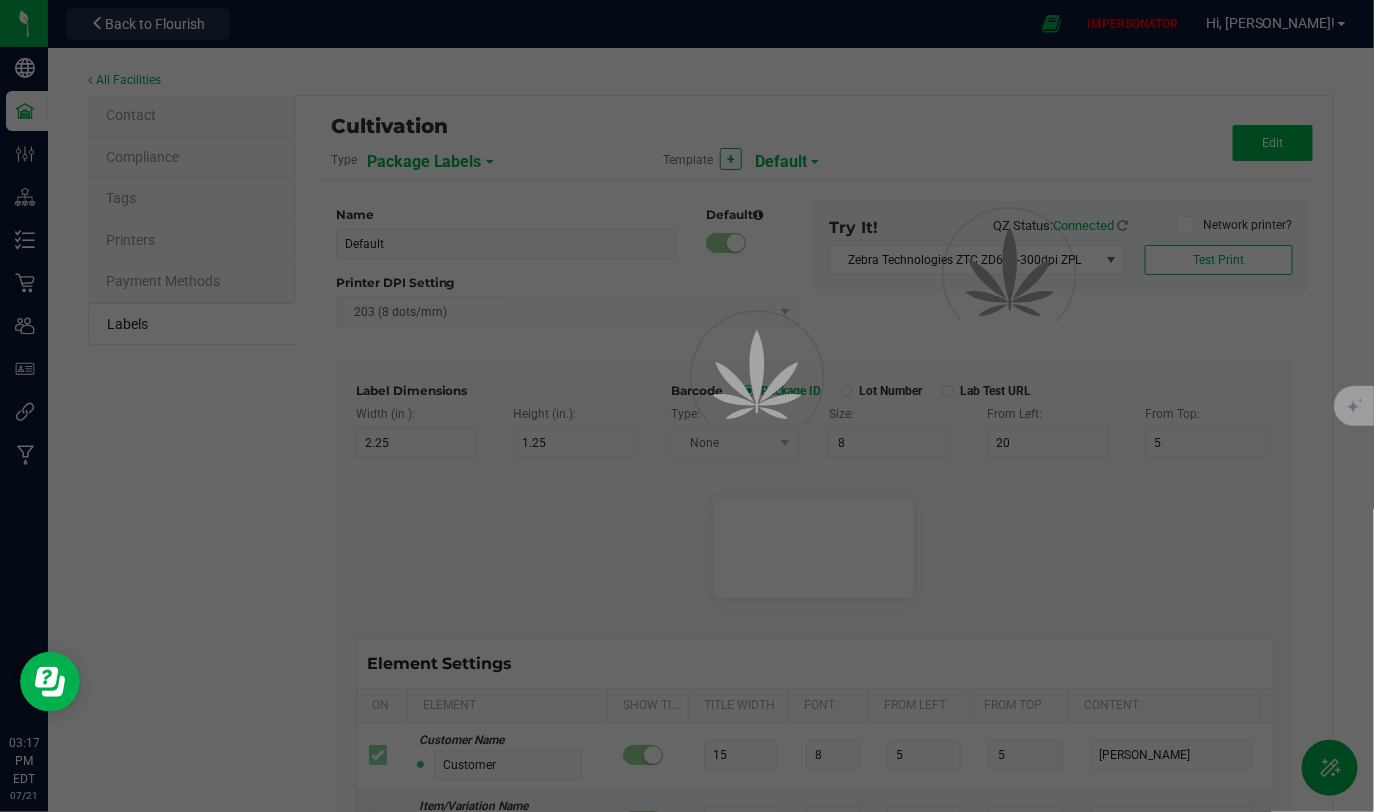 type on "25" 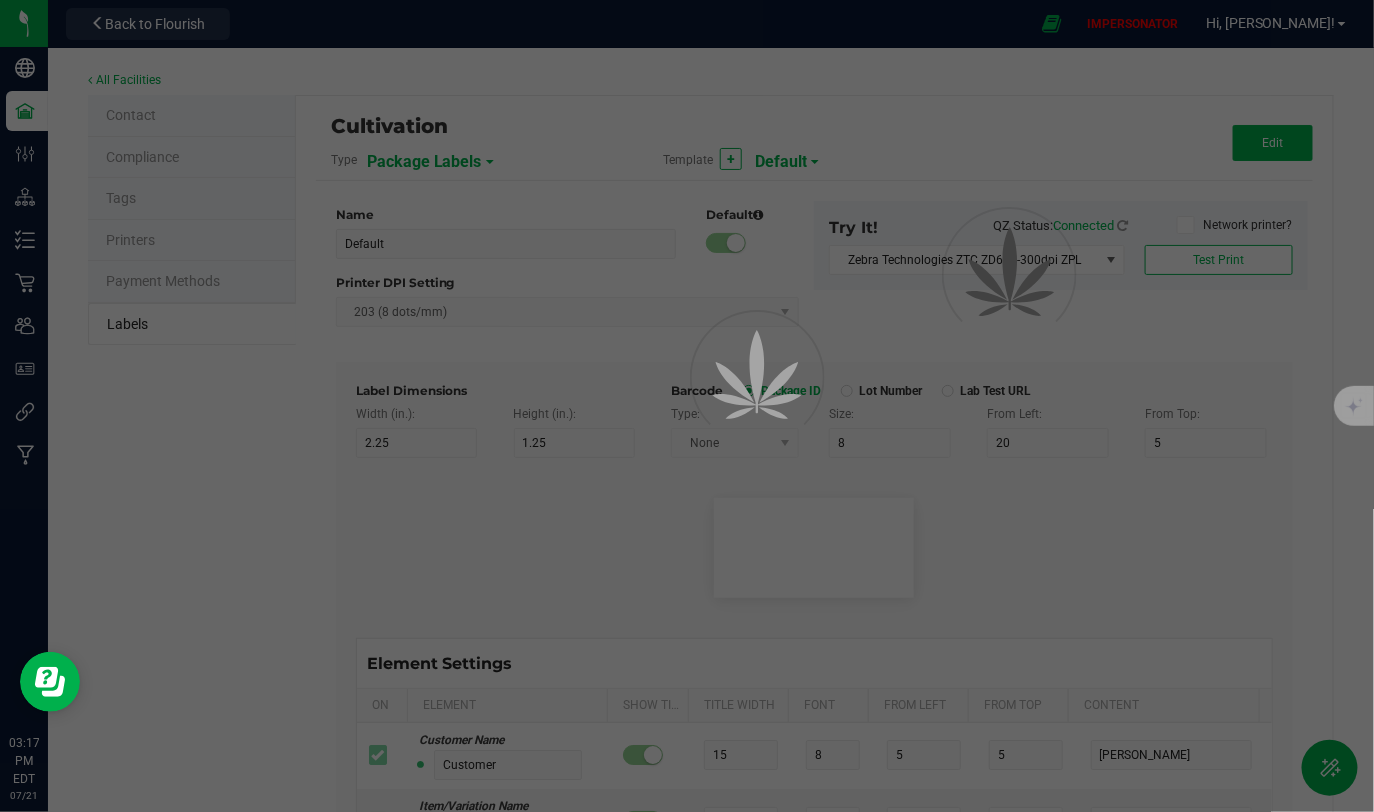 type on "10" 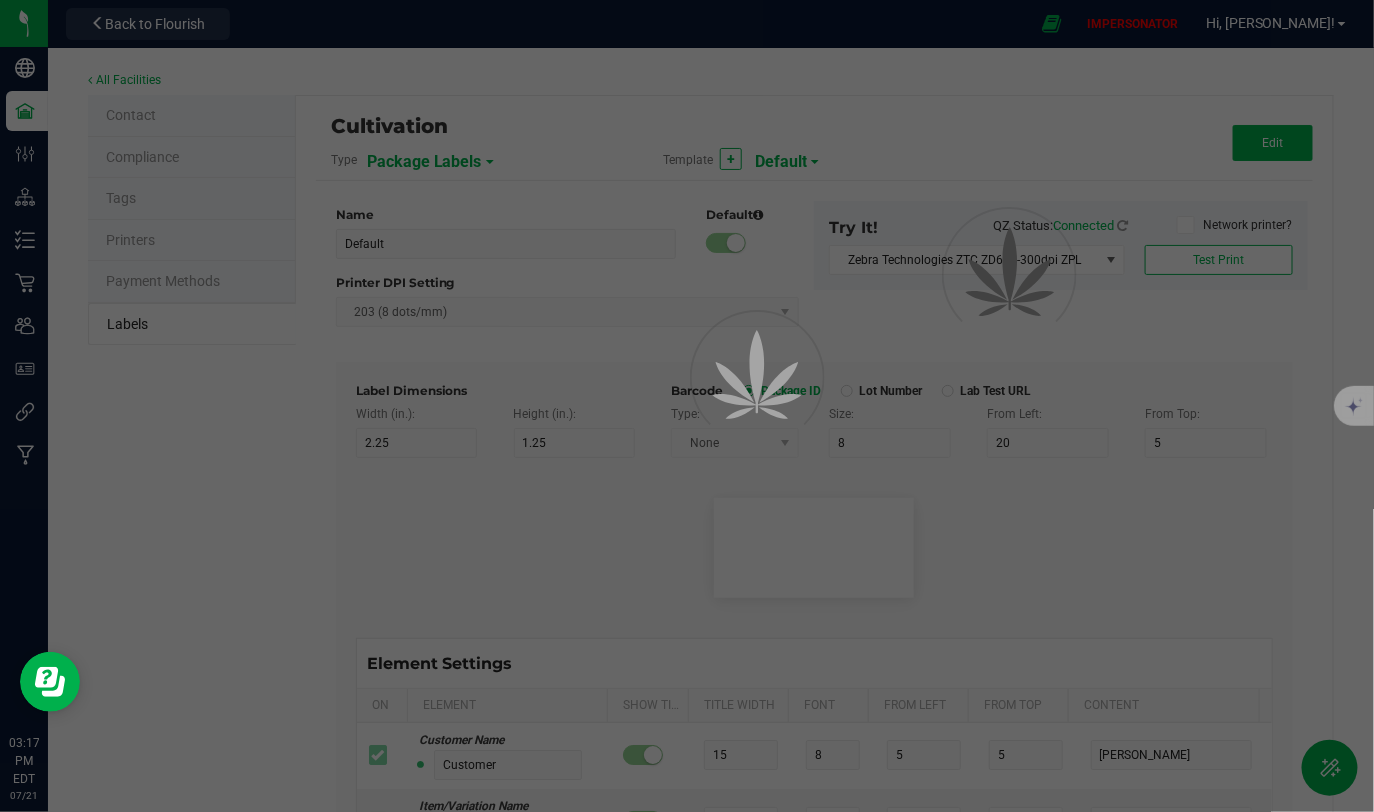 type on "35" 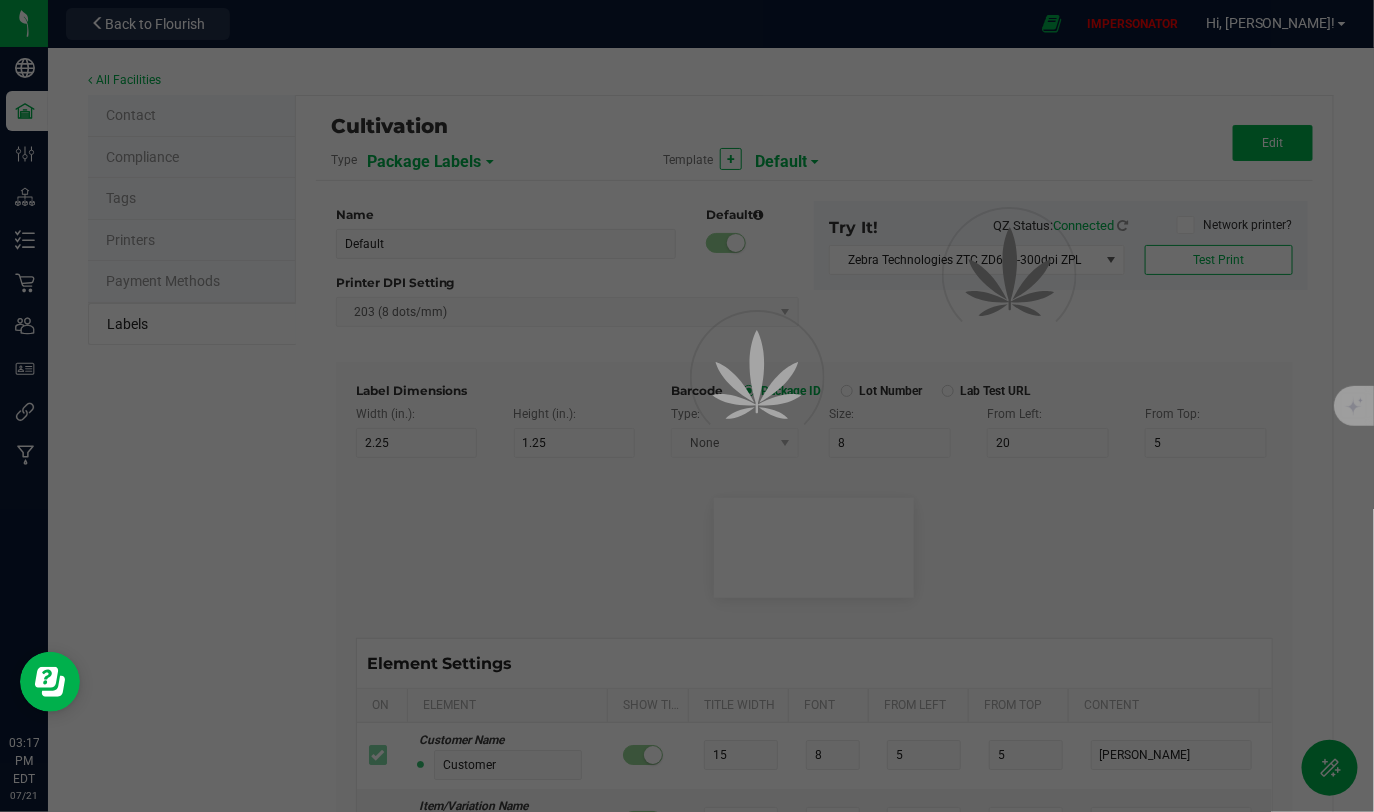 type on "[PHONE_NUMBER]" 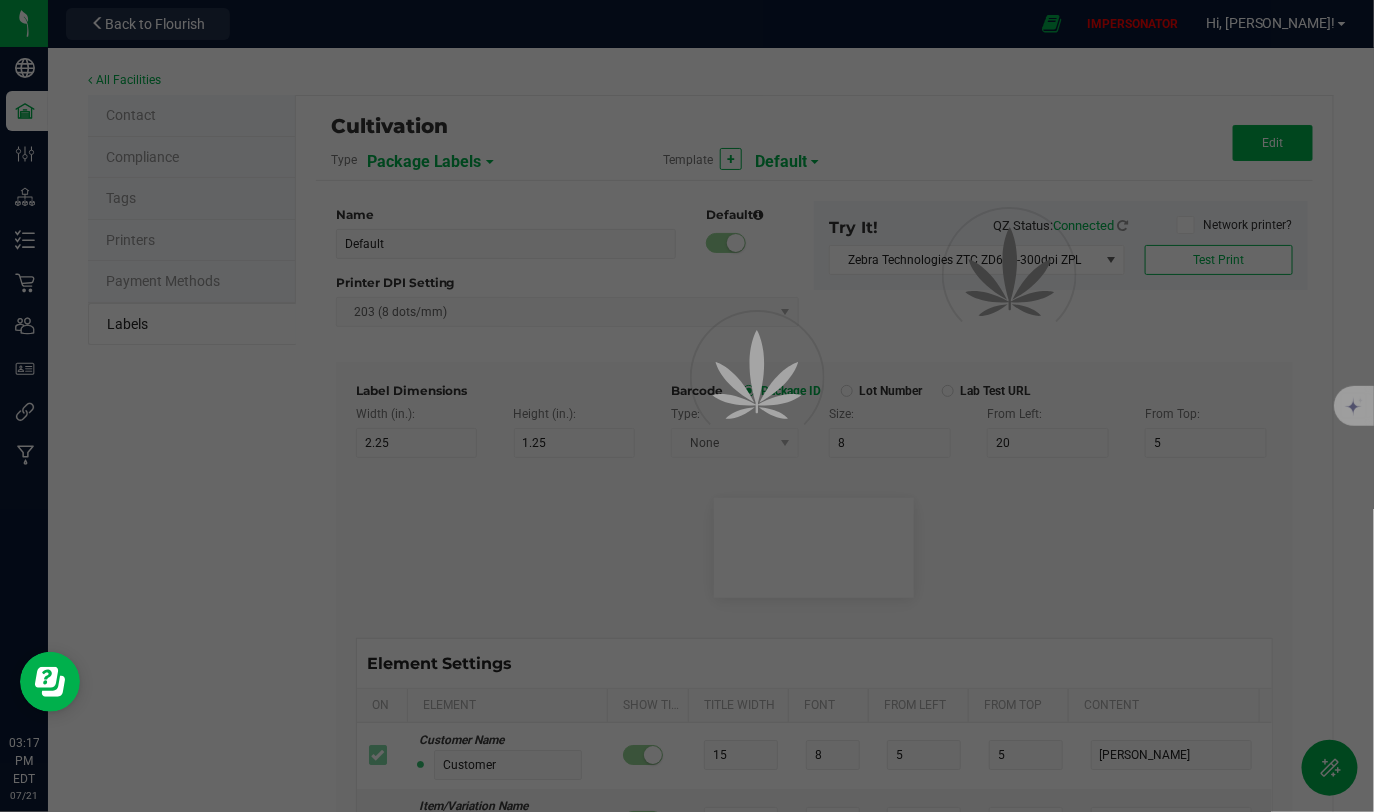 type on "Number of Servings" 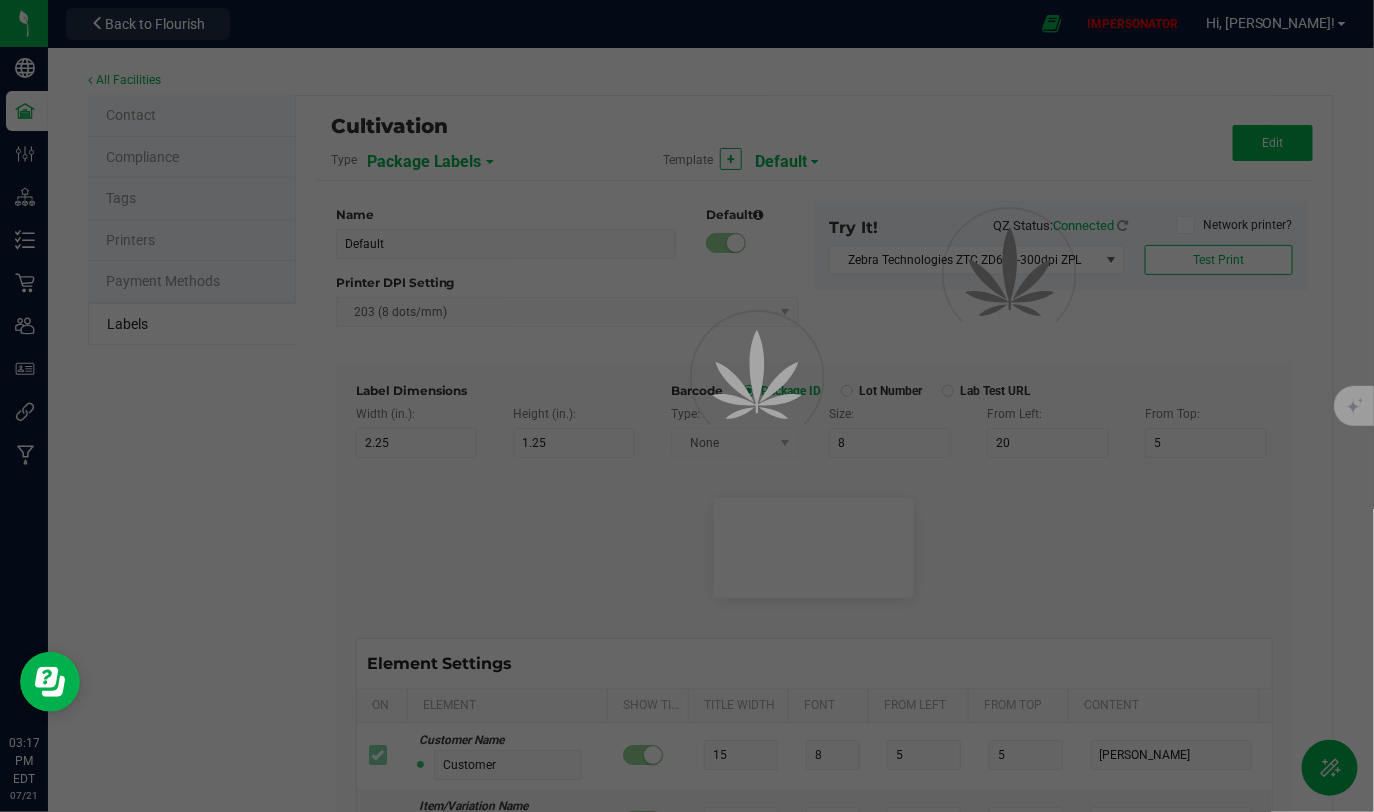 type on "25" 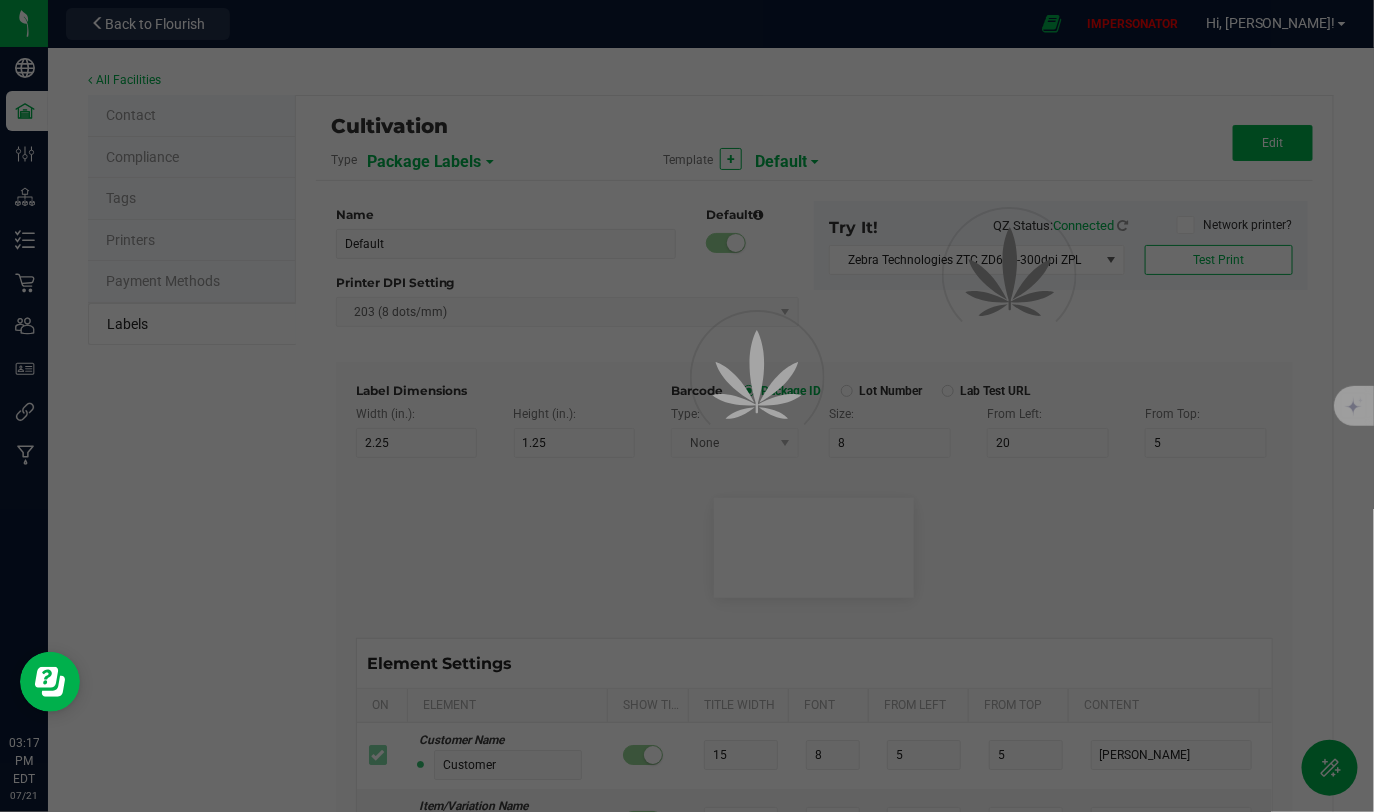 type on "10" 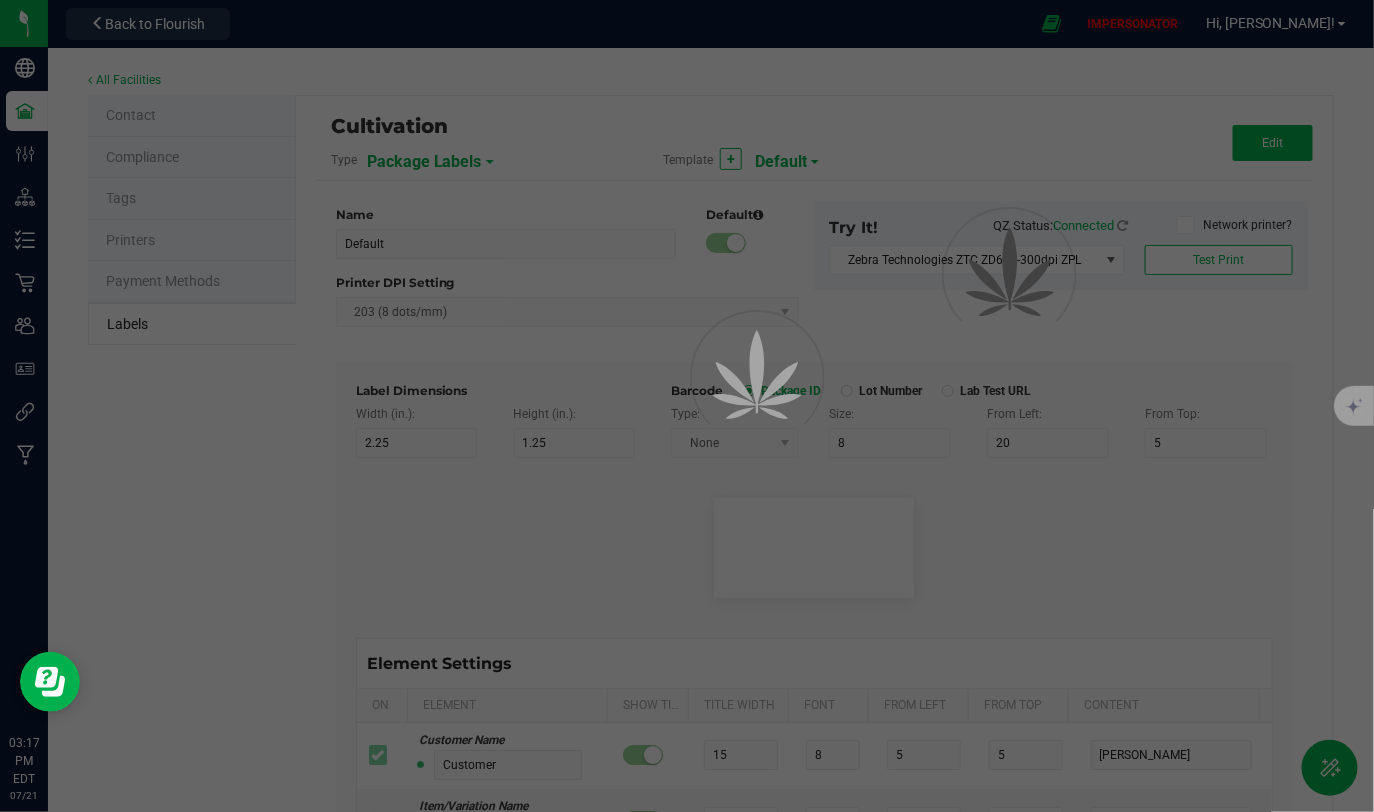 type on "35" 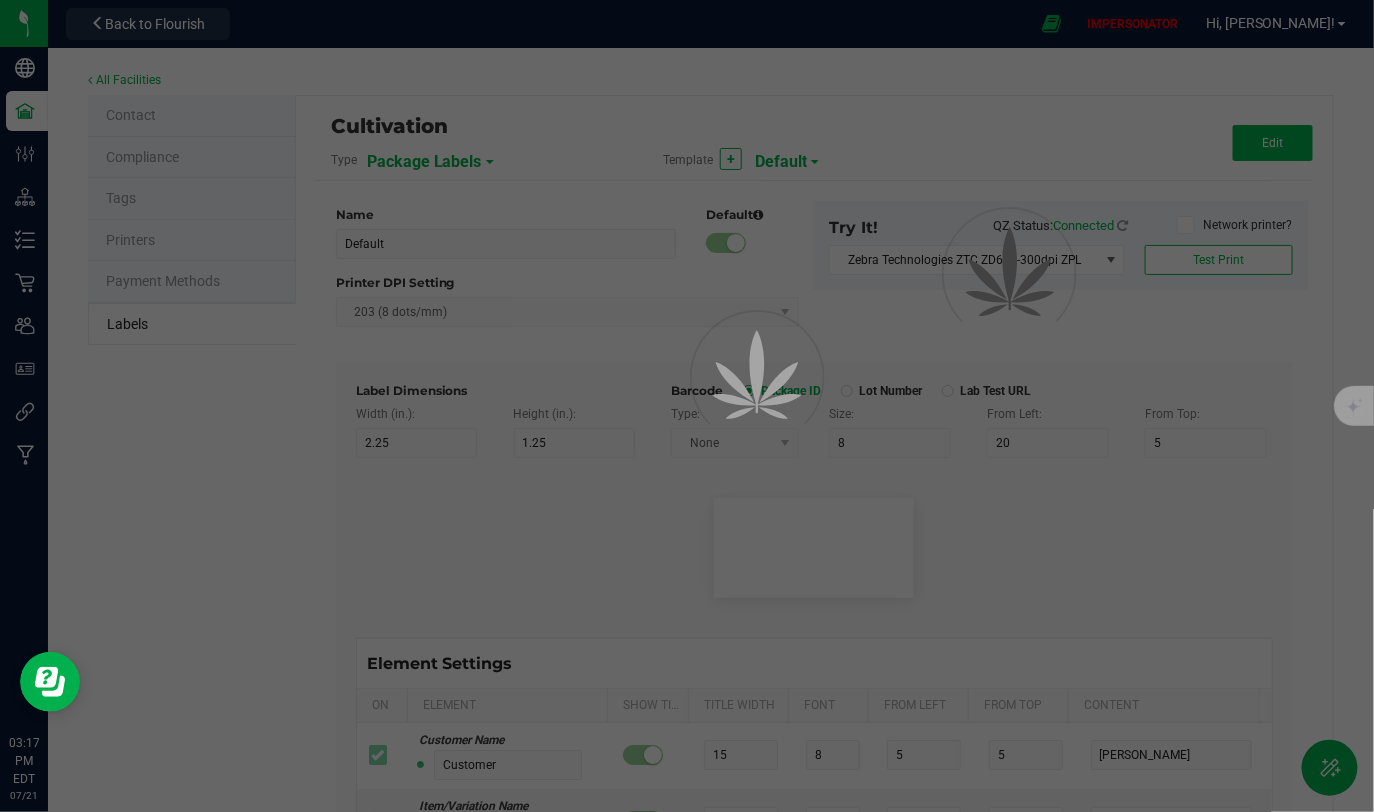 type on "4 servings/item" 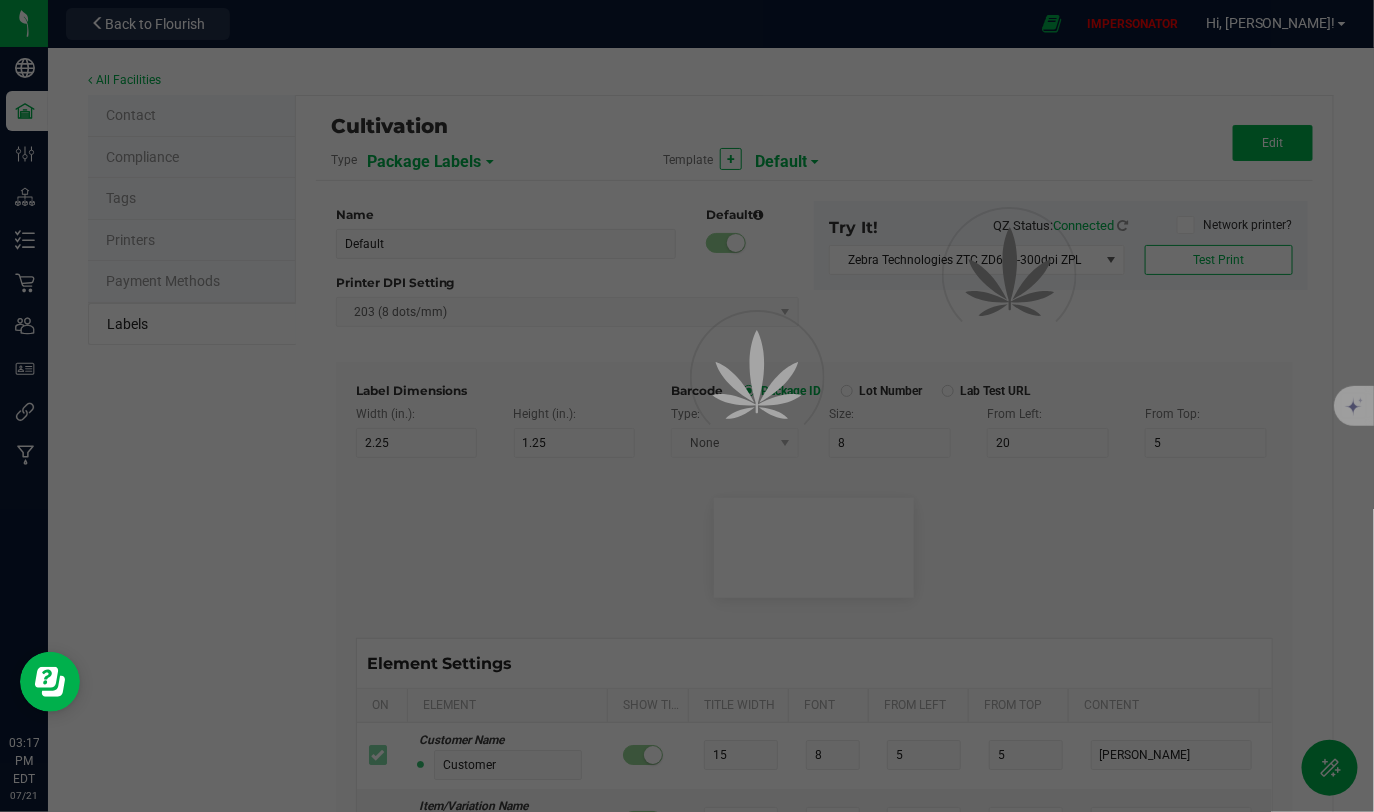 type on "Serving Size" 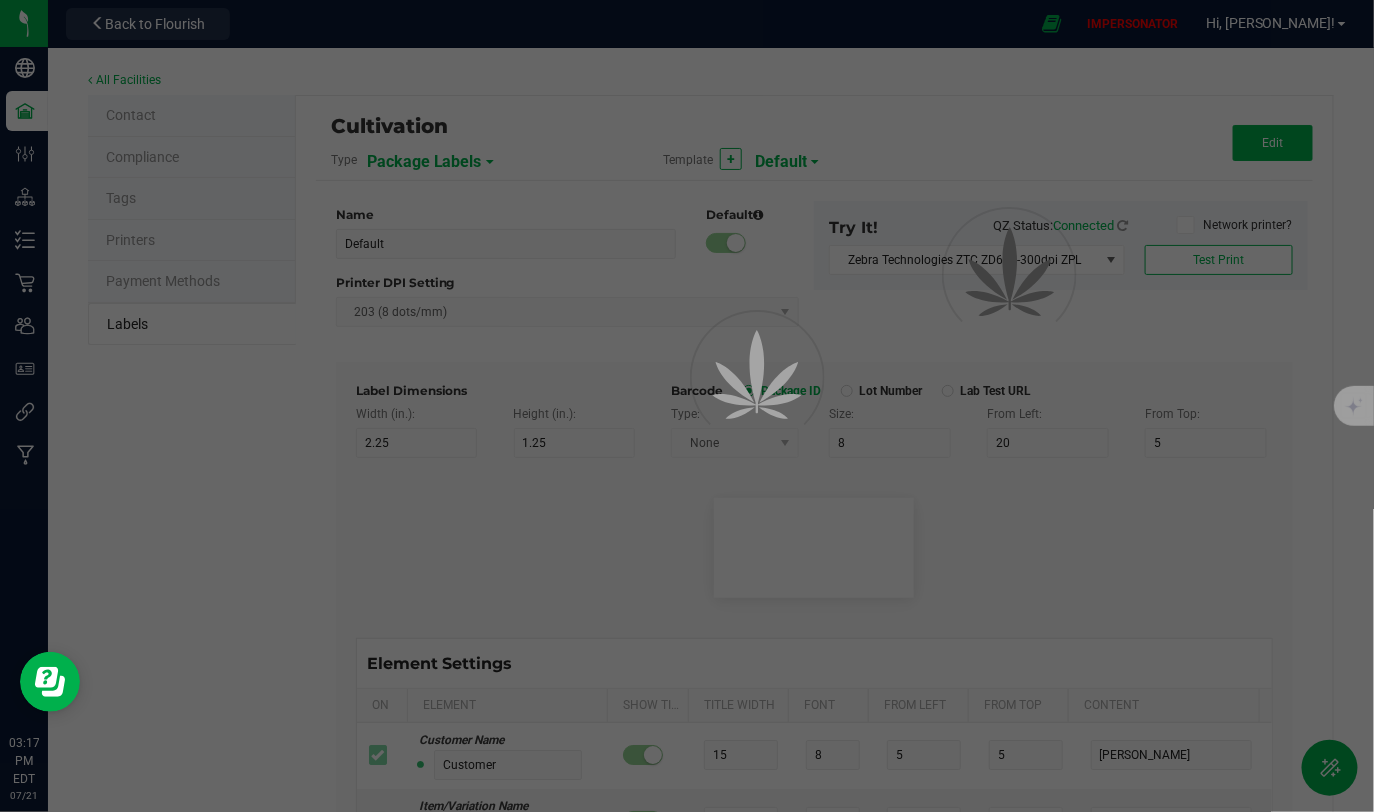 type on "25" 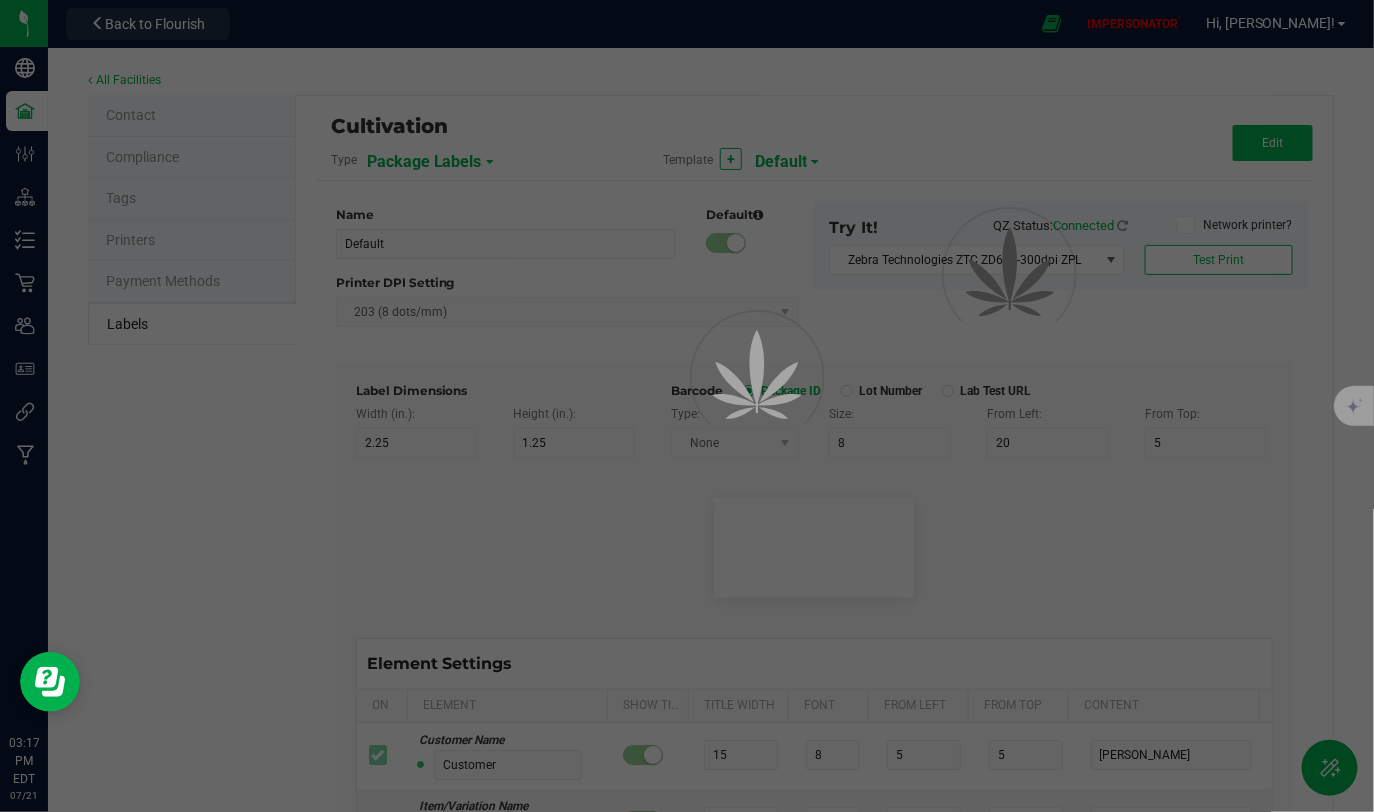 type on "10" 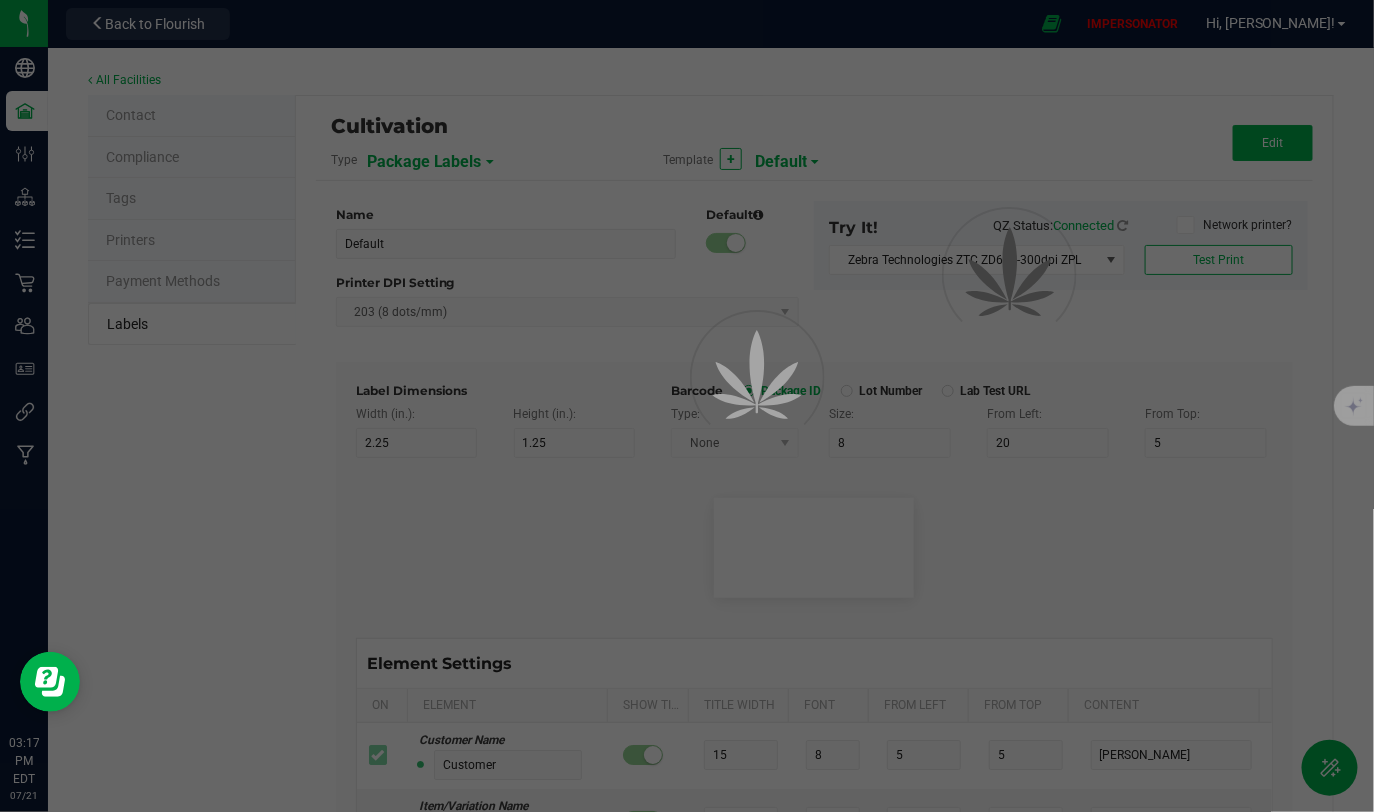 type on "35" 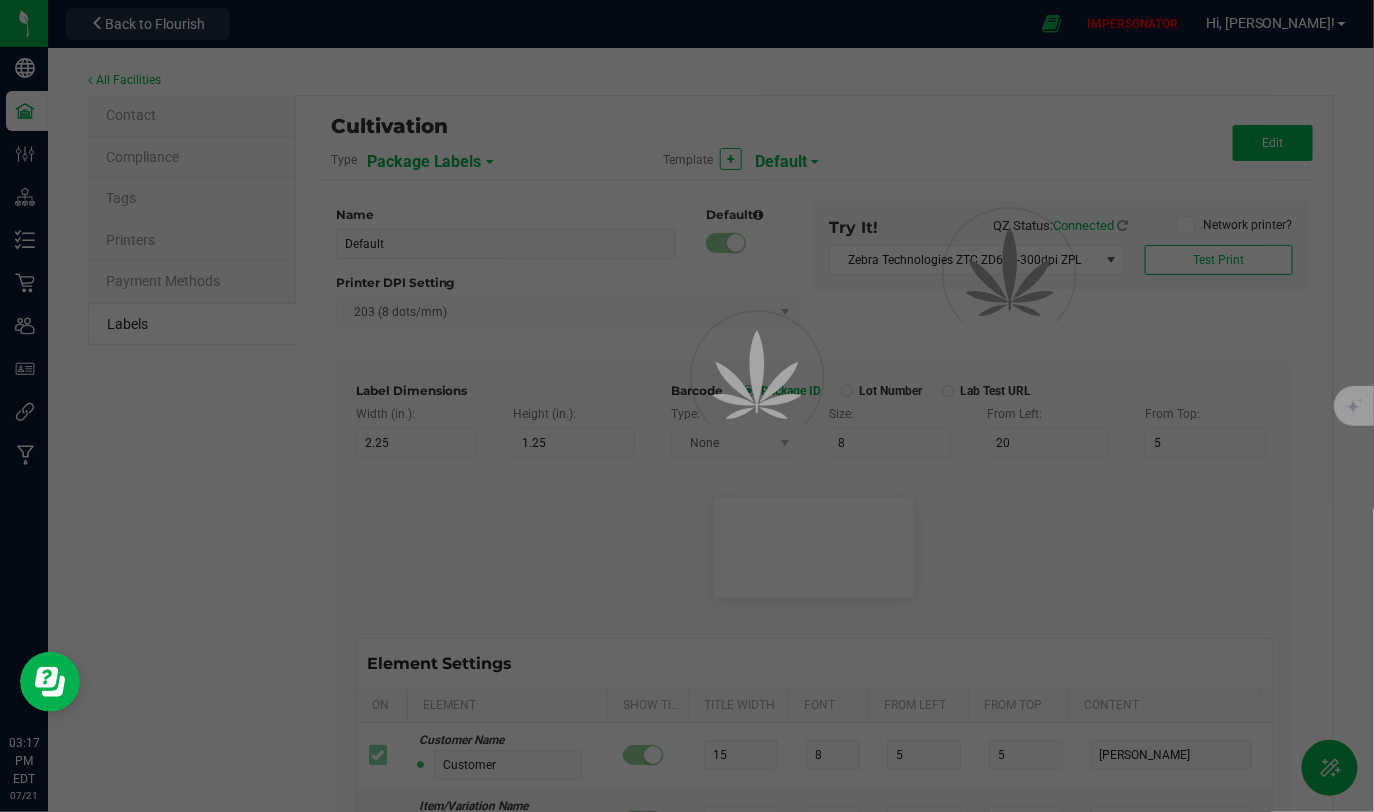 type on "1 cup" 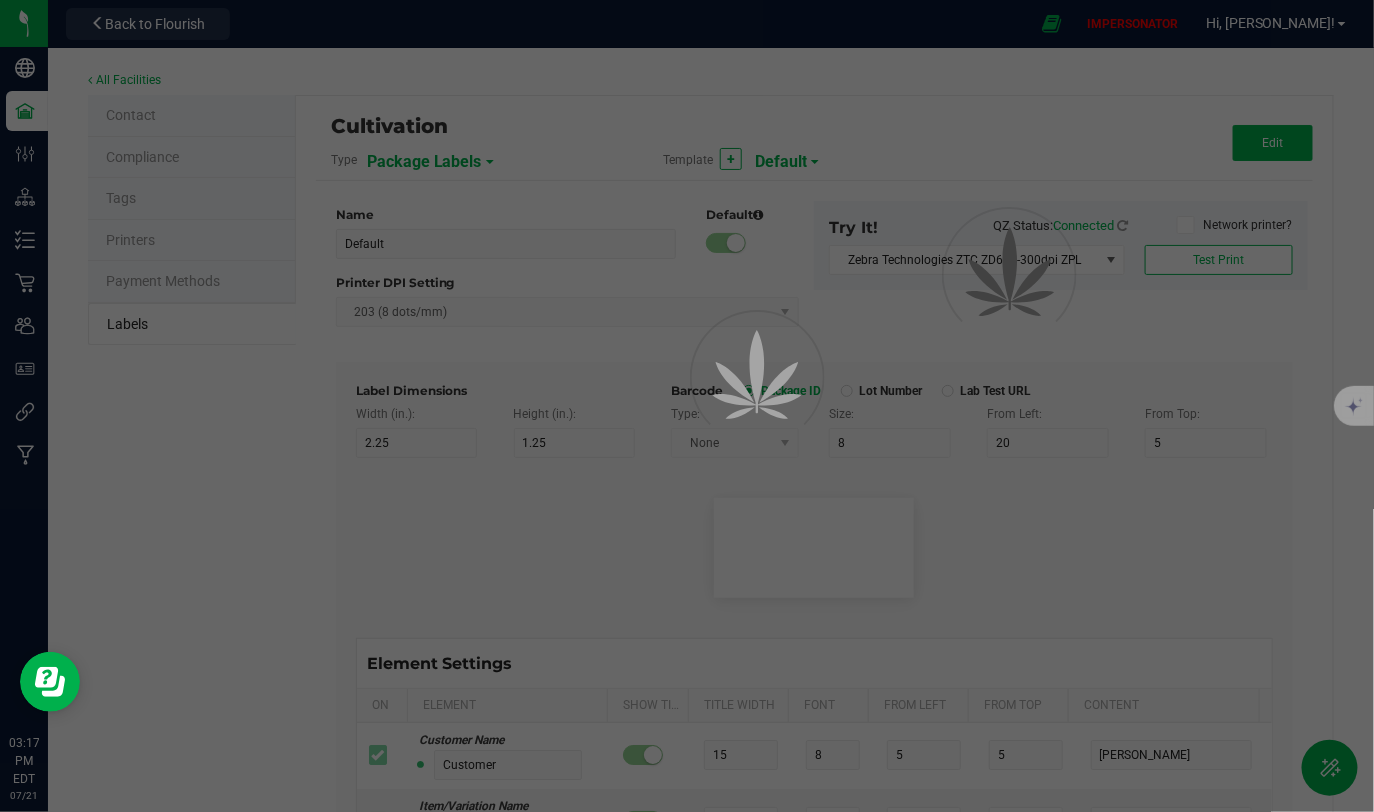 type on "Serving Size (Grams)" 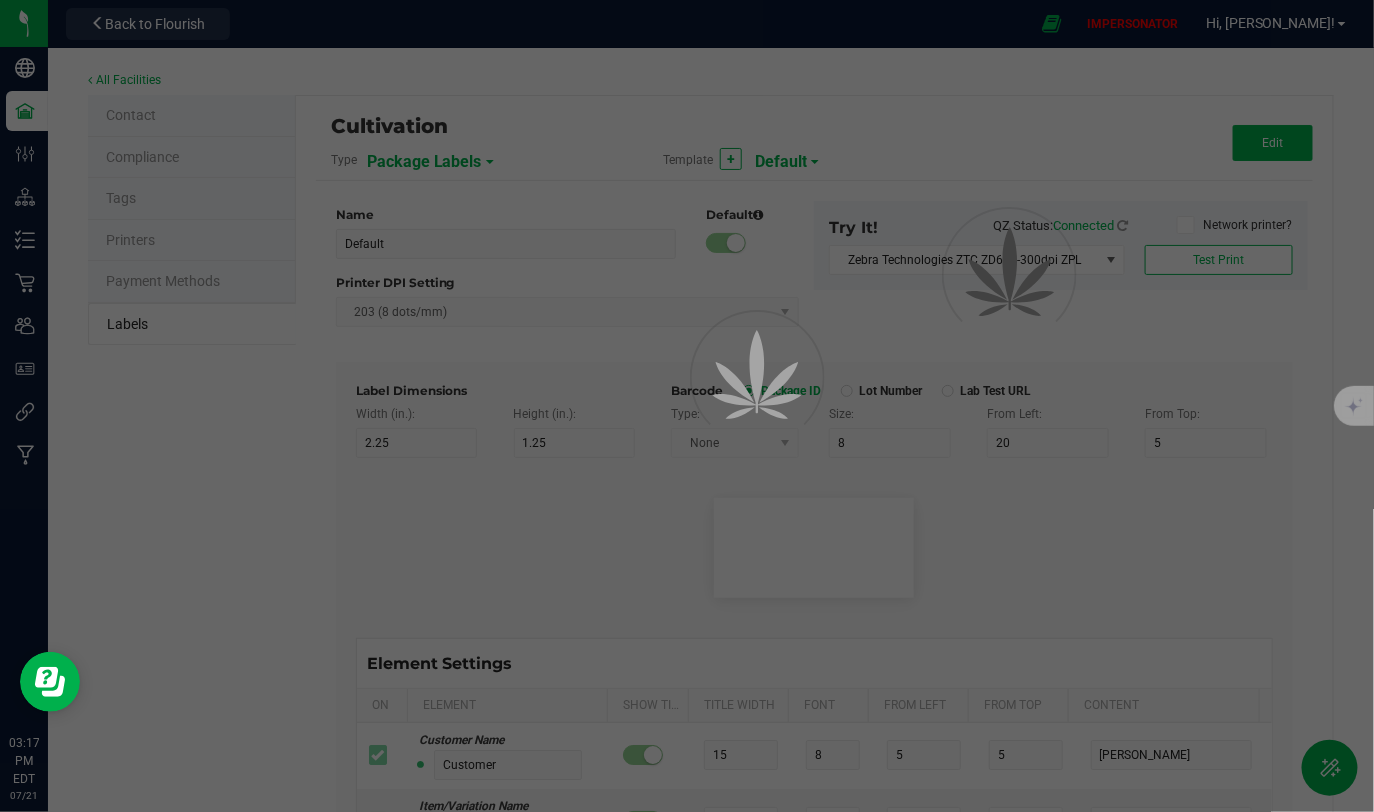 type on "25" 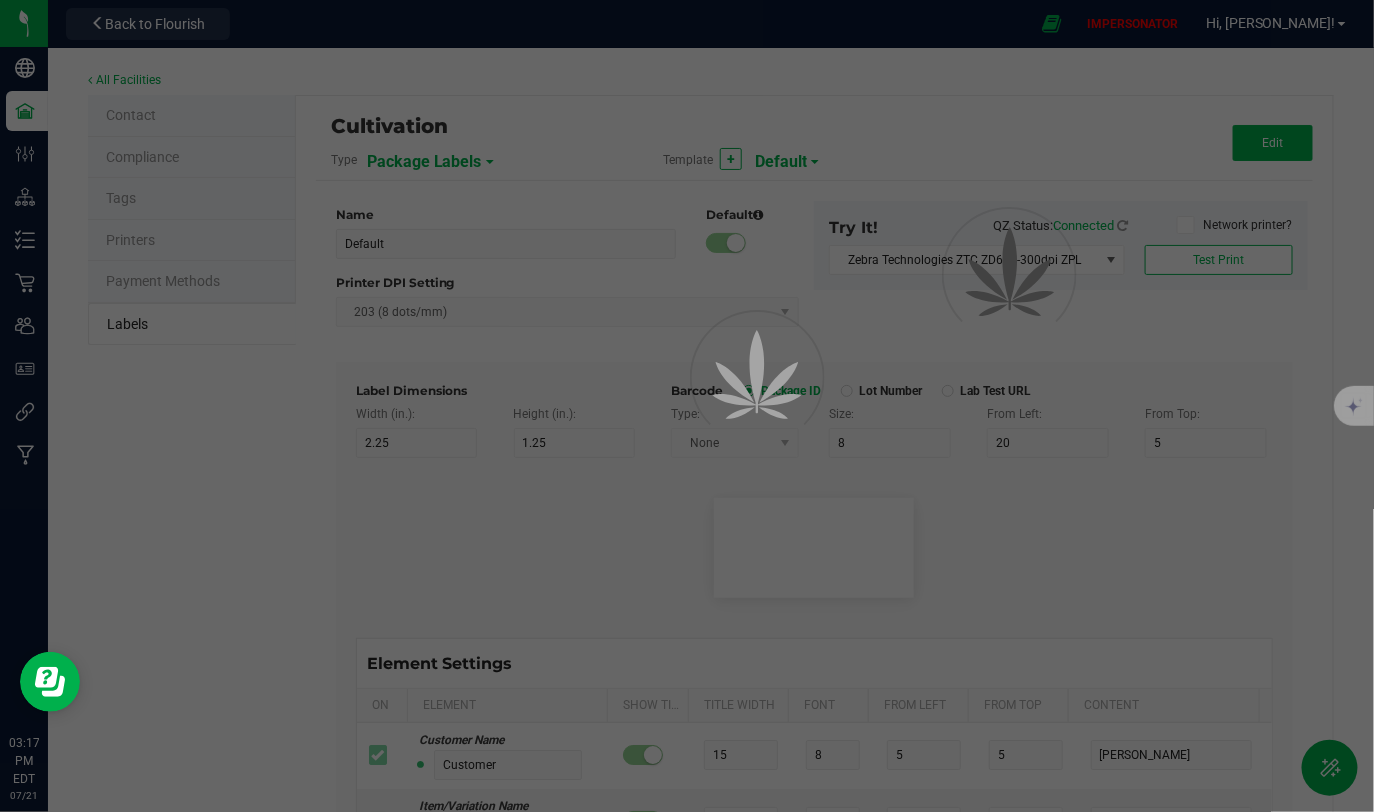type on "10" 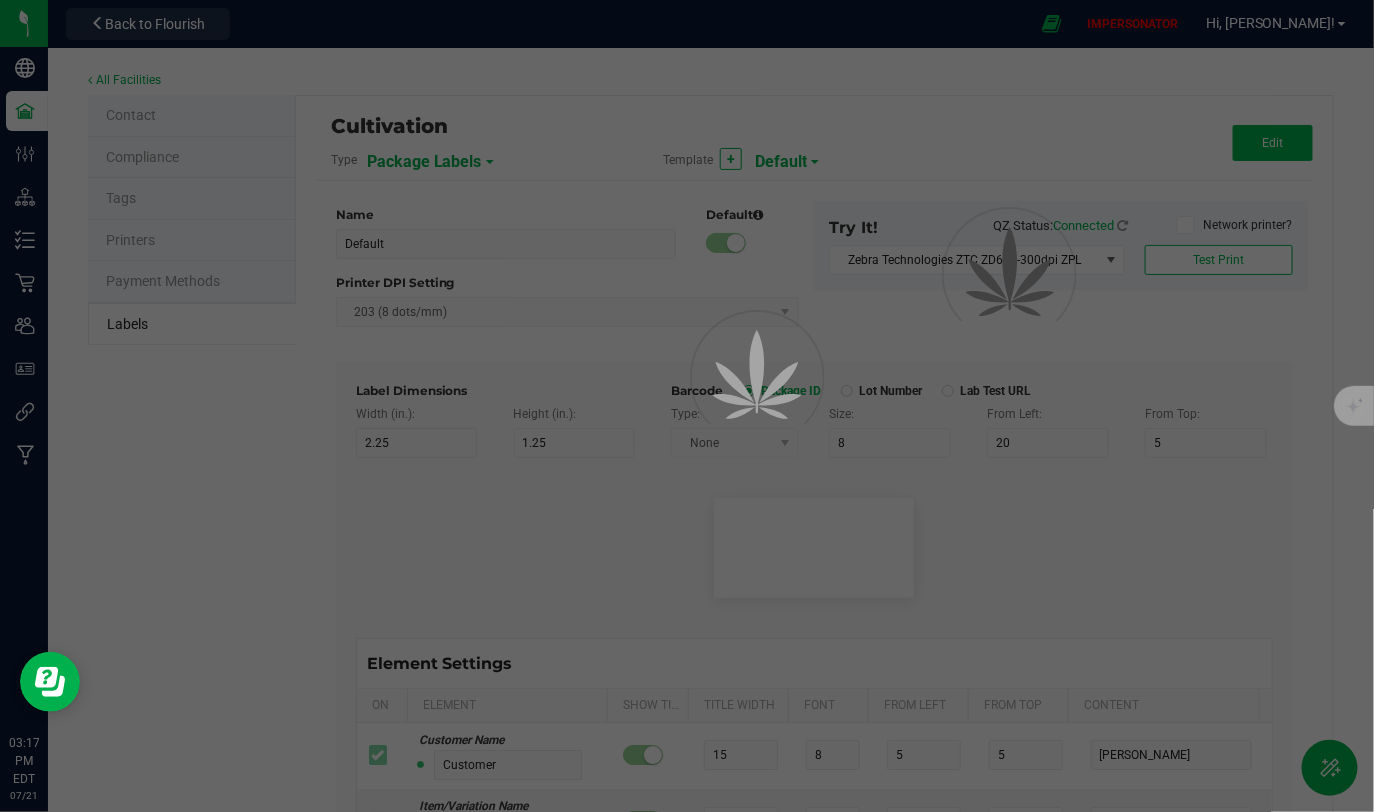 type on "35" 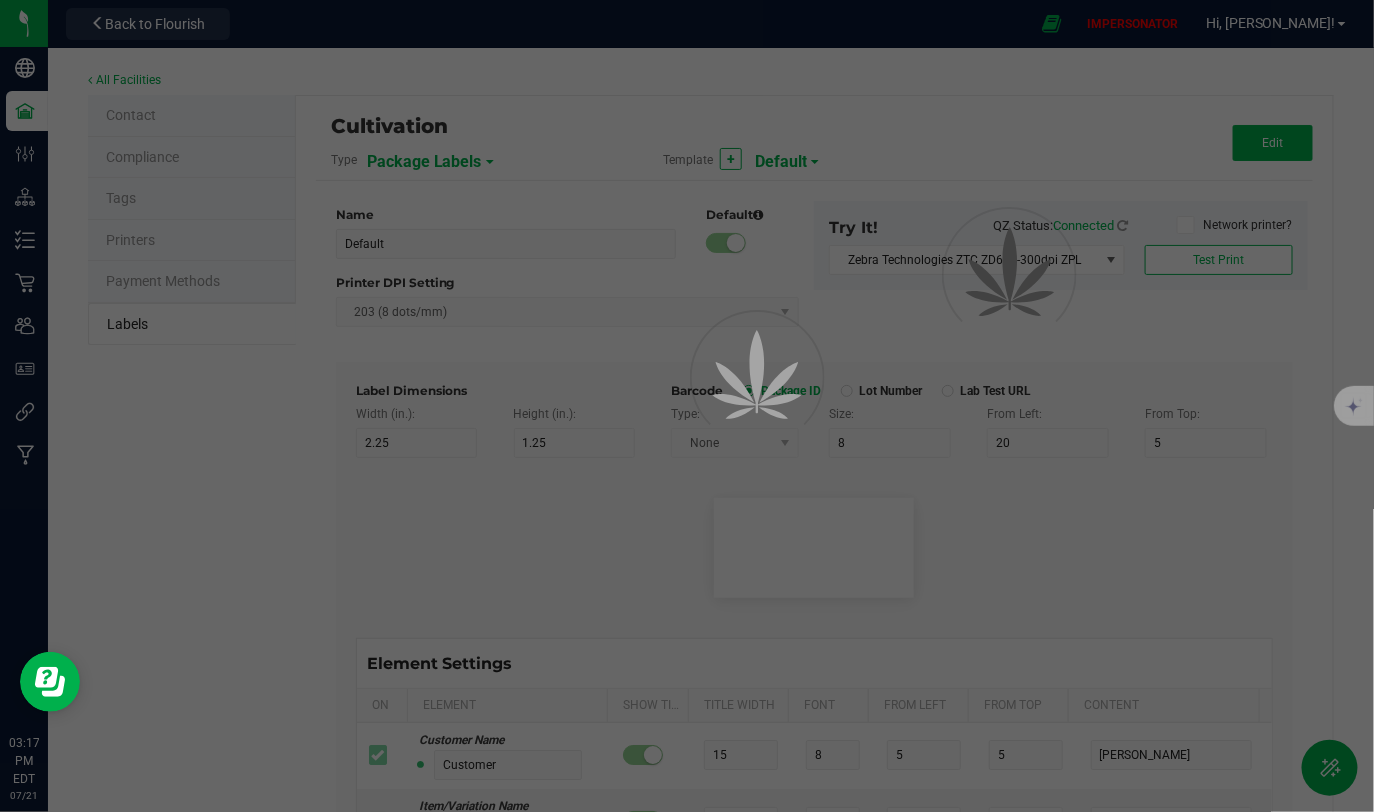 type on "4 g" 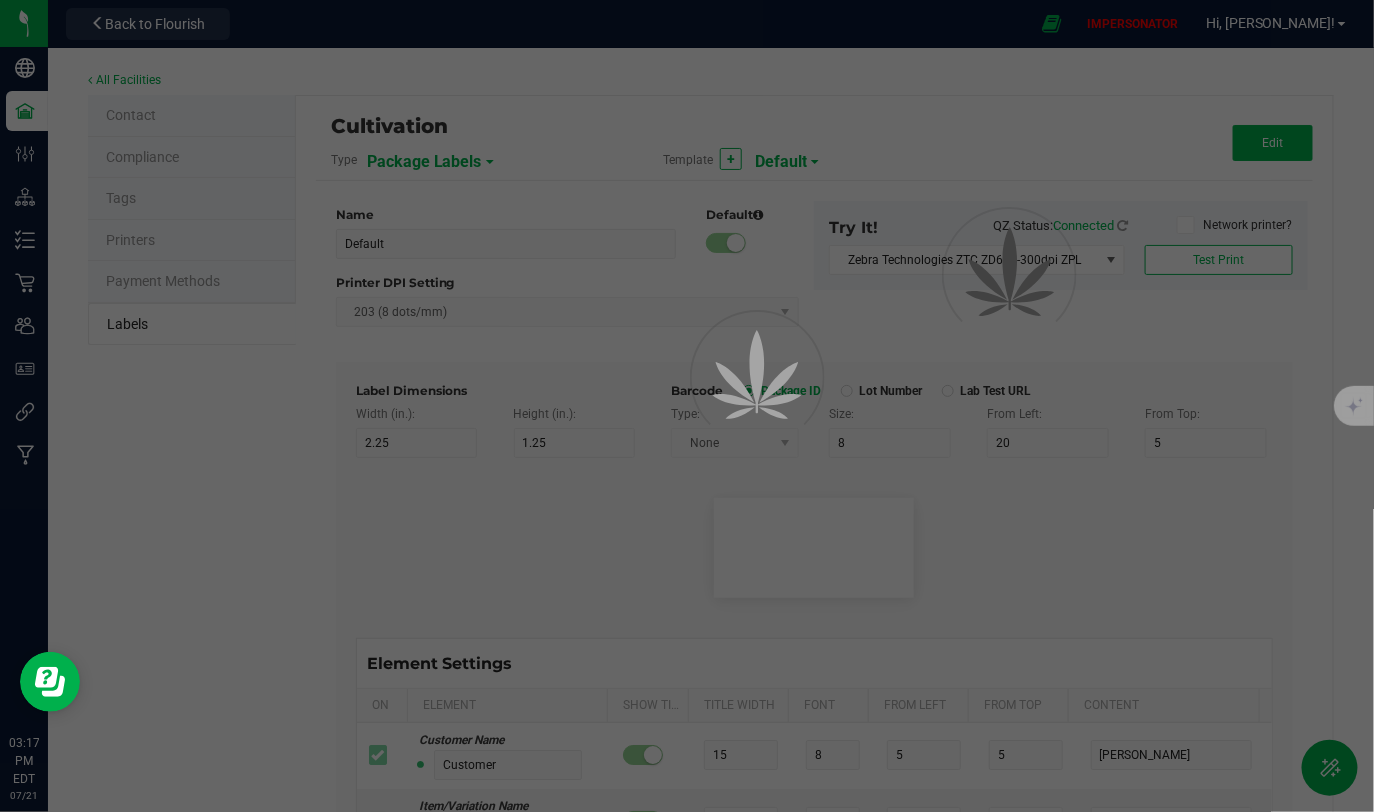 type on "Item Ingredients" 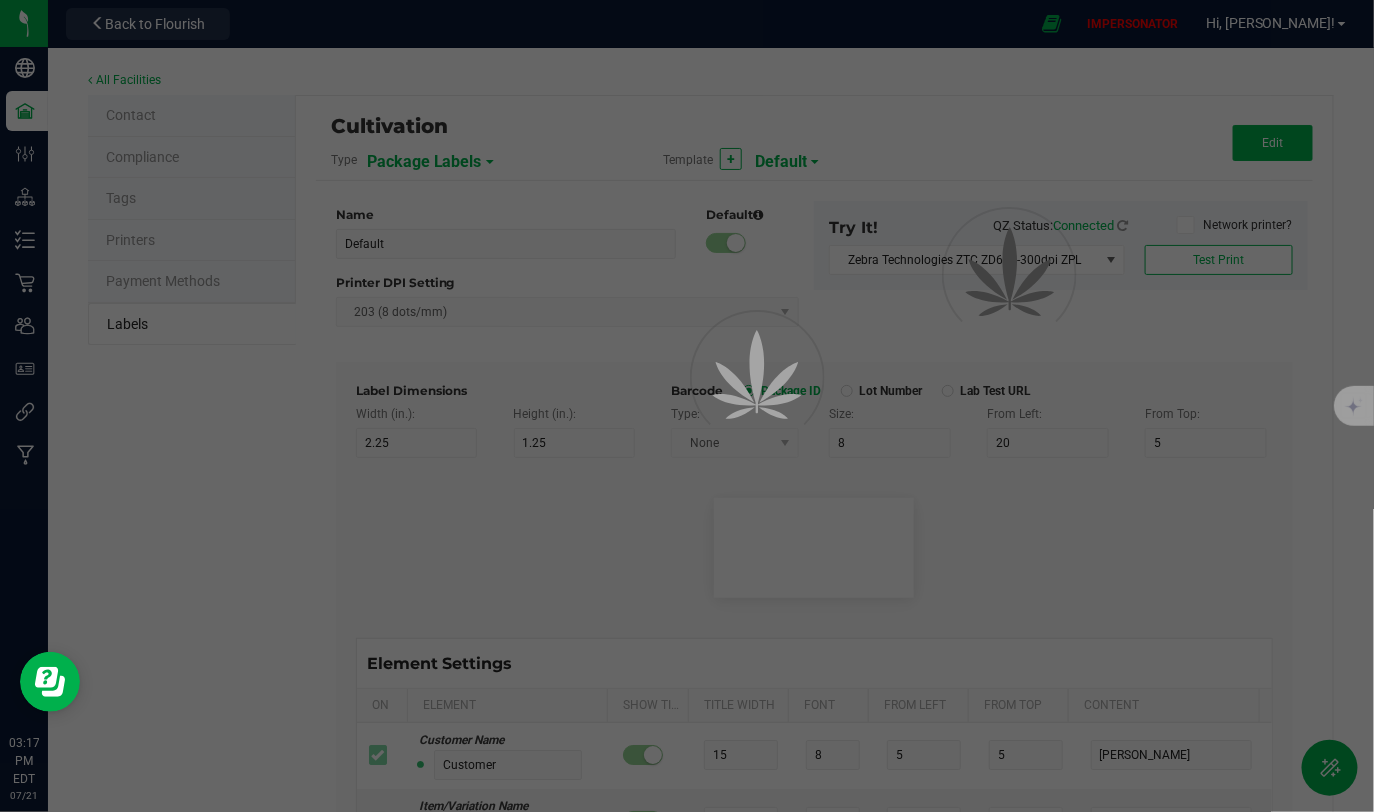 type on "25" 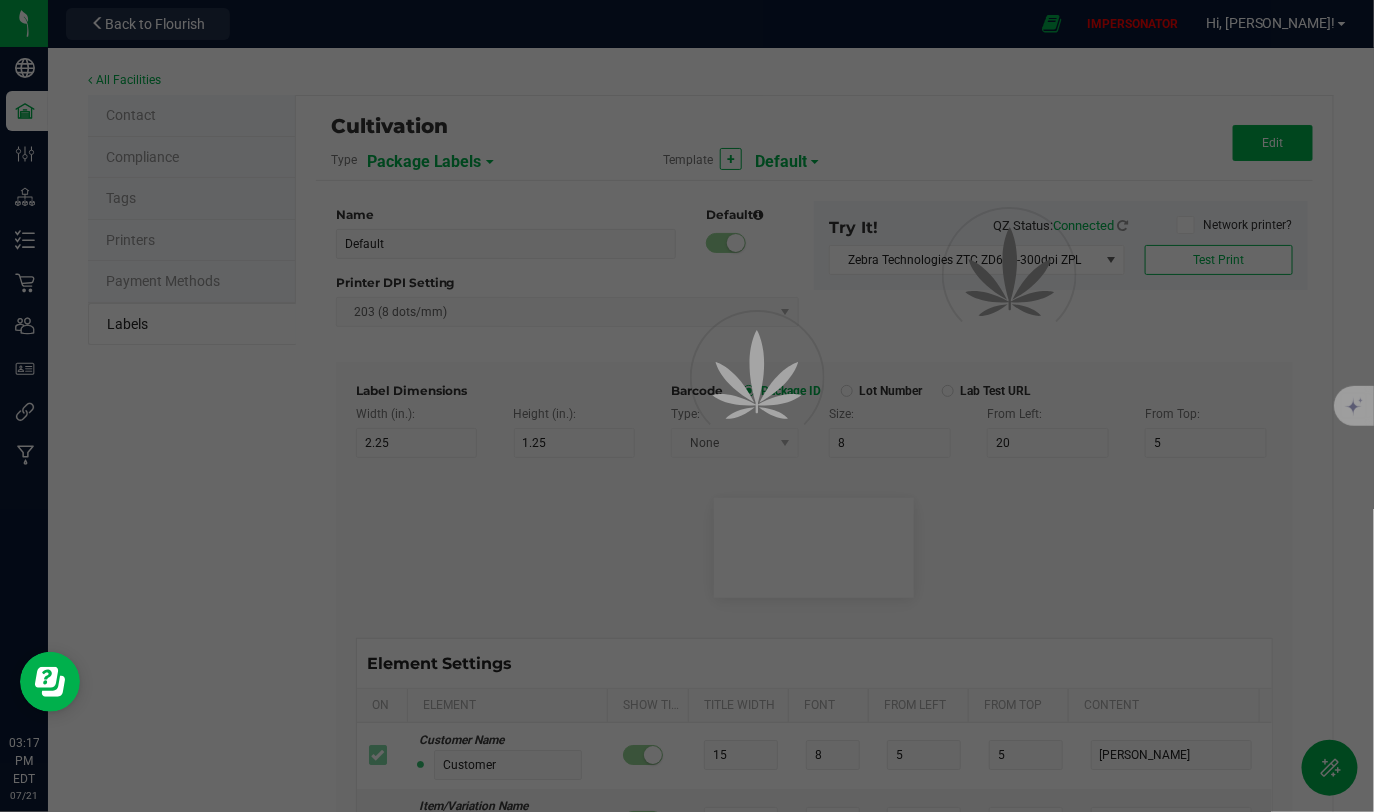 type on "10" 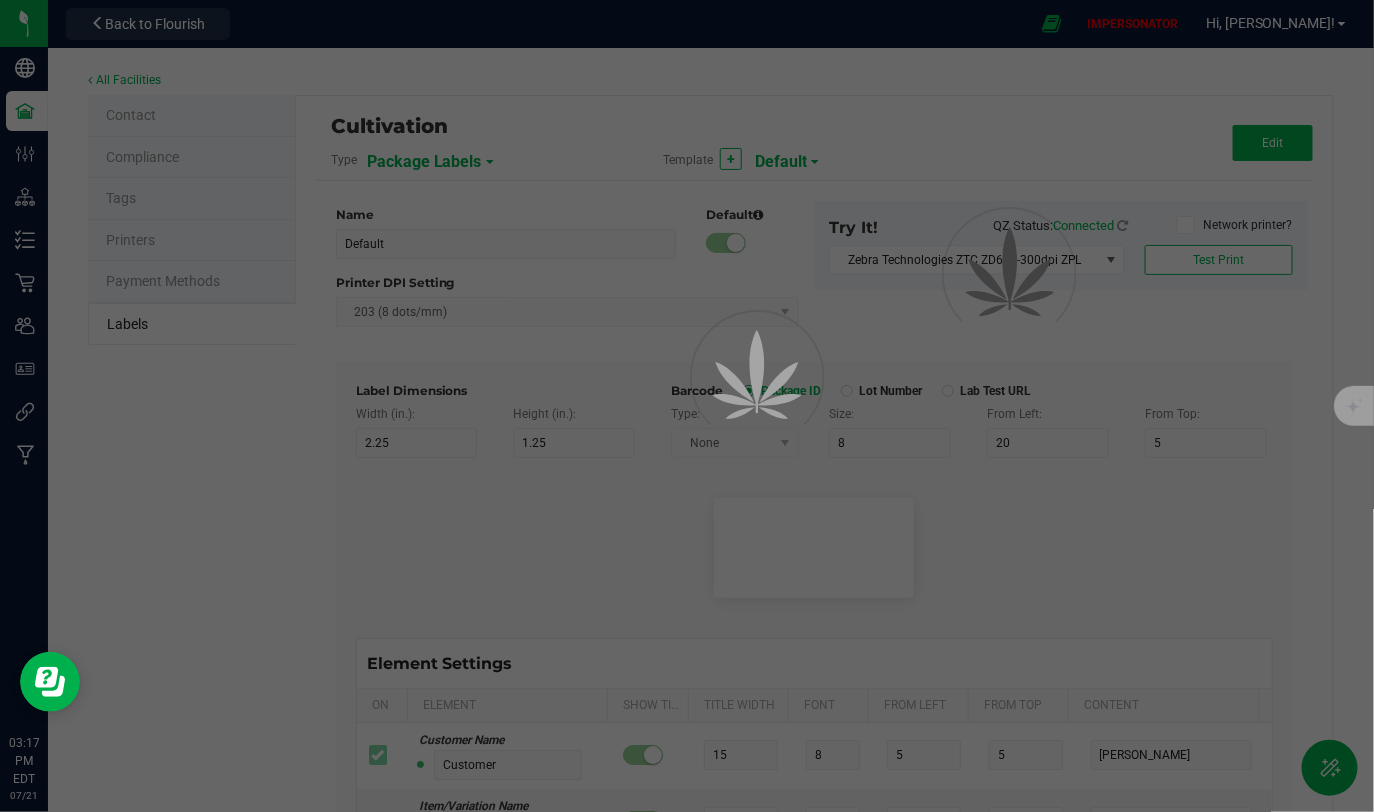 type on "35" 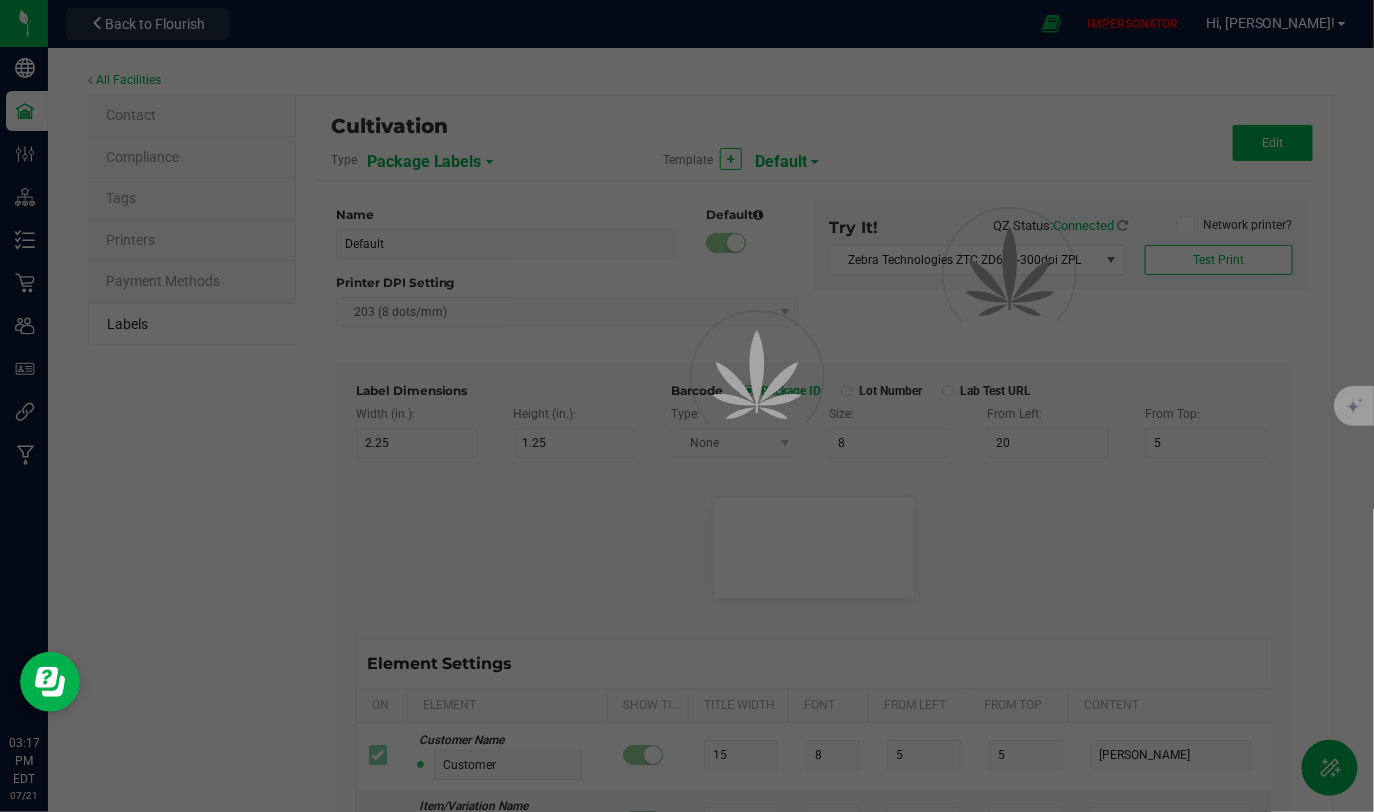 type on "Ingredient one, ingredient two" 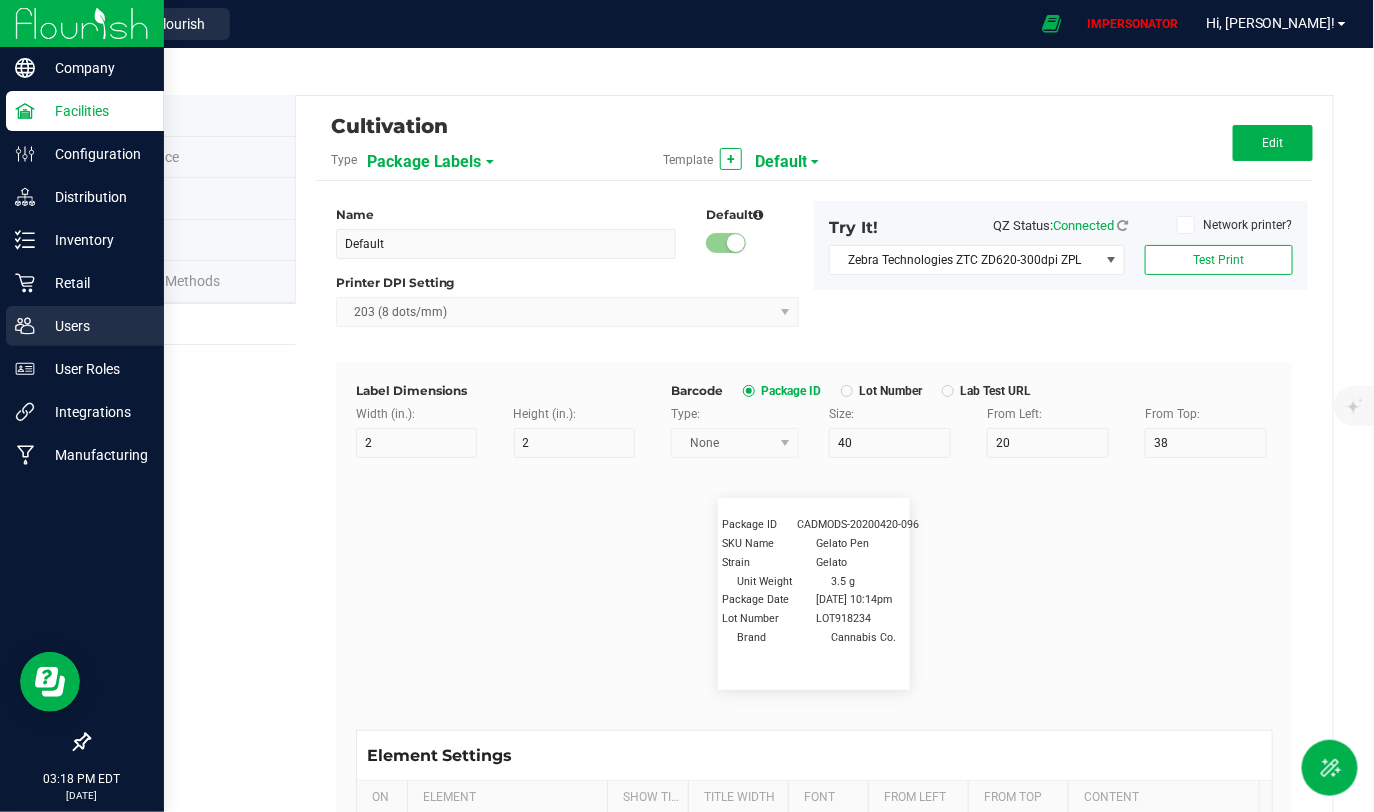 click on "Users" at bounding box center [85, 326] 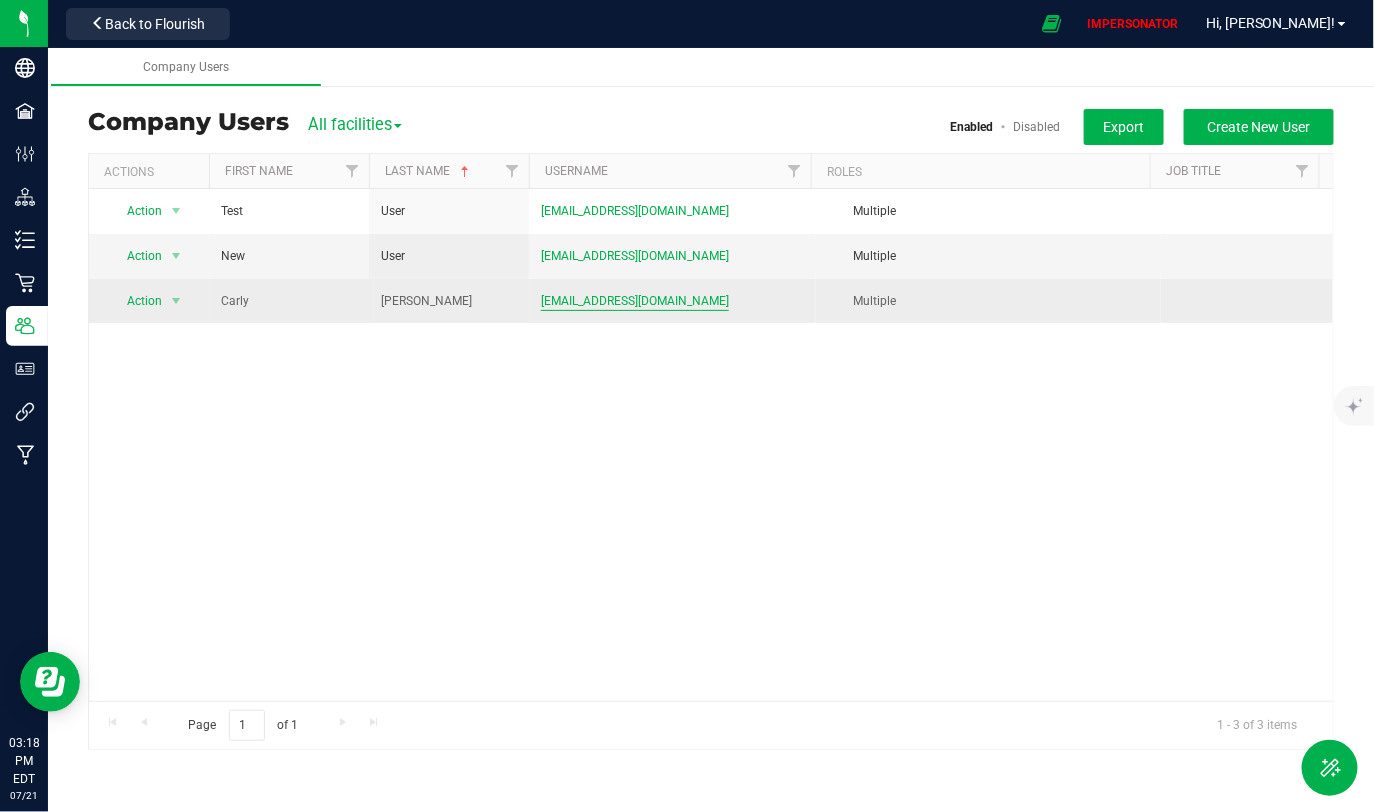click on "[EMAIL_ADDRESS][DOMAIN_NAME]" at bounding box center [635, 301] 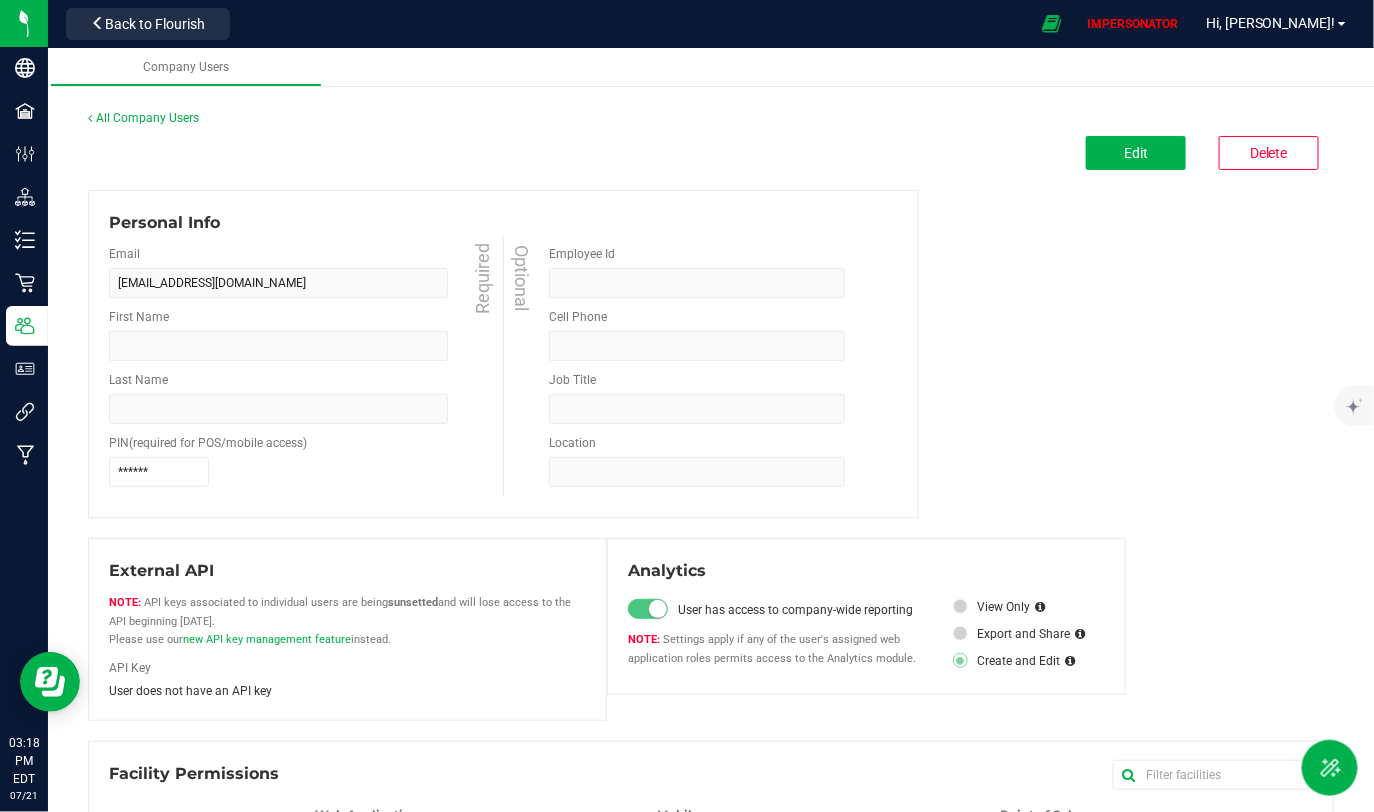 type on "Carly" 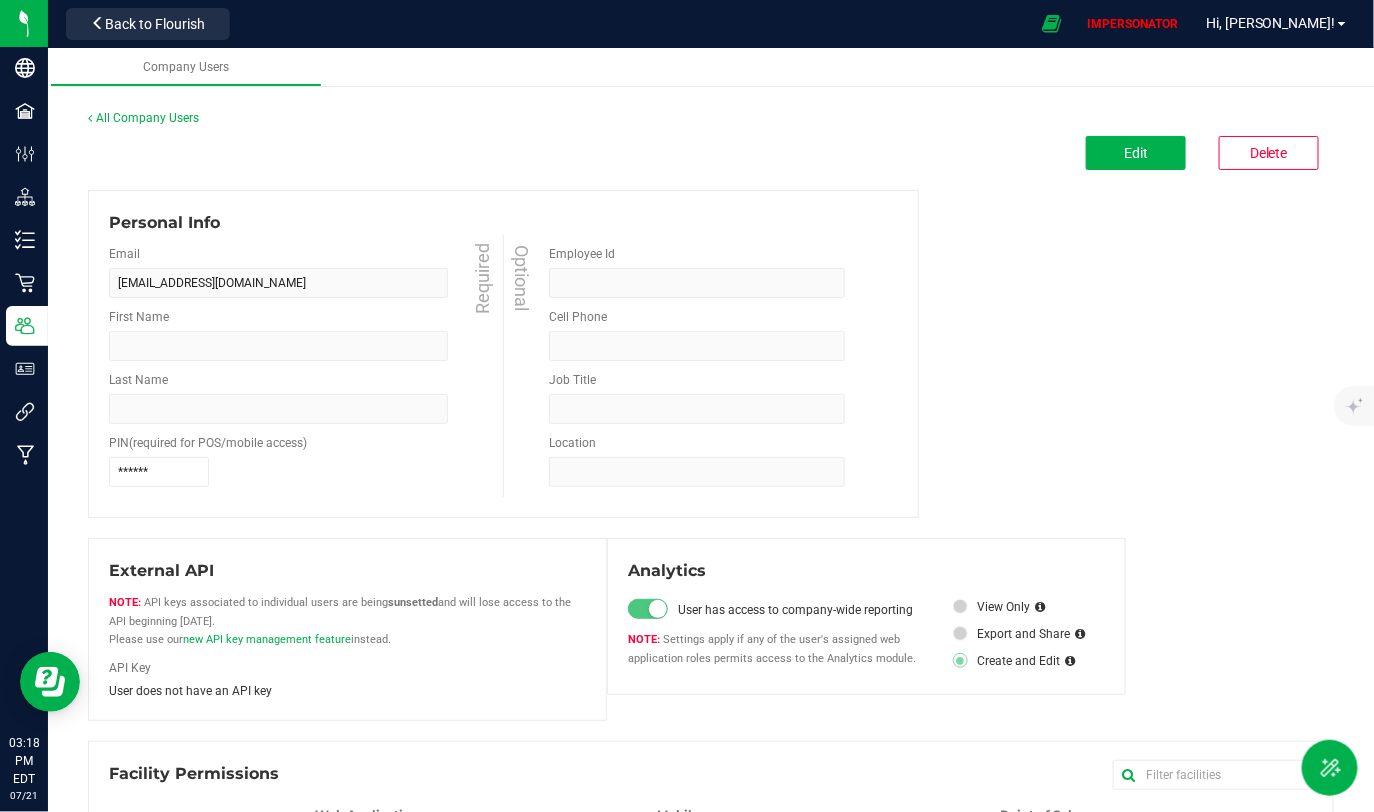 type on "[PERSON_NAME]" 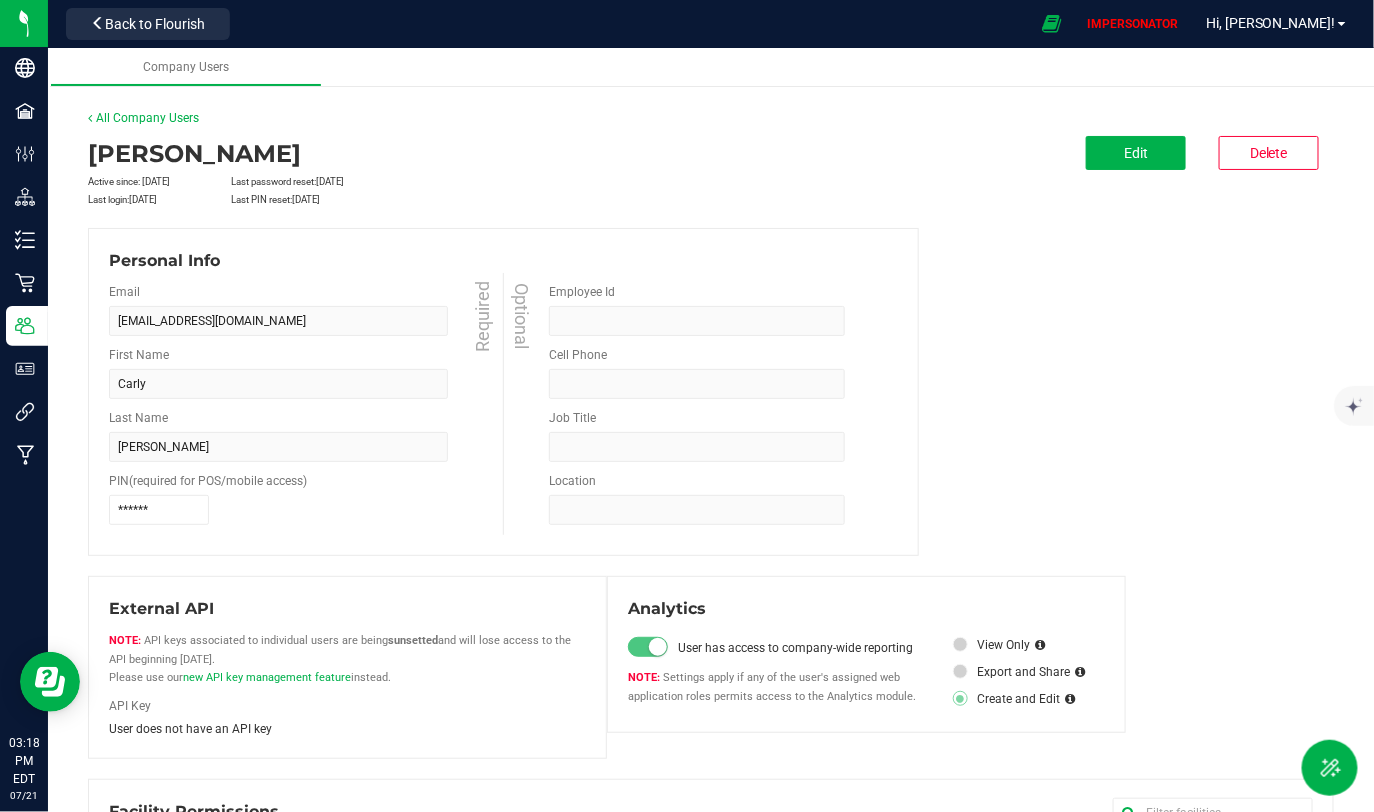 drag, startPoint x: 948, startPoint y: 642, endPoint x: 1059, endPoint y: 641, distance: 111.0045 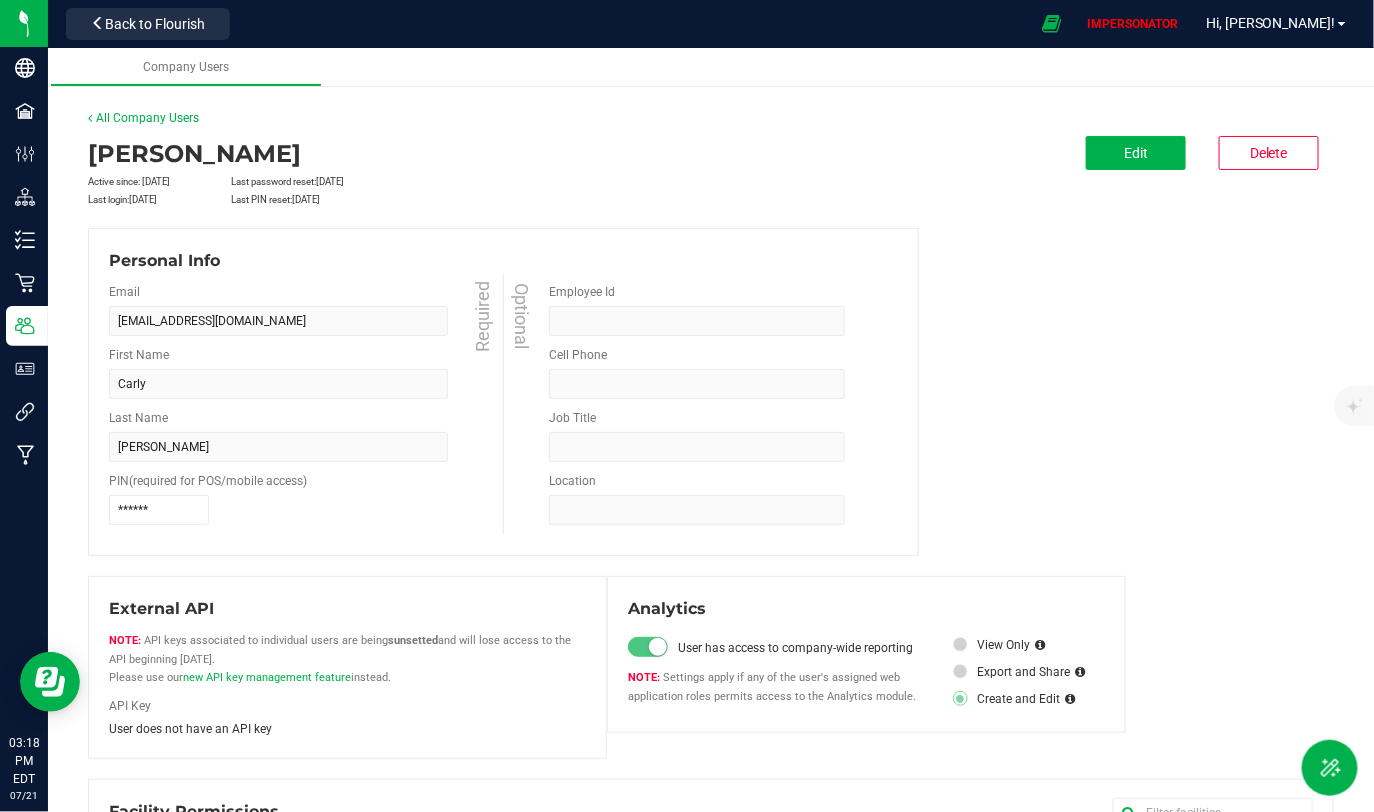 click on "View Only" at bounding box center (1029, 644) 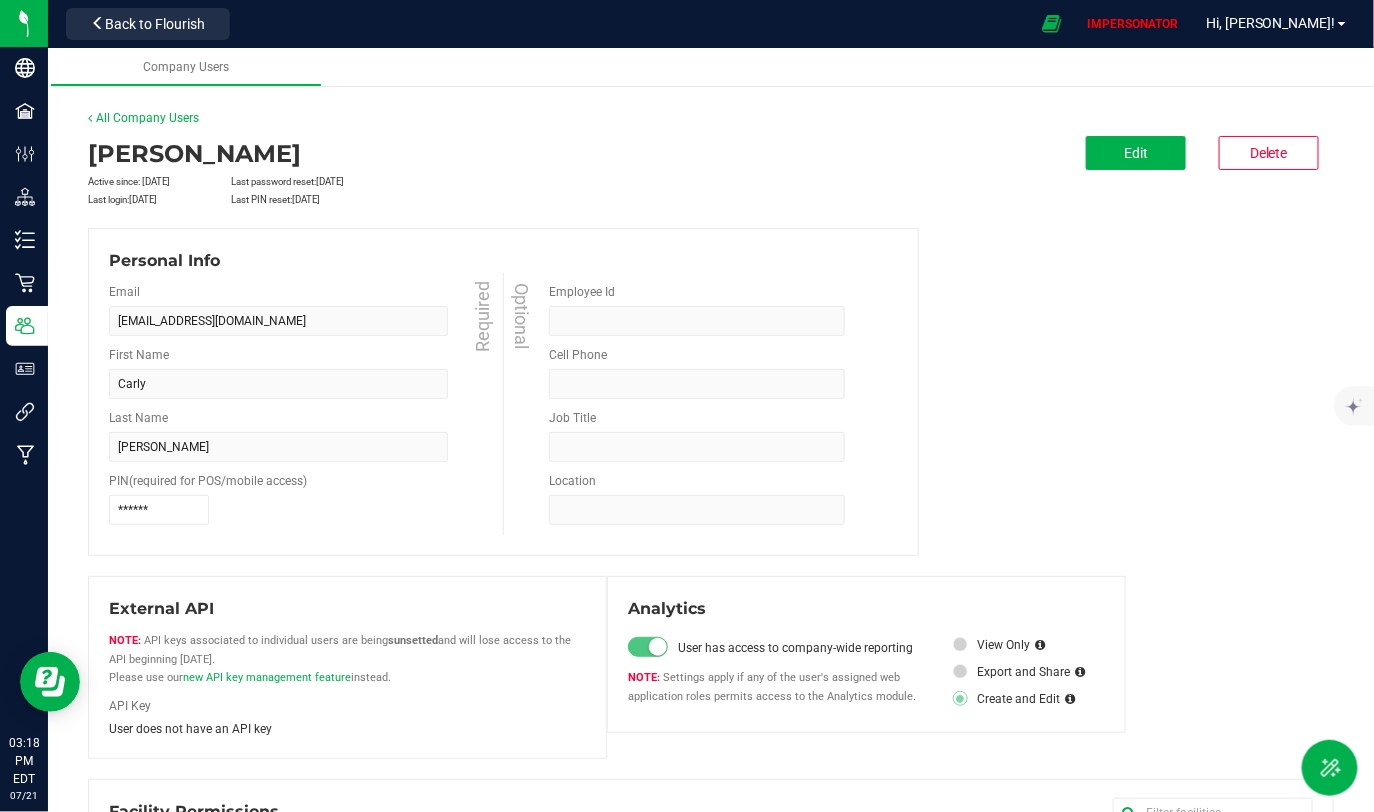click on "View Only" at bounding box center (1029, 644) 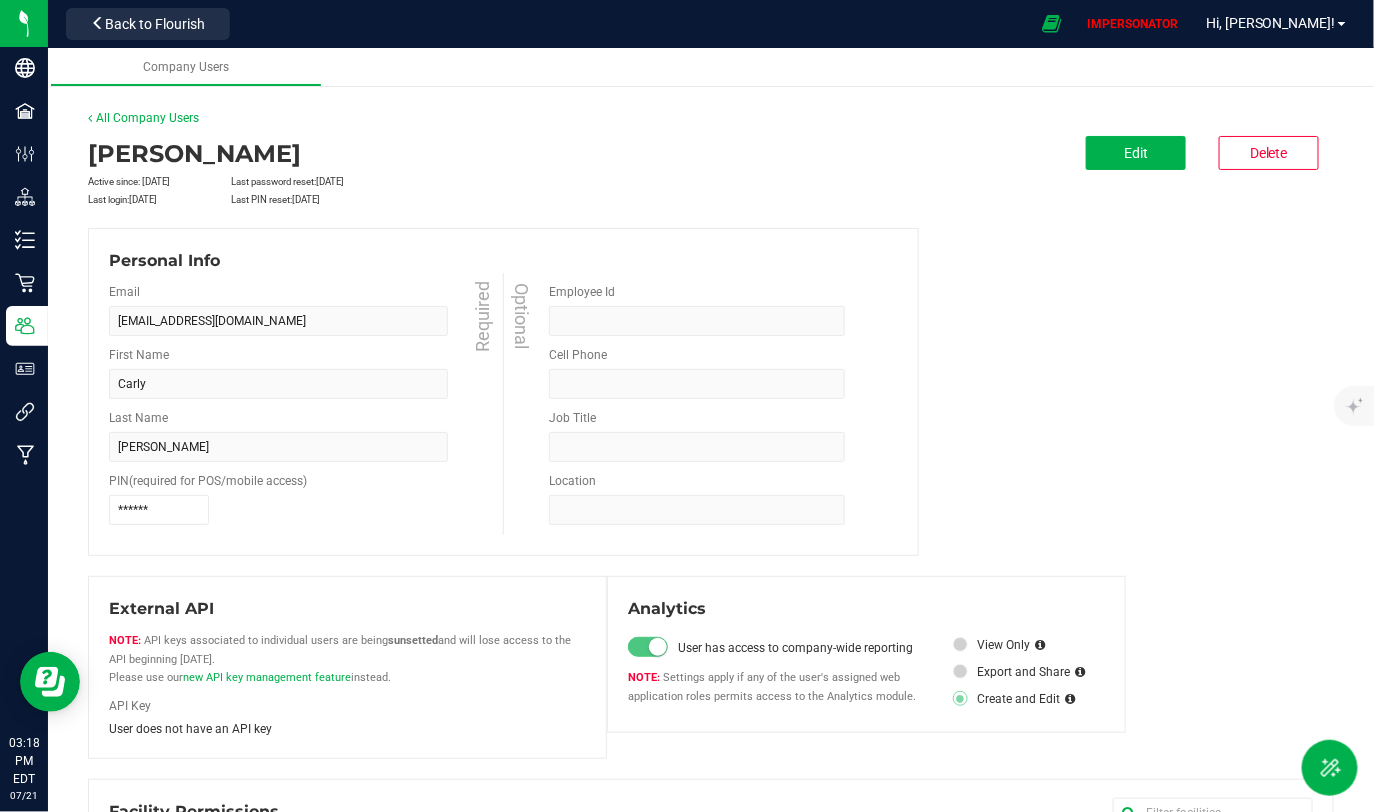 drag, startPoint x: 968, startPoint y: 671, endPoint x: 1085, endPoint y: 670, distance: 117.00427 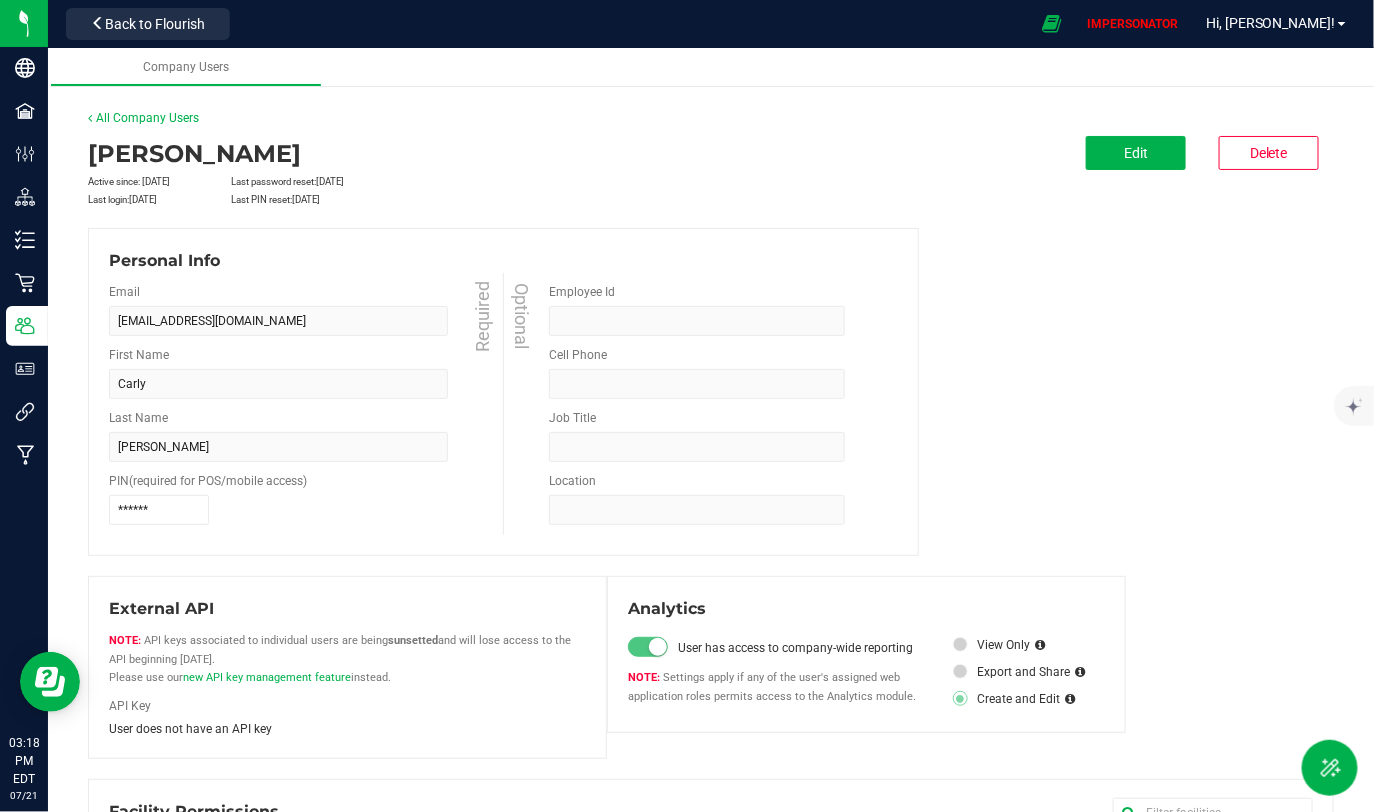 click on "Export and Share" at bounding box center (1029, 671) 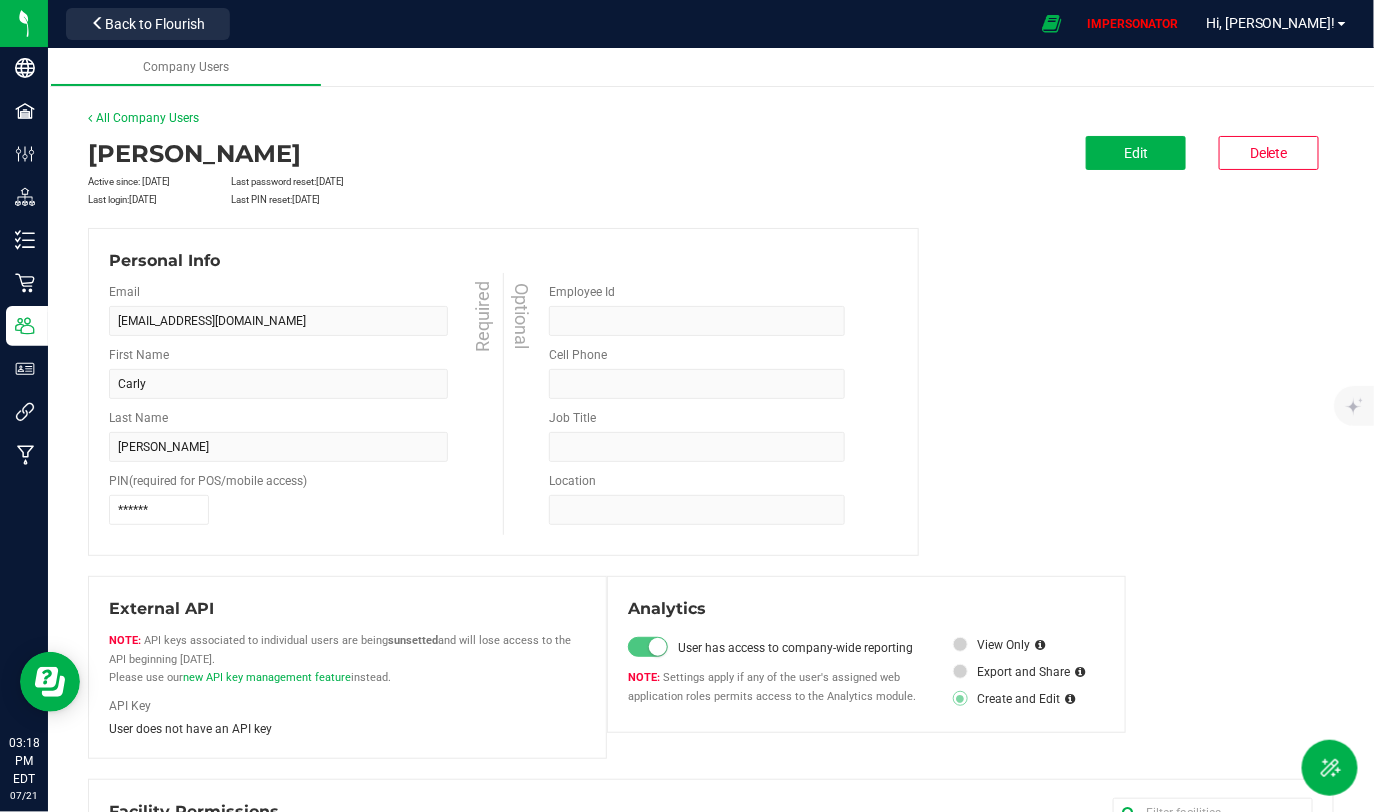 drag, startPoint x: 964, startPoint y: 701, endPoint x: 1070, endPoint y: 699, distance: 106.01887 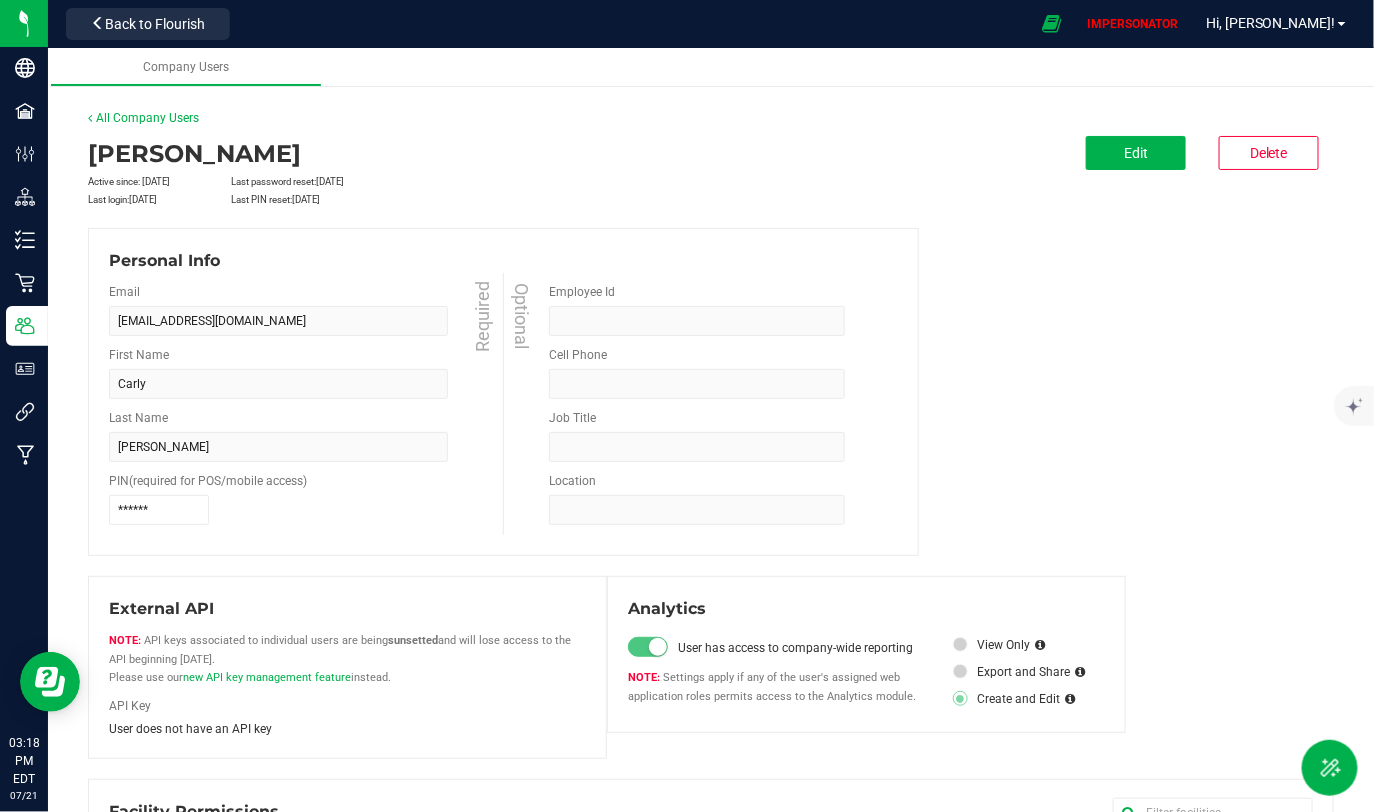 click on "Create and Edit" at bounding box center [1029, 698] 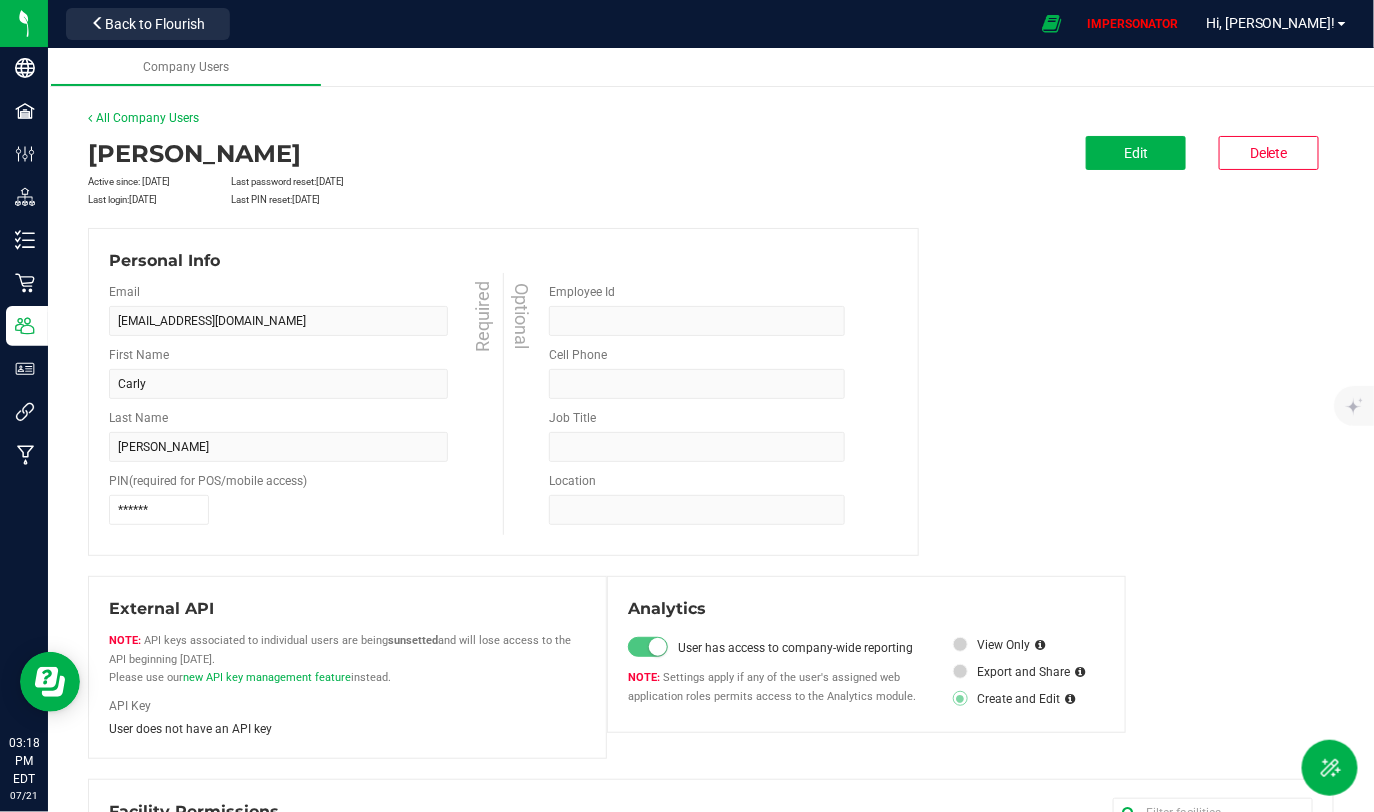 click on "Create and Edit" at bounding box center (1029, 698) 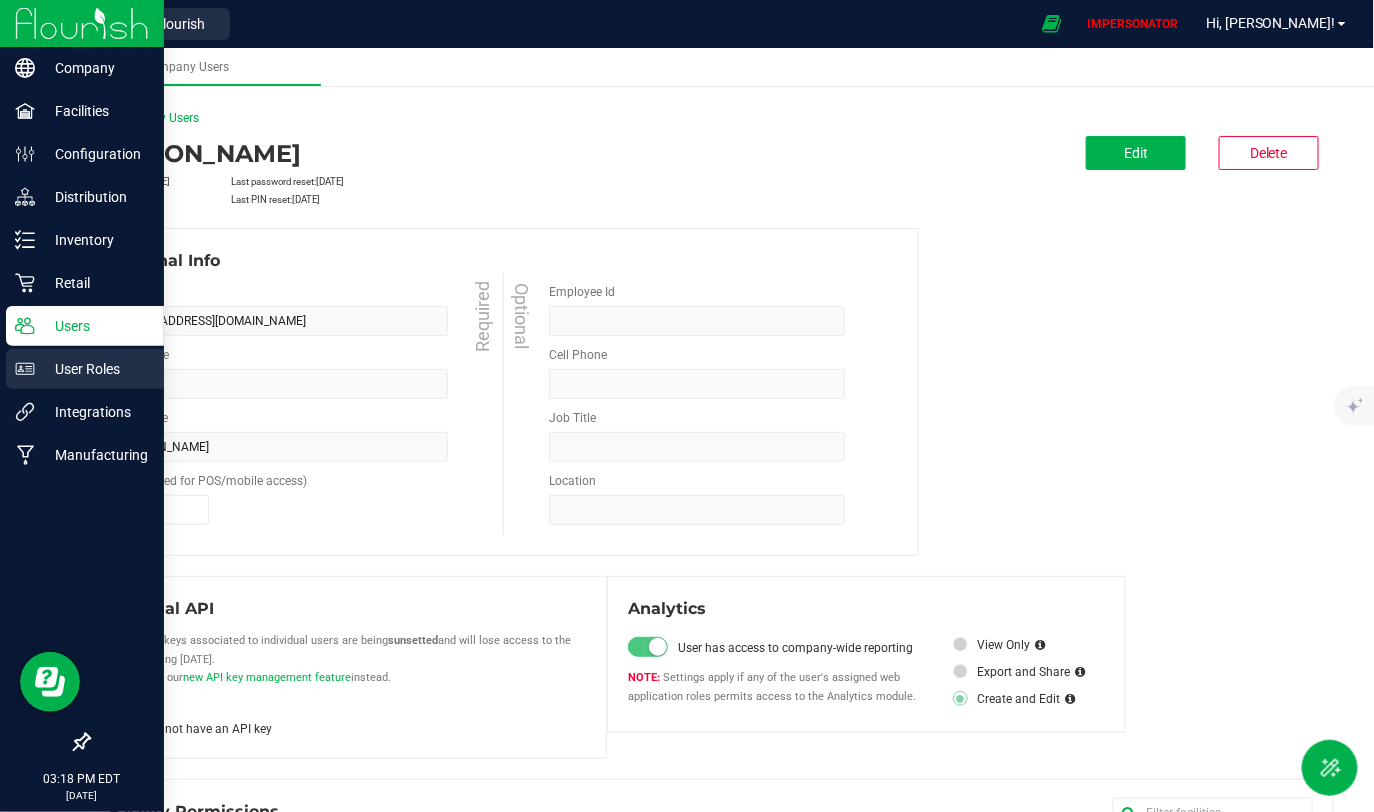 click on "User Roles" at bounding box center [95, 369] 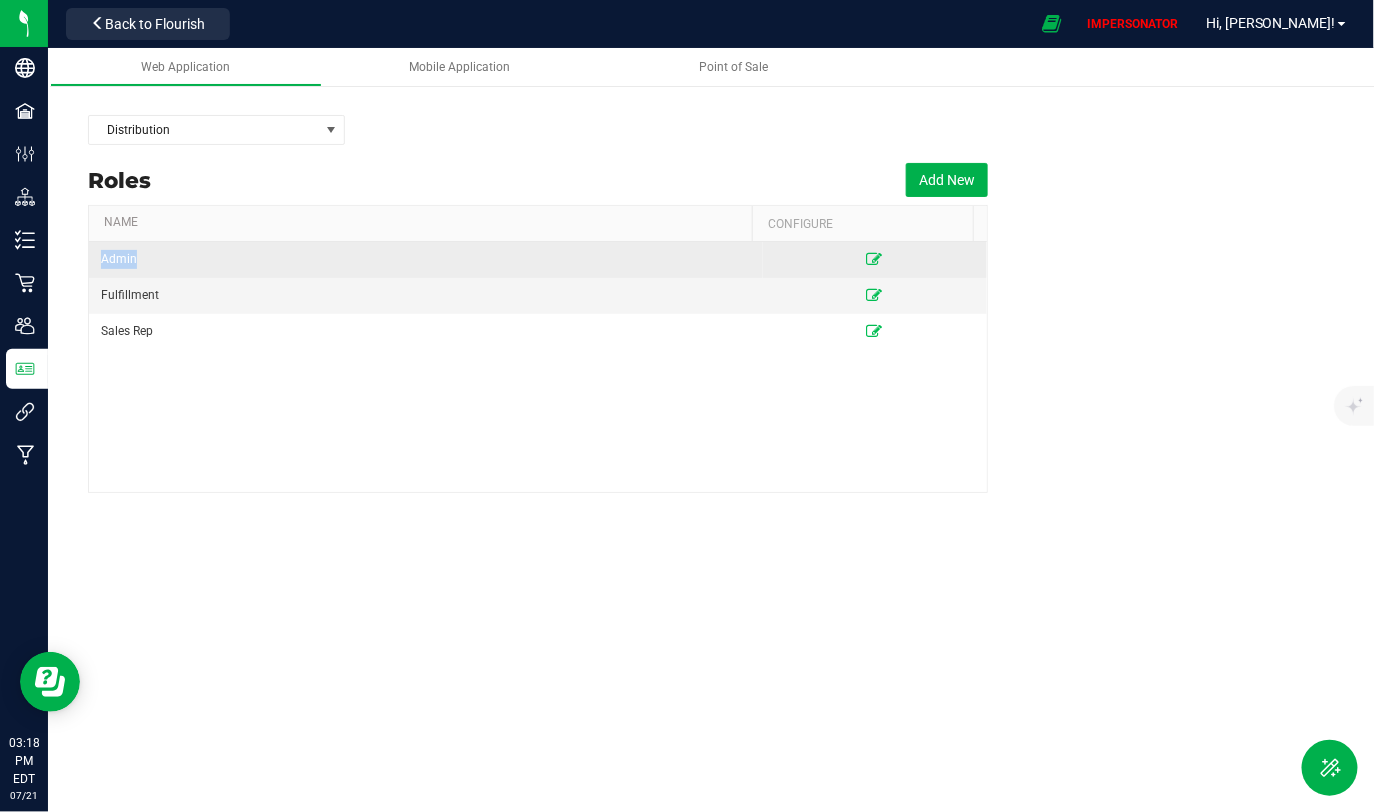 drag, startPoint x: 84, startPoint y: 261, endPoint x: 175, endPoint y: 261, distance: 91 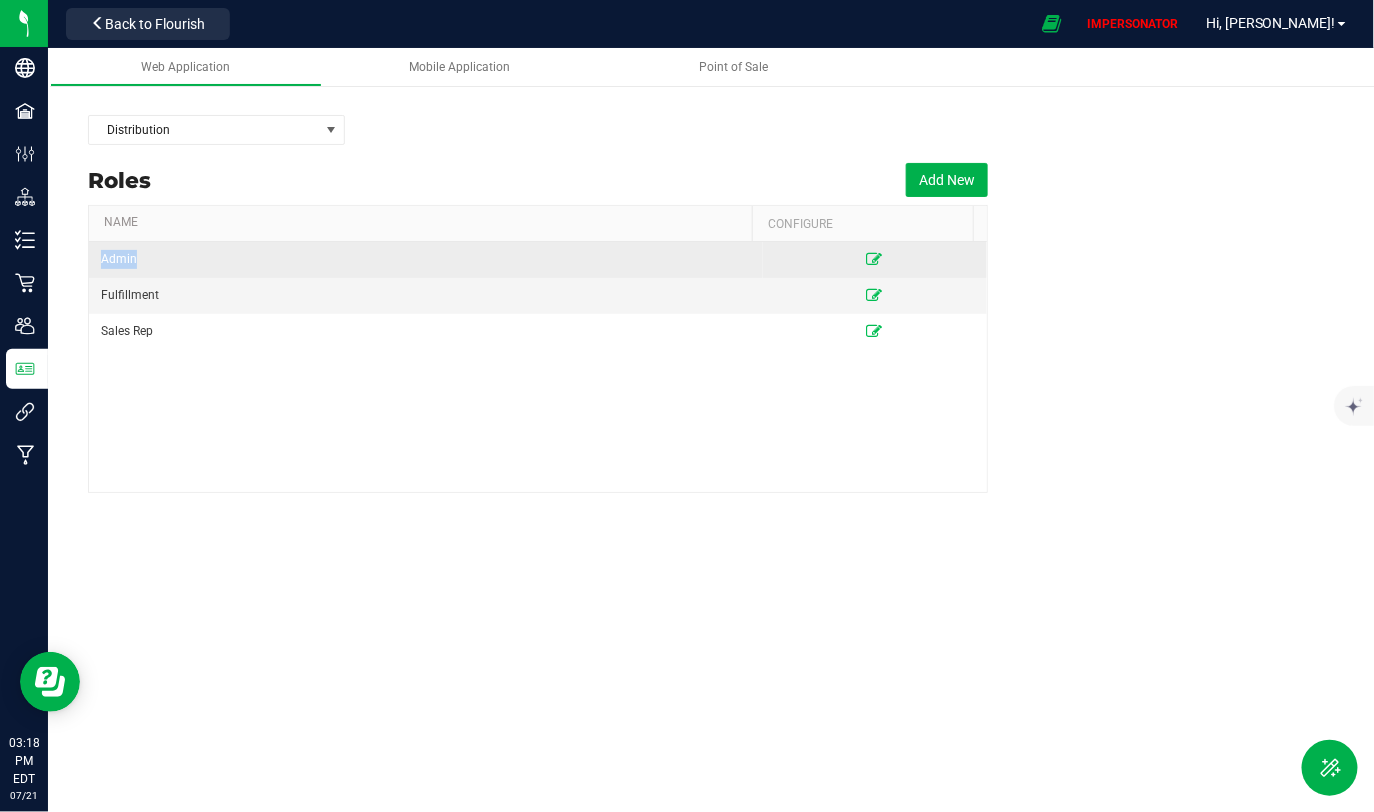 click on "Distribution
Roles
Add New
Name Configure Admin Fulfillment Sales Rep" at bounding box center (711, 299) 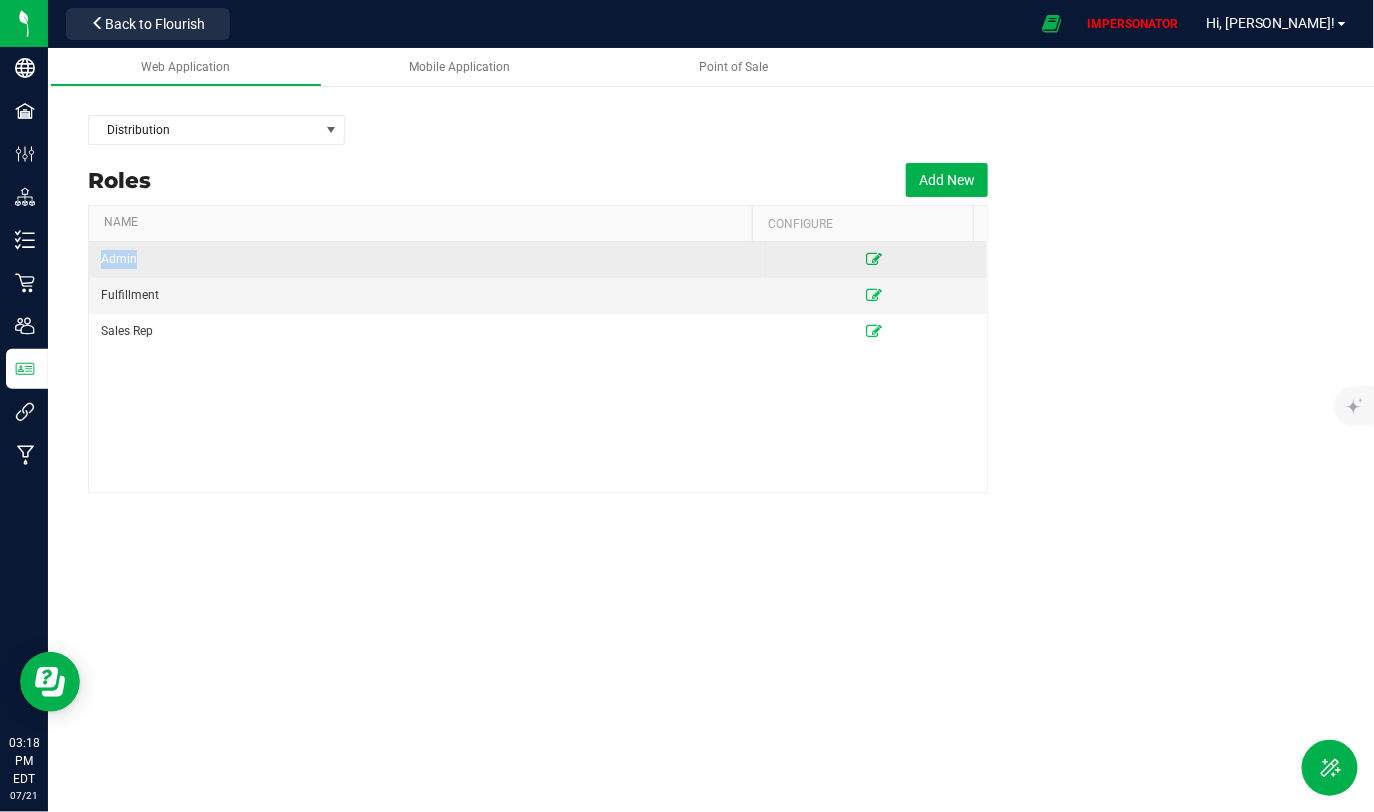 click at bounding box center [875, 259] 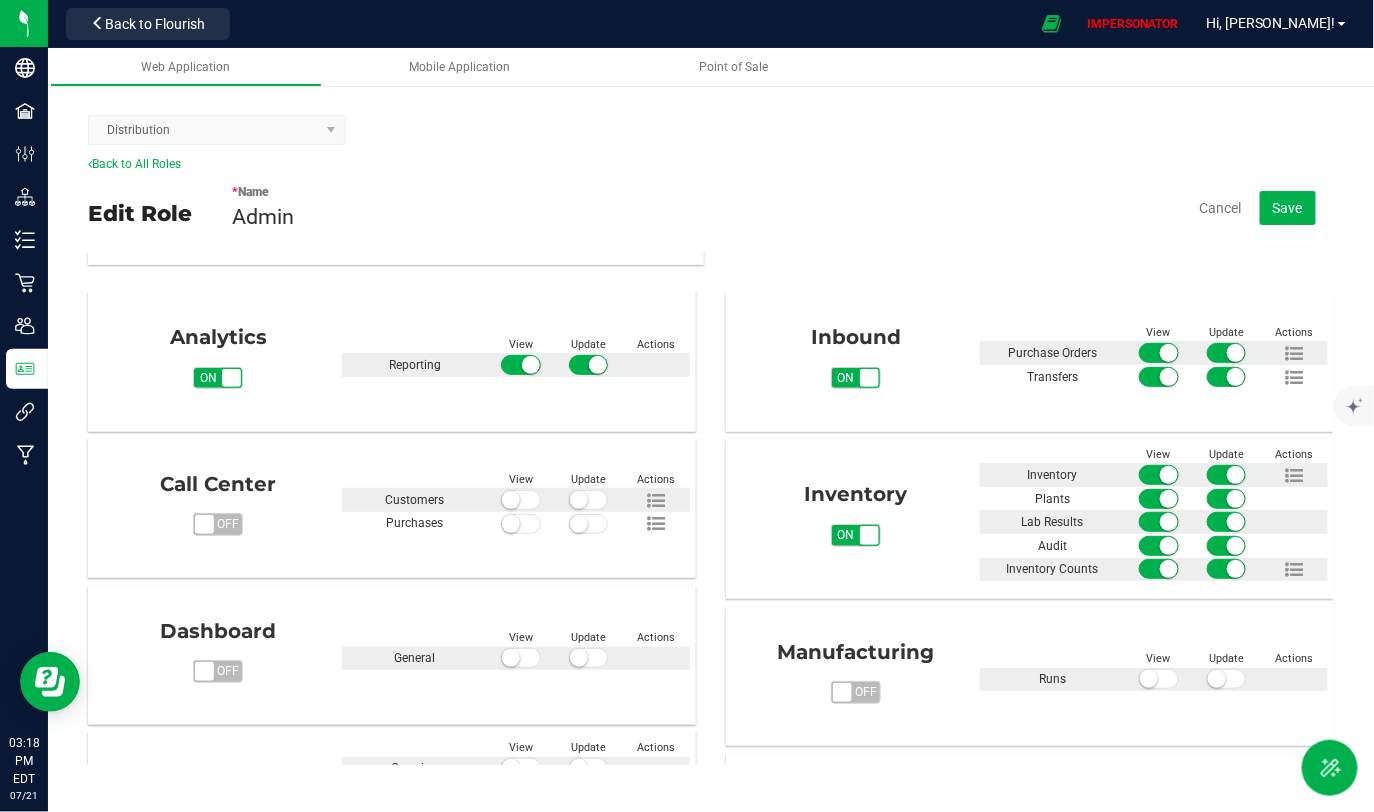 scroll, scrollTop: 0, scrollLeft: 0, axis: both 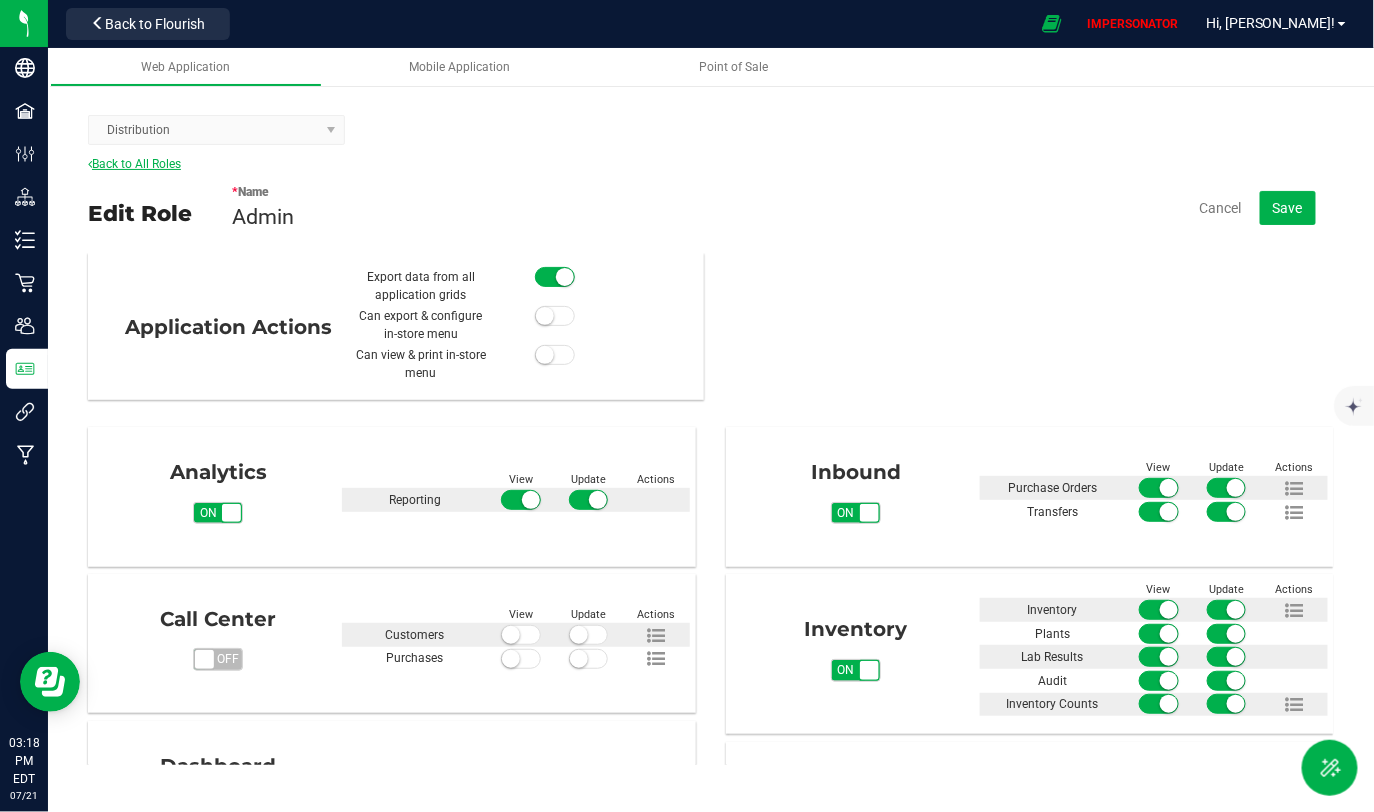click on "Back to All Roles" at bounding box center (134, 164) 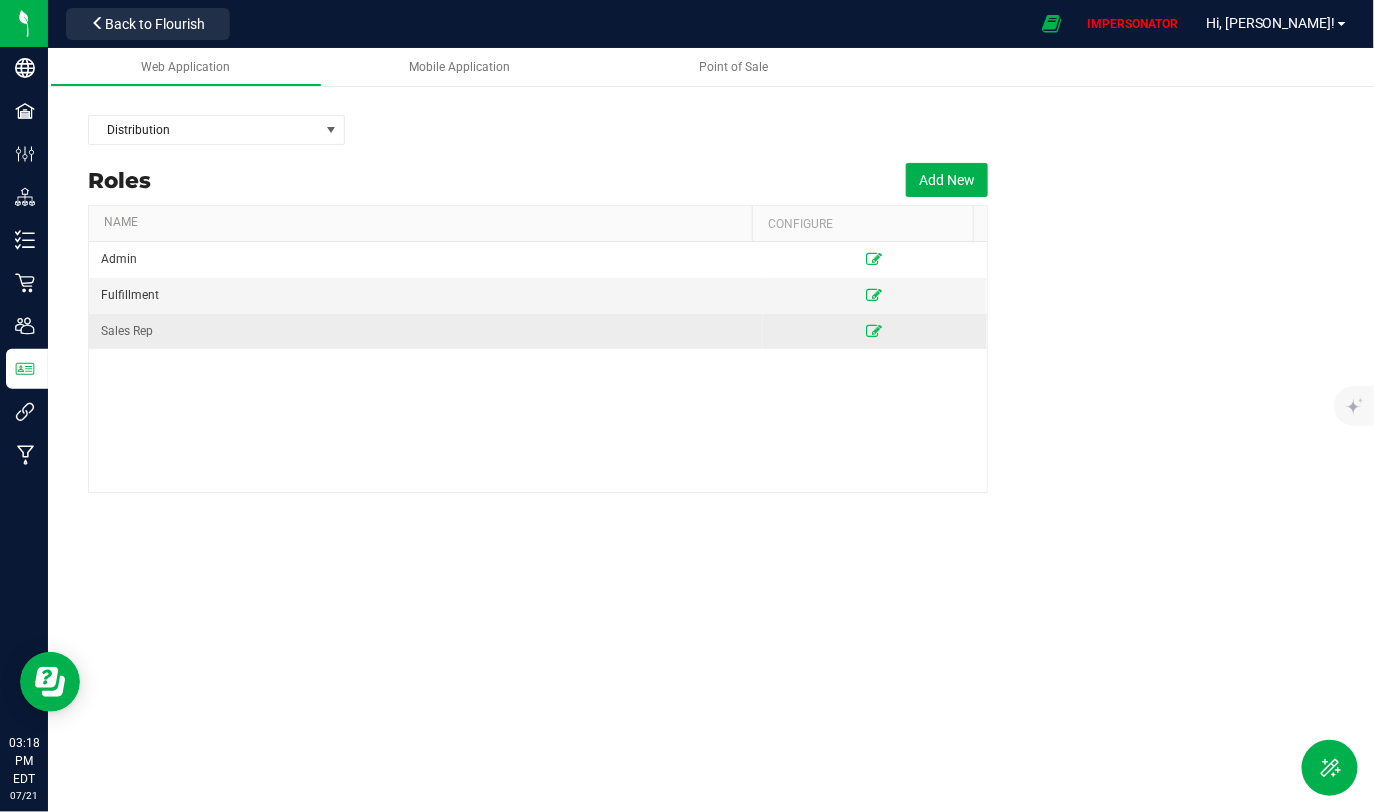 click at bounding box center (875, 331) 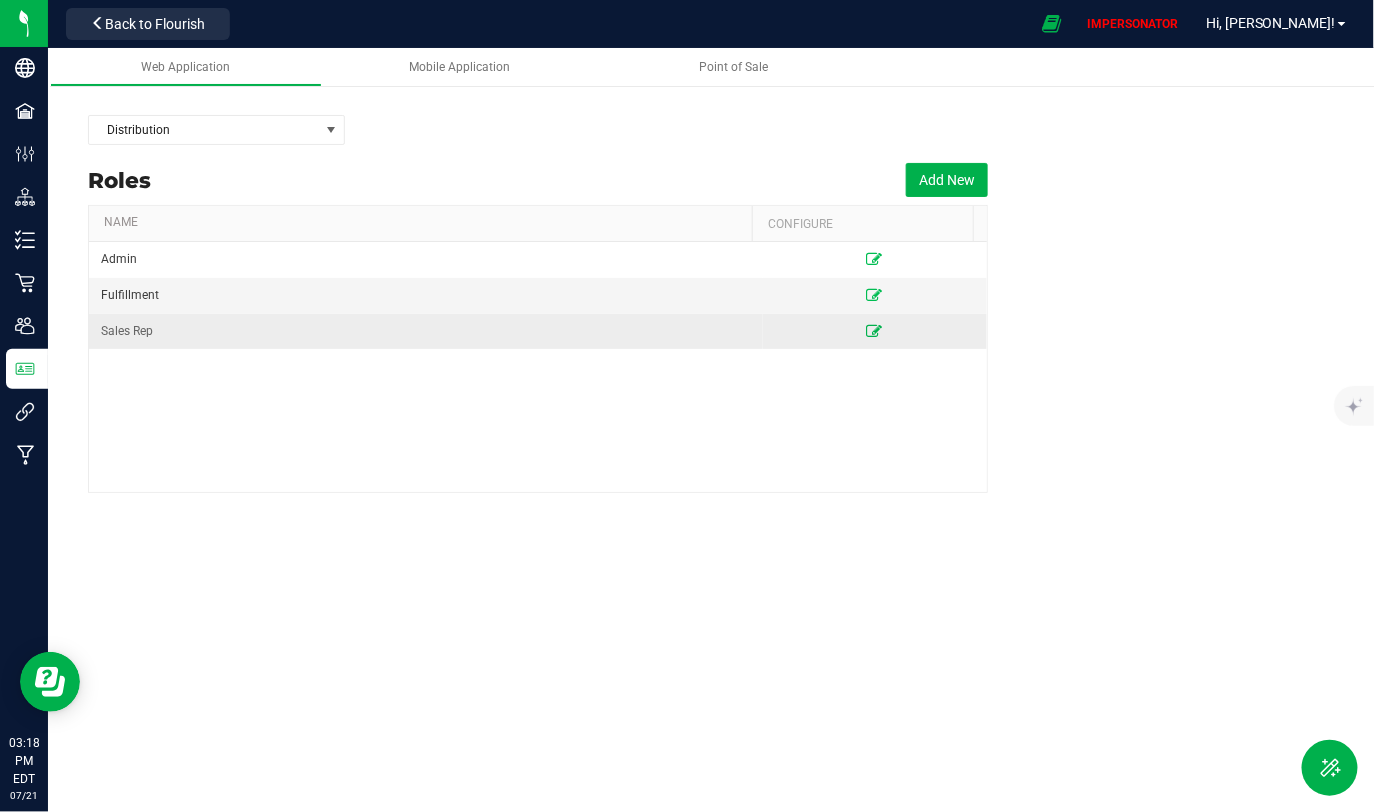 click at bounding box center [875, 331] 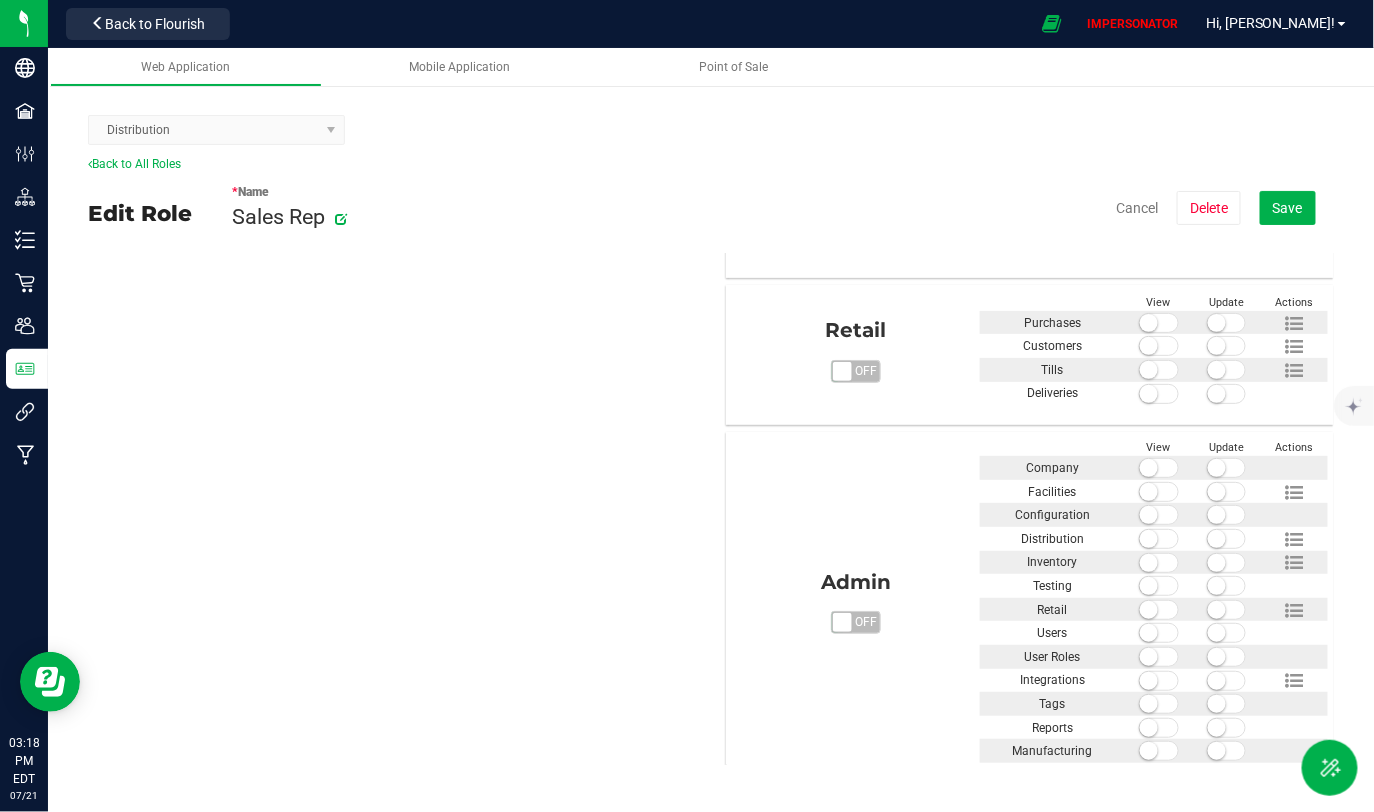 scroll, scrollTop: 1057, scrollLeft: 0, axis: vertical 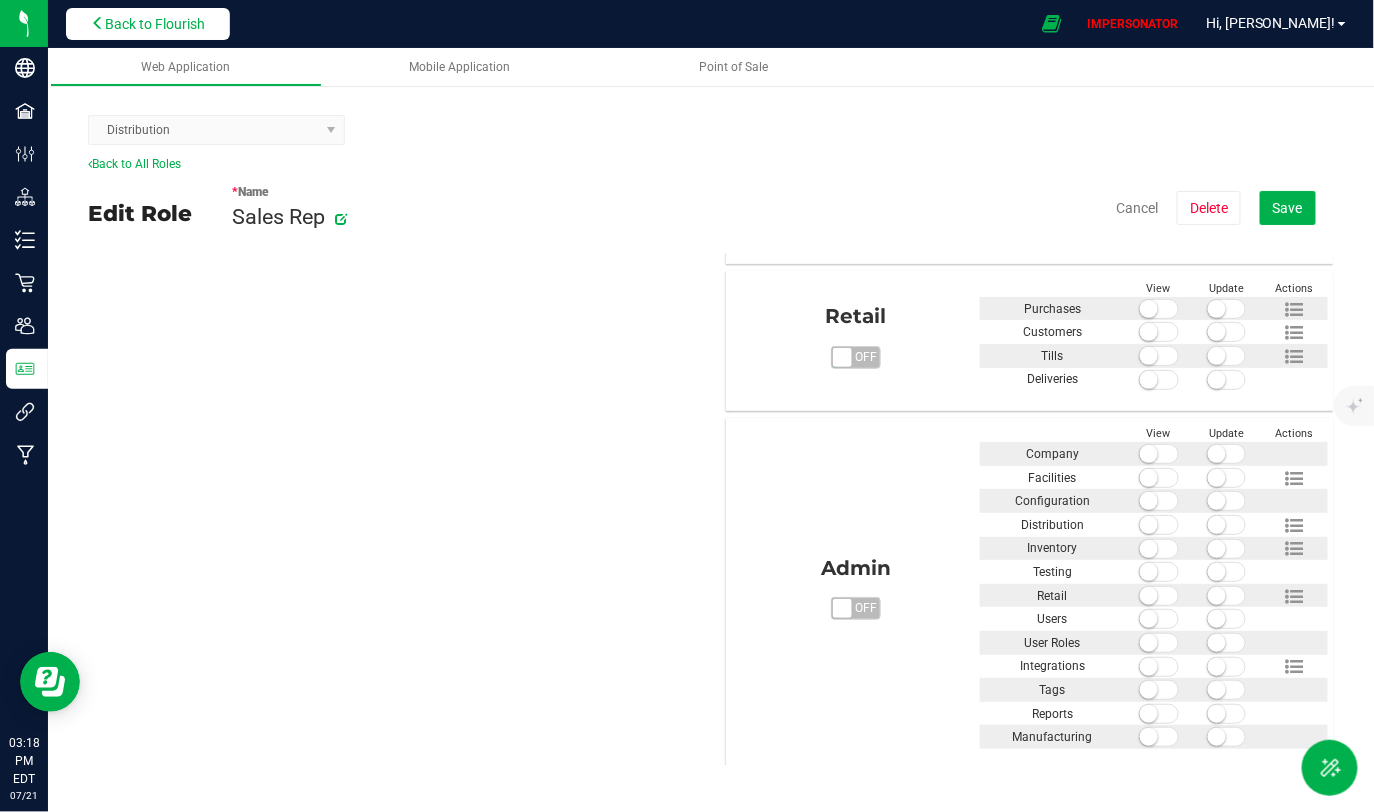 click on "Back to Flourish" at bounding box center (155, 24) 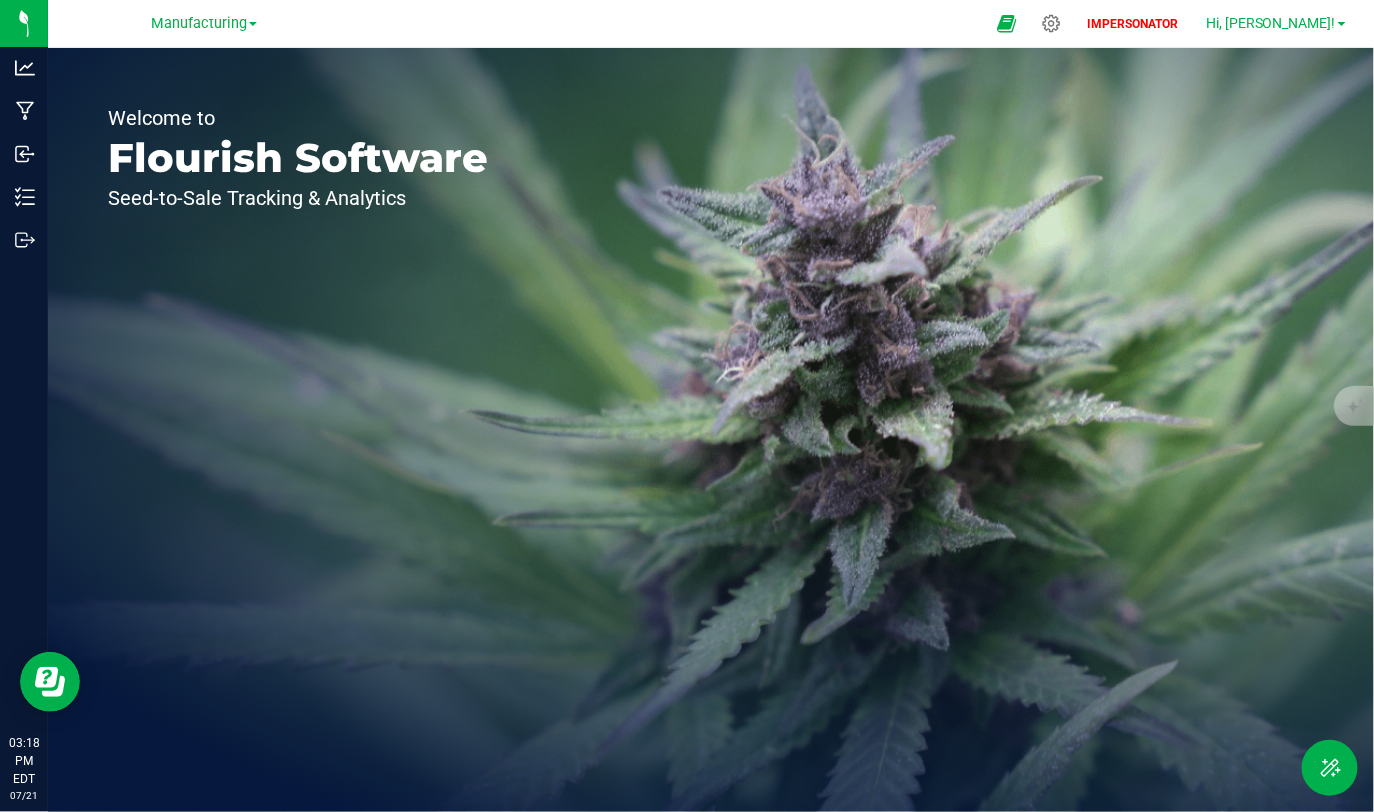 click on "Hi, [PERSON_NAME]!" at bounding box center (1271, 23) 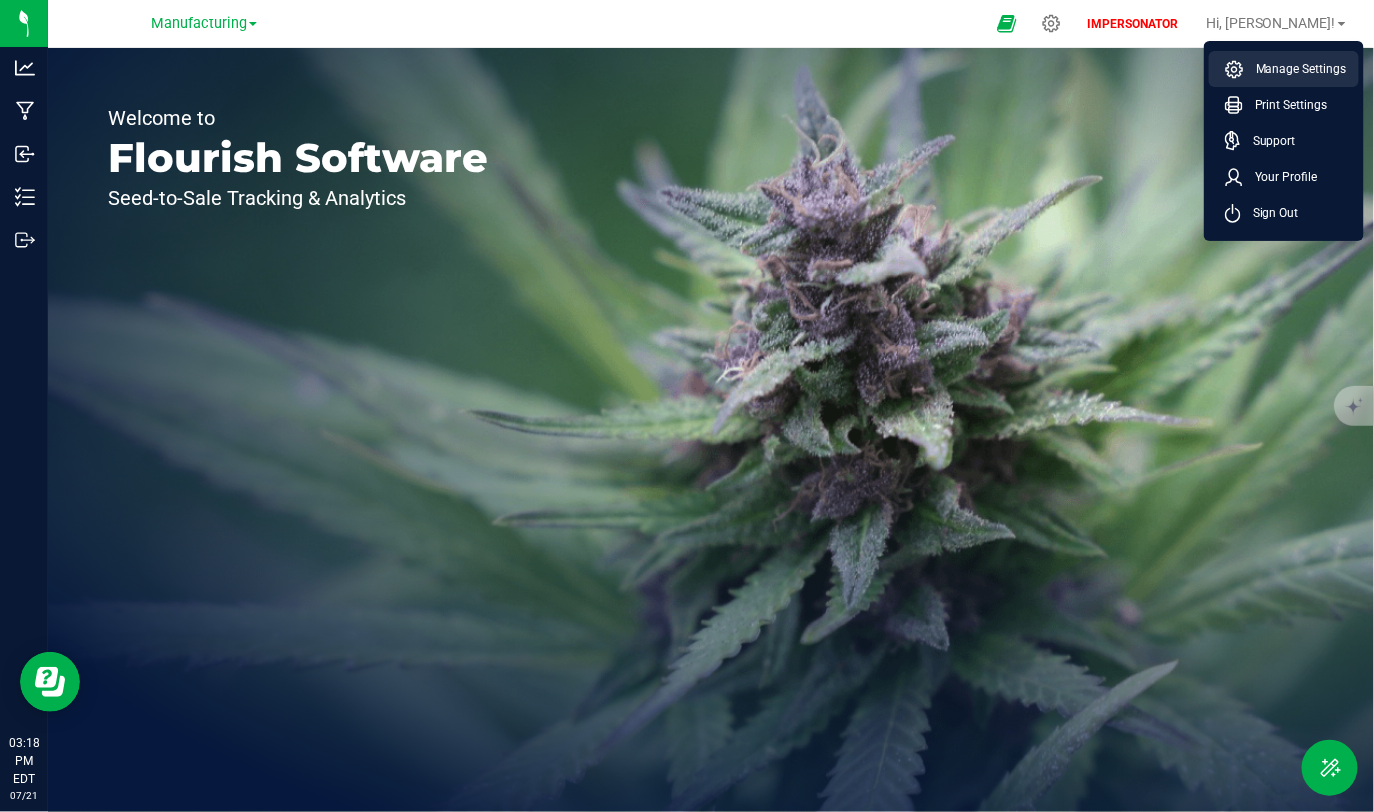 click on "Manage Settings" at bounding box center (1284, 69) 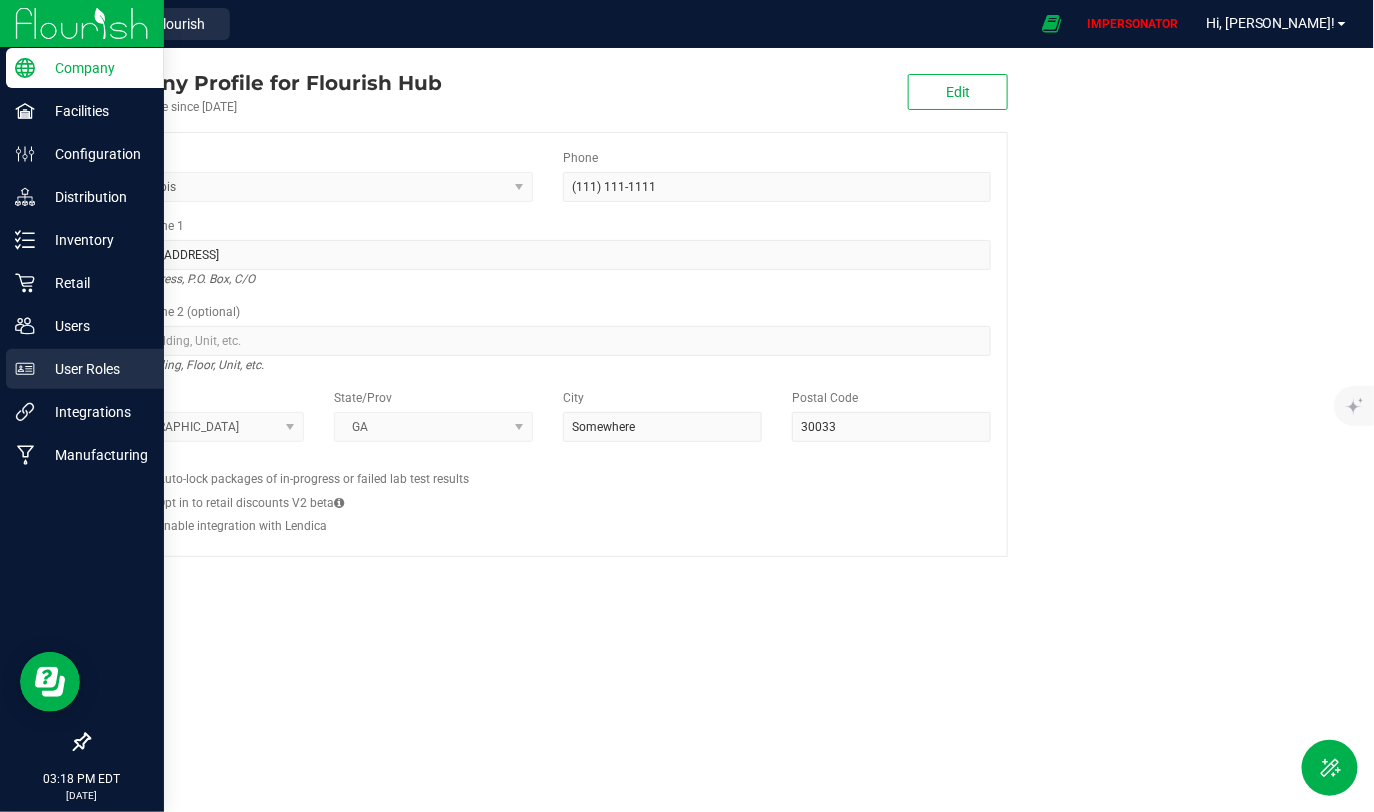 click on "User Roles" at bounding box center (95, 369) 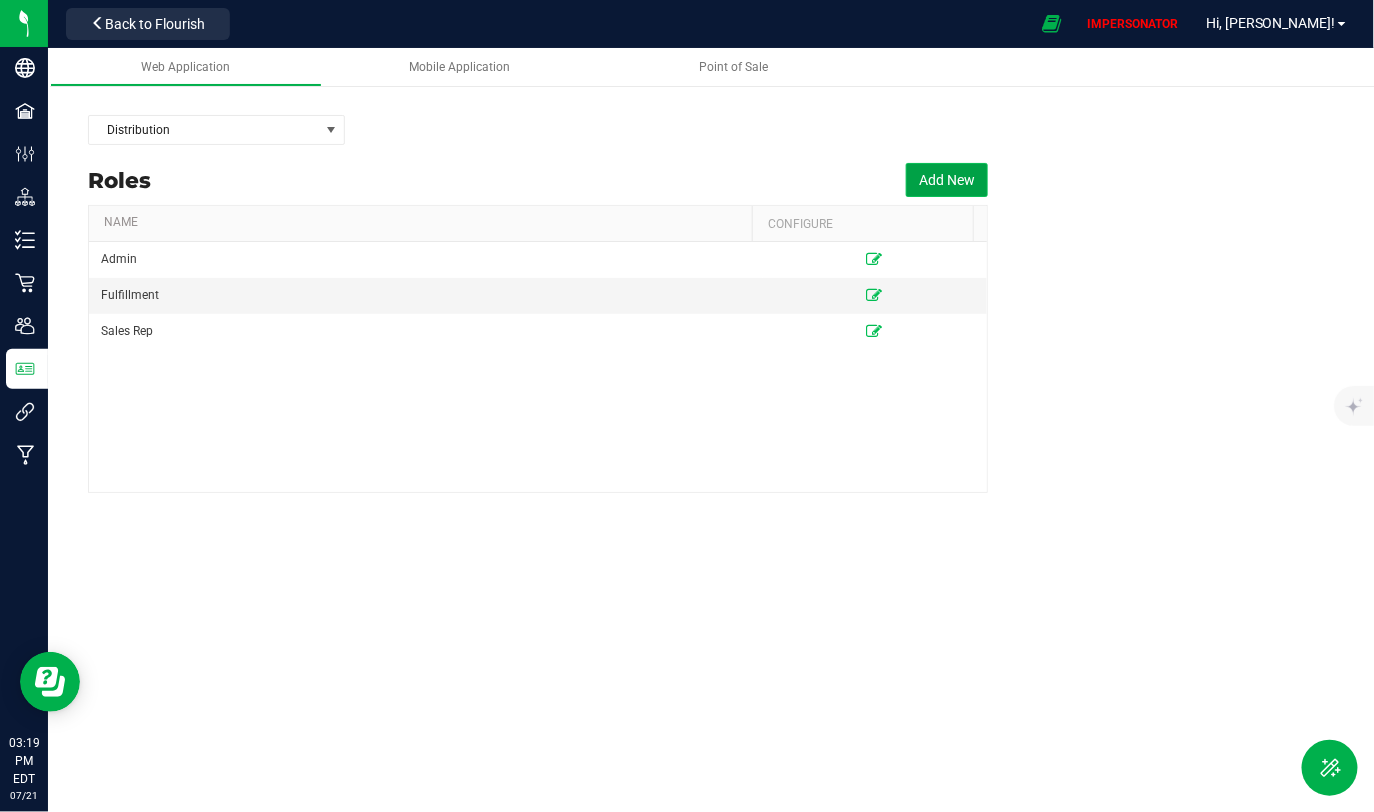 click on "Add New" at bounding box center [947, 180] 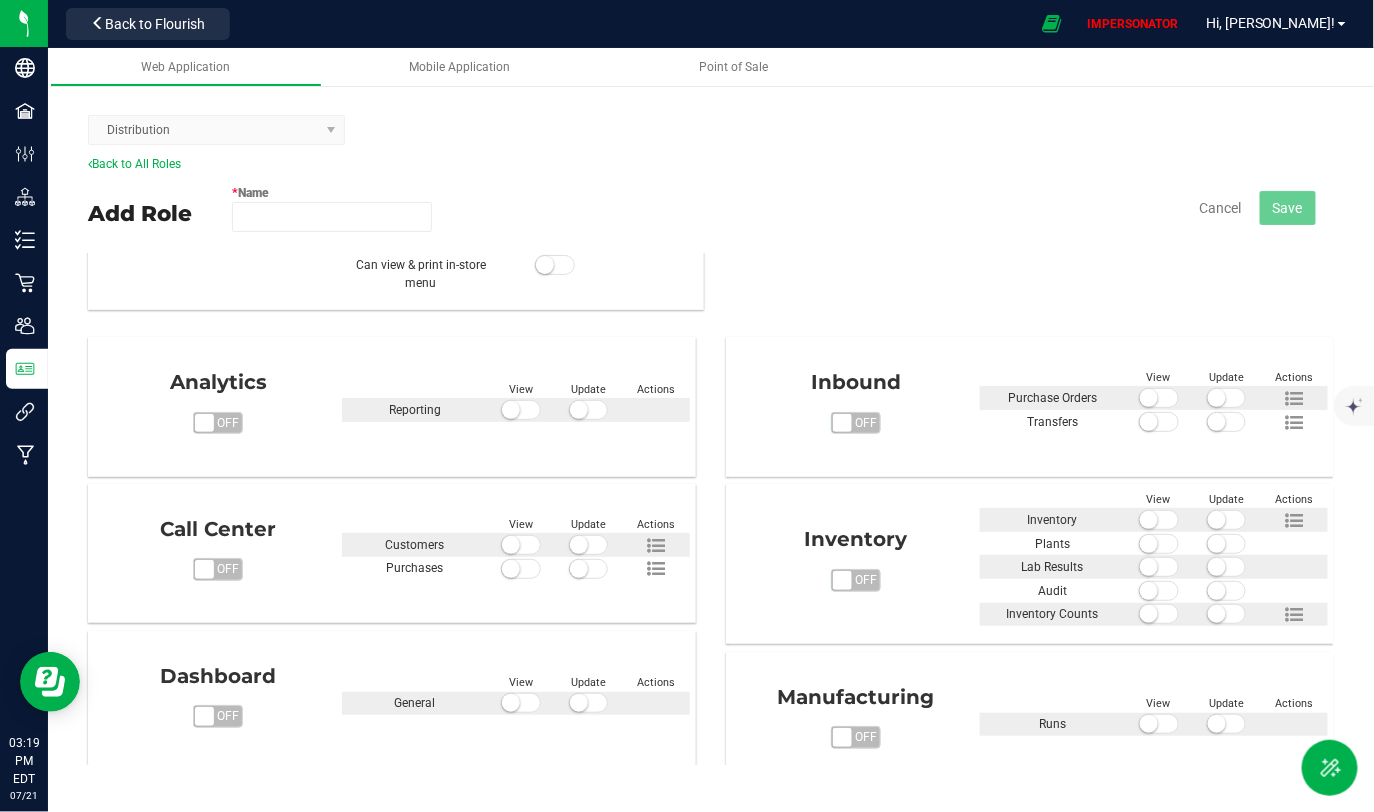 scroll, scrollTop: 89, scrollLeft: 0, axis: vertical 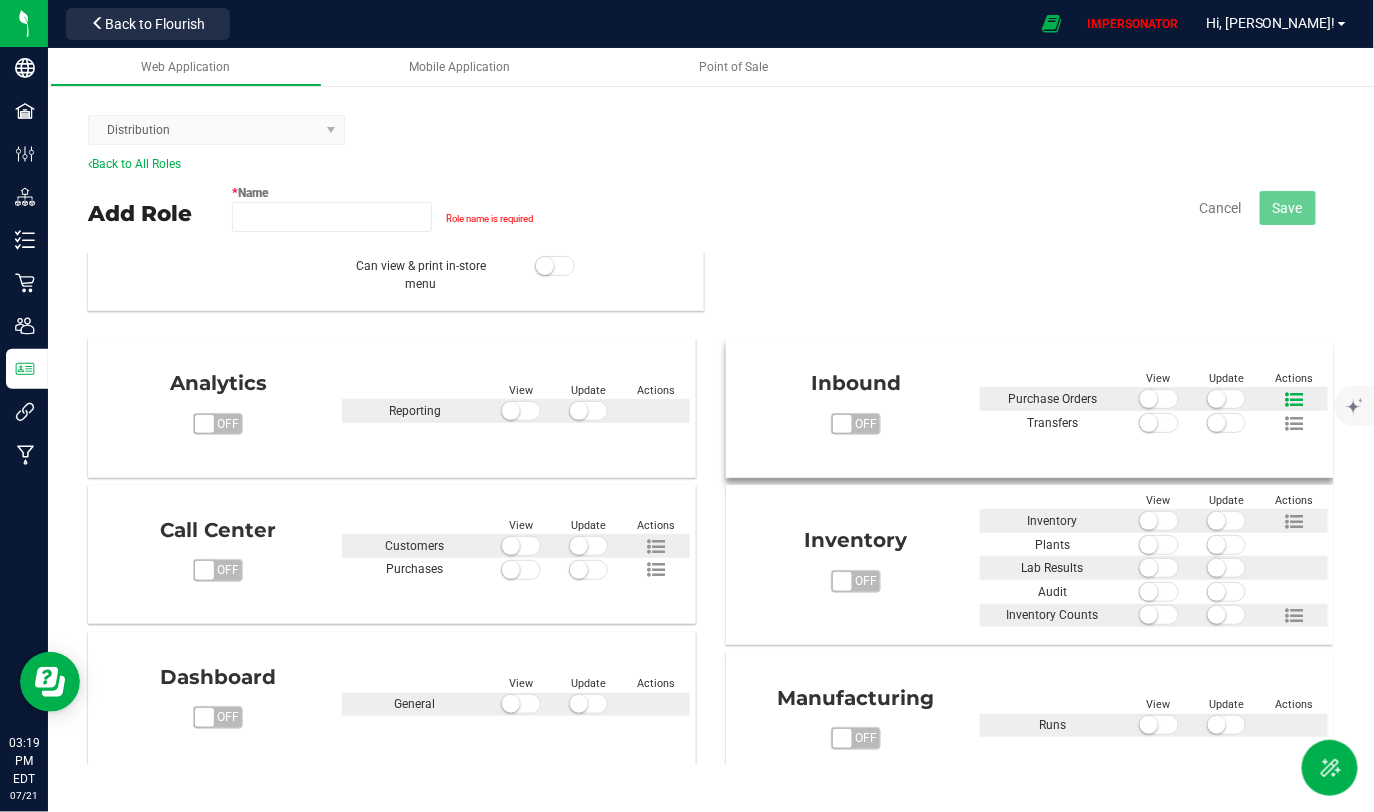 click at bounding box center (1294, 400) 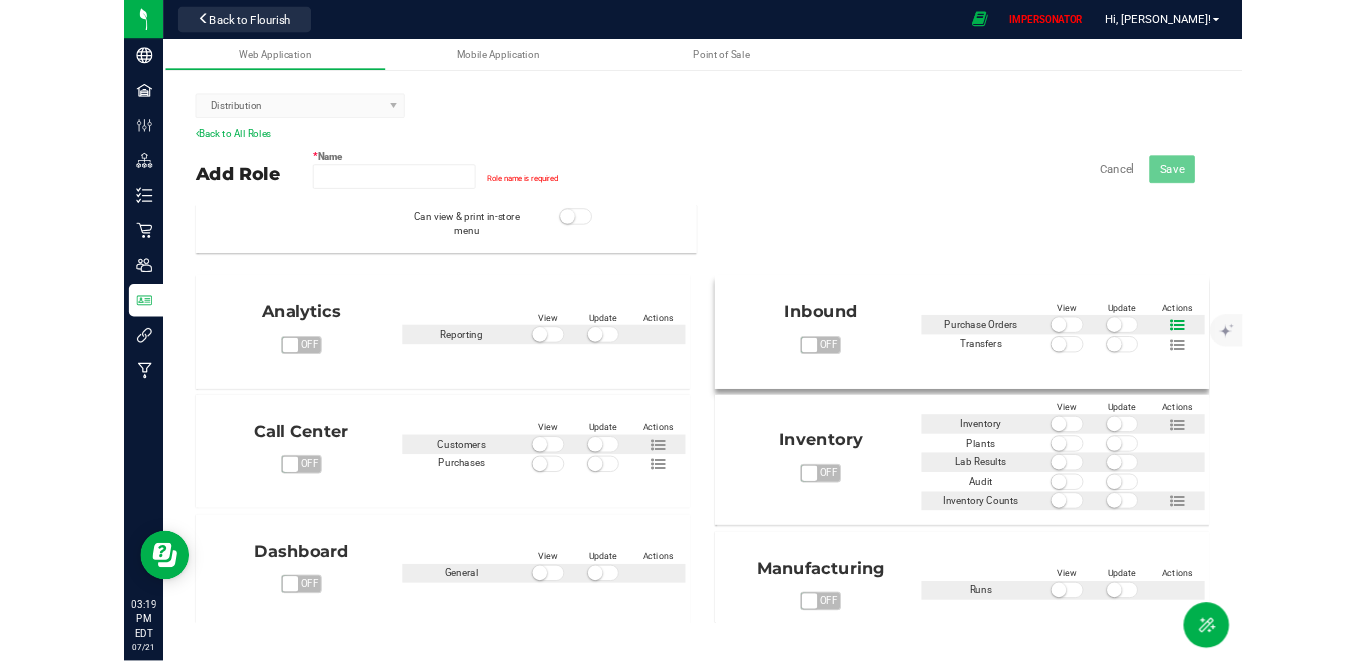 scroll, scrollTop: 6, scrollLeft: 0, axis: vertical 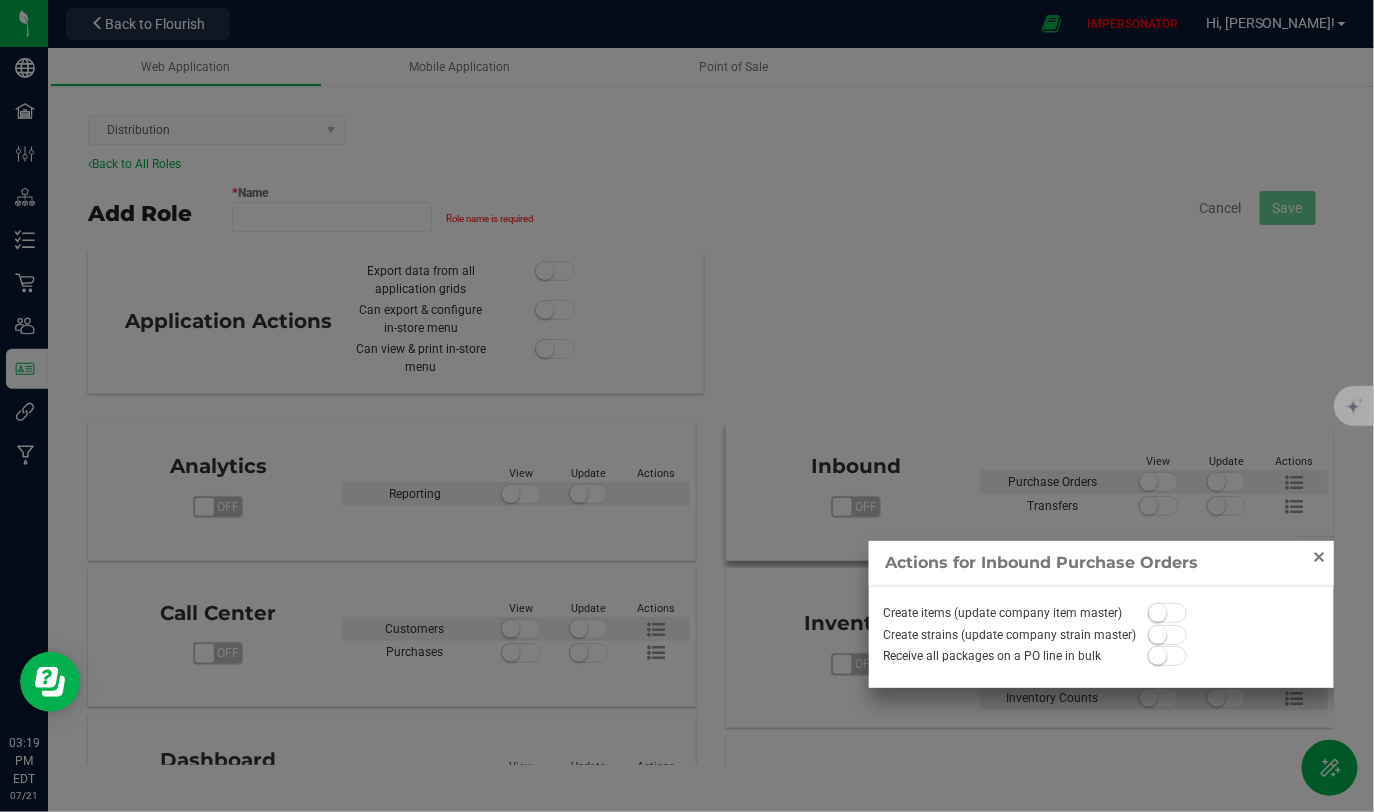 click at bounding box center (1319, 557) 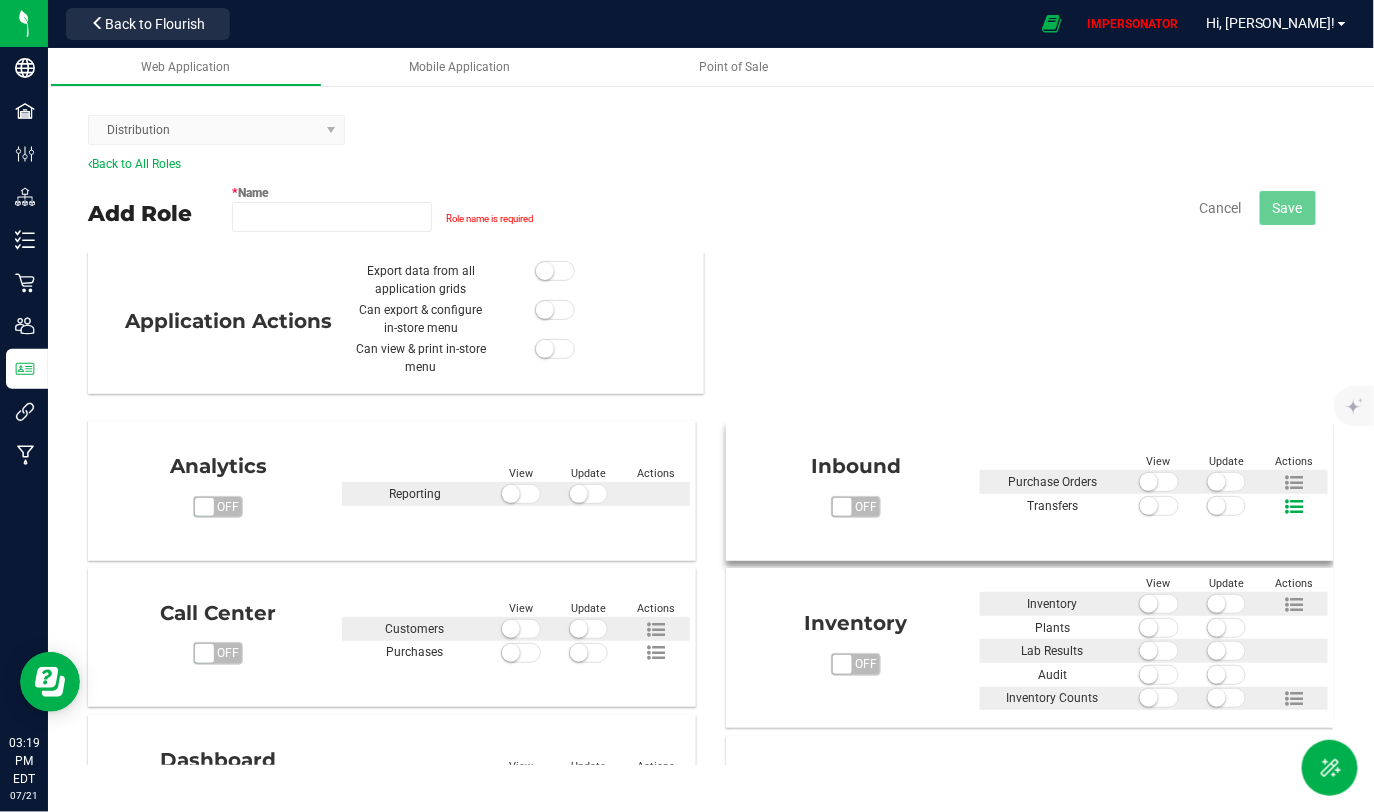 click at bounding box center (1294, 507) 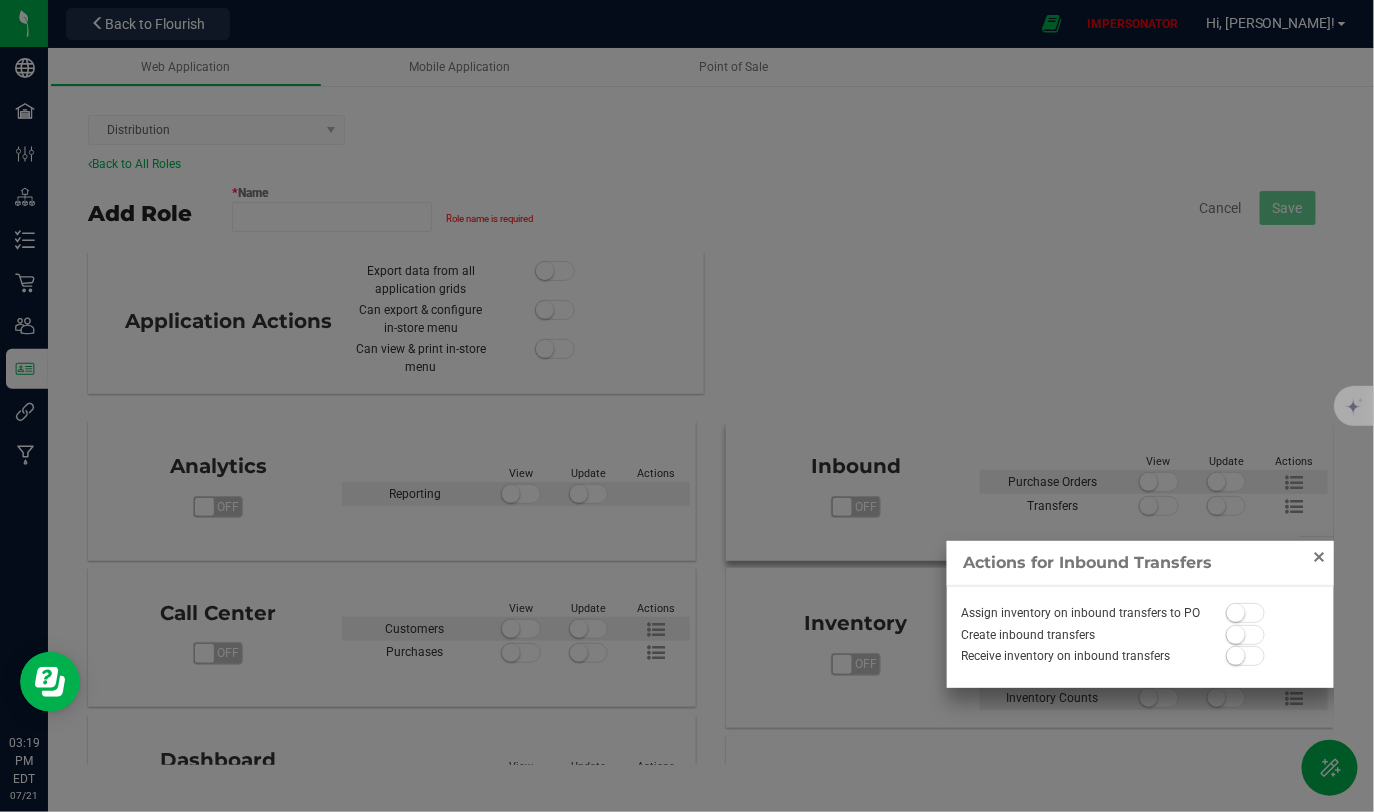 click at bounding box center (1319, 557) 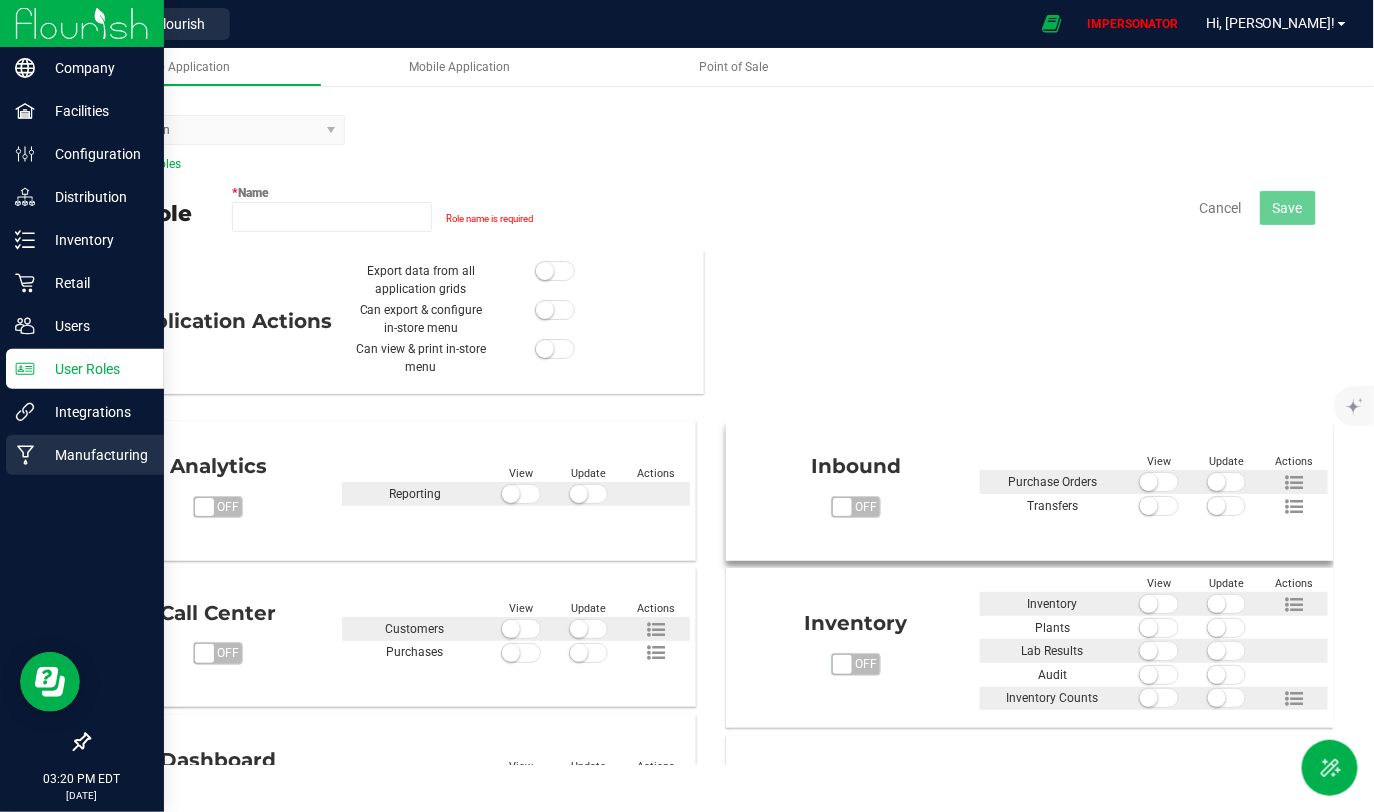 click on "Manufacturing" at bounding box center (95, 455) 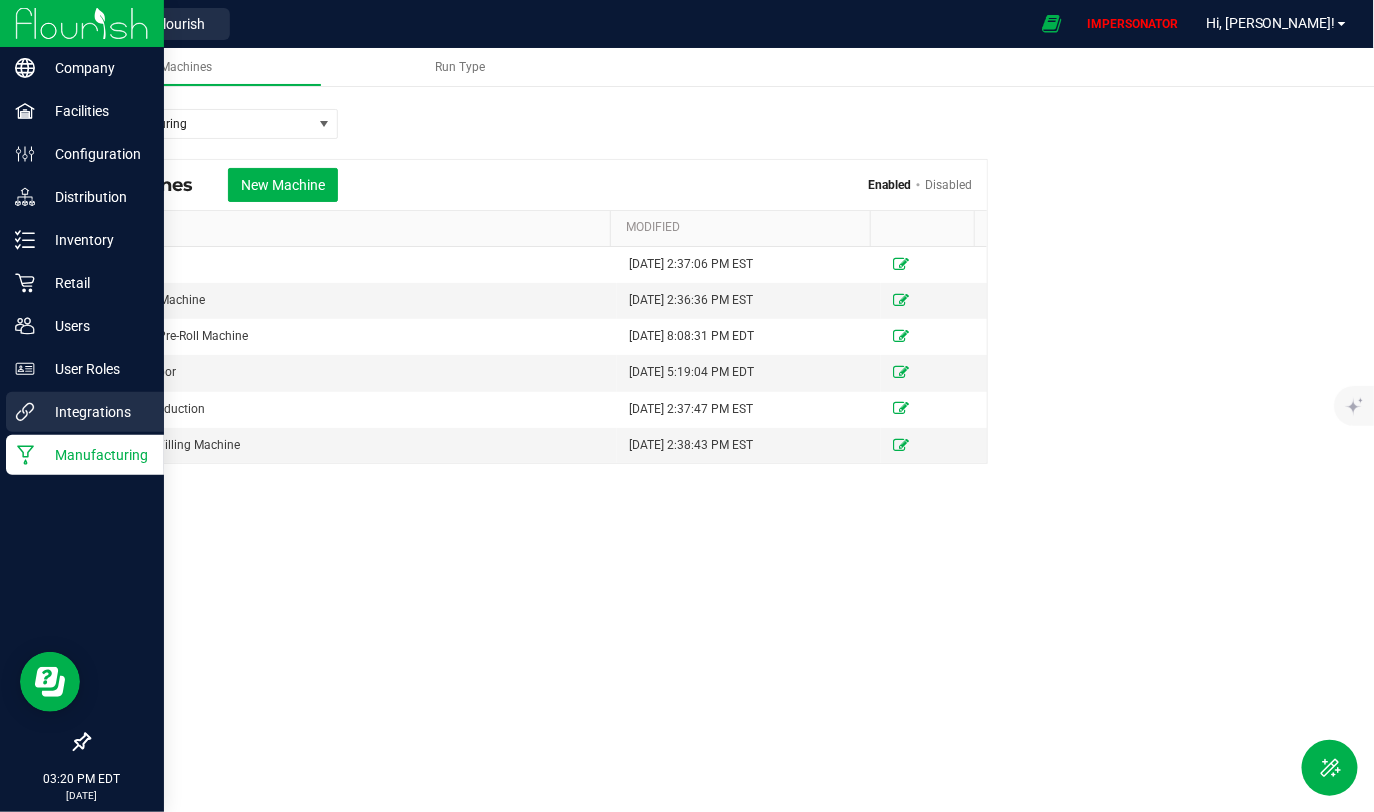 click on "Integrations" at bounding box center (95, 412) 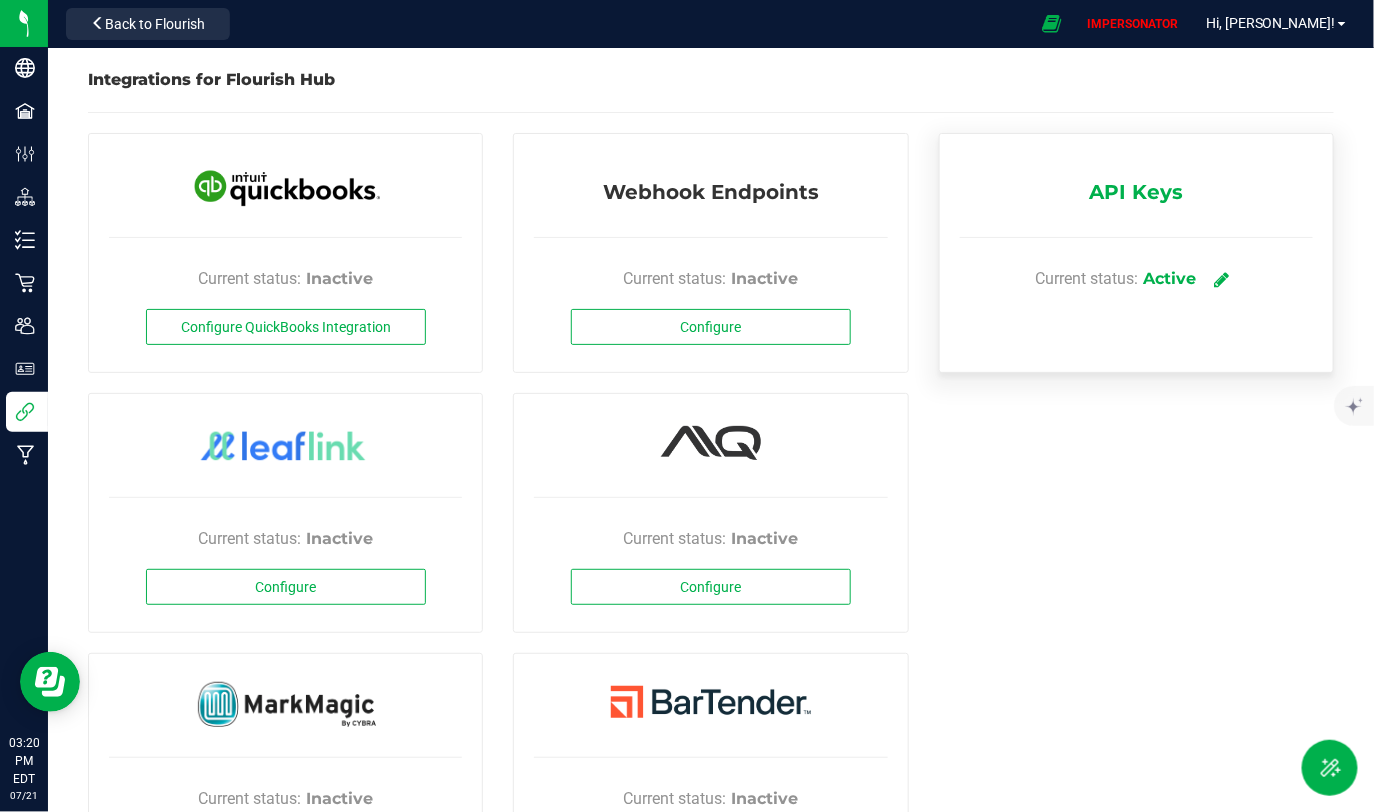 click at bounding box center [1221, 279] 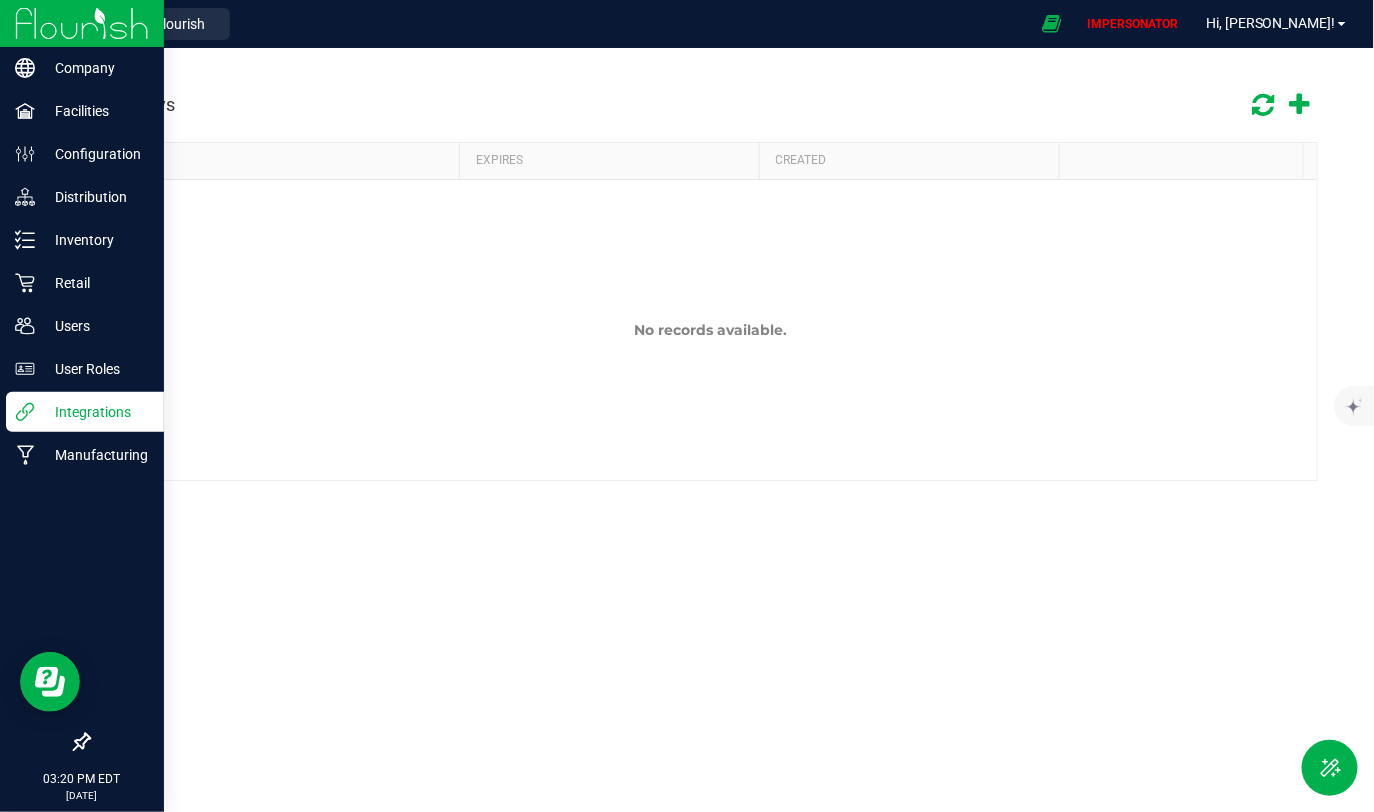 click on "Integrations" at bounding box center (95, 412) 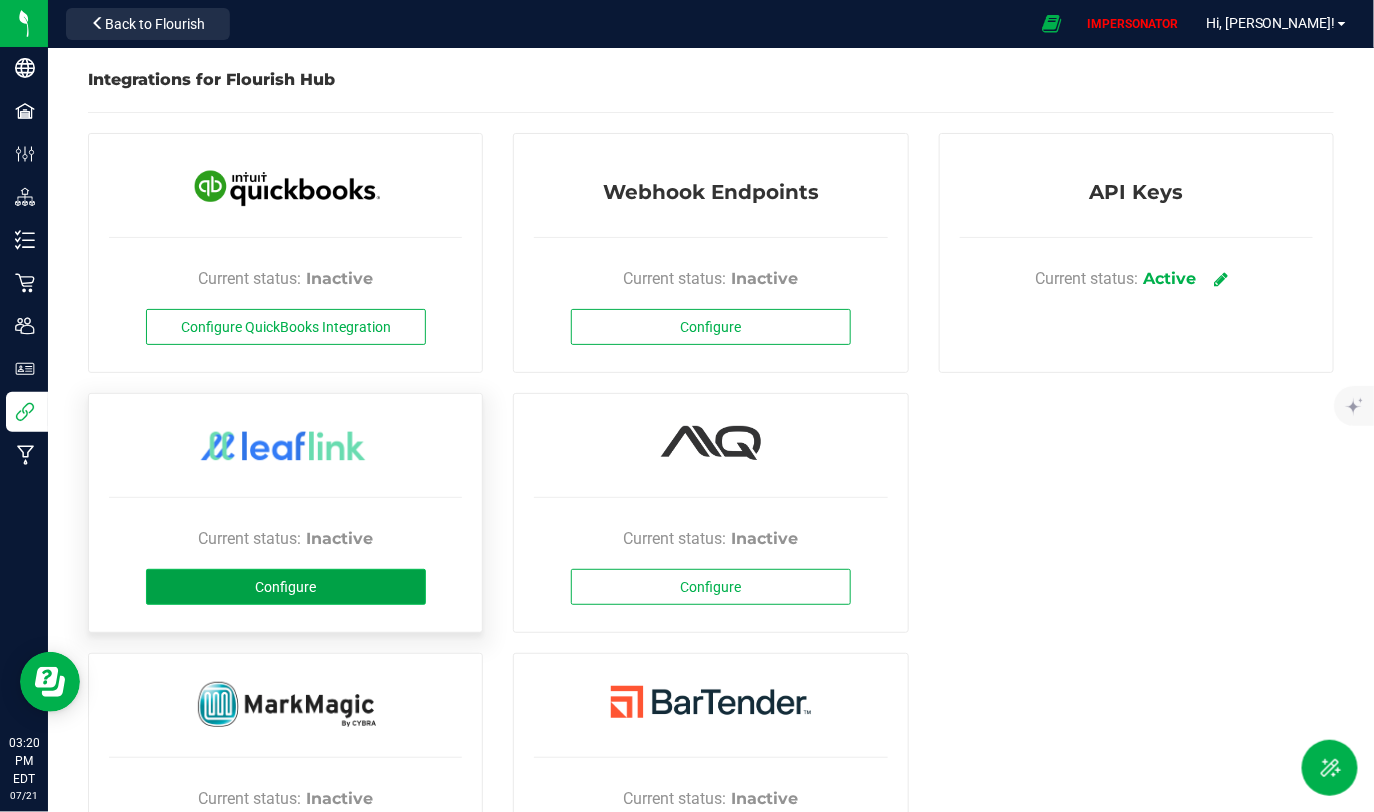 click on "Configure" at bounding box center (285, 587) 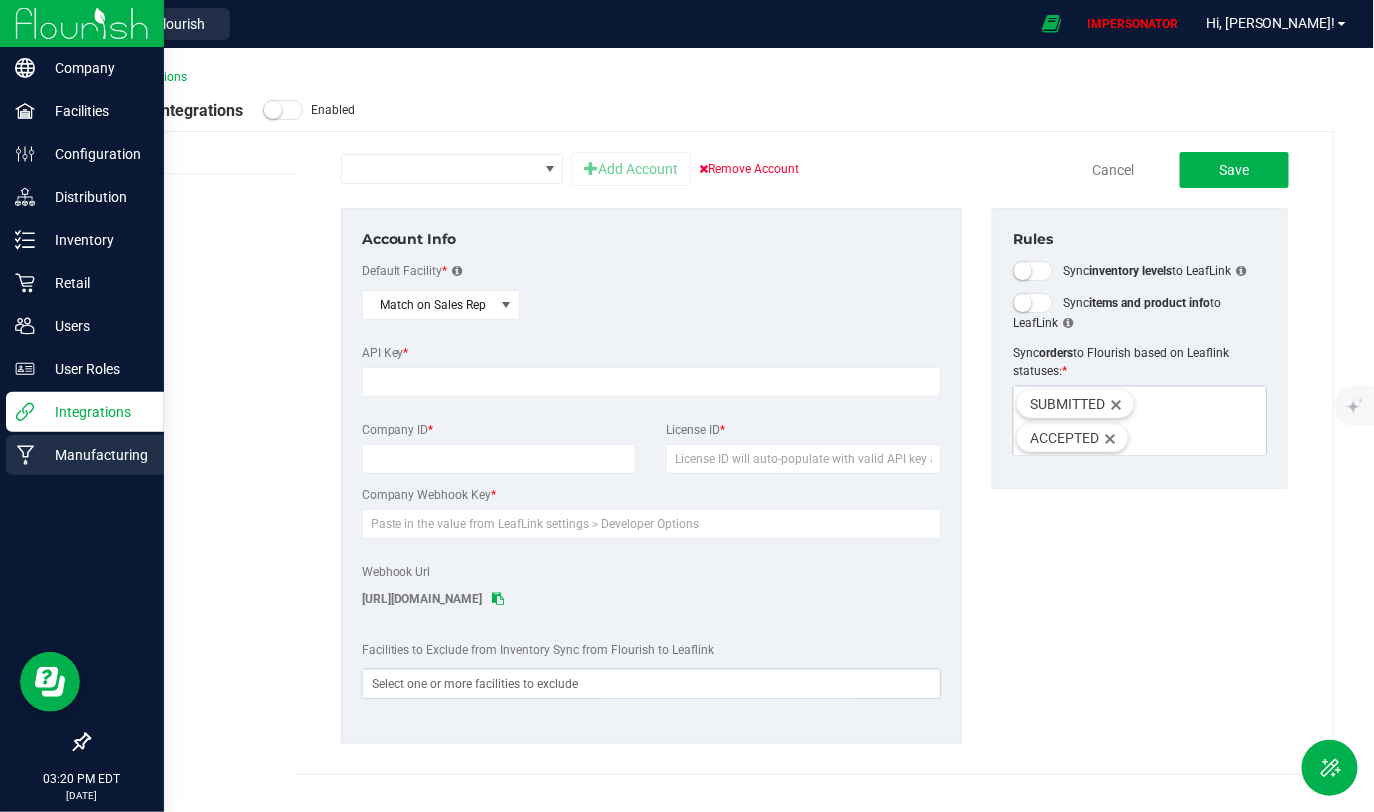 click on "Manufacturing" at bounding box center (95, 455) 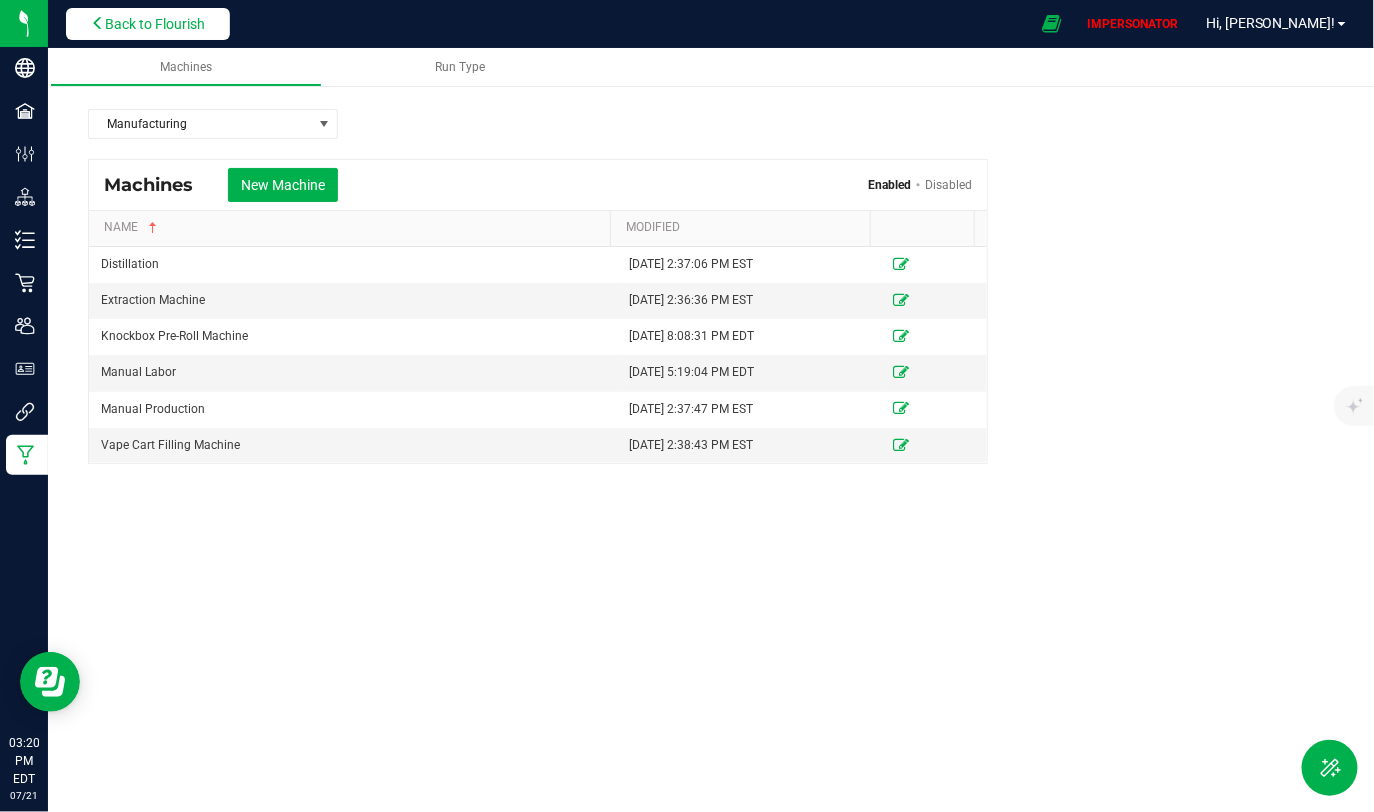 click on "Back to Flourish" at bounding box center [155, 24] 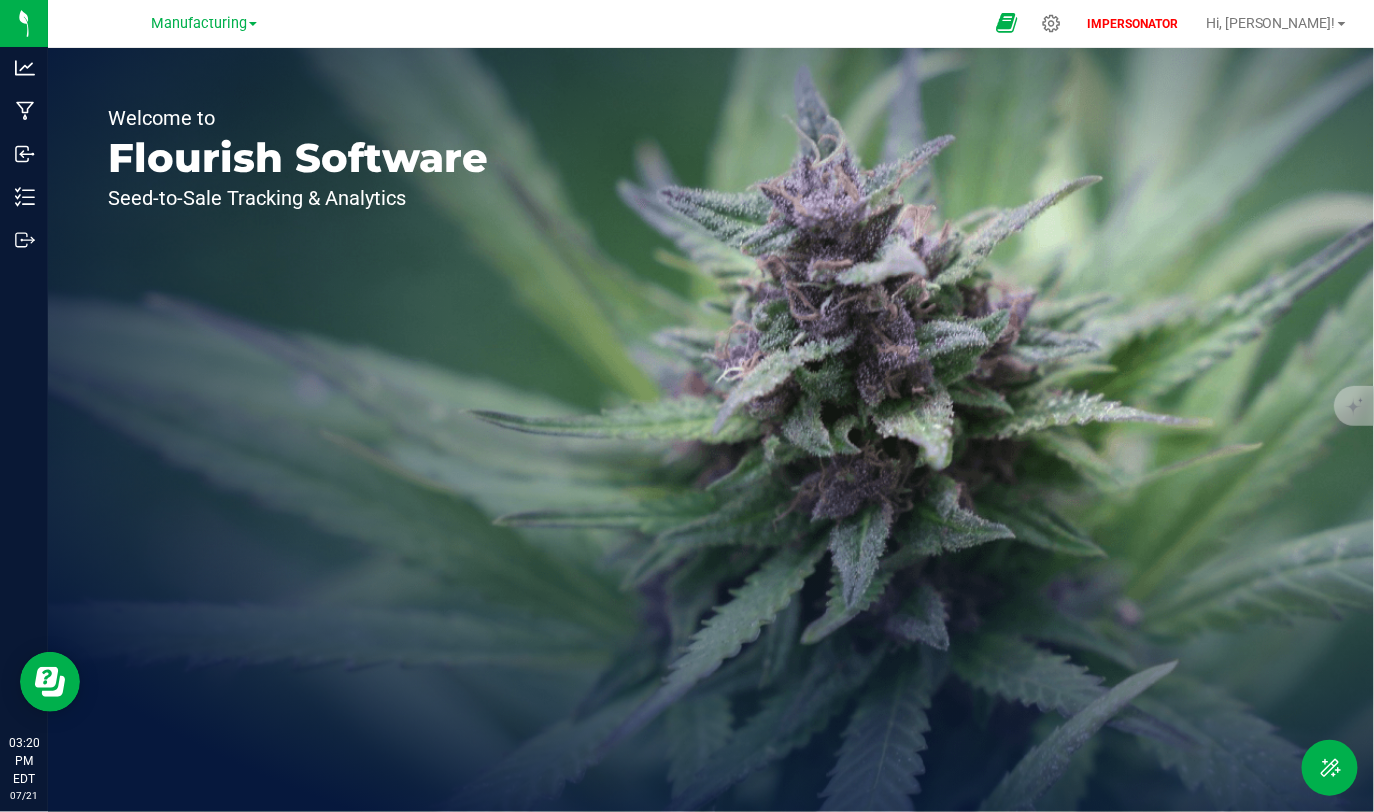 click at bounding box center (1006, 23) 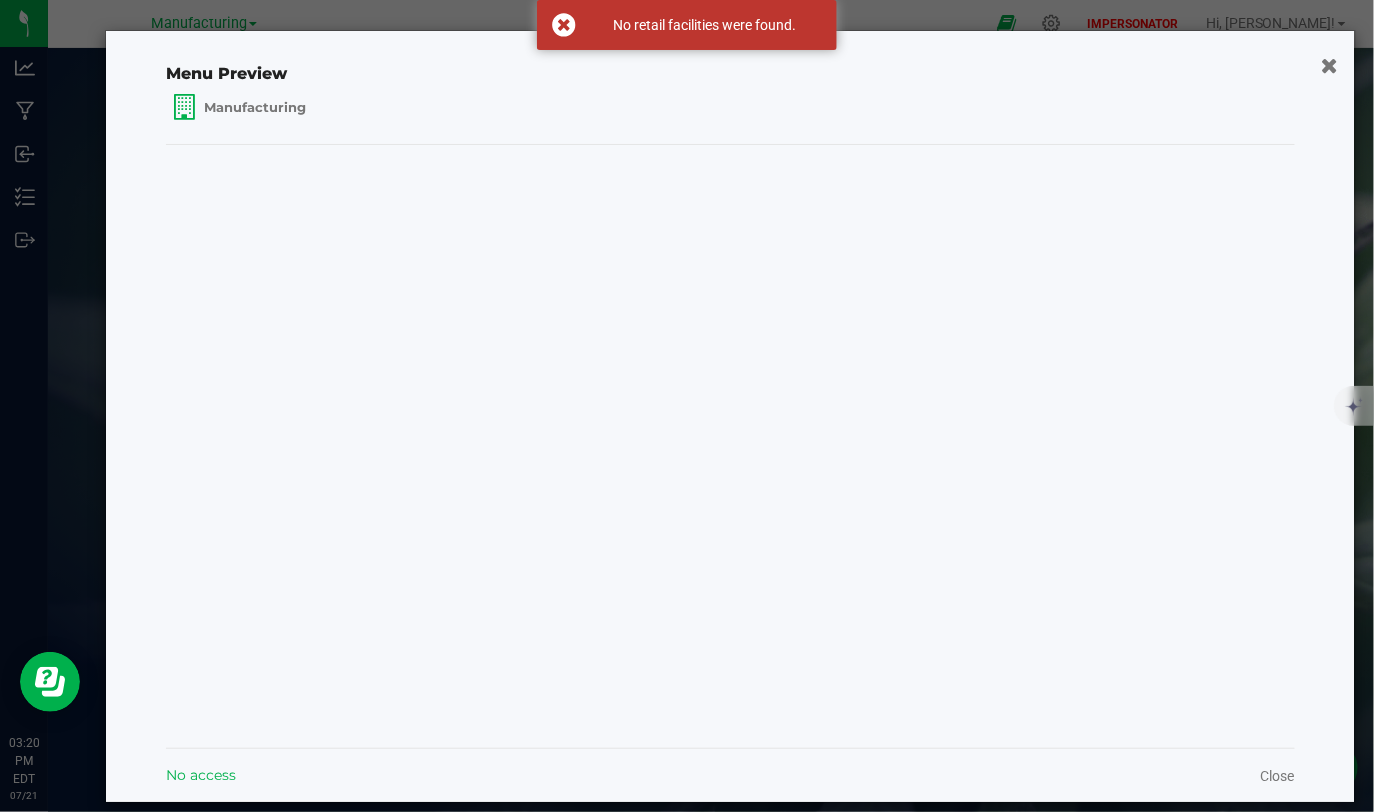 click 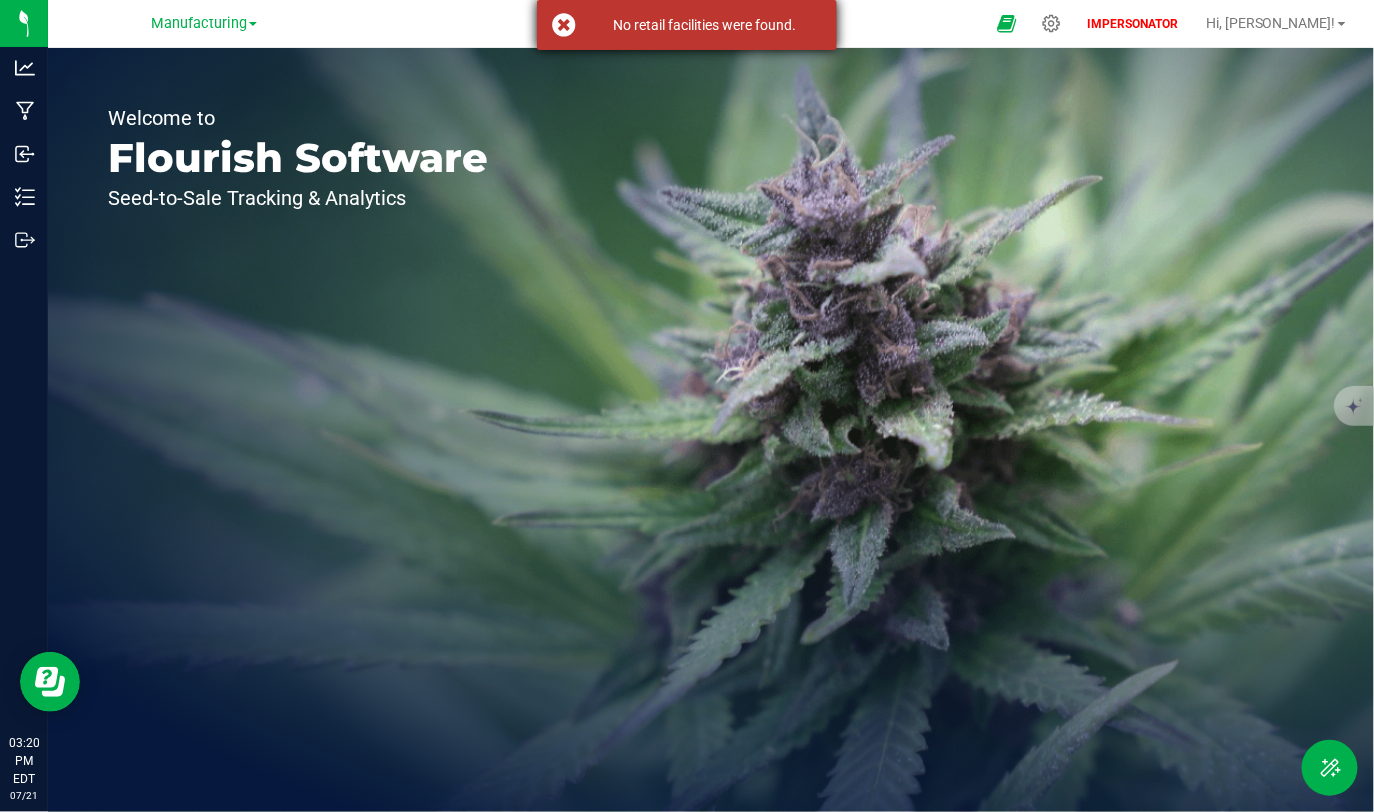 click on "No retail facilities were found." at bounding box center [687, 25] 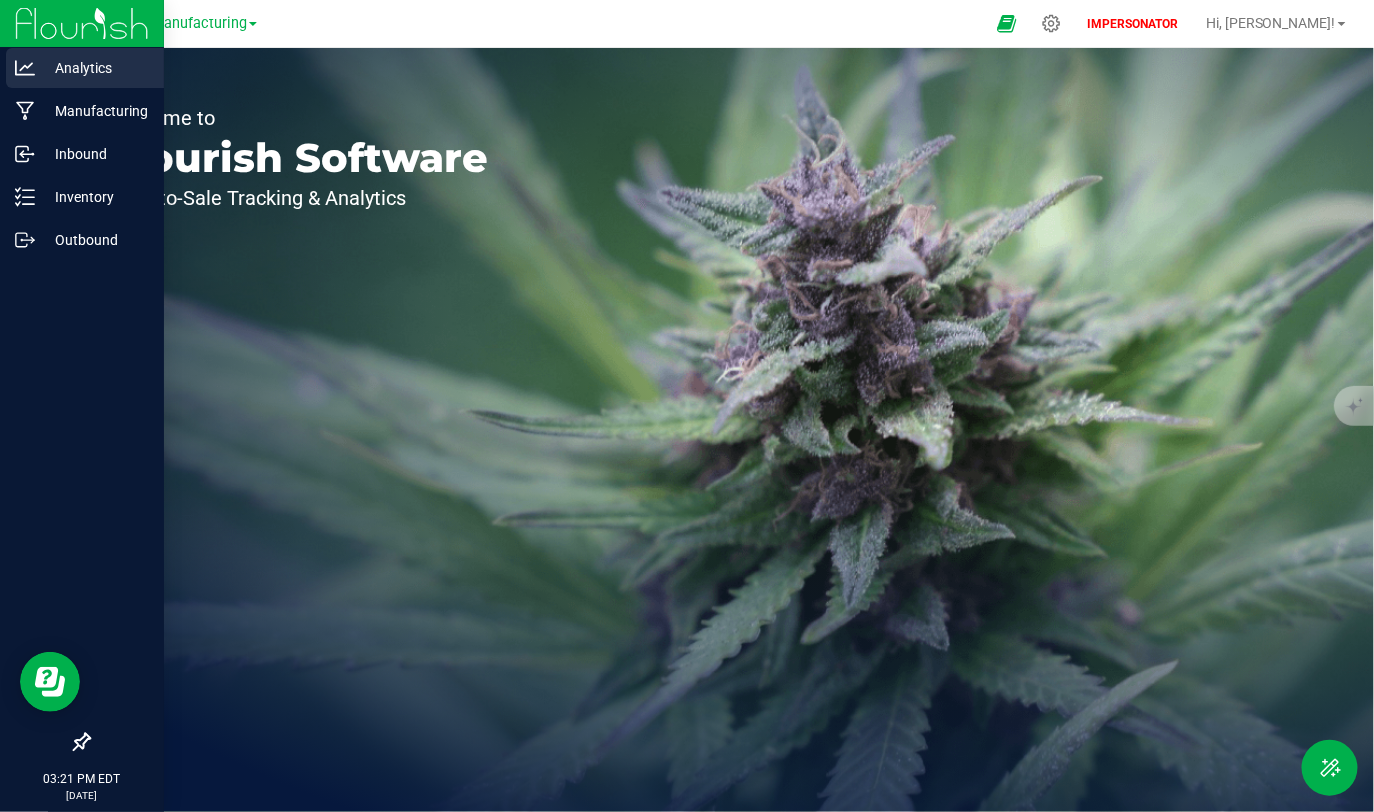 click 